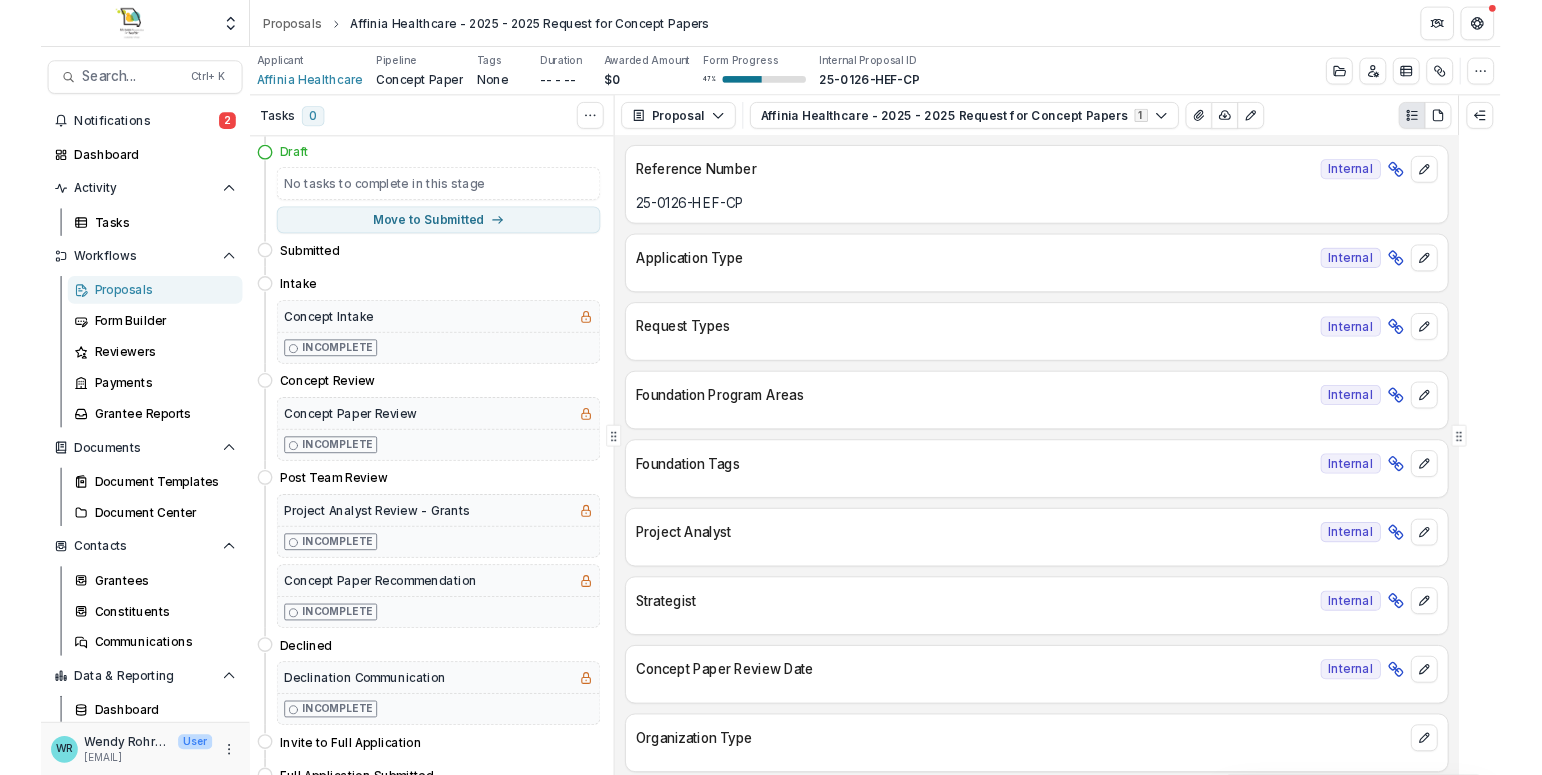 scroll, scrollTop: 0, scrollLeft: 0, axis: both 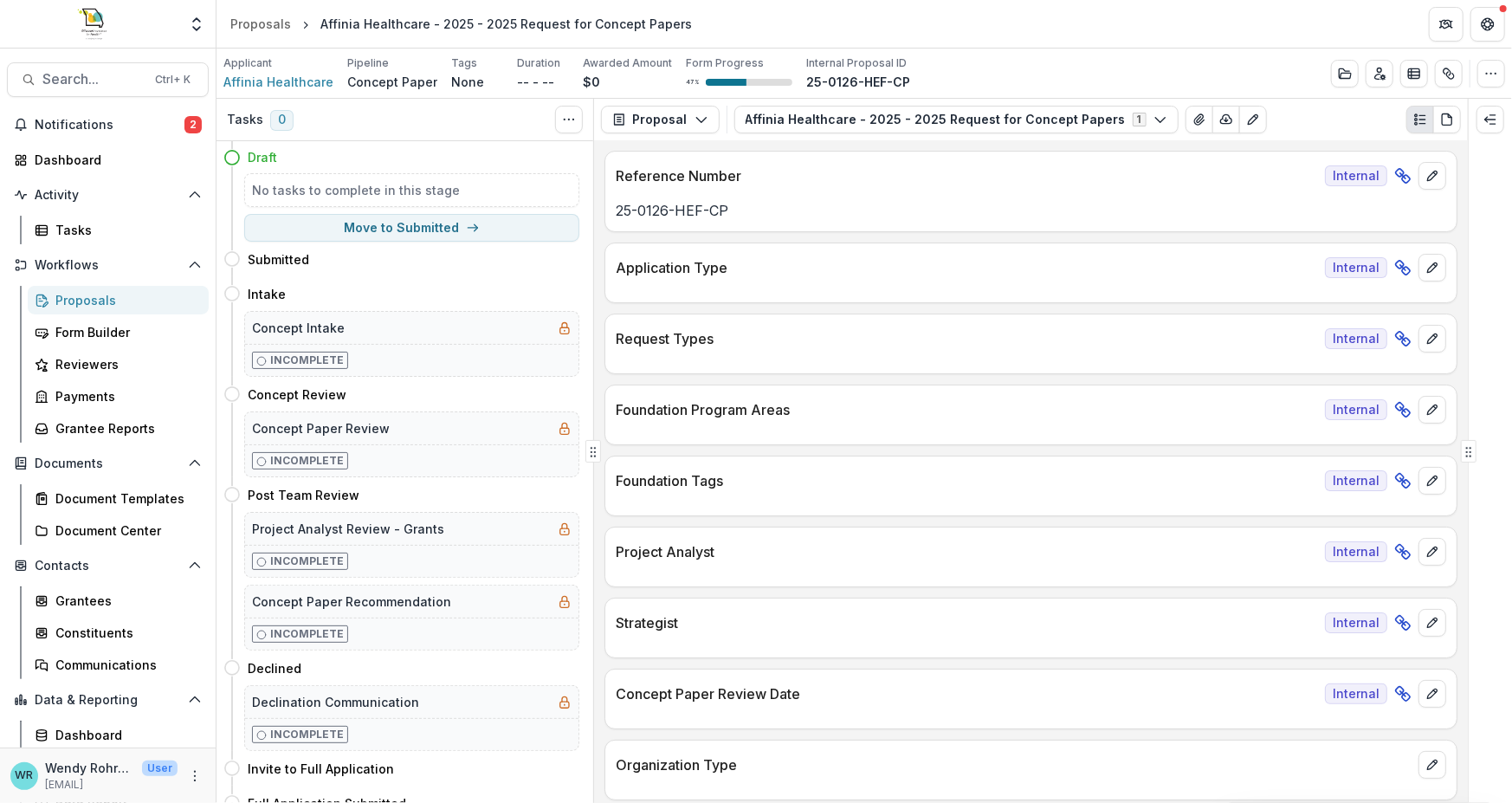 drag, startPoint x: 1510, startPoint y: 560, endPoint x: 1510, endPoint y: 576, distance: 16 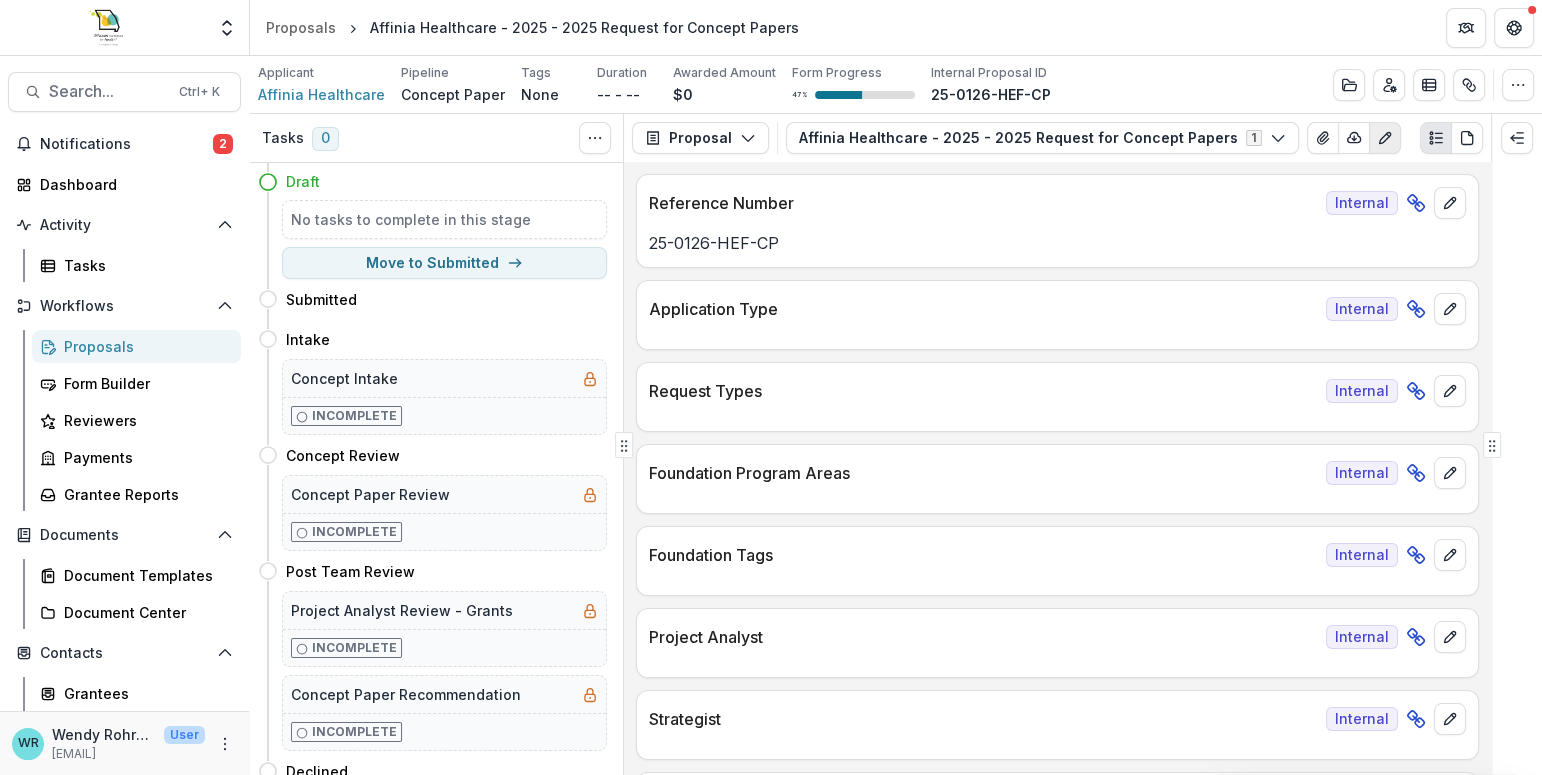 click at bounding box center [1385, 138] 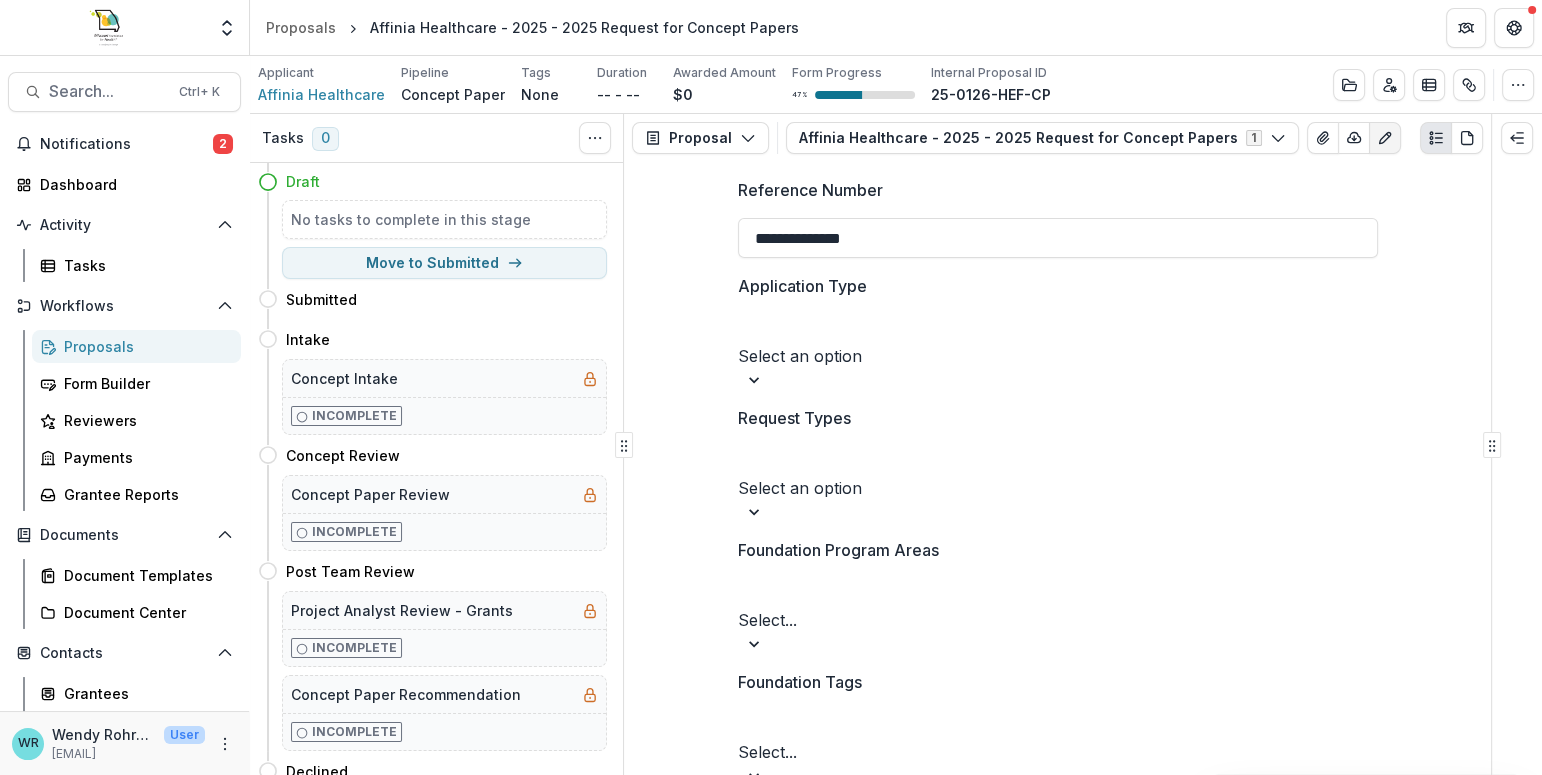 type 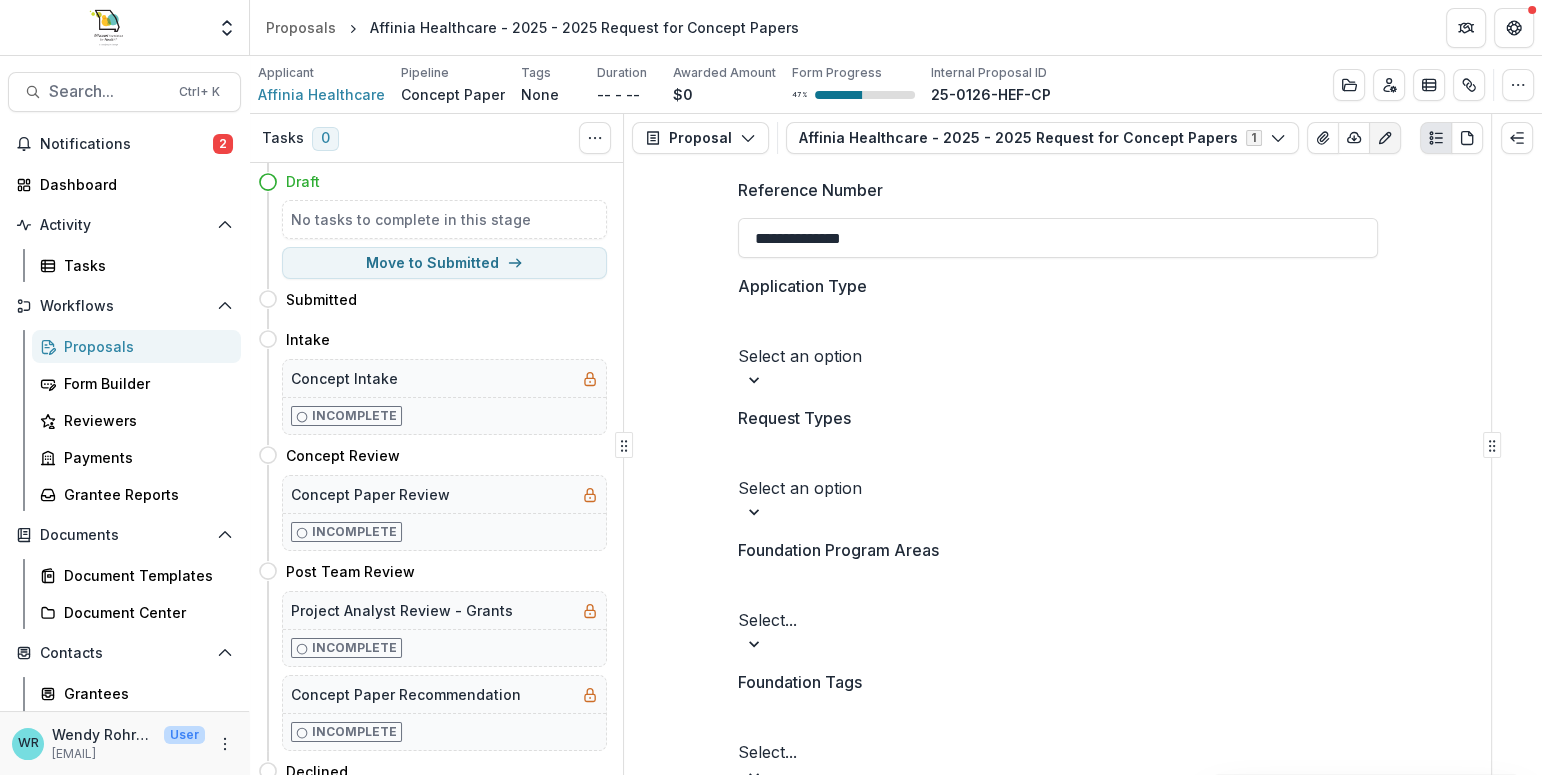 type 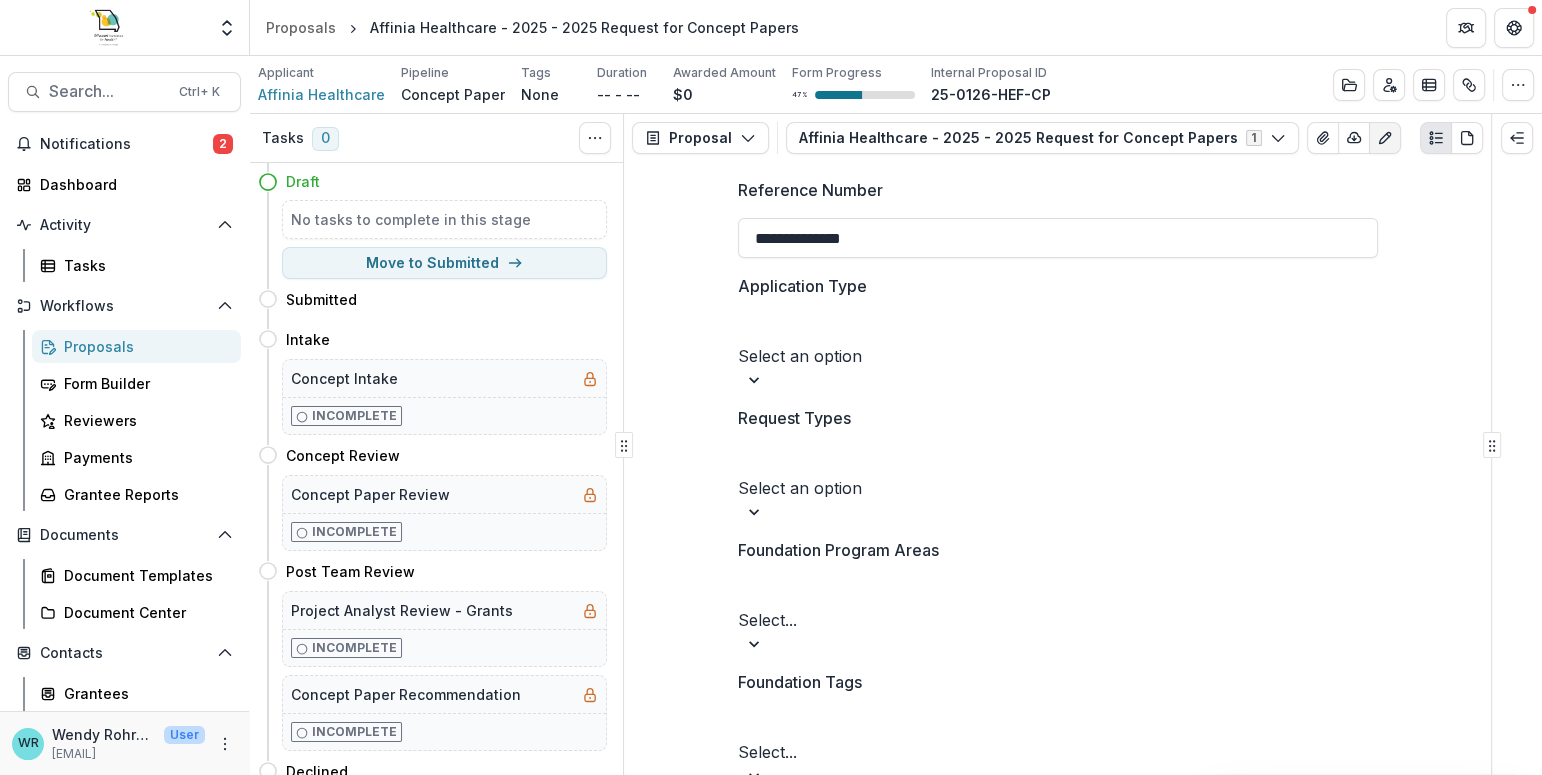click at bounding box center [1058, 330] 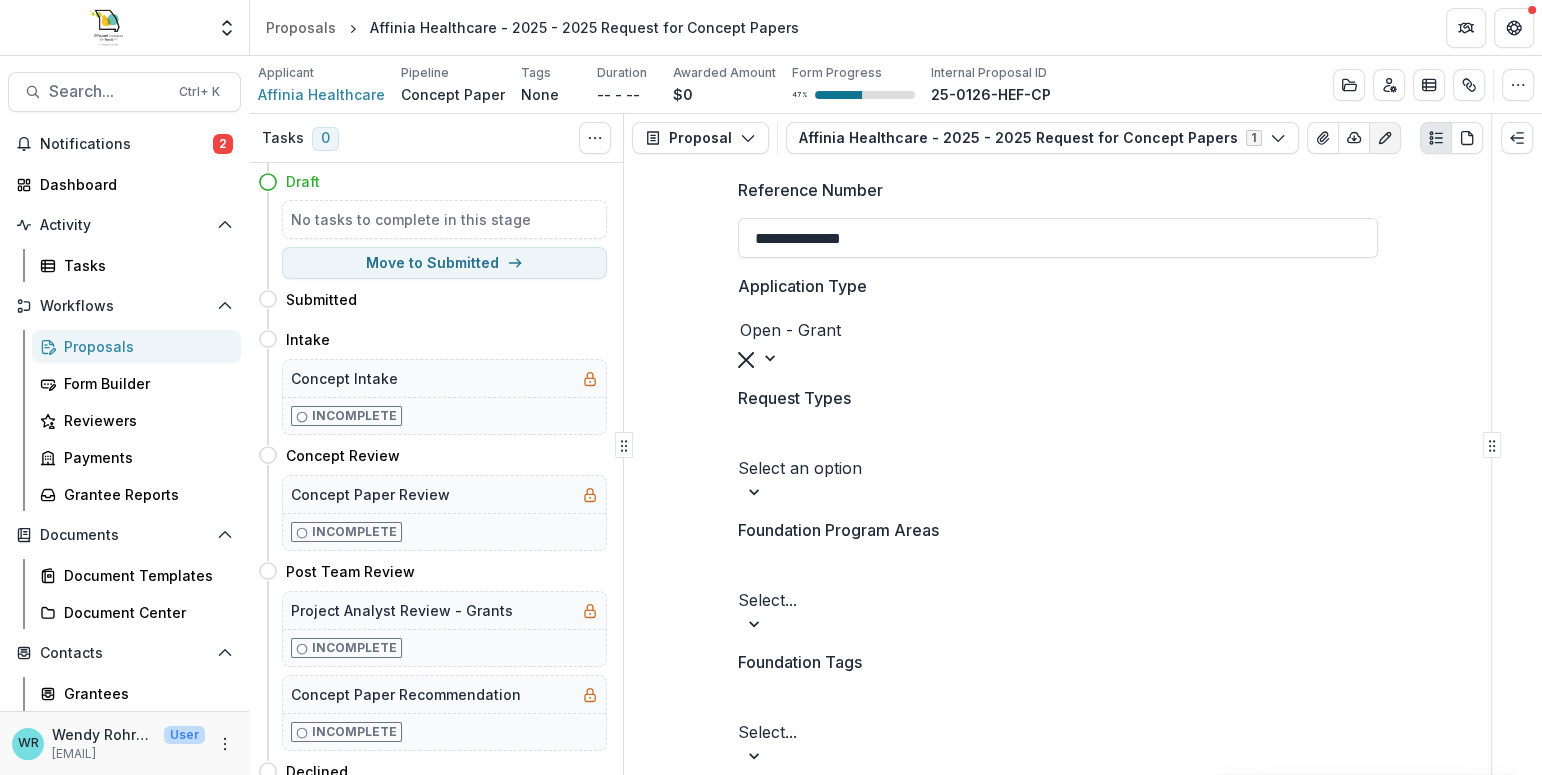 type 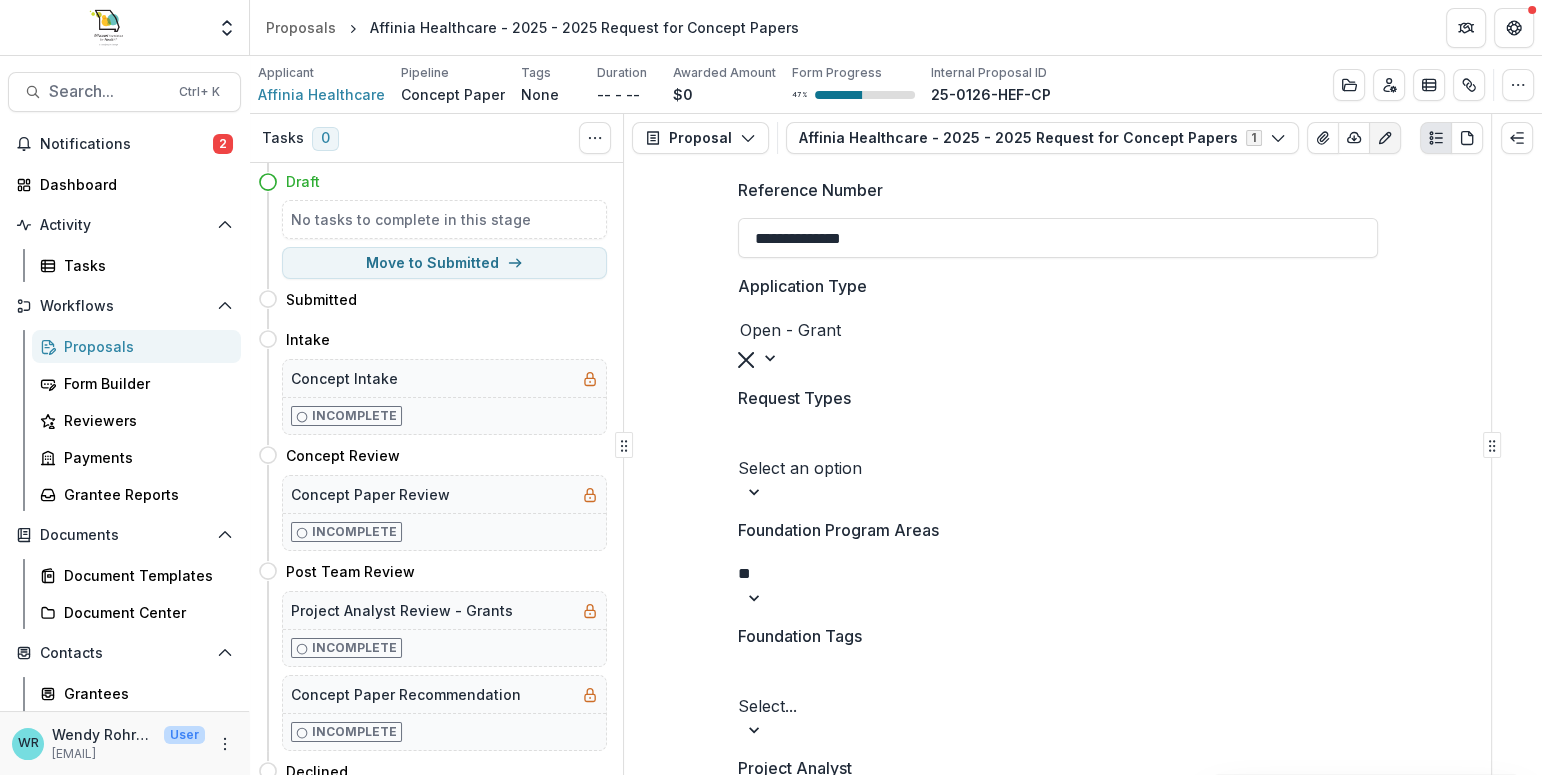 type on "*" 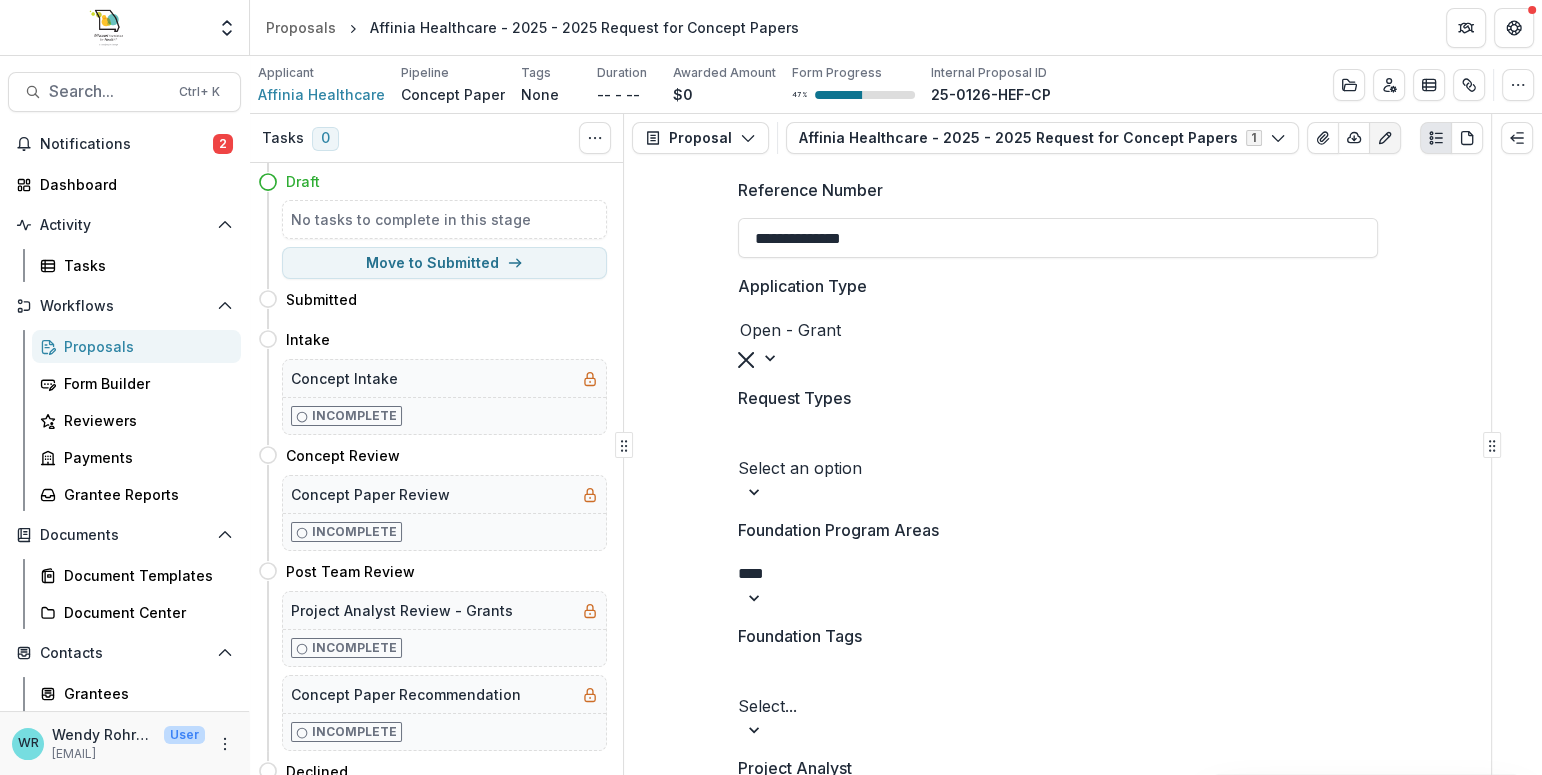 type on "*****" 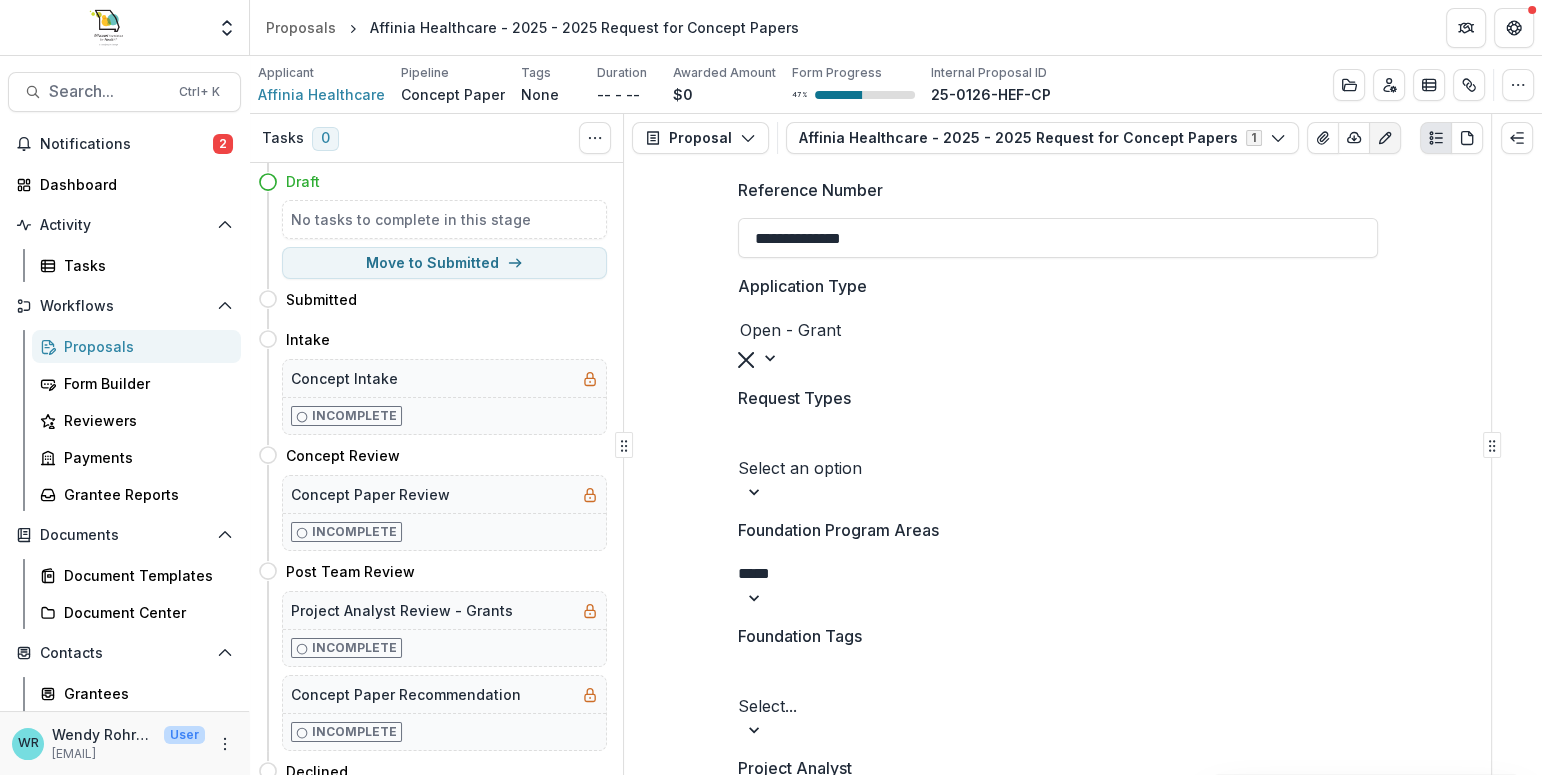 type 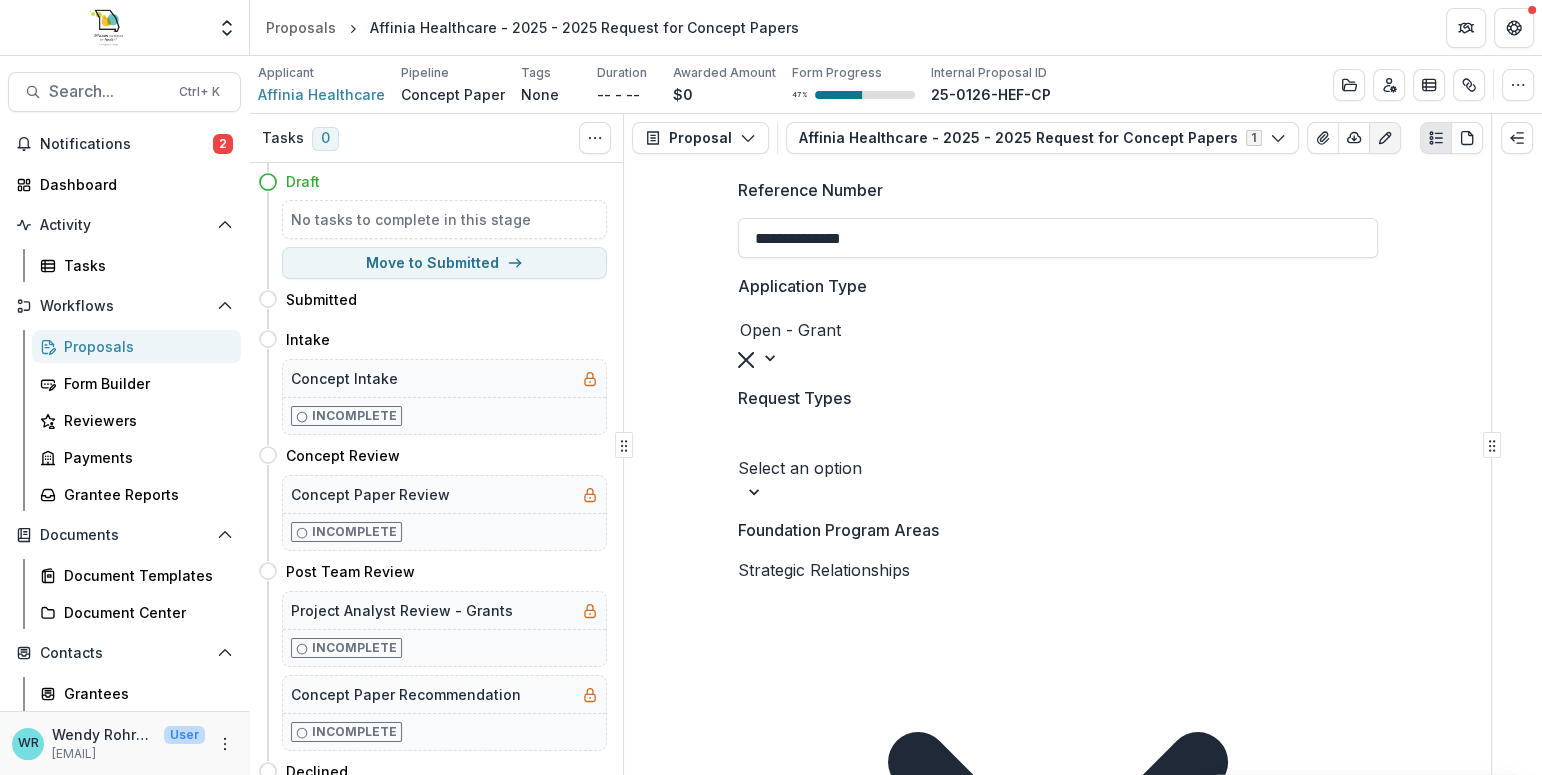 type on "******" 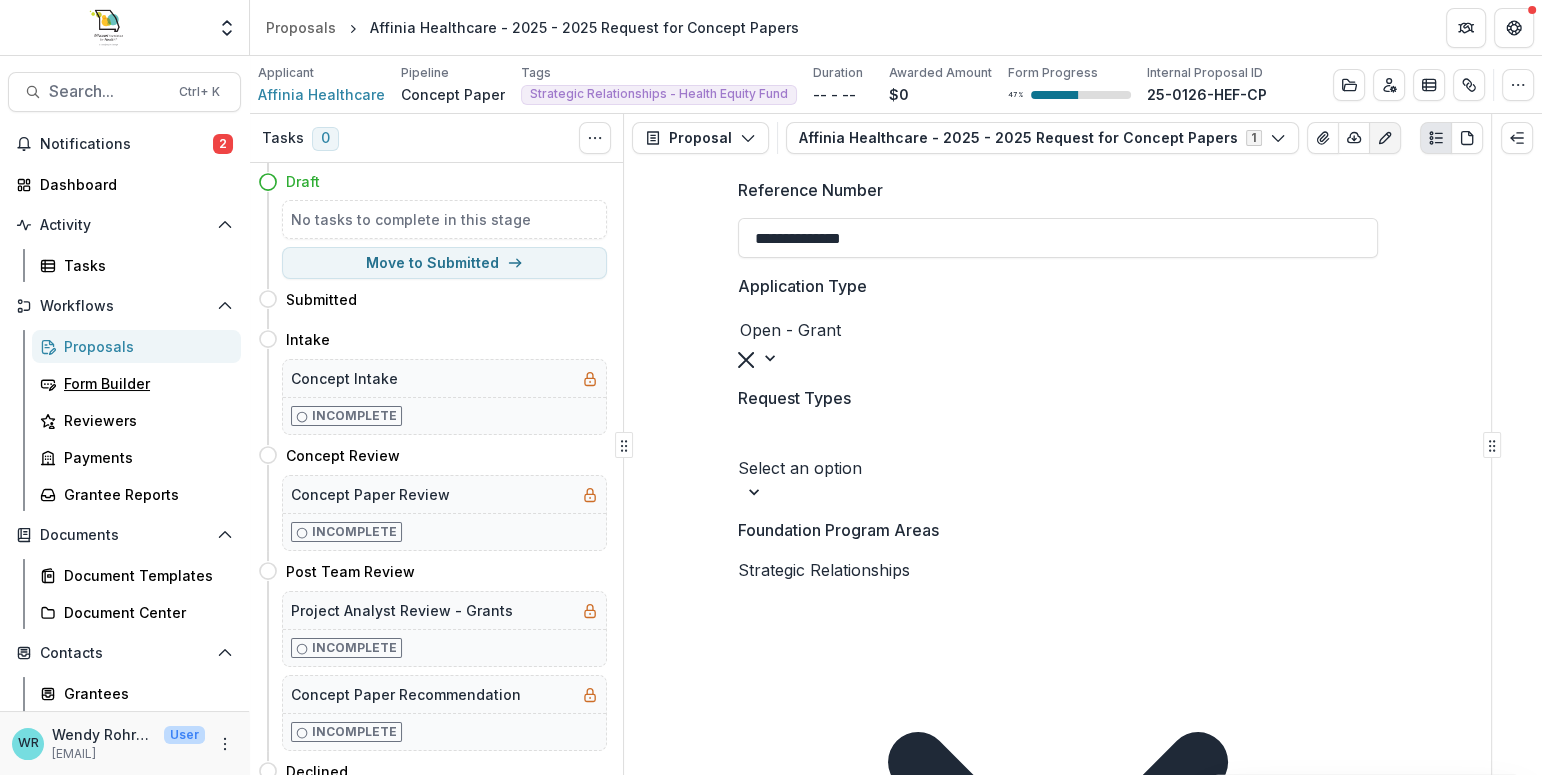 drag, startPoint x: 140, startPoint y: 374, endPoint x: 158, endPoint y: 362, distance: 21.633308 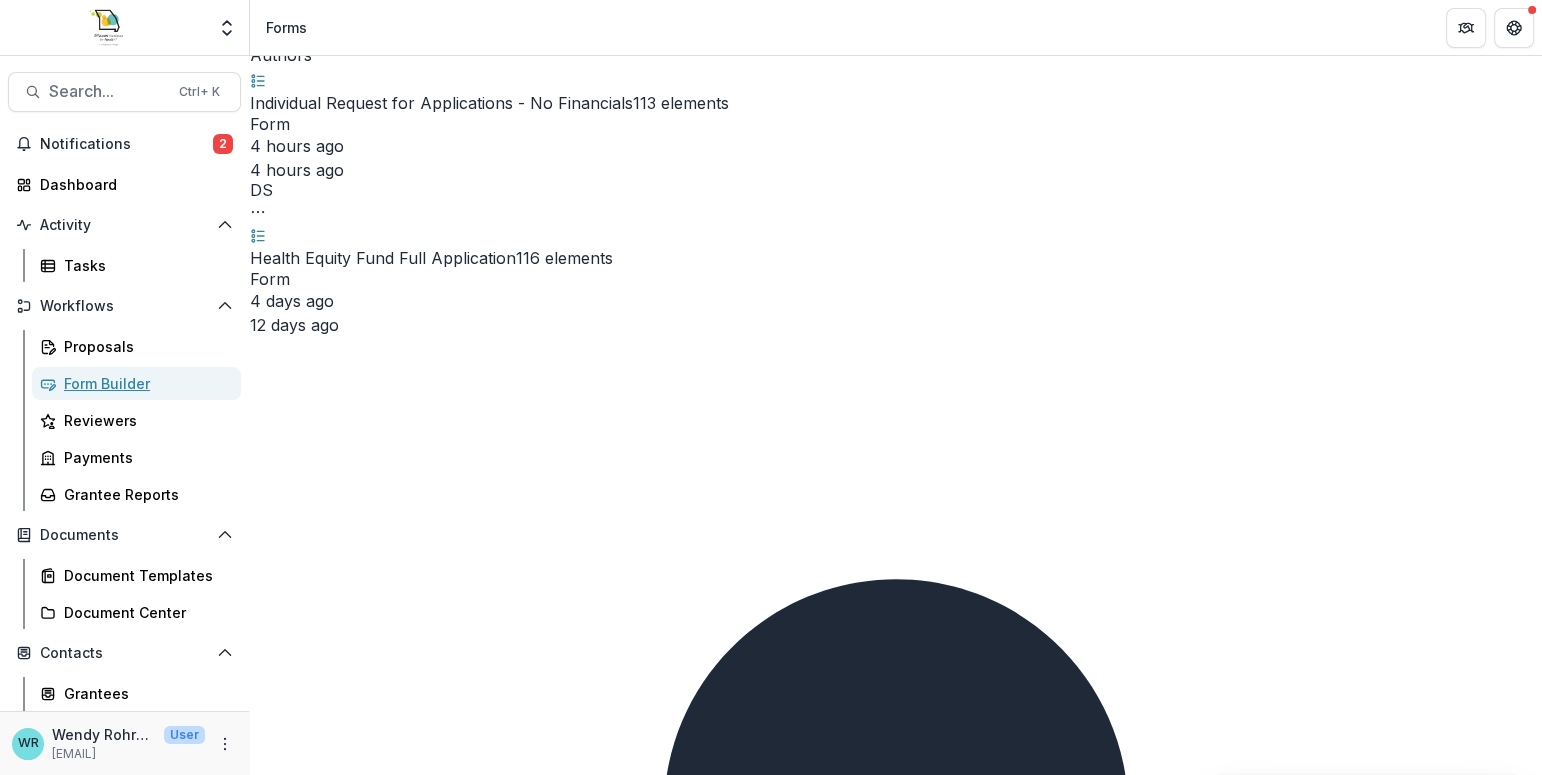 scroll, scrollTop: 142, scrollLeft: 0, axis: vertical 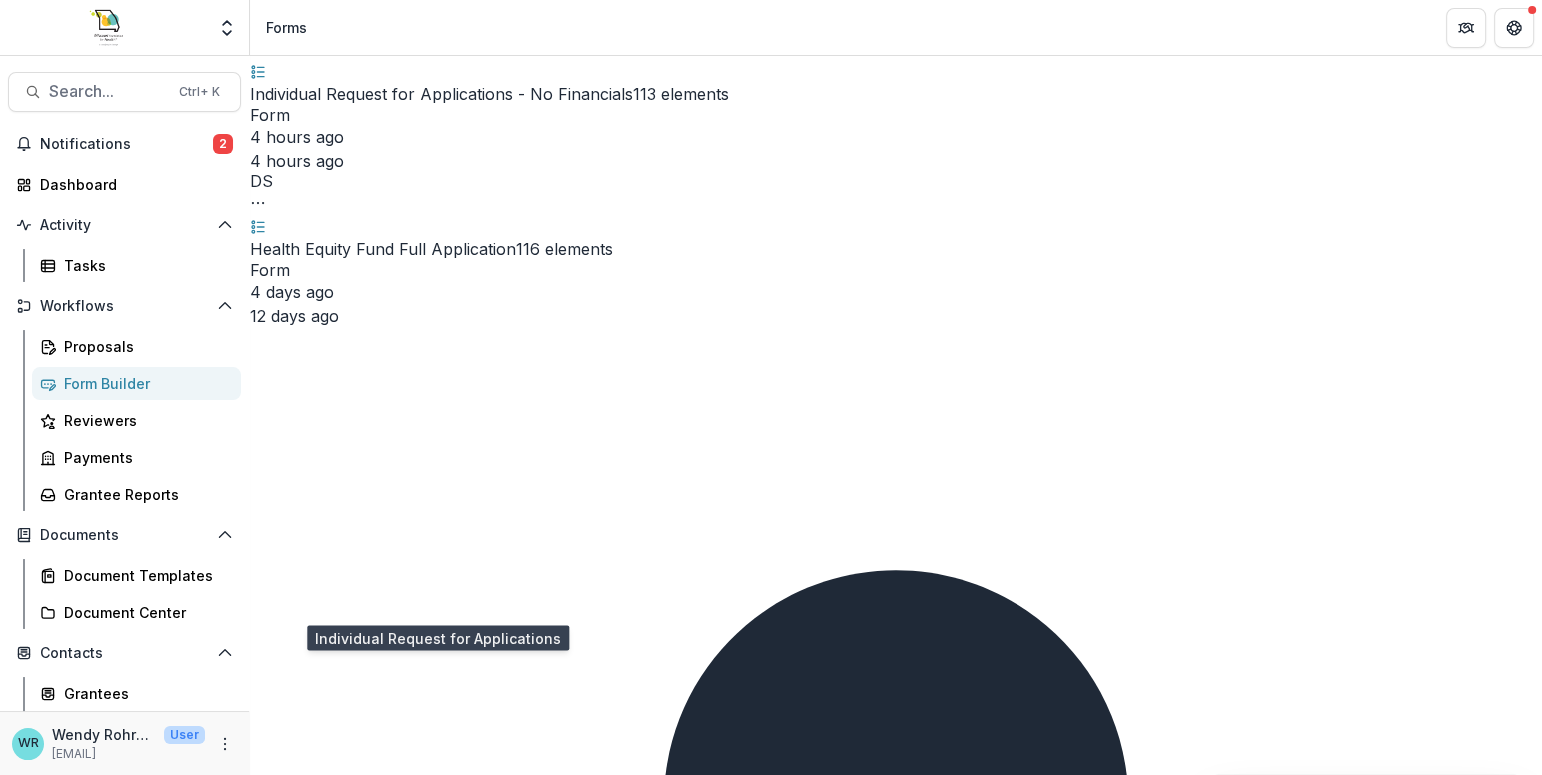 click on "Individual Request for Applications" at bounding box center (381, 9251) 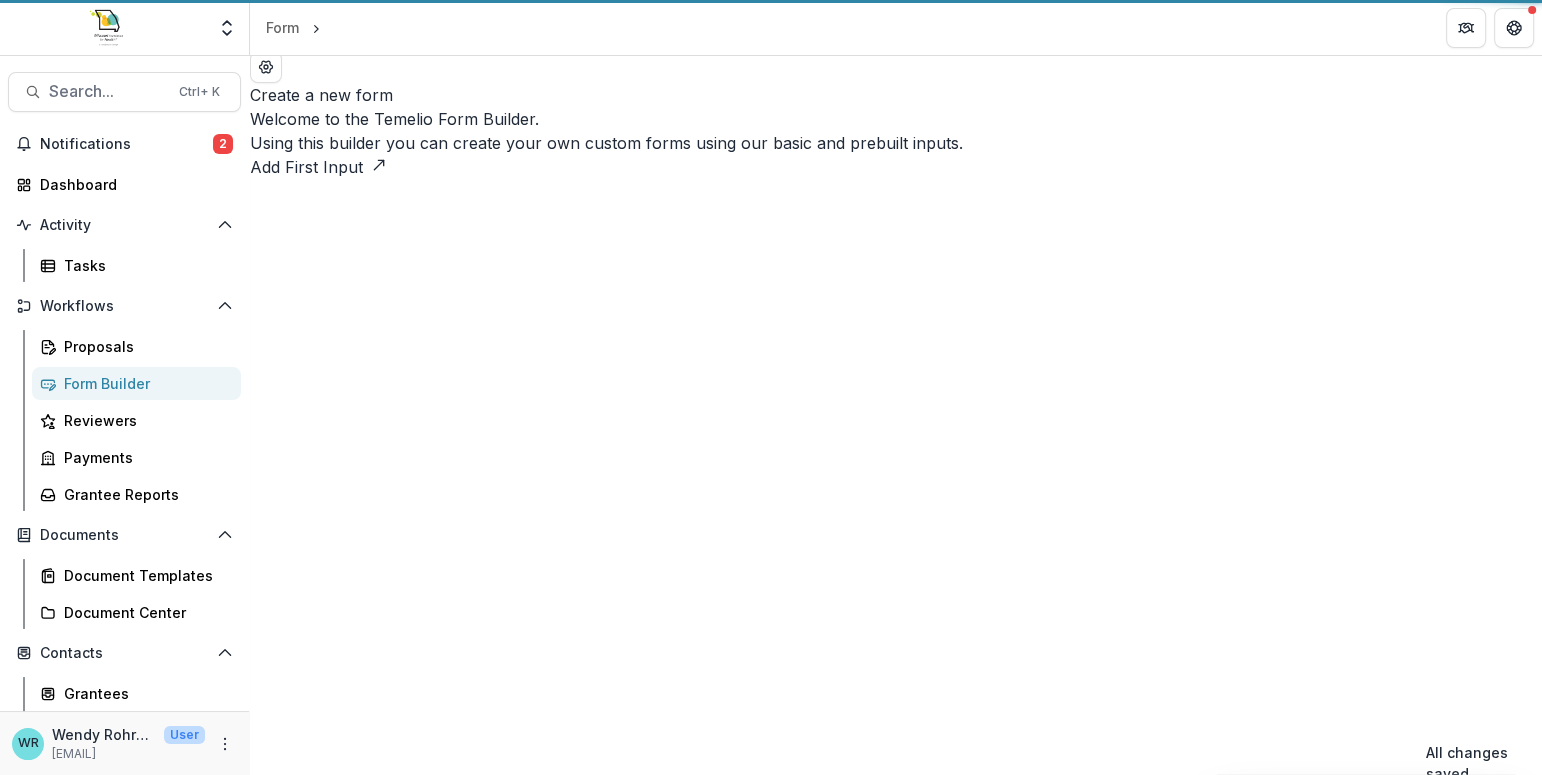 scroll, scrollTop: 0, scrollLeft: 0, axis: both 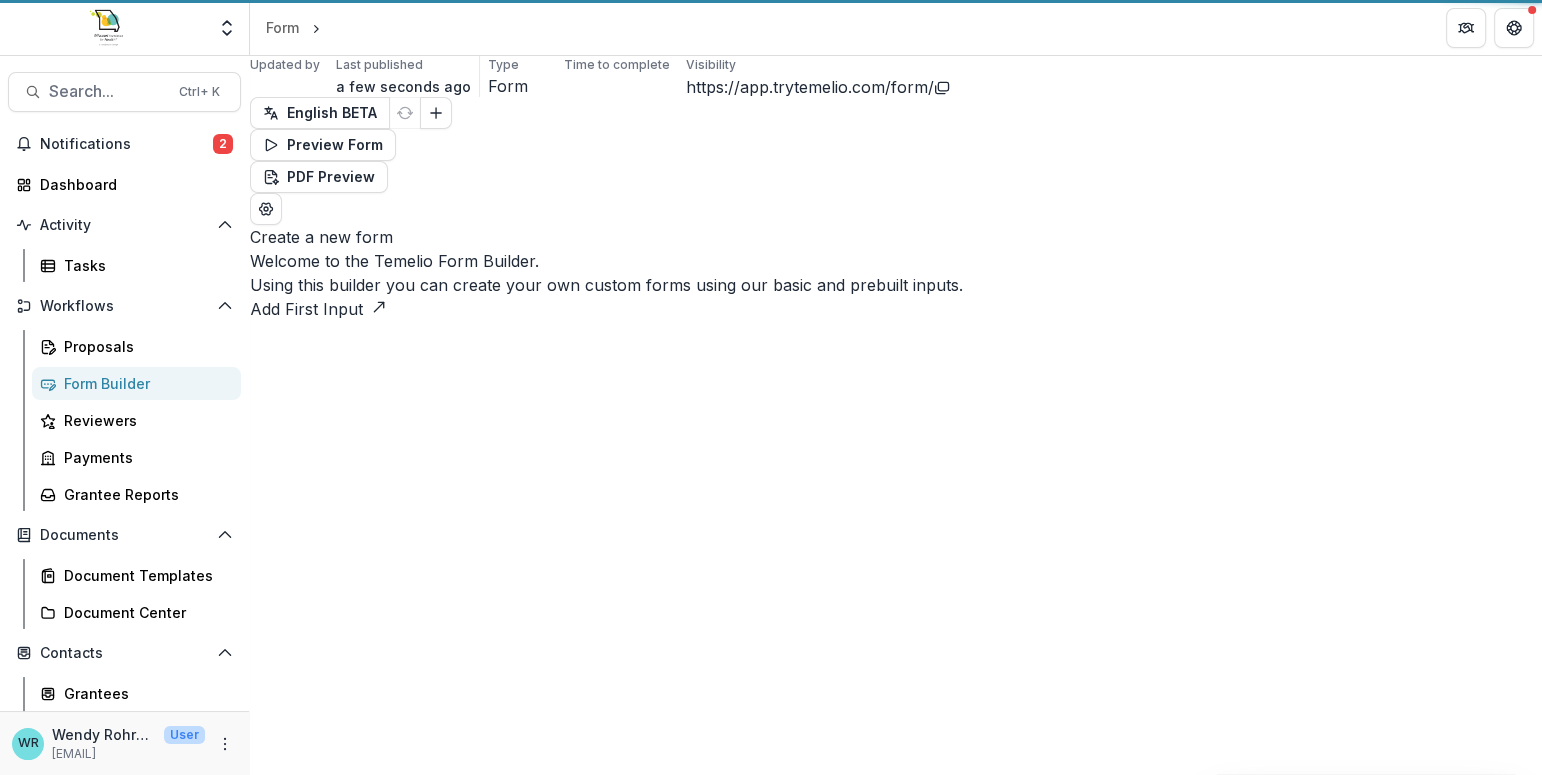 select on "********" 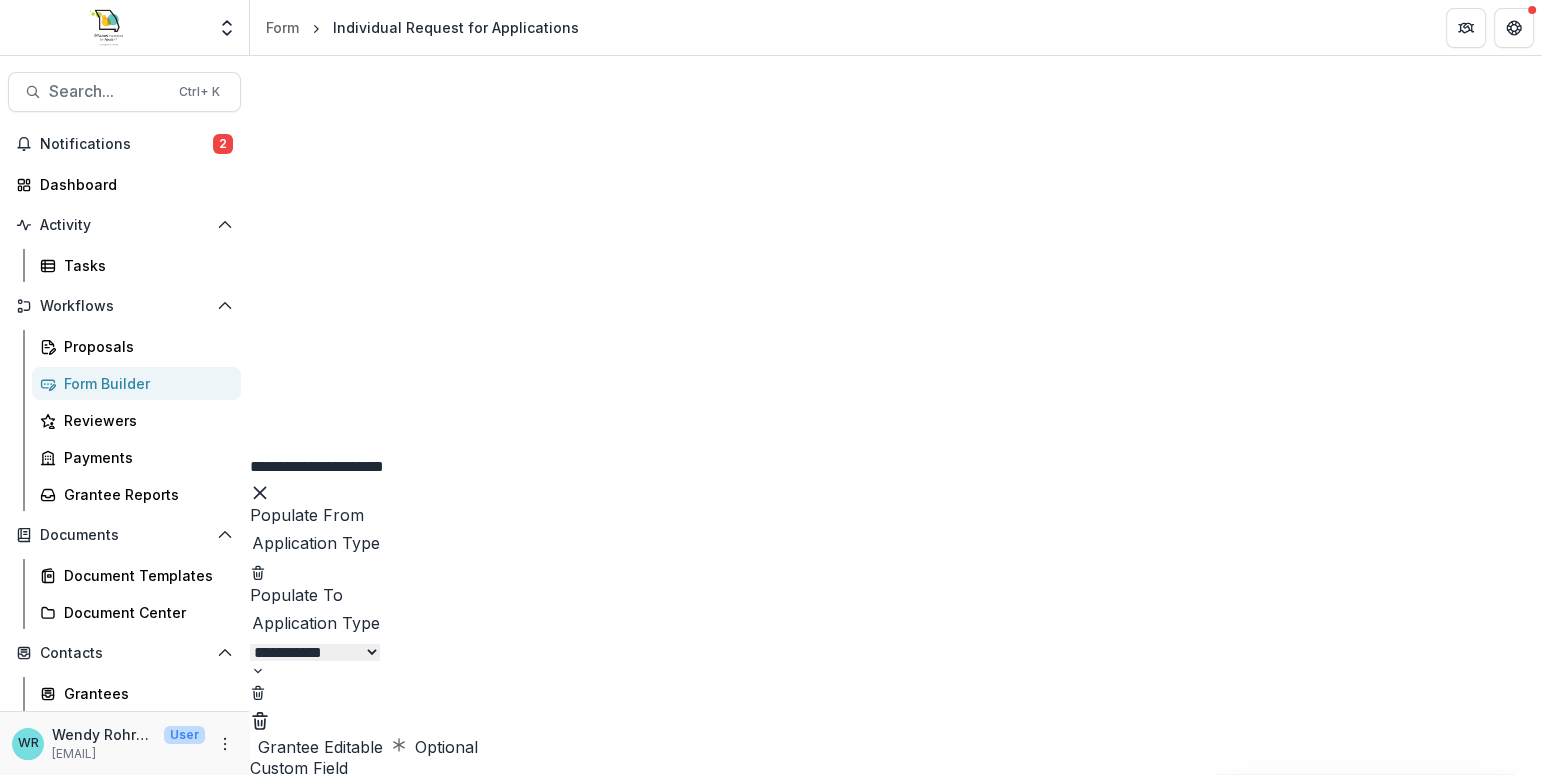 scroll, scrollTop: 22204, scrollLeft: 0, axis: vertical 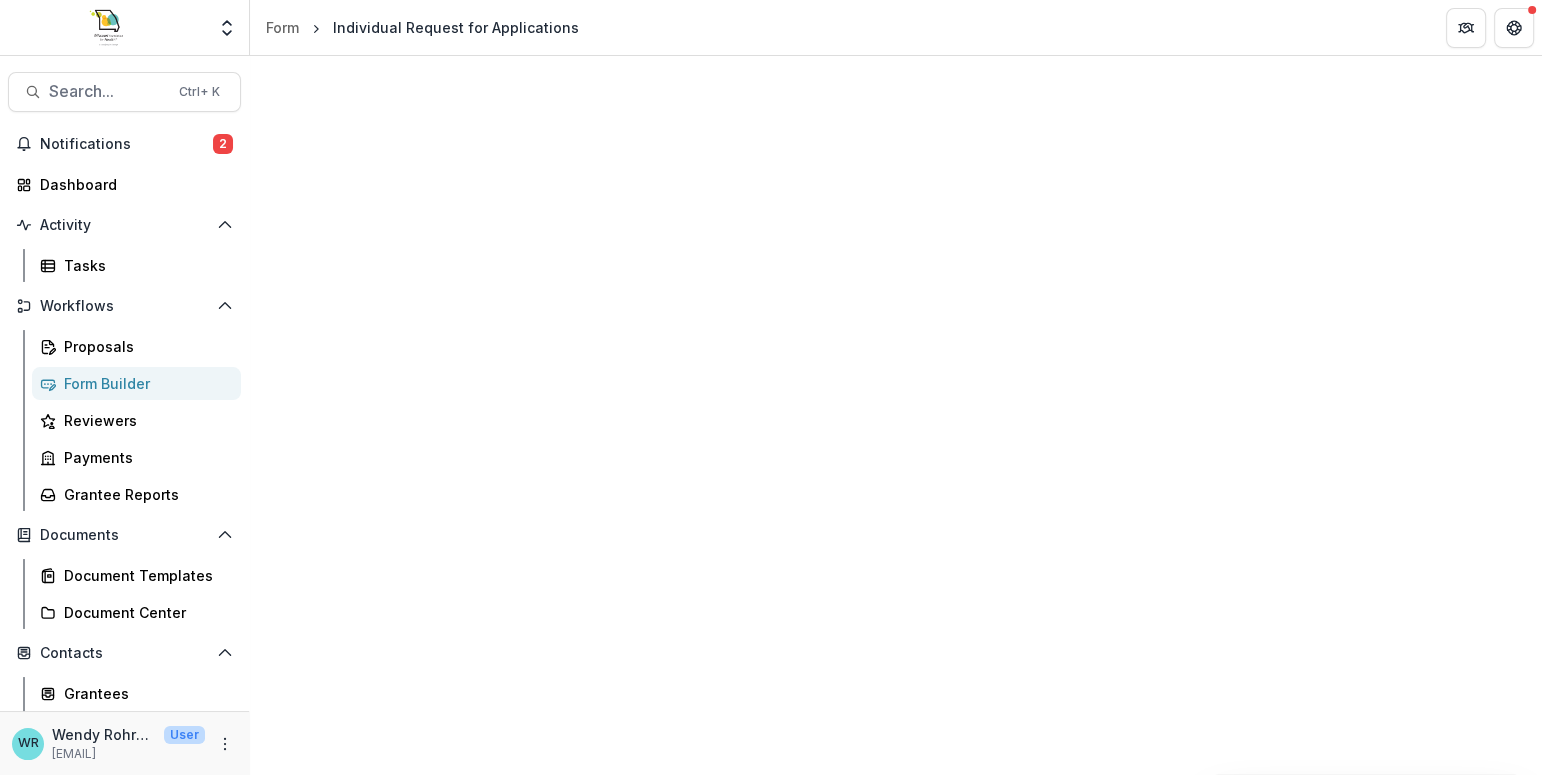 click on "**********" at bounding box center (896, 42299) 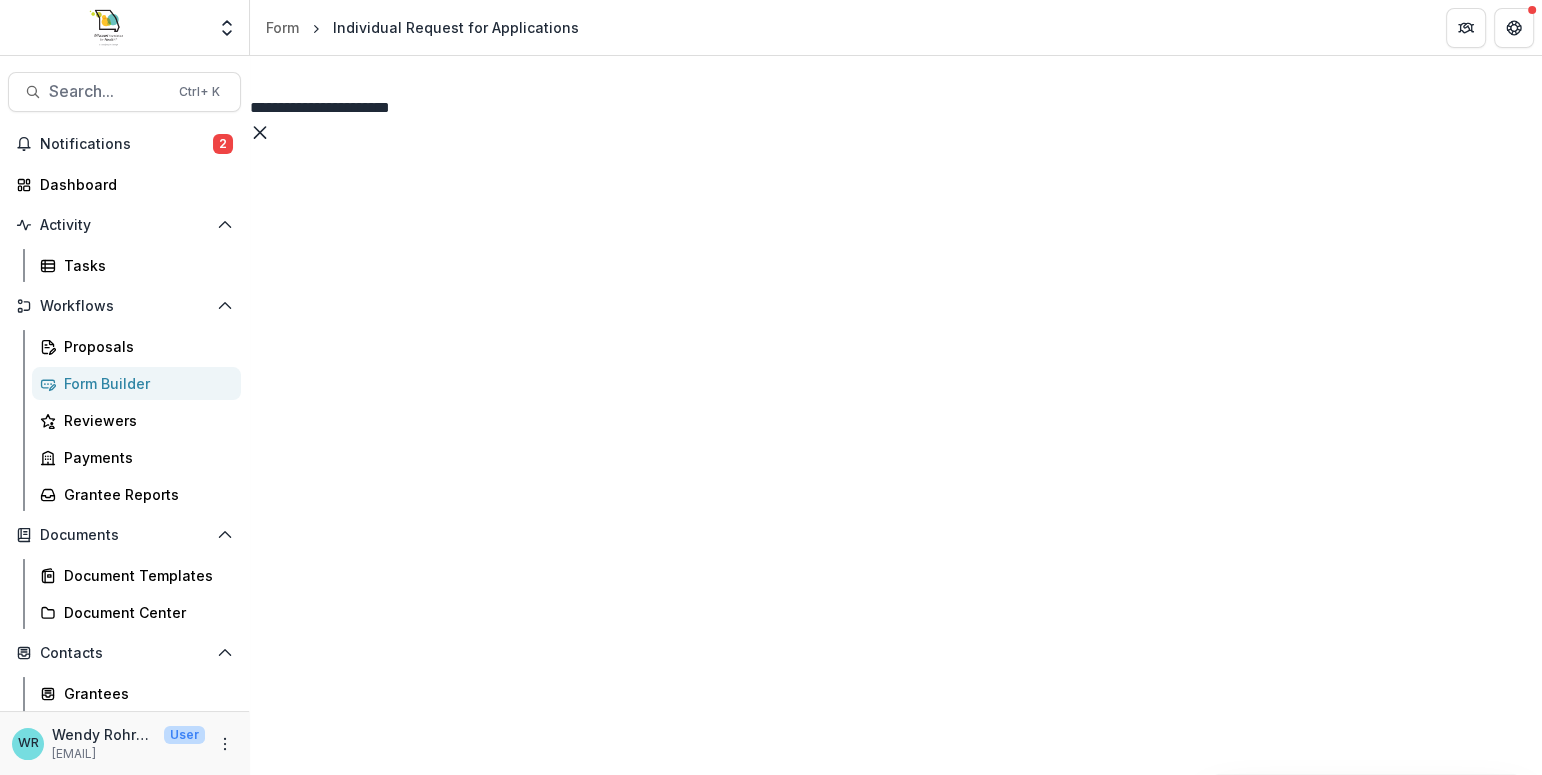 scroll, scrollTop: 21804, scrollLeft: 0, axis: vertical 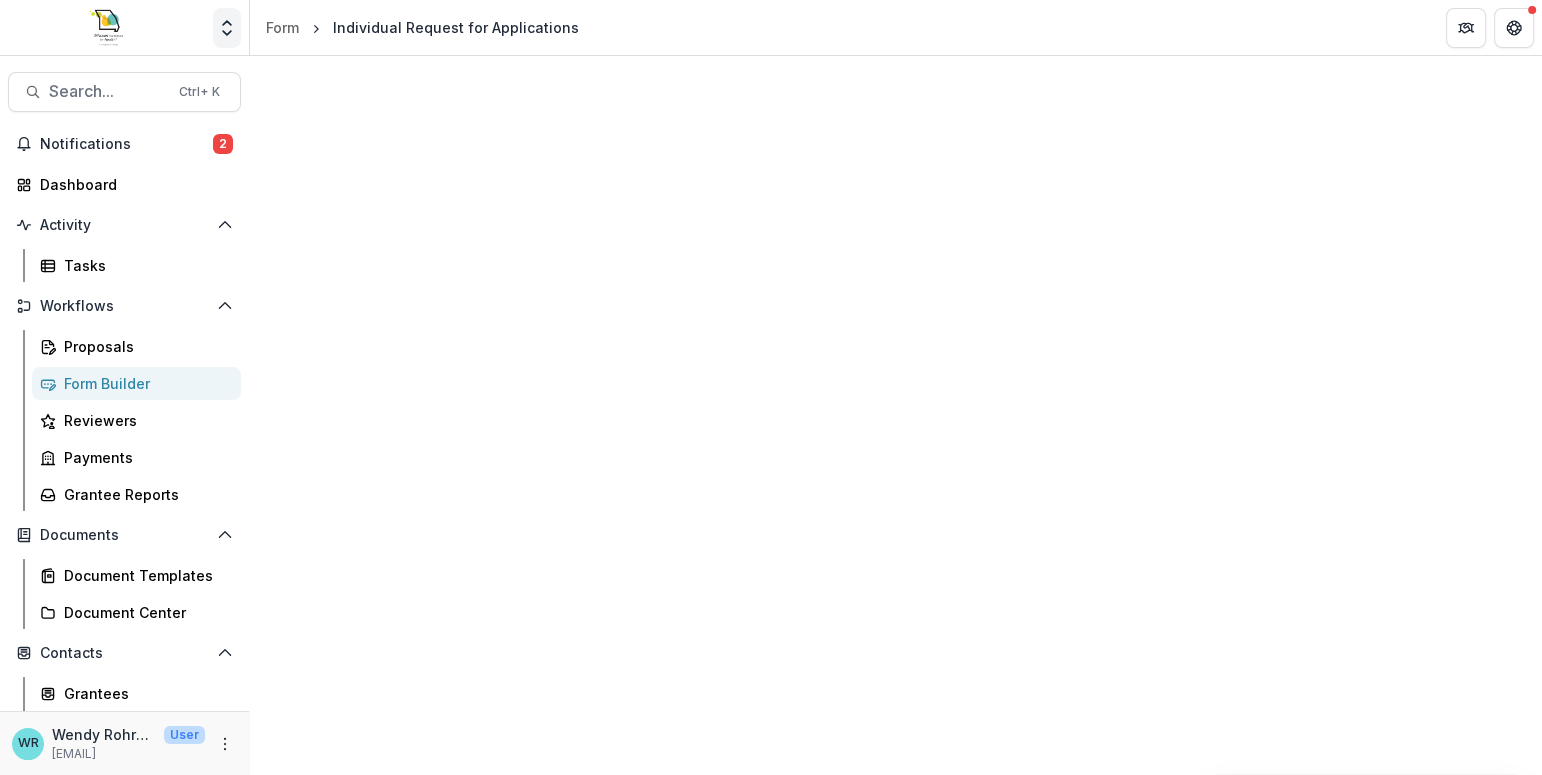 click 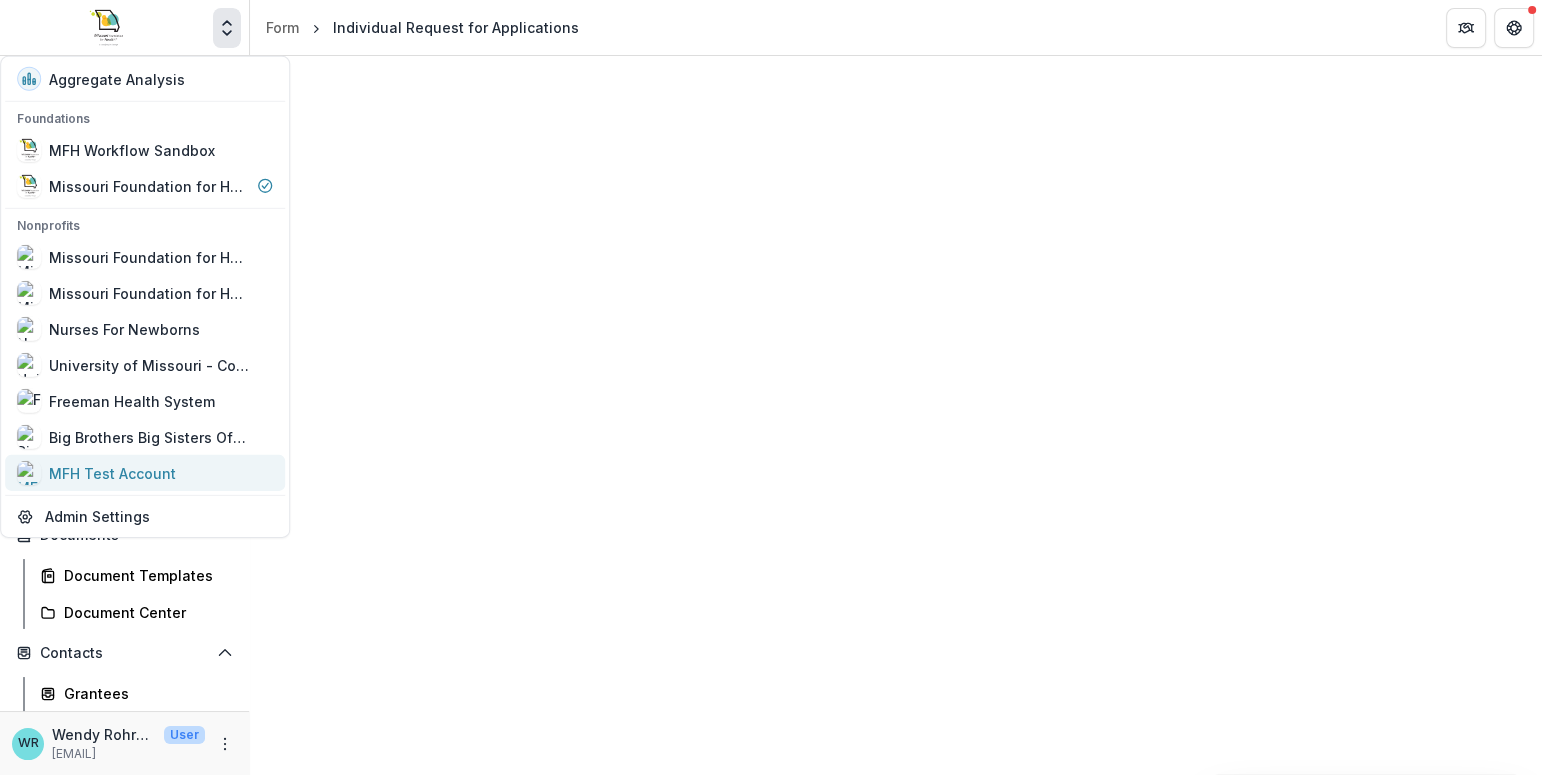 click on "MFH Test Account" at bounding box center [96, 473] 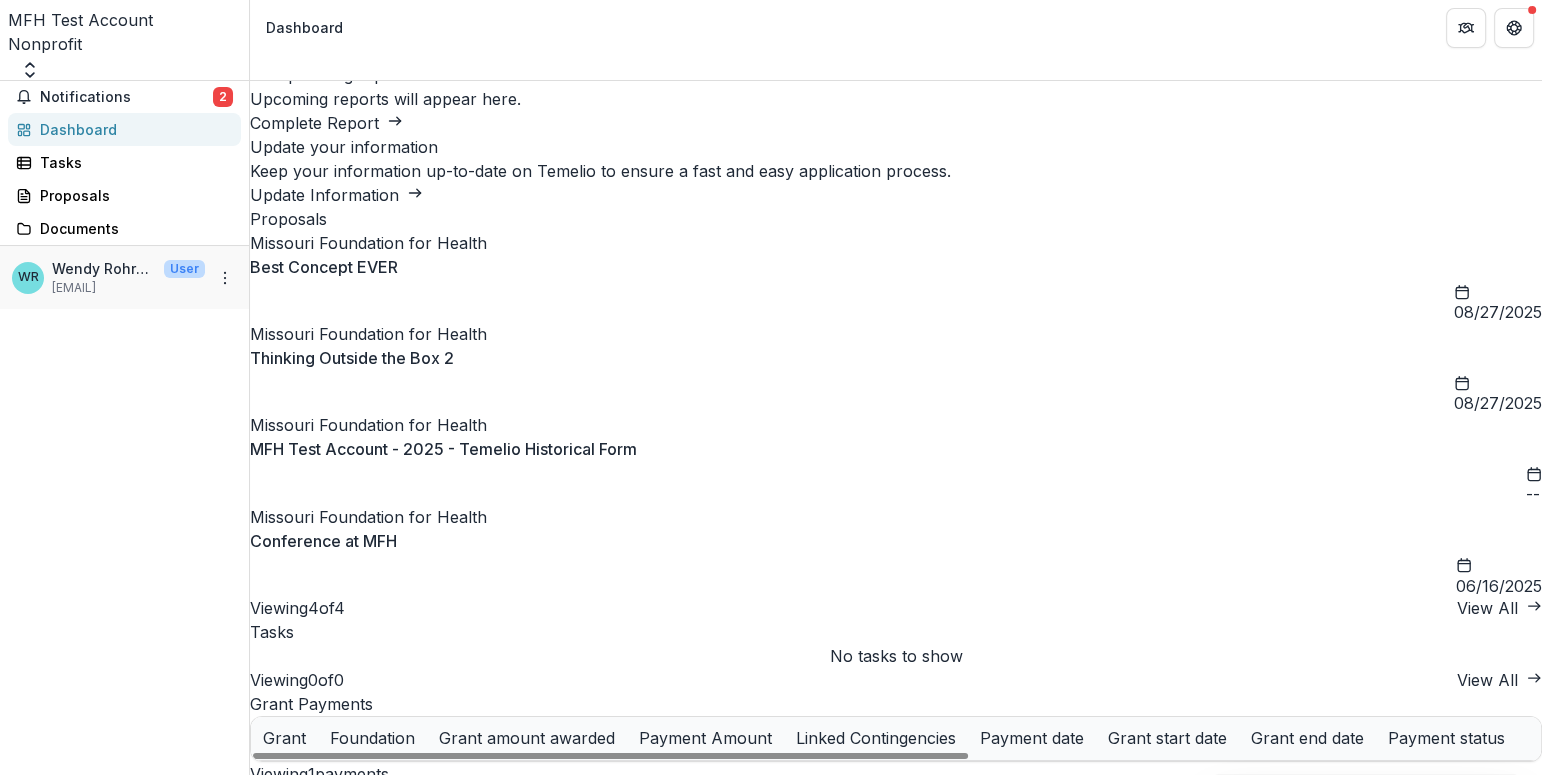 scroll, scrollTop: 0, scrollLeft: 0, axis: both 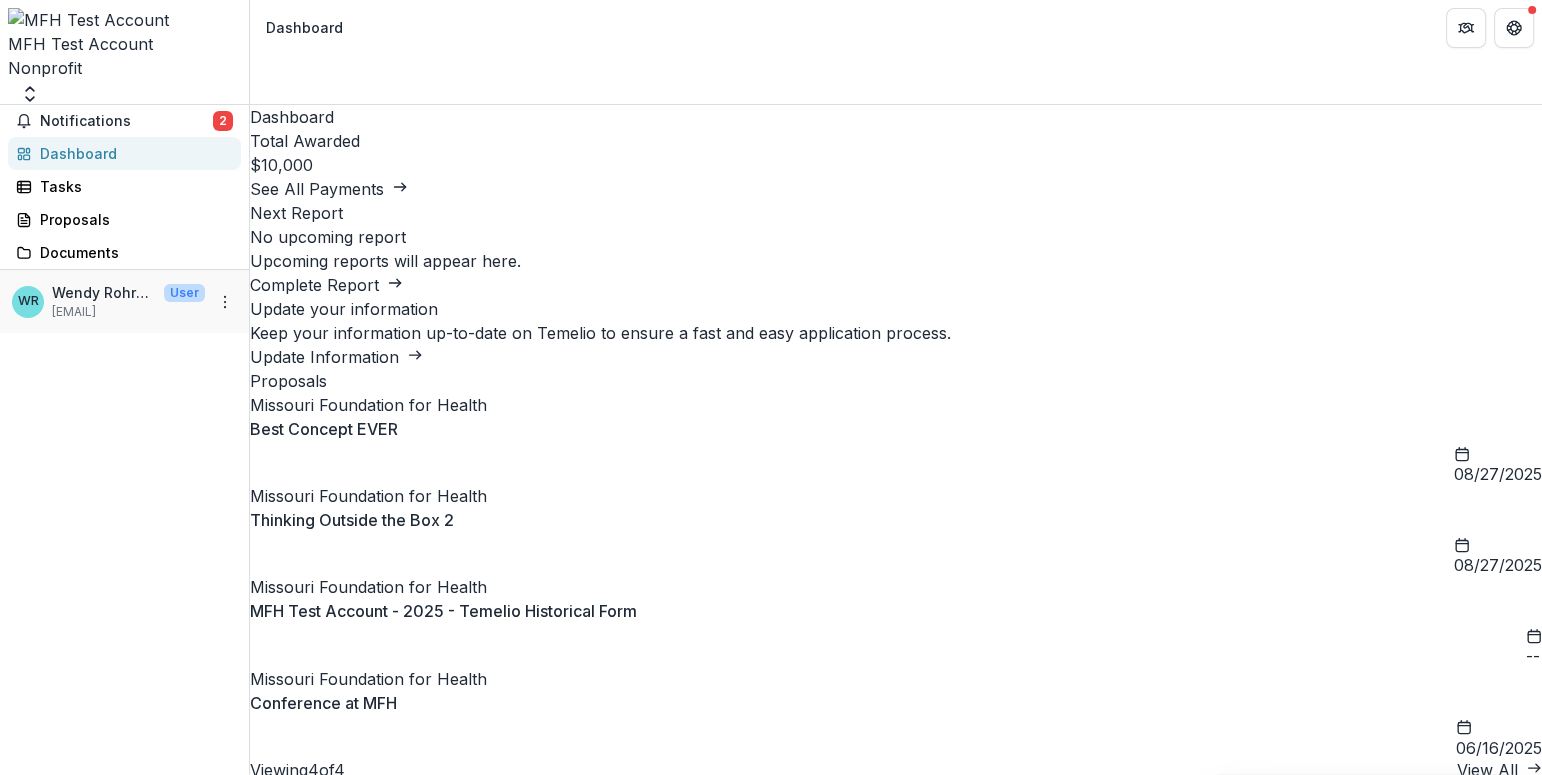 click on "Best Concept EVER" at bounding box center [324, 429] 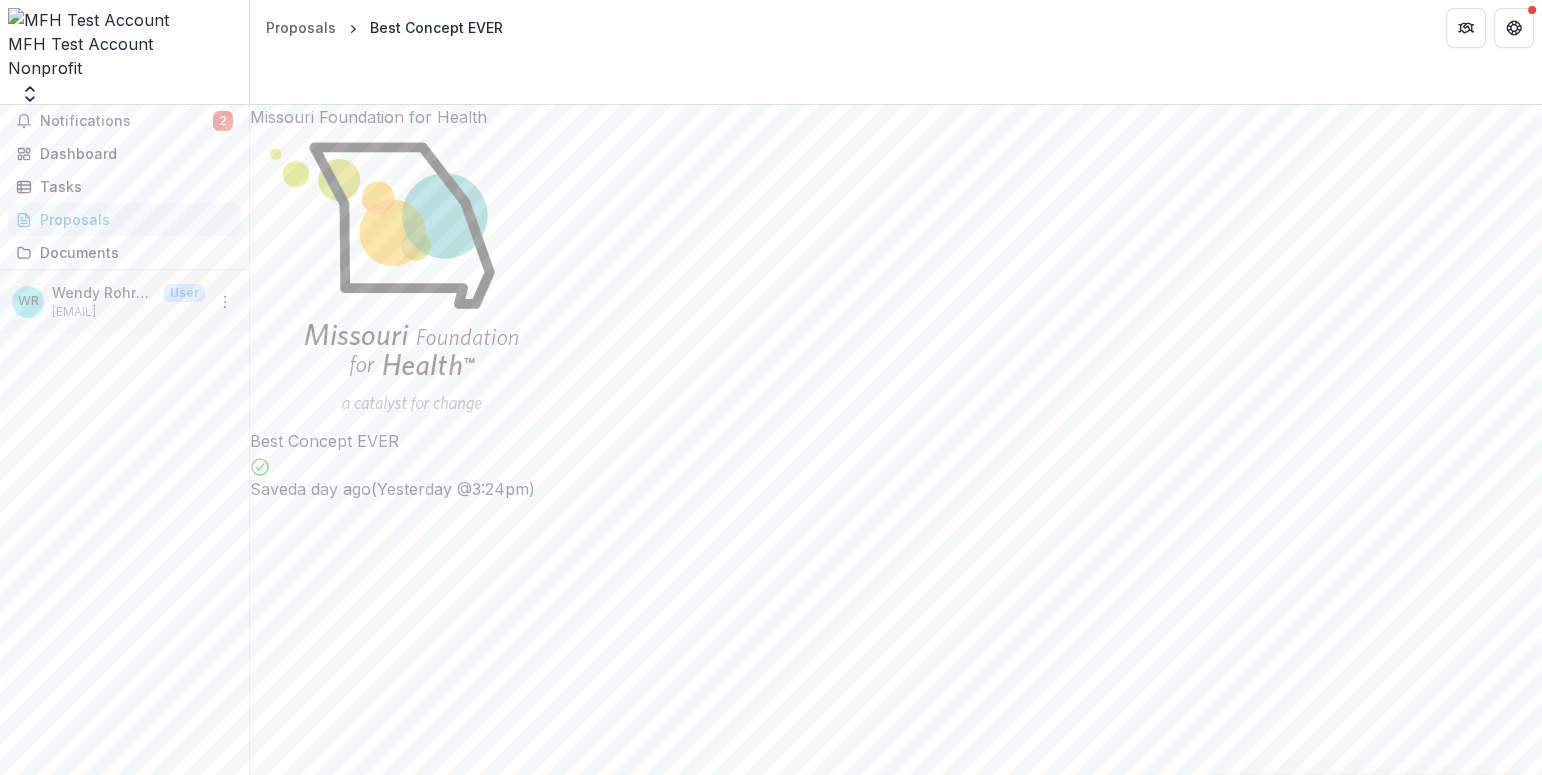 scroll, scrollTop: 2754, scrollLeft: 0, axis: vertical 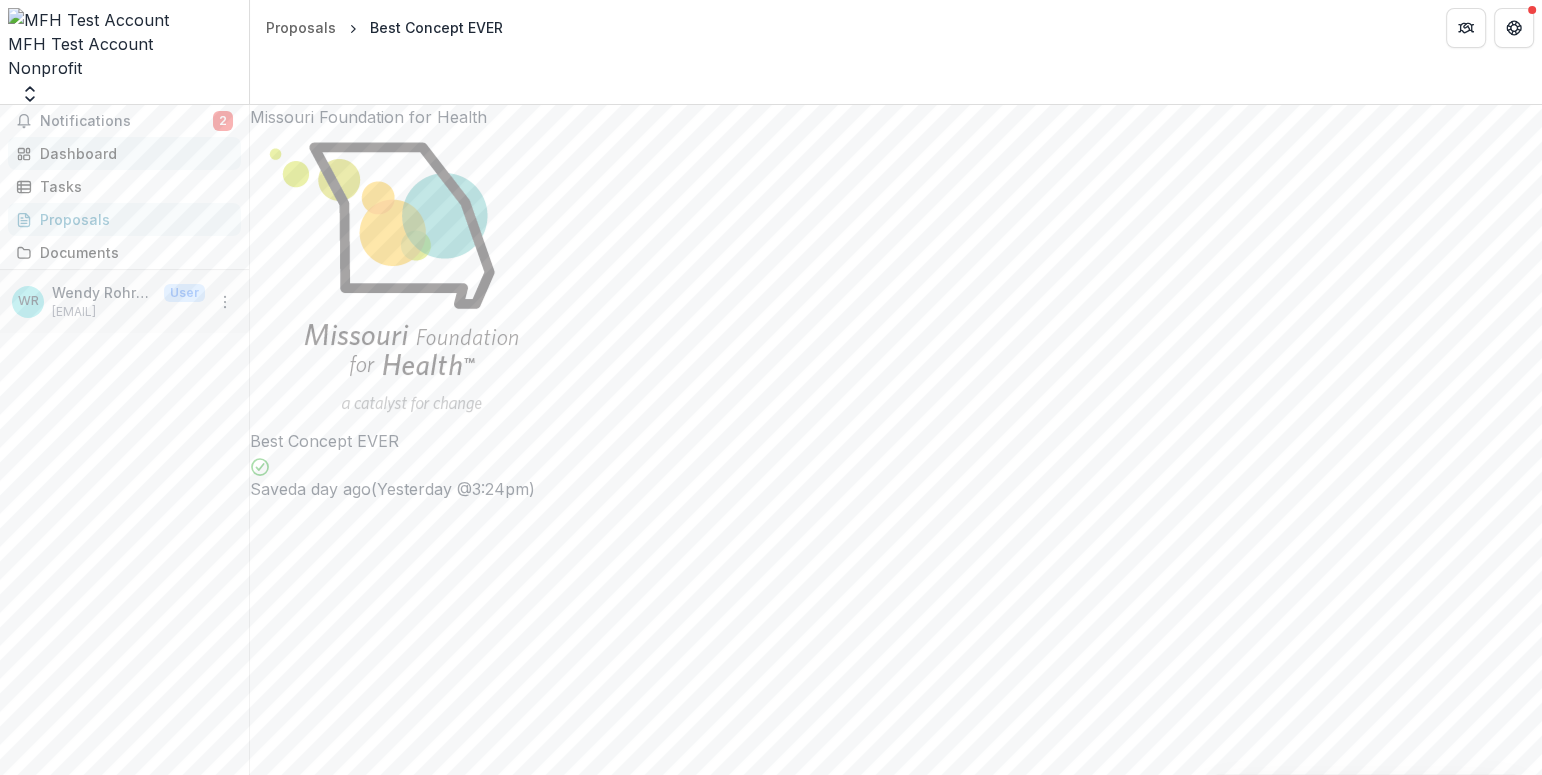 drag, startPoint x: 80, startPoint y: 124, endPoint x: 118, endPoint y: 126, distance: 38.052597 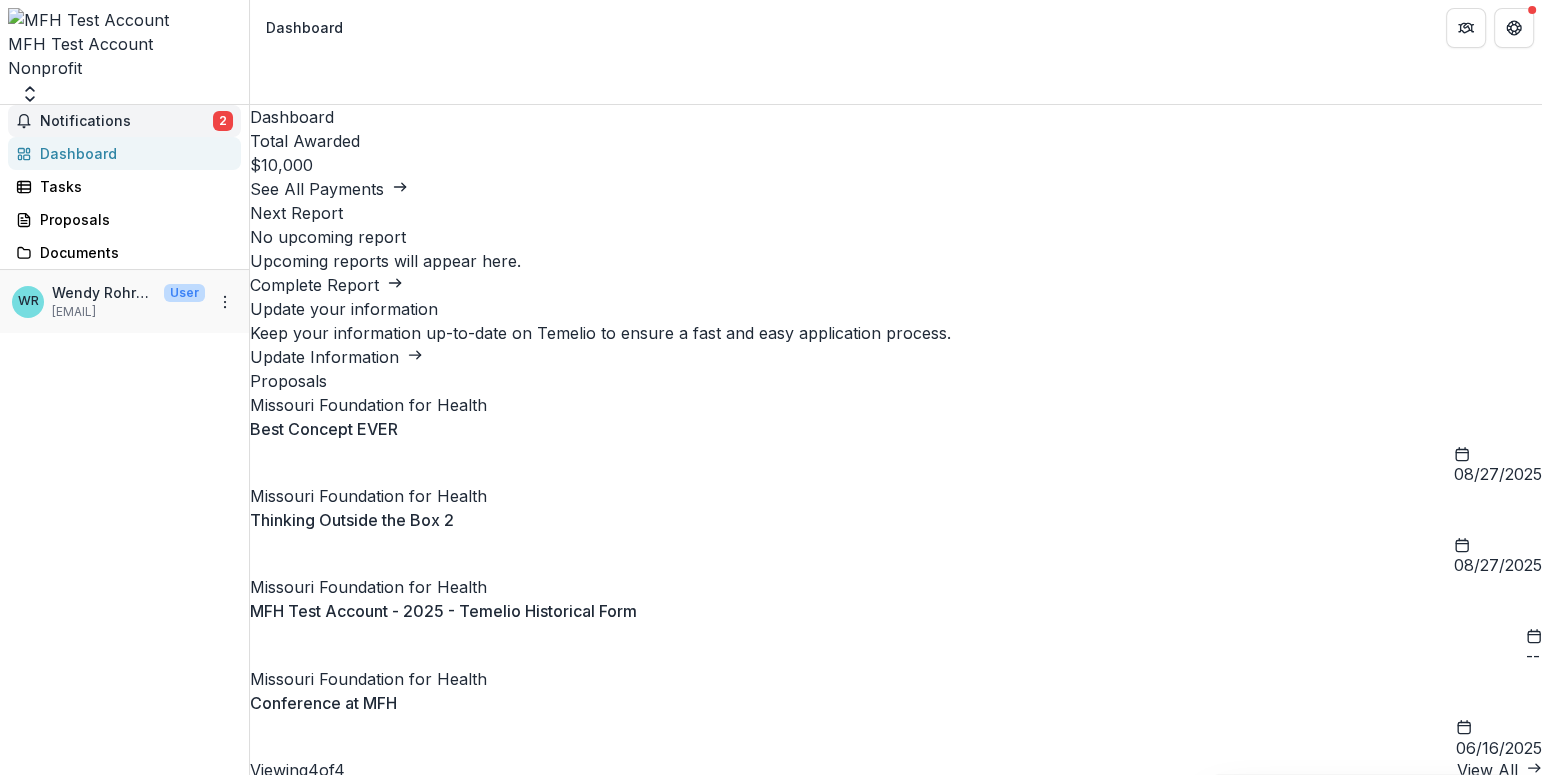 click on "Notifications" at bounding box center (126, 121) 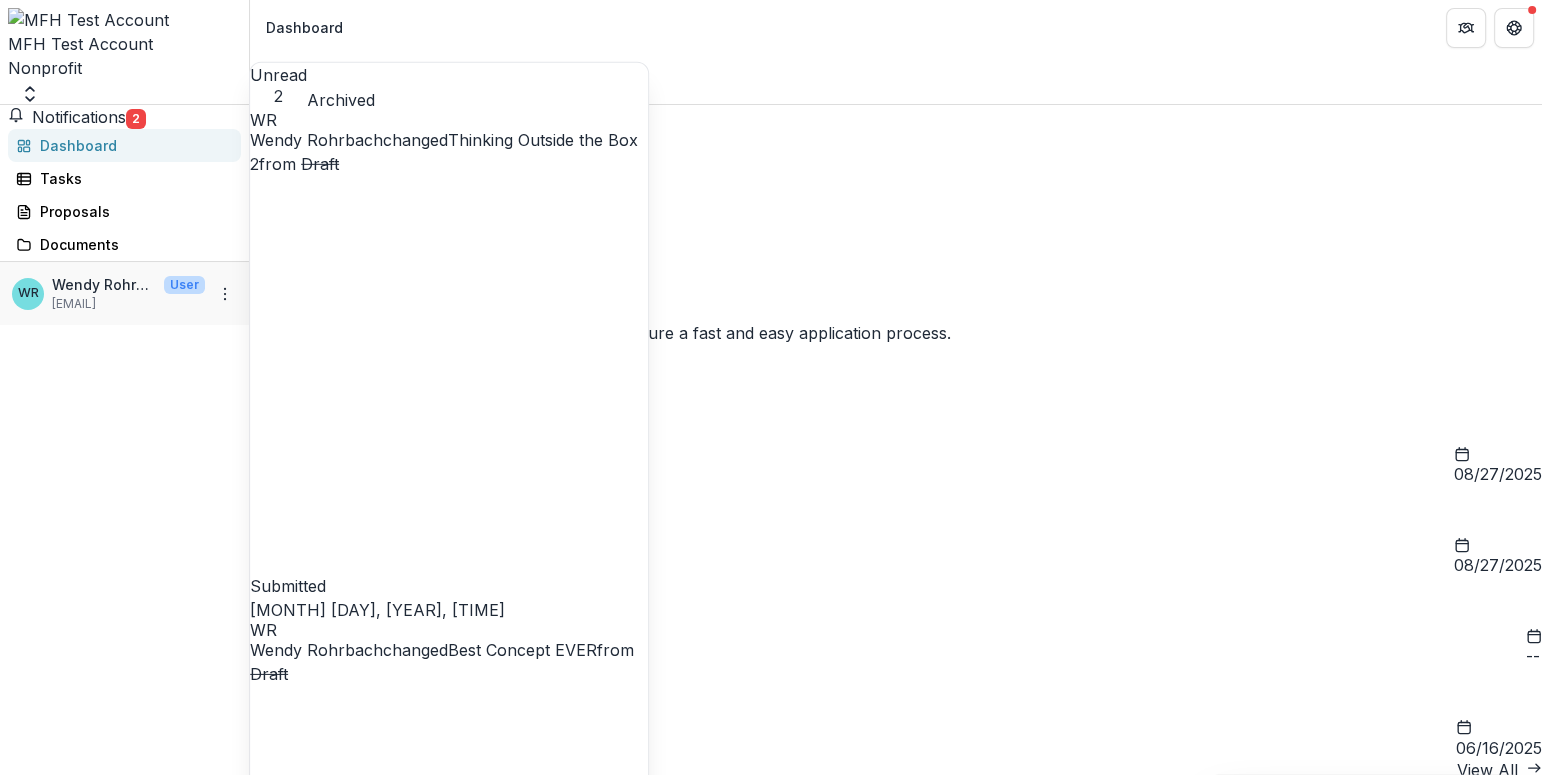 click on "Thinking Outside the Box 2" at bounding box center [444, 152] 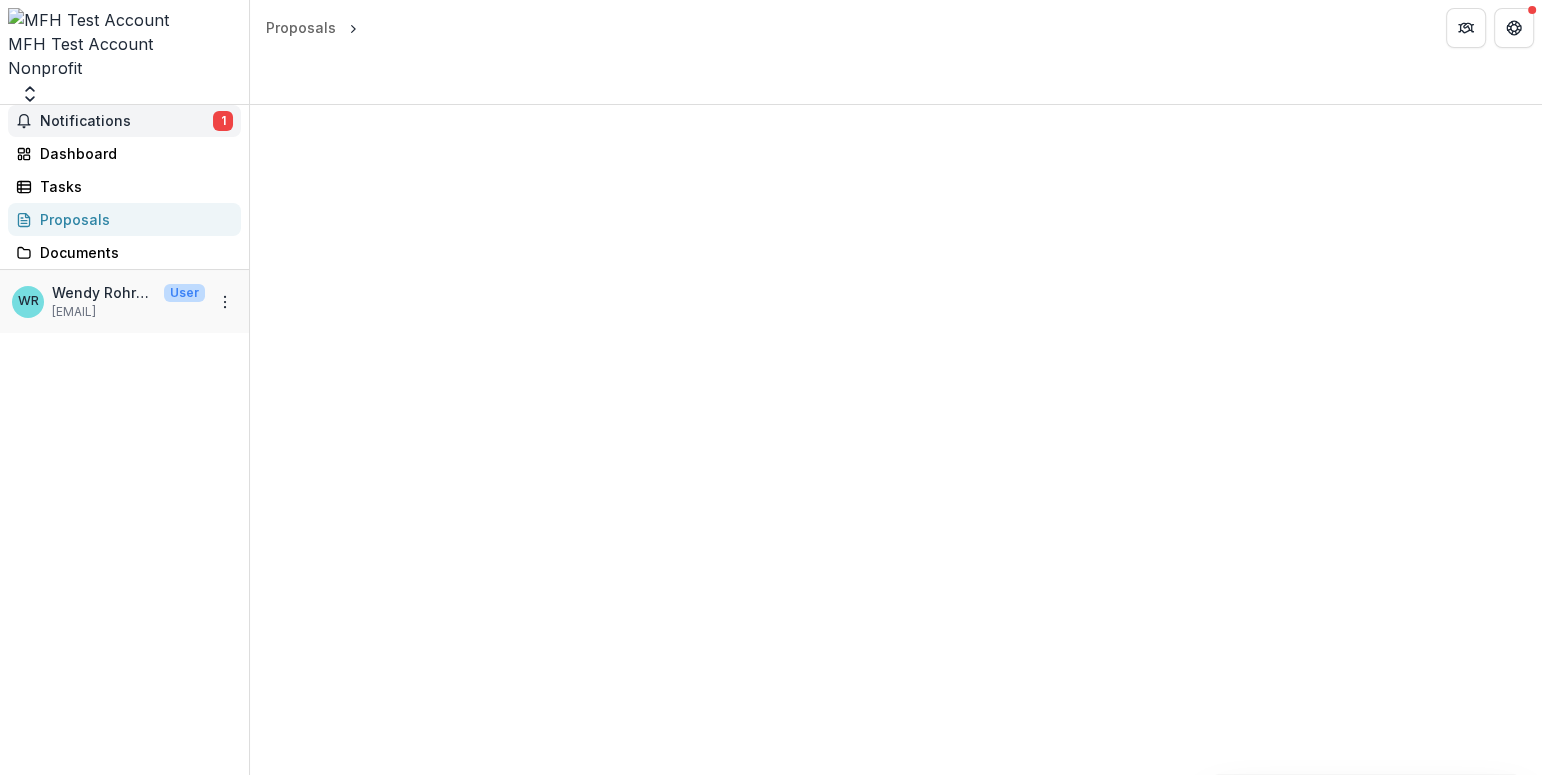 click on "Notifications" at bounding box center (126, 121) 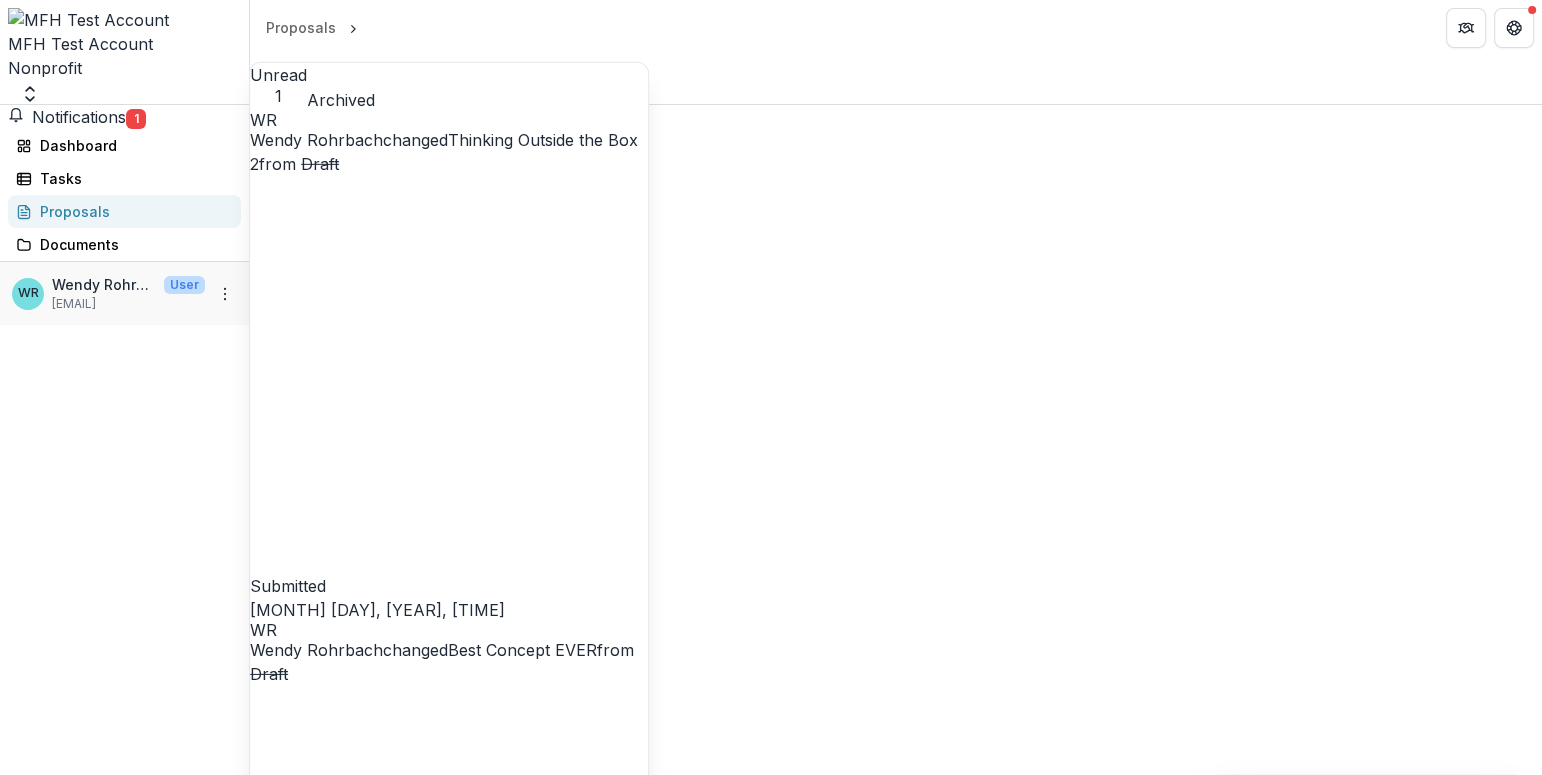 click on "Best Concept EVER" at bounding box center [522, 650] 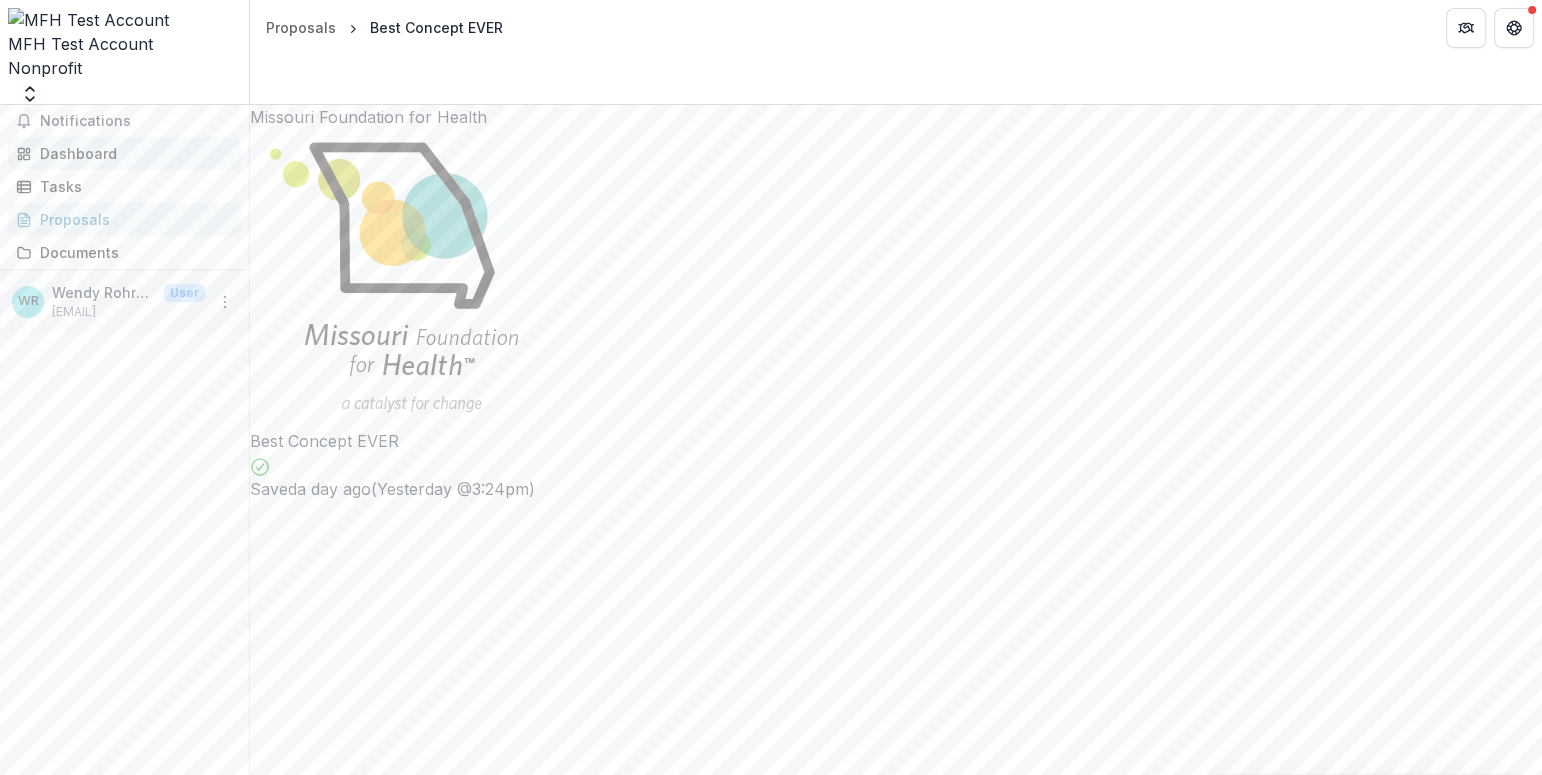 click on "Dashboard" at bounding box center (132, 153) 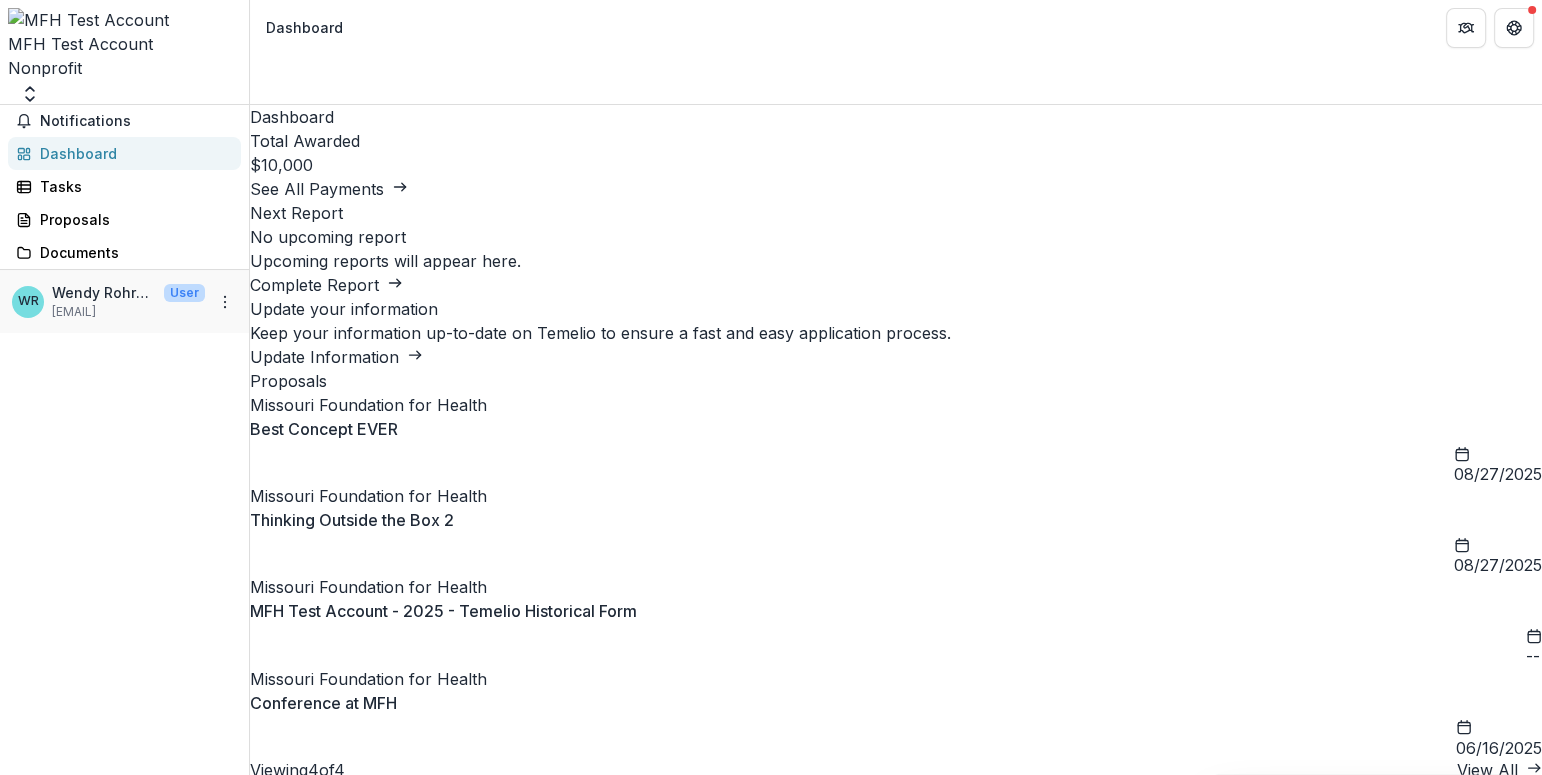 click on "Thinking Outside the Box 2" at bounding box center (352, 520) 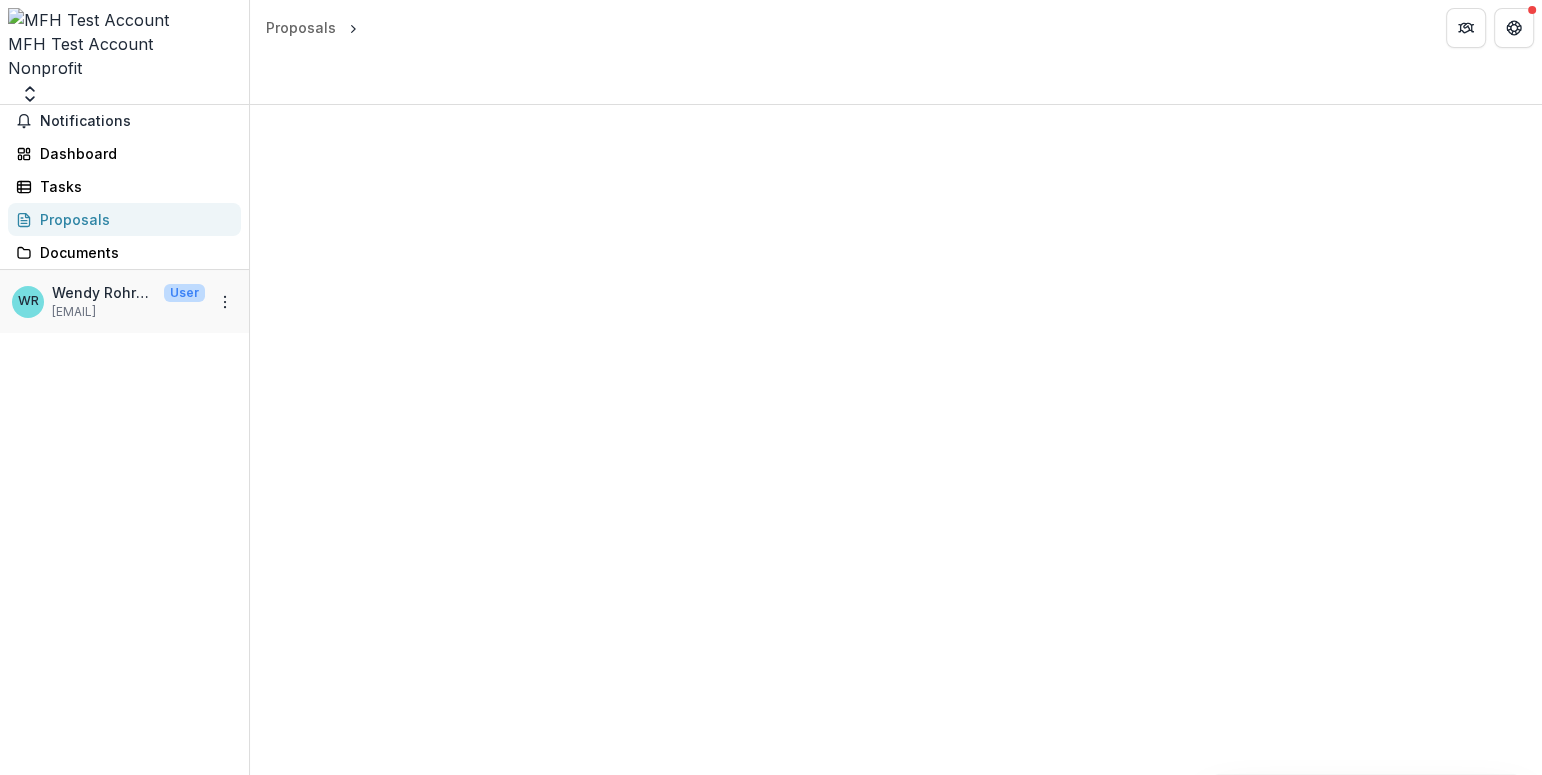 click at bounding box center [896, 440] 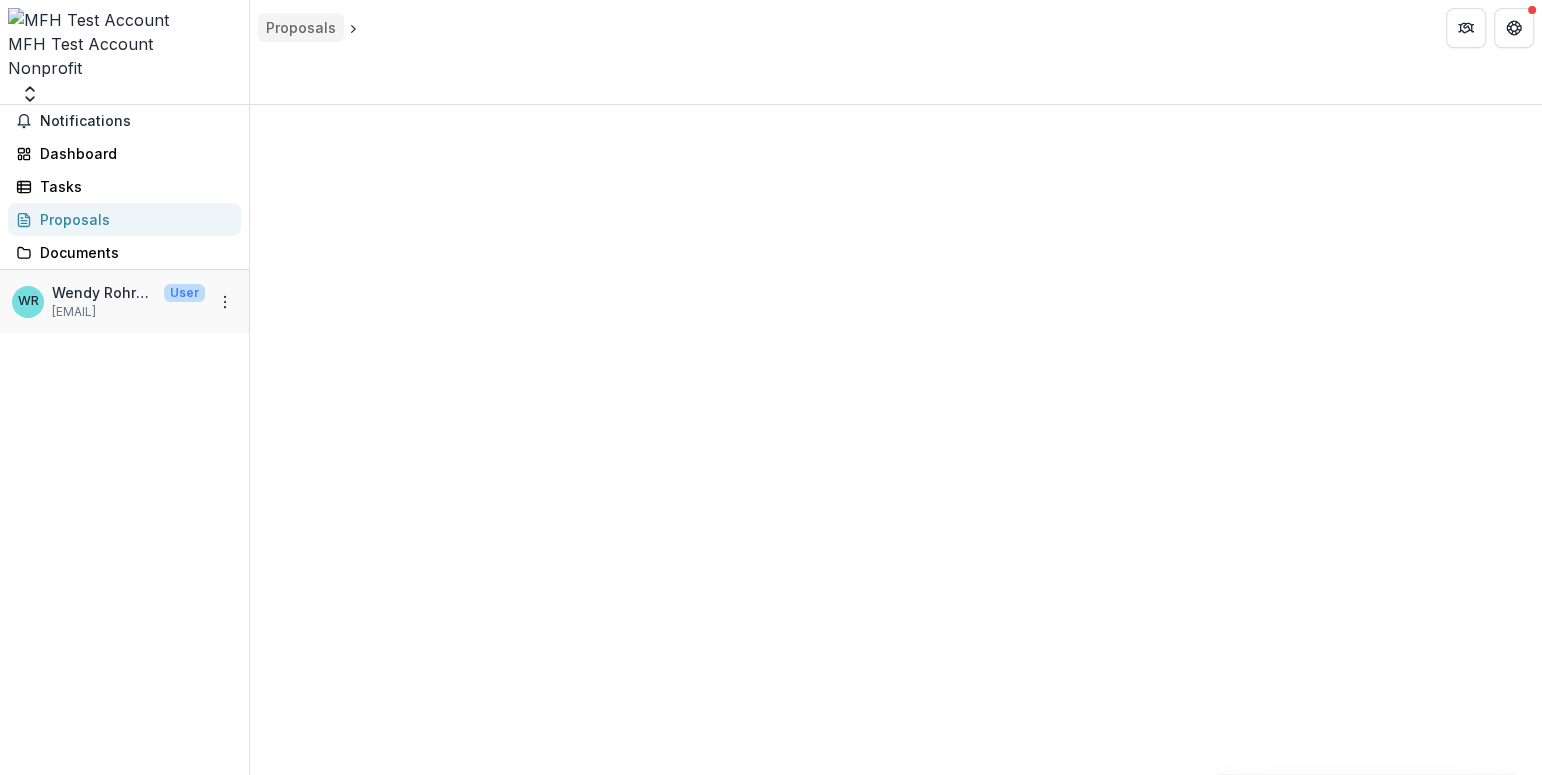 click on "Proposals" at bounding box center [301, 27] 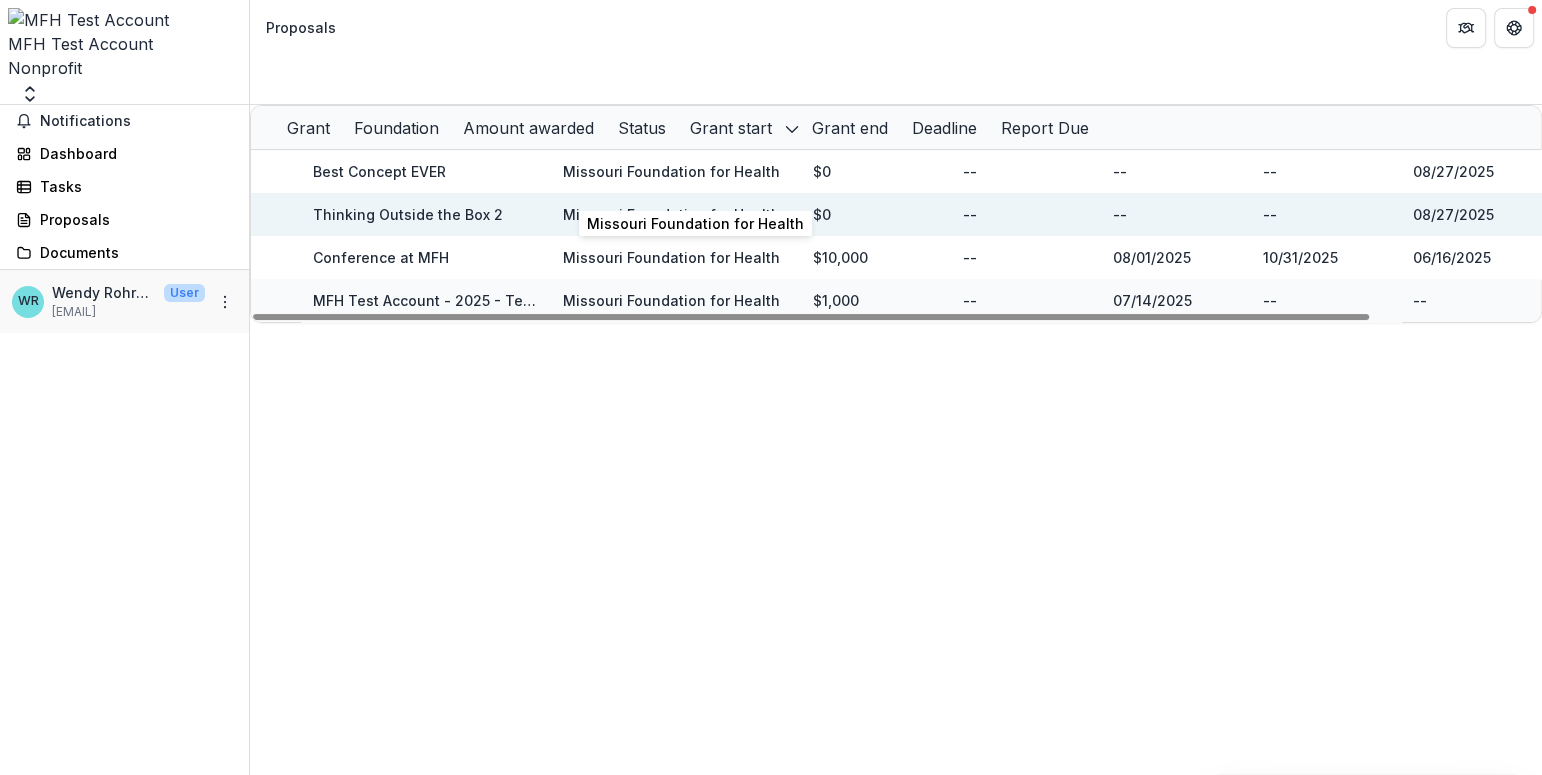 click on "Missouri Foundation for Health" at bounding box center (671, 214) 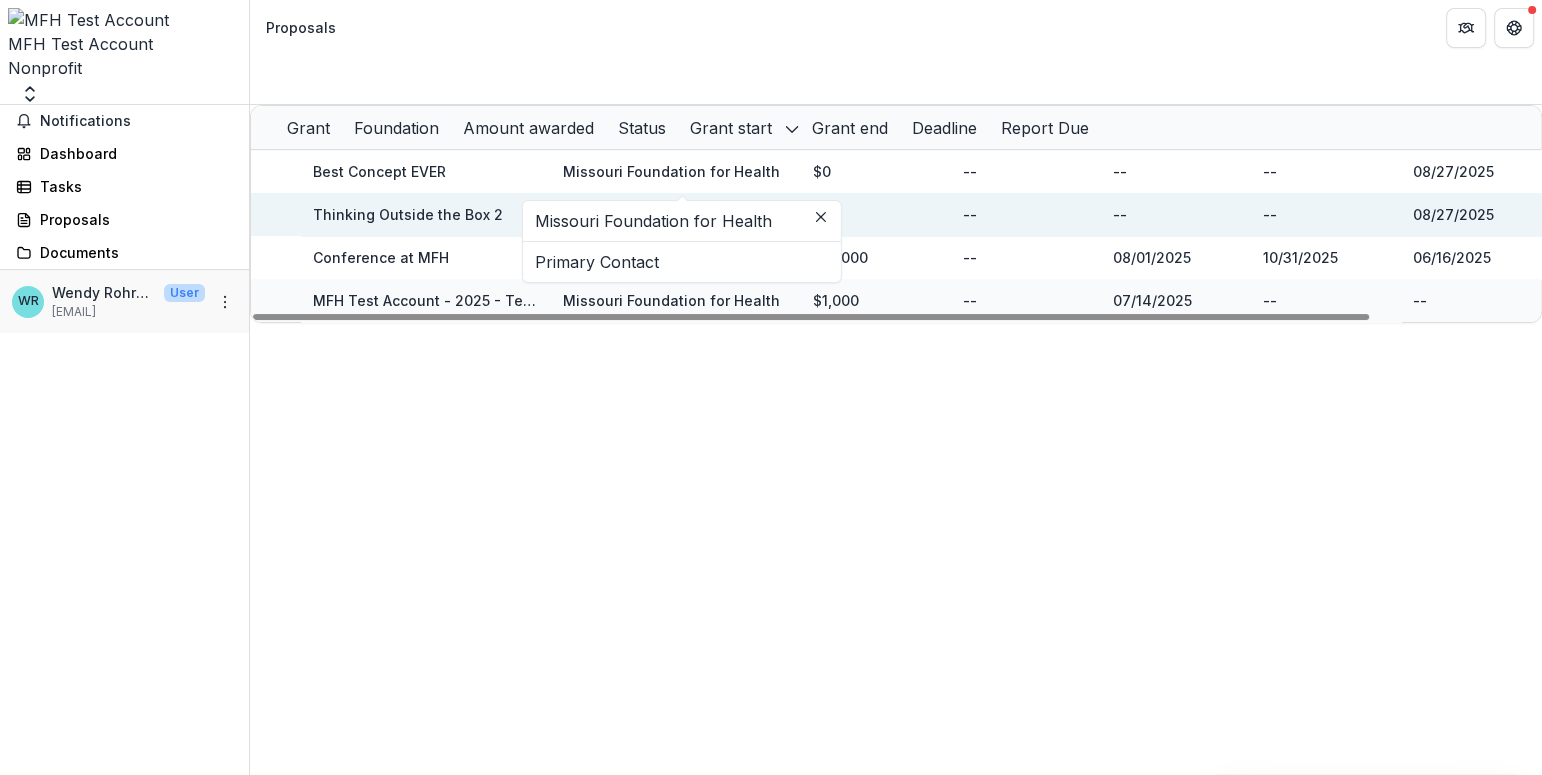 click on "Thinking Outside the Box 2" at bounding box center (408, 214) 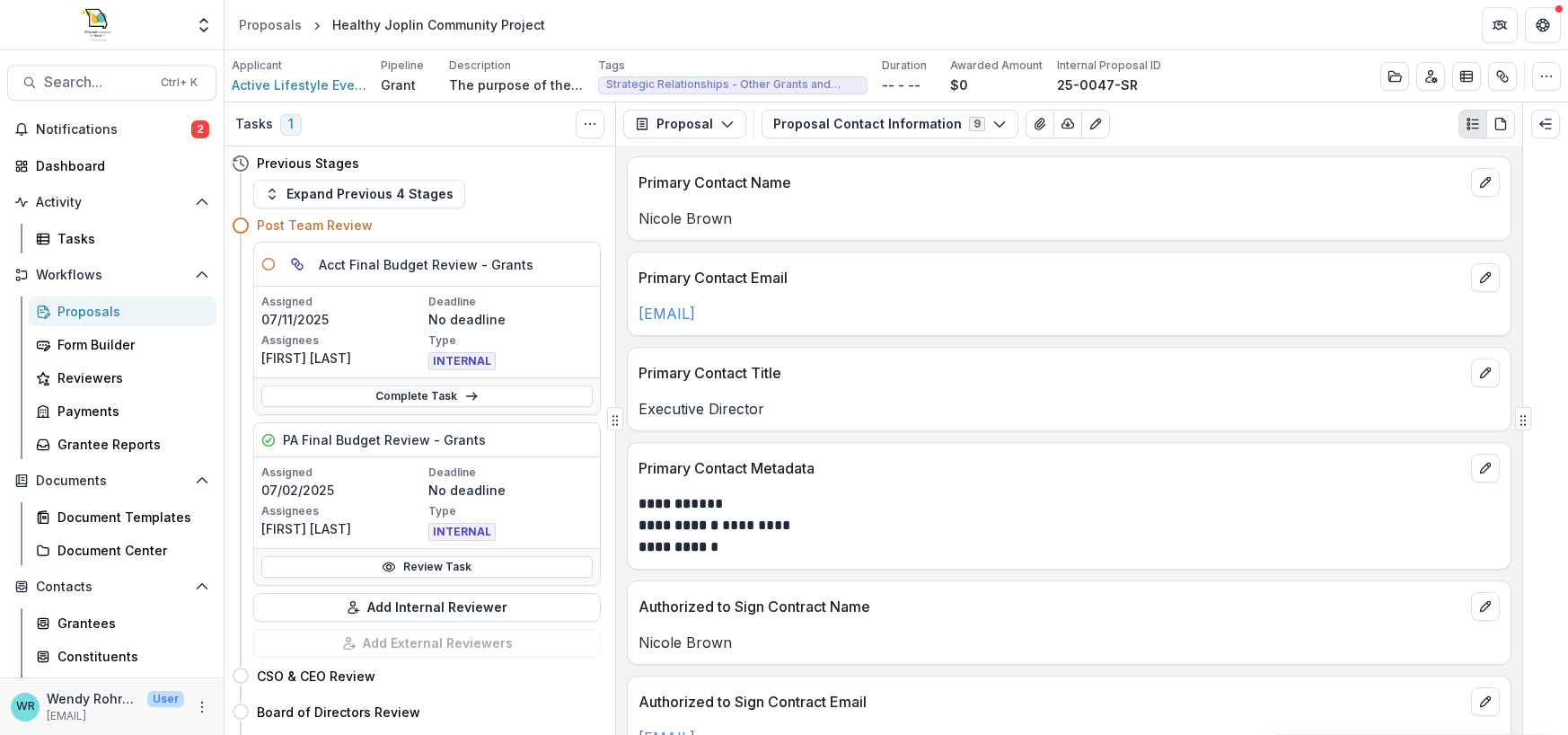 scroll, scrollTop: 0, scrollLeft: 0, axis: both 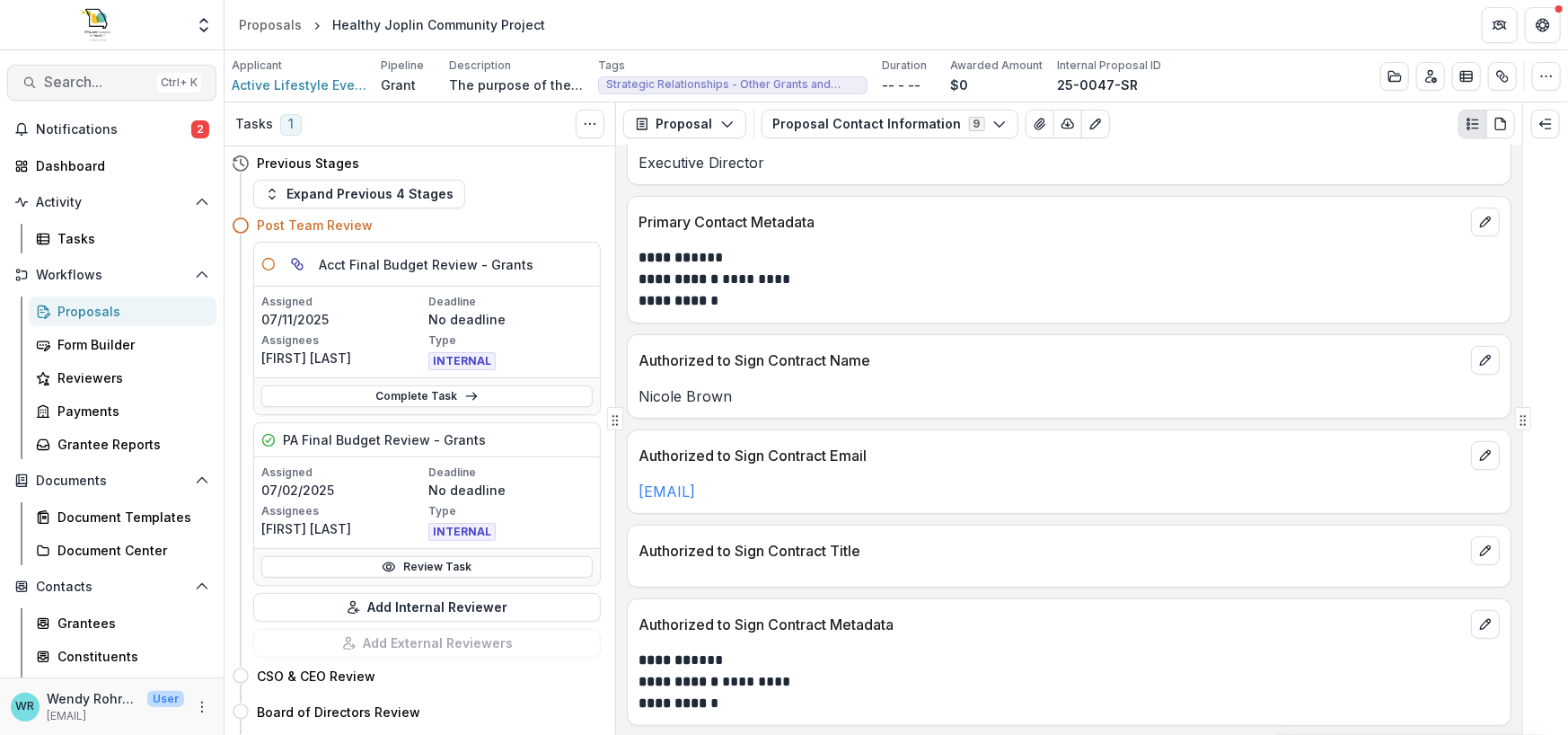 click on "Search..." at bounding box center (97, 82) 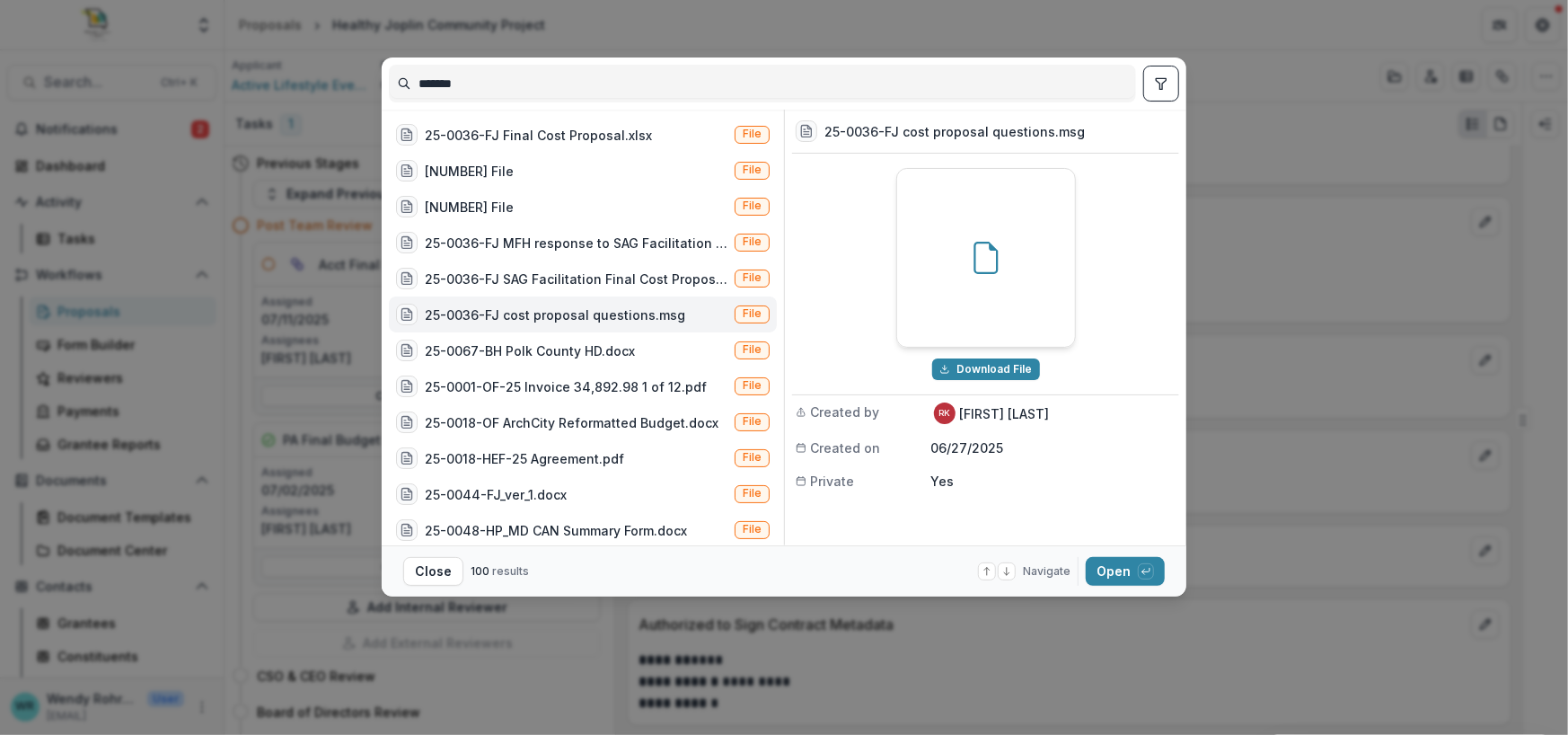 click on "******* 25-0036-FJ Final Cost Proposal.xlsx File 25-0036-FJ Rachel Cahill Consulting Summary Form.docx File 25-0036-FJ SAG Facilitation Follow-Up Questions.msg File 25-0036-FJ MFH response to SAG Facilitation Follow-Up Questions.msg File 25-0036-FJ SAG Facilitation Final Cost Proposal.msg File 25-0036-FJ cost proposal questions.msg File 25-0067-BH Polk County HD.docx File 25-0001-OF-25 Invoice  34,892.98 1 of 12.pdf File 25-0018-OF ArchCity Reformatted Budget.docx File 25-0018-HEF-25 Agreement.pdf File 25-0044-FJ_ver_1.docx File 25-0048-HP_MD CAN Summary Form.docx File 25-0044-FJ-25 Award notification.pdf File 25-0060-FSP-25 Payment 1_FINAL.pdf File 25-0048-HP Response to Questions and Revised Narrative.msg File 25-0044-FJ-25 W-9 for new award.msg File 25.06.27 - Pivto Check-In Agenda and Notes.docx File 25-0017-OF-25 Invoice 10,029.00.pdf File 25.07.03 - MRHA Agenda and Check-In Notes.docx File 25-0003-GVP-25 Bold Ventures LLC - invoice 1321 281,856.00.pdf File File 25-0003-GVP Summary Form.docx File File RK" at bounding box center [784, 368] 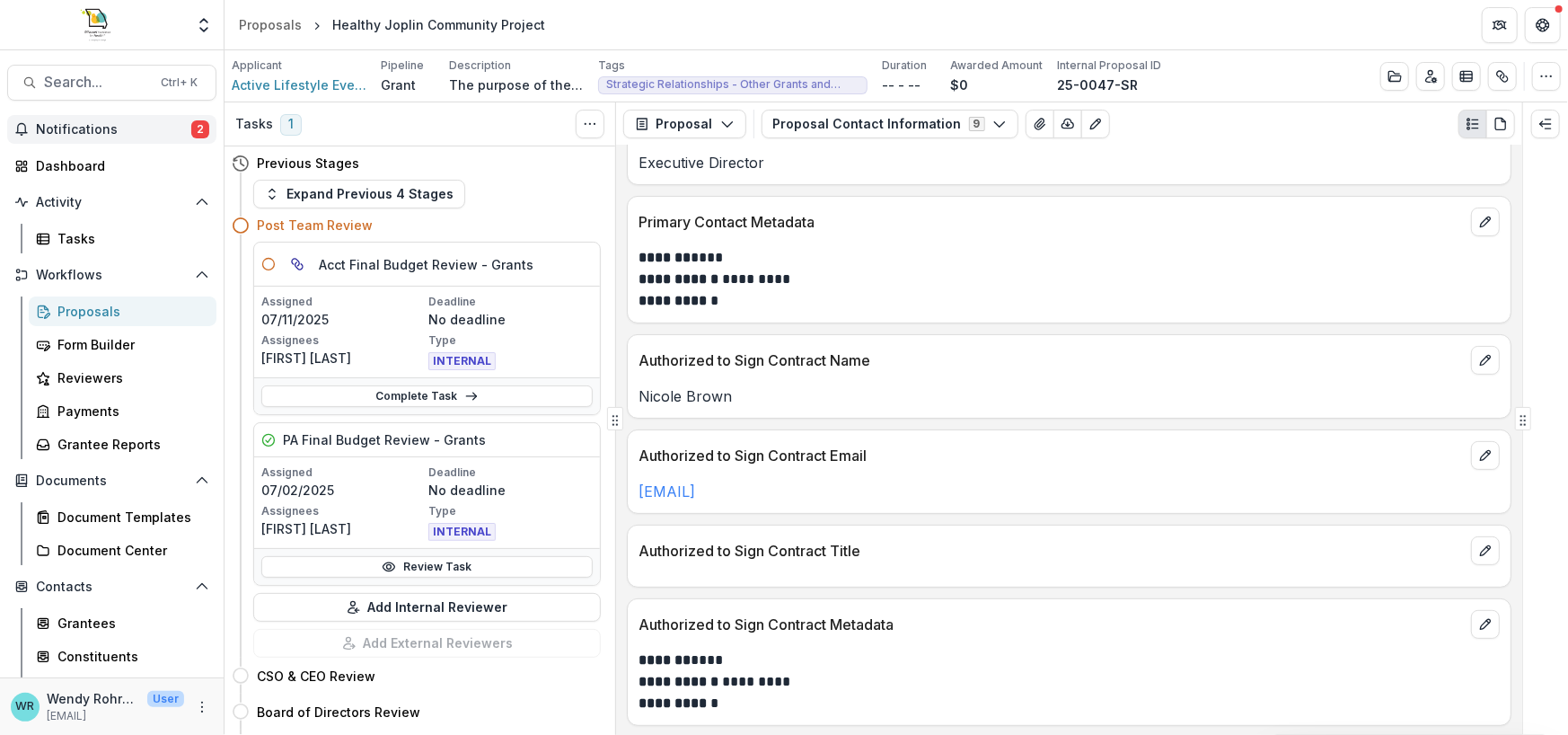 click on "Notifications" at bounding box center [113, 129] 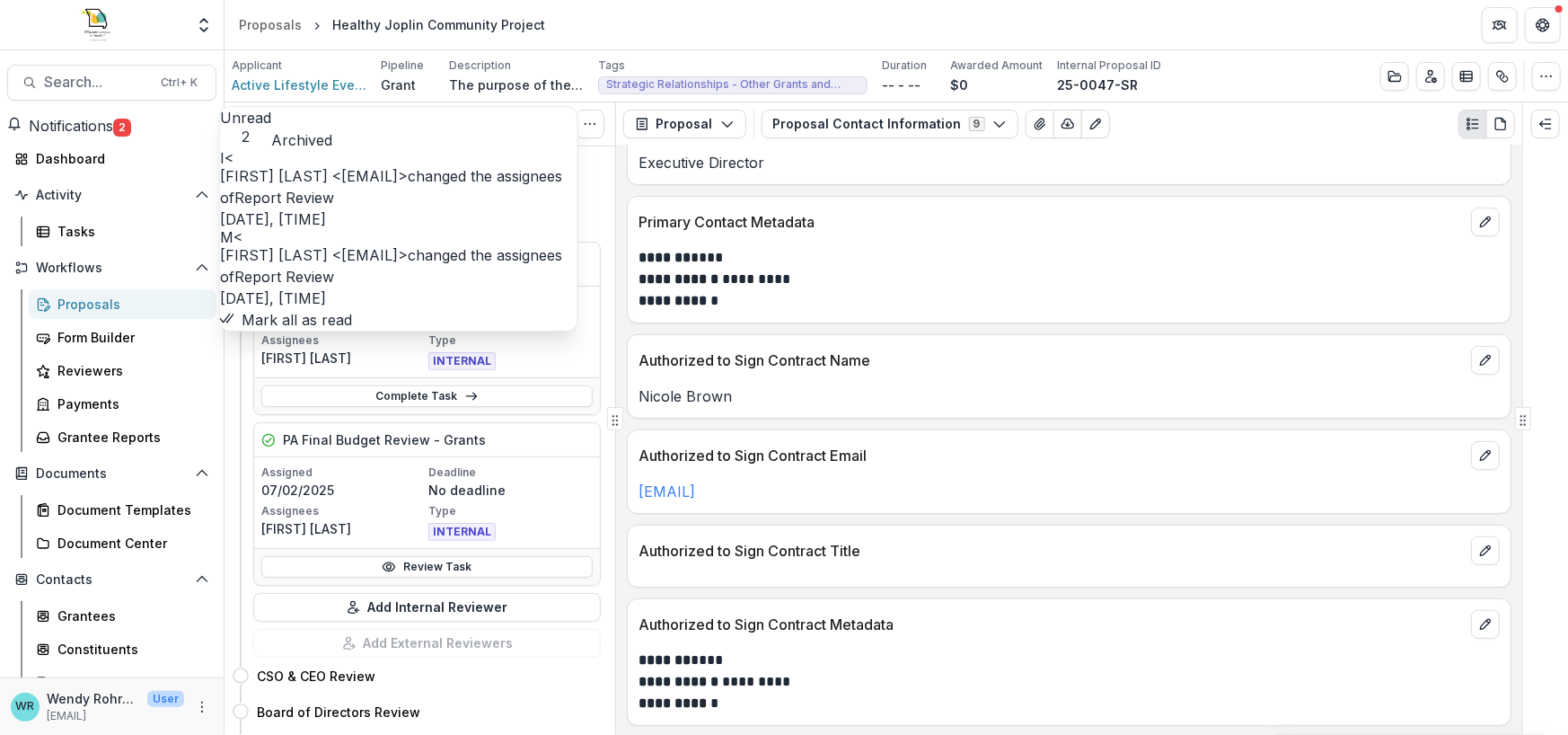 click on "Proposals Healthy Joplin Community Project" at bounding box center (896, 24) 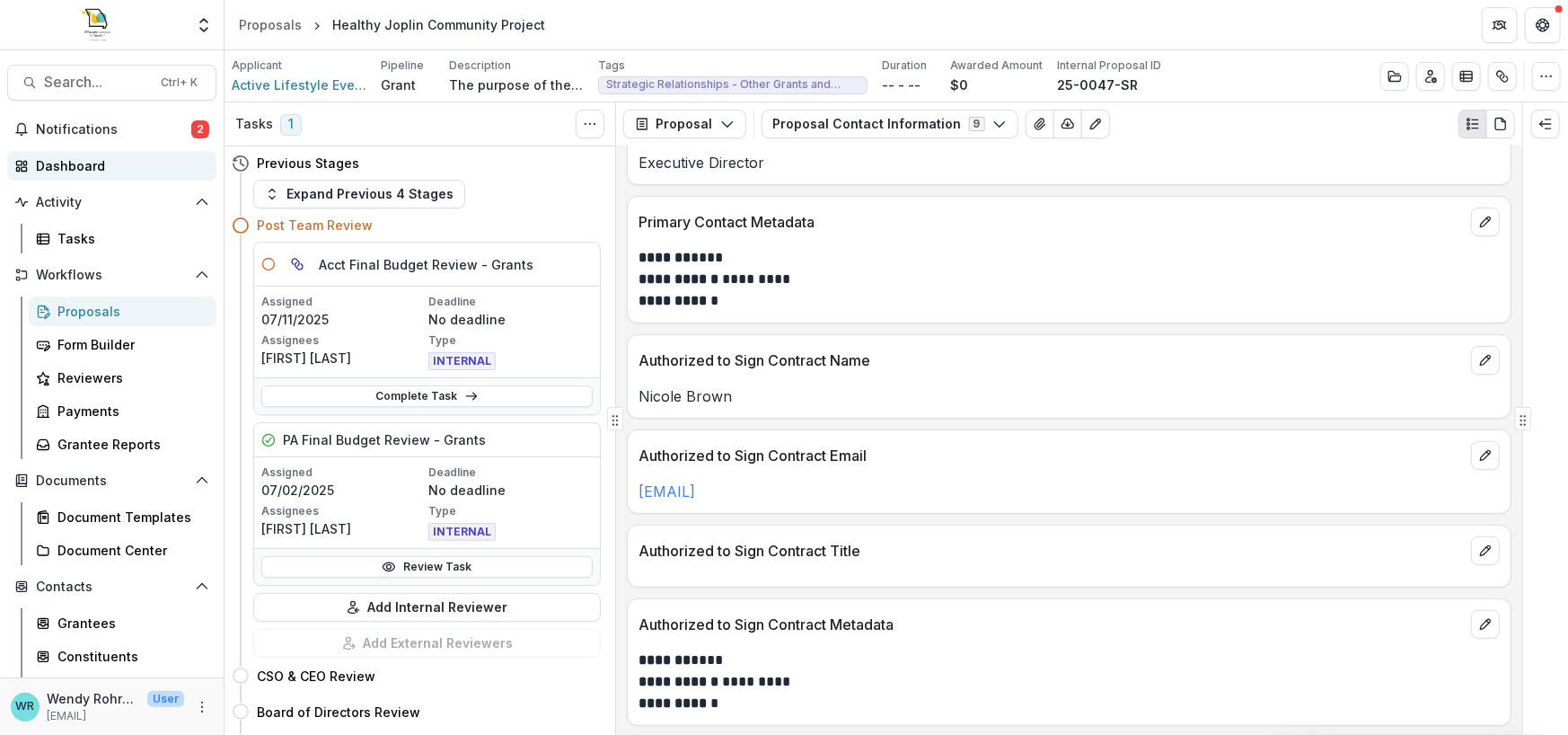 click on "Dashboard" at bounding box center [119, 165] 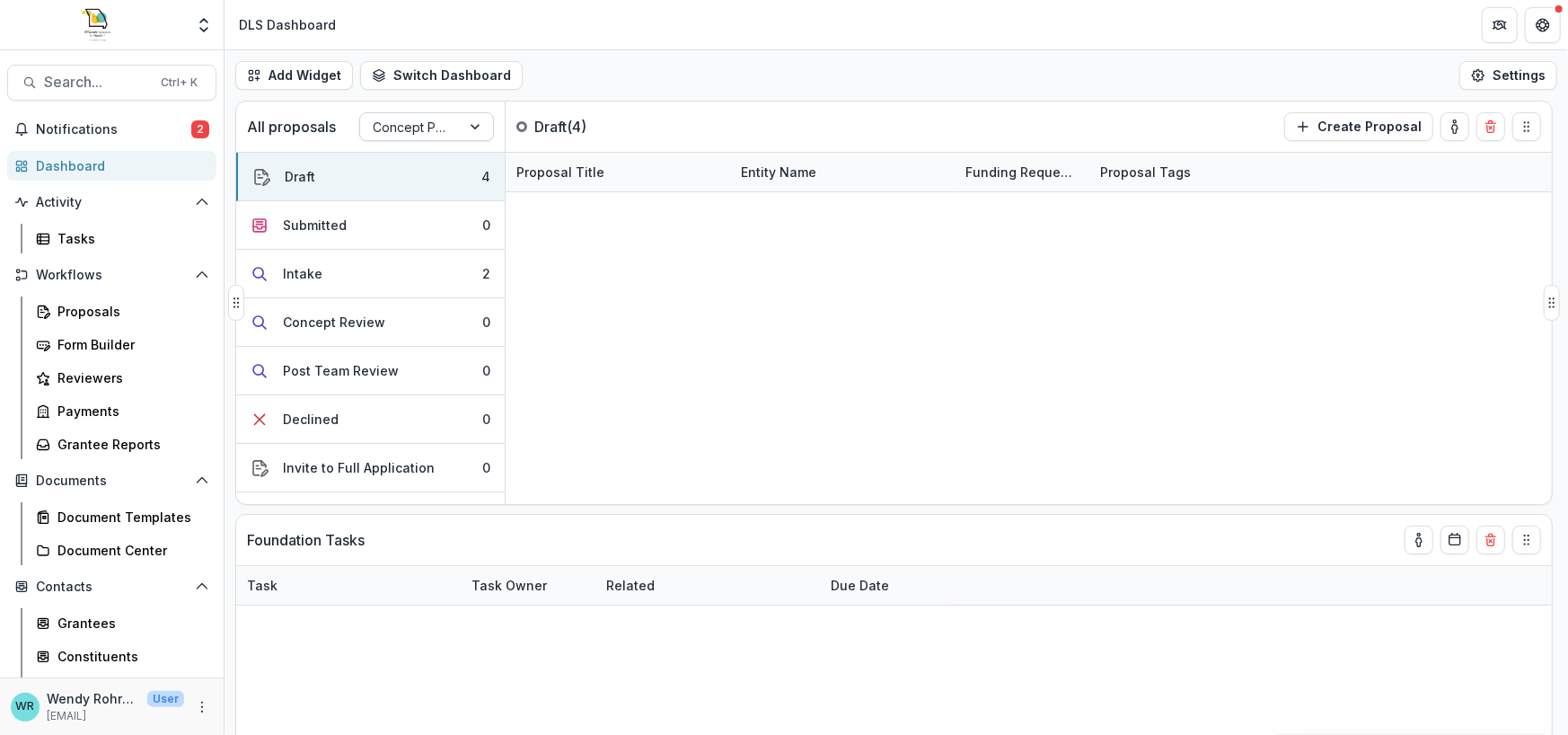 click on "Concept Paper" at bounding box center (410, 127) 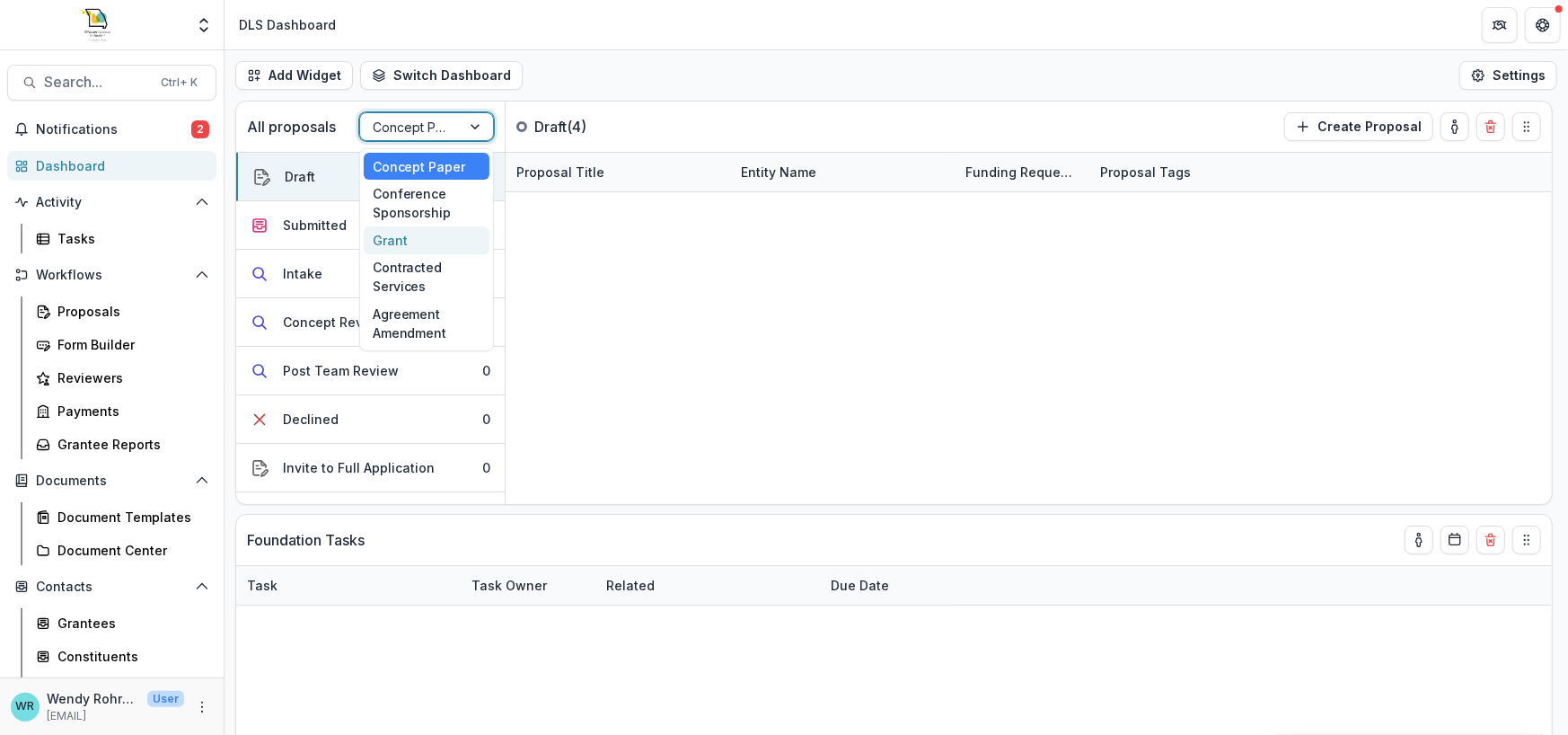 click on "Grant" at bounding box center [427, 240] 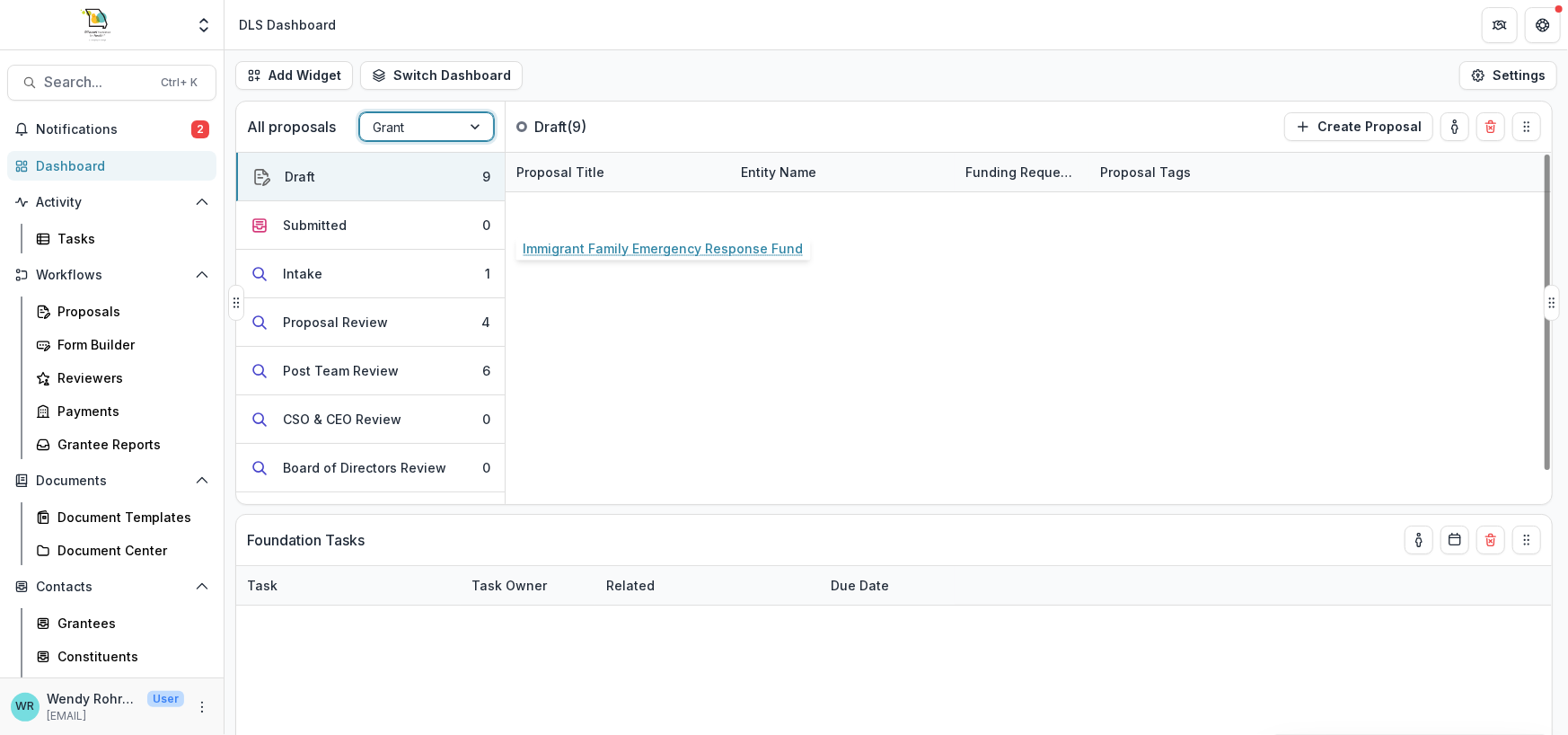 click on "Immigrant Family Emergency Response Fund" at bounding box center (618, 211) 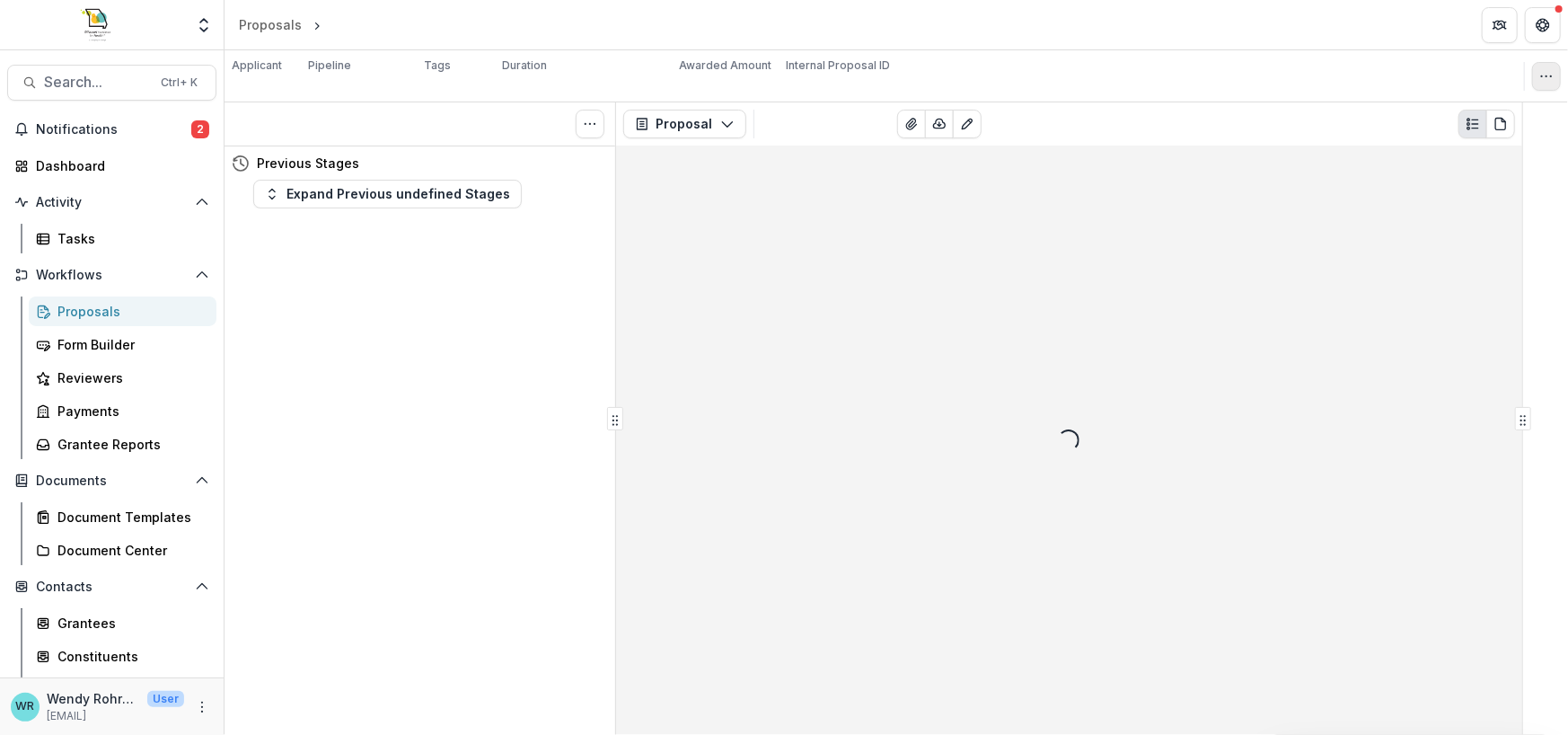 click 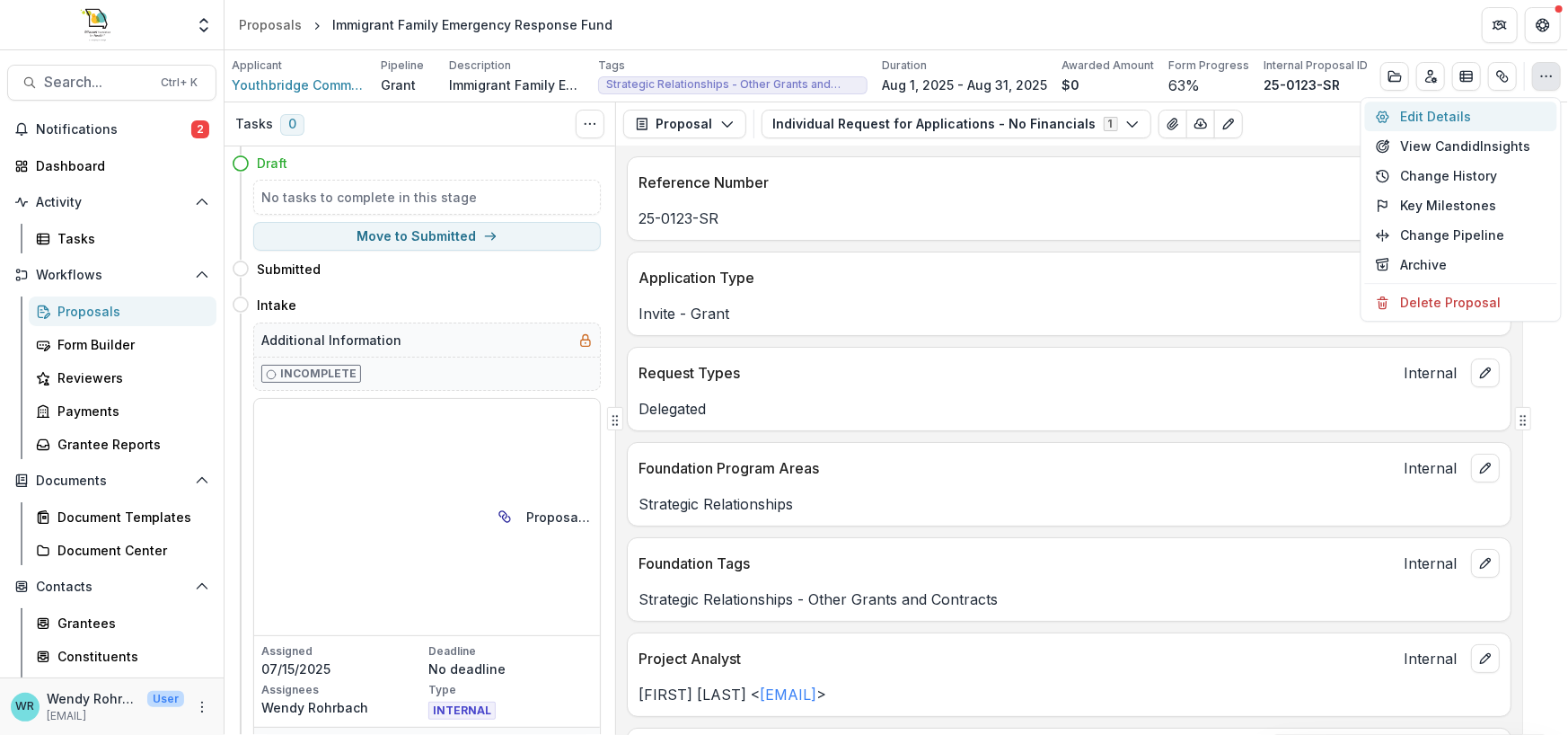 click on "Edit Details" at bounding box center [1461, 116] 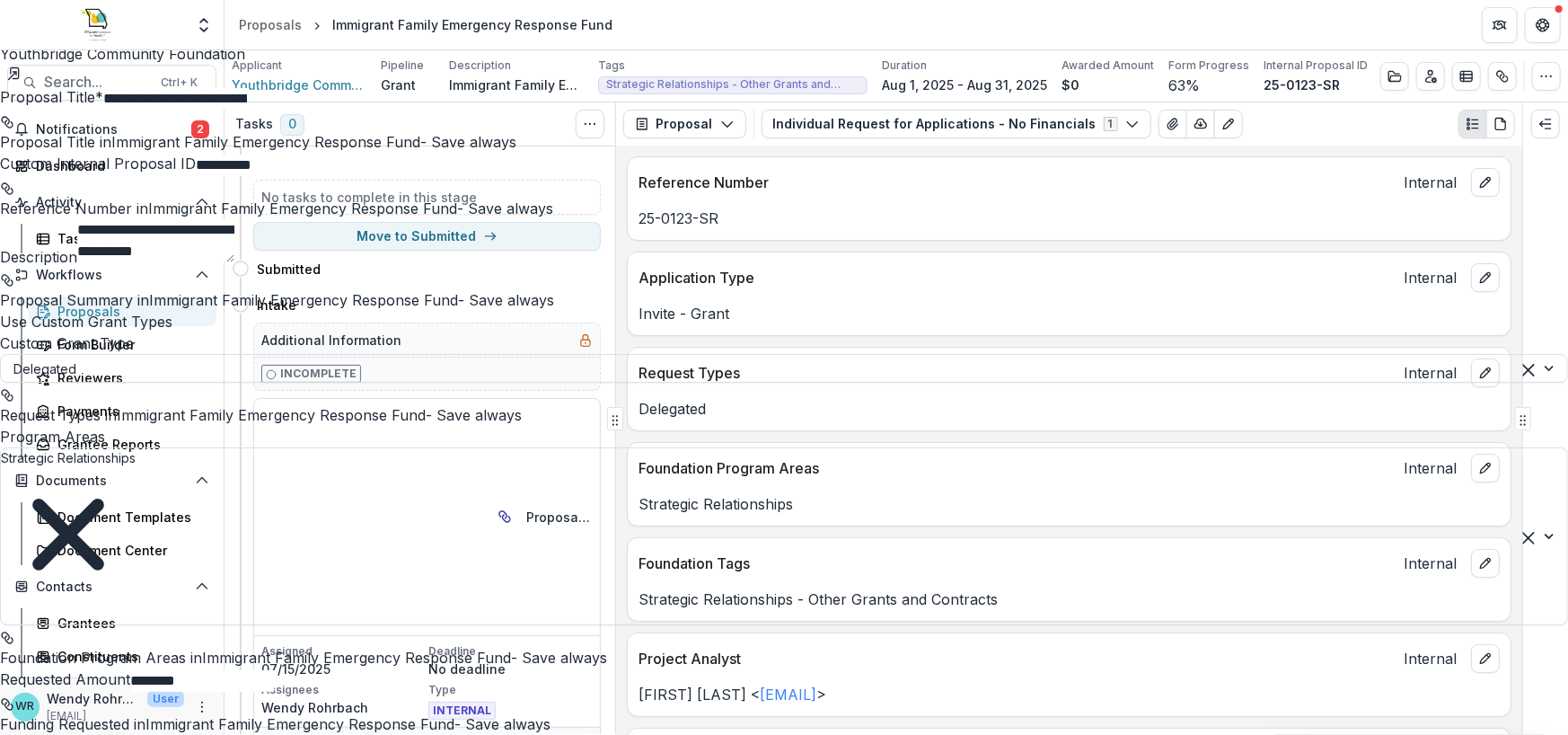 scroll, scrollTop: 988, scrollLeft: 0, axis: vertical 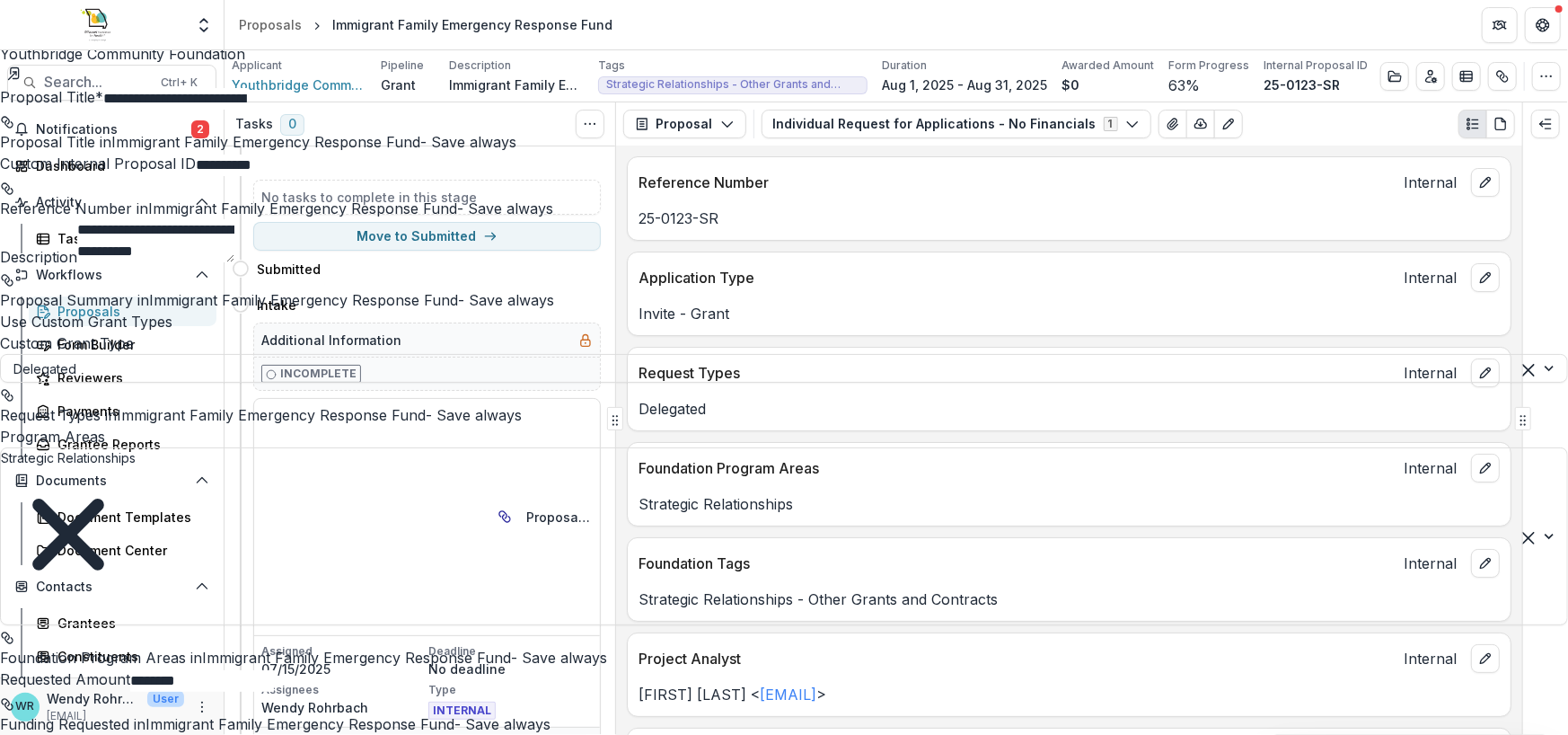 click on "Proposal Deadline" at bounding box center (87, 1671) 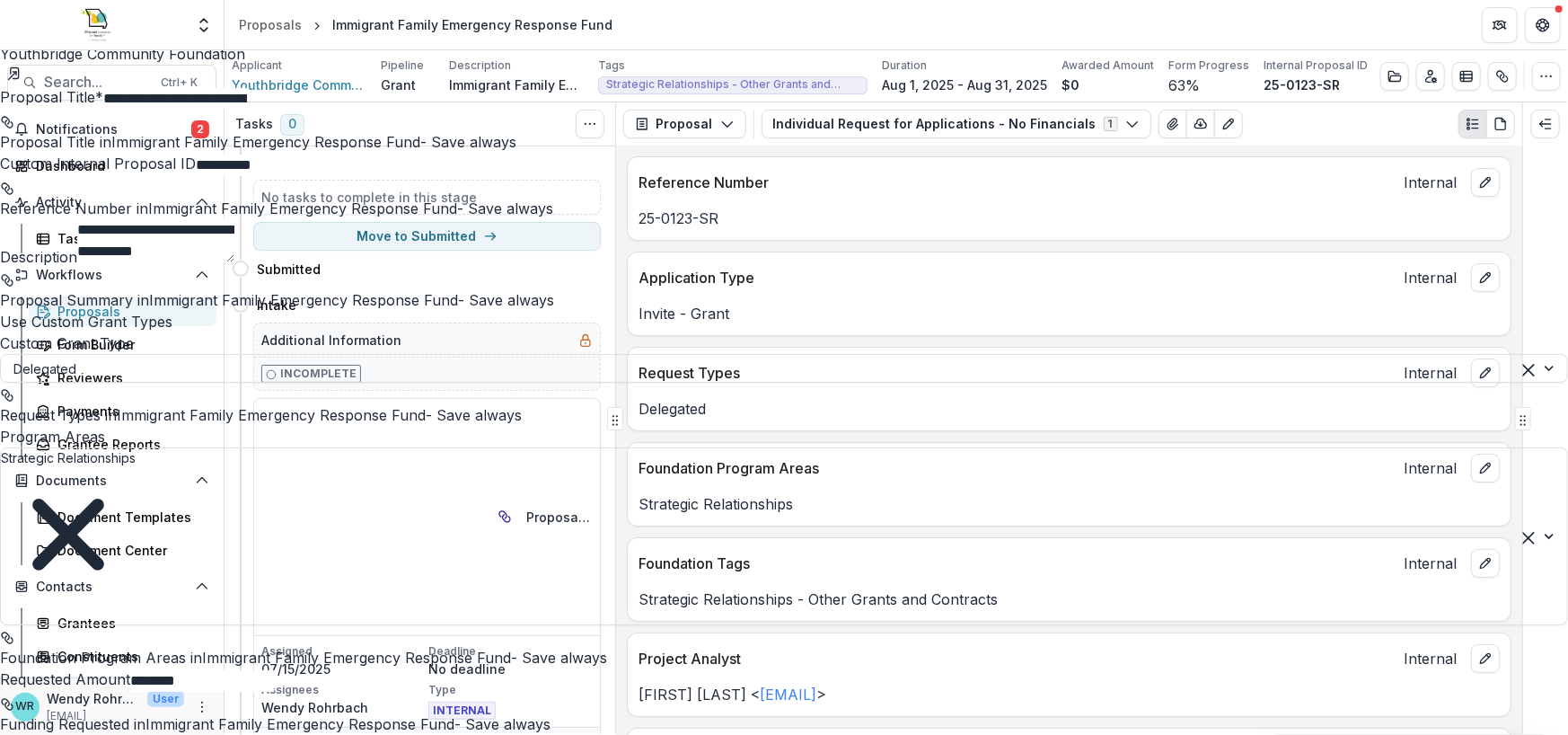 type on "**********" 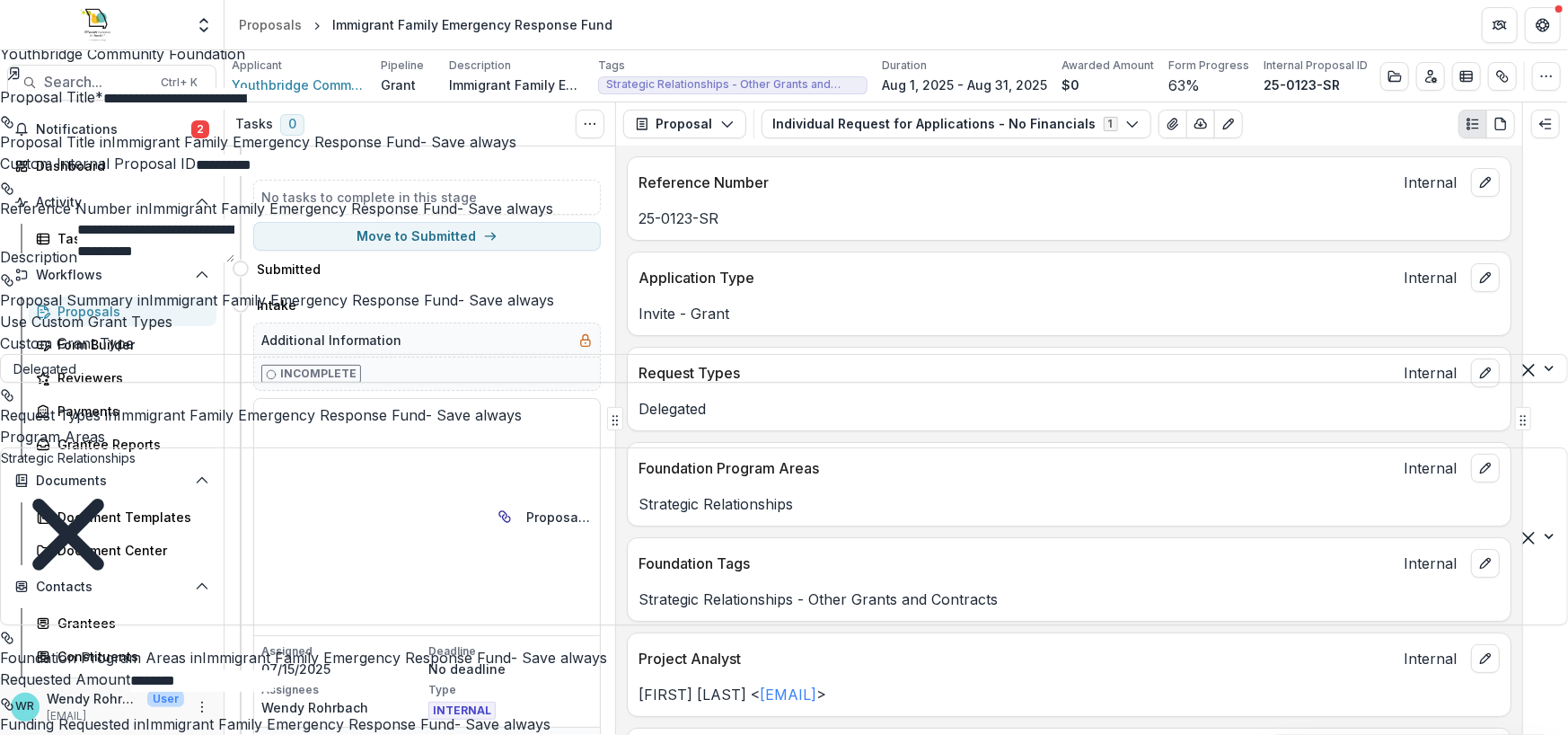 click on "Save" at bounding box center [17, 5446] 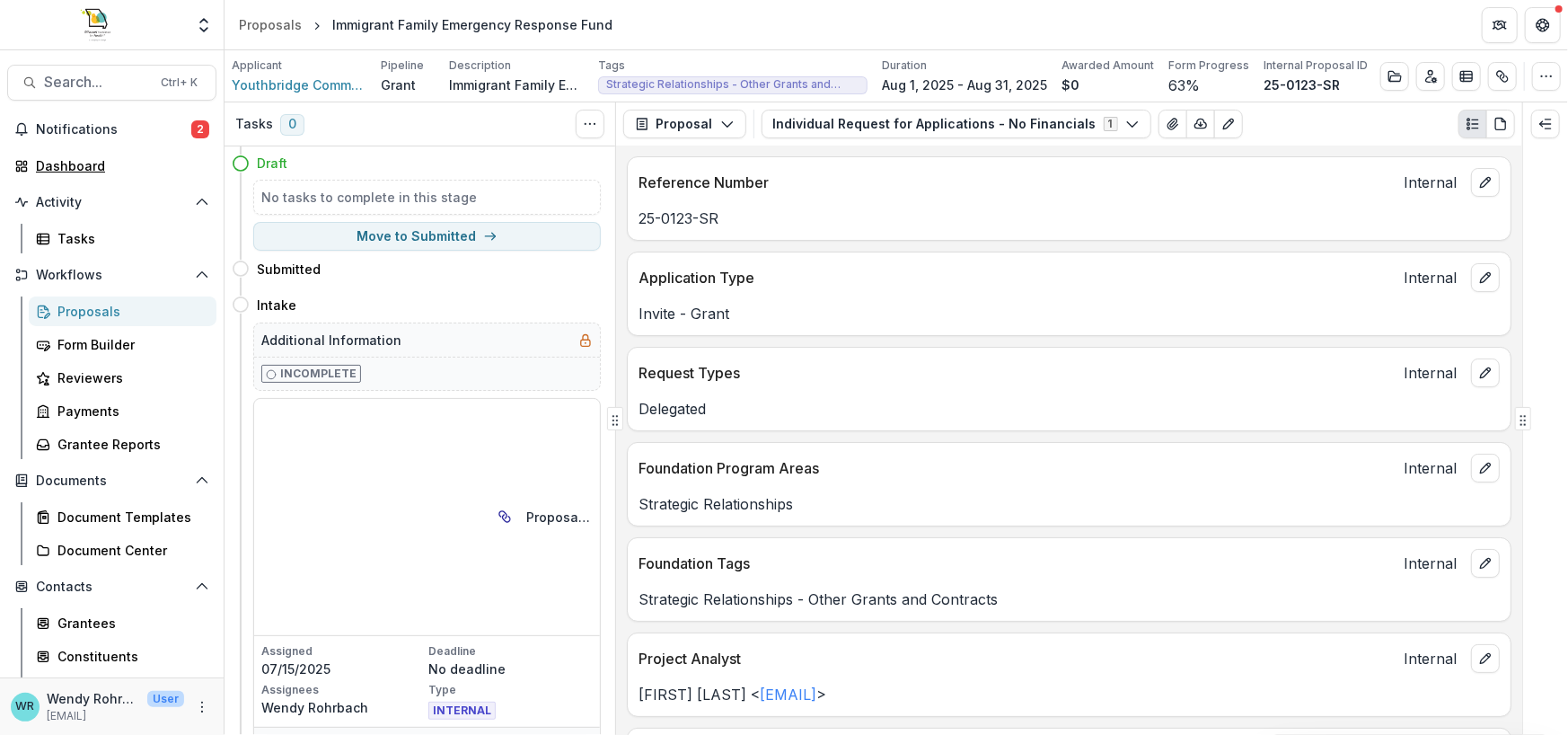 click on "Dashboard" at bounding box center (119, 165) 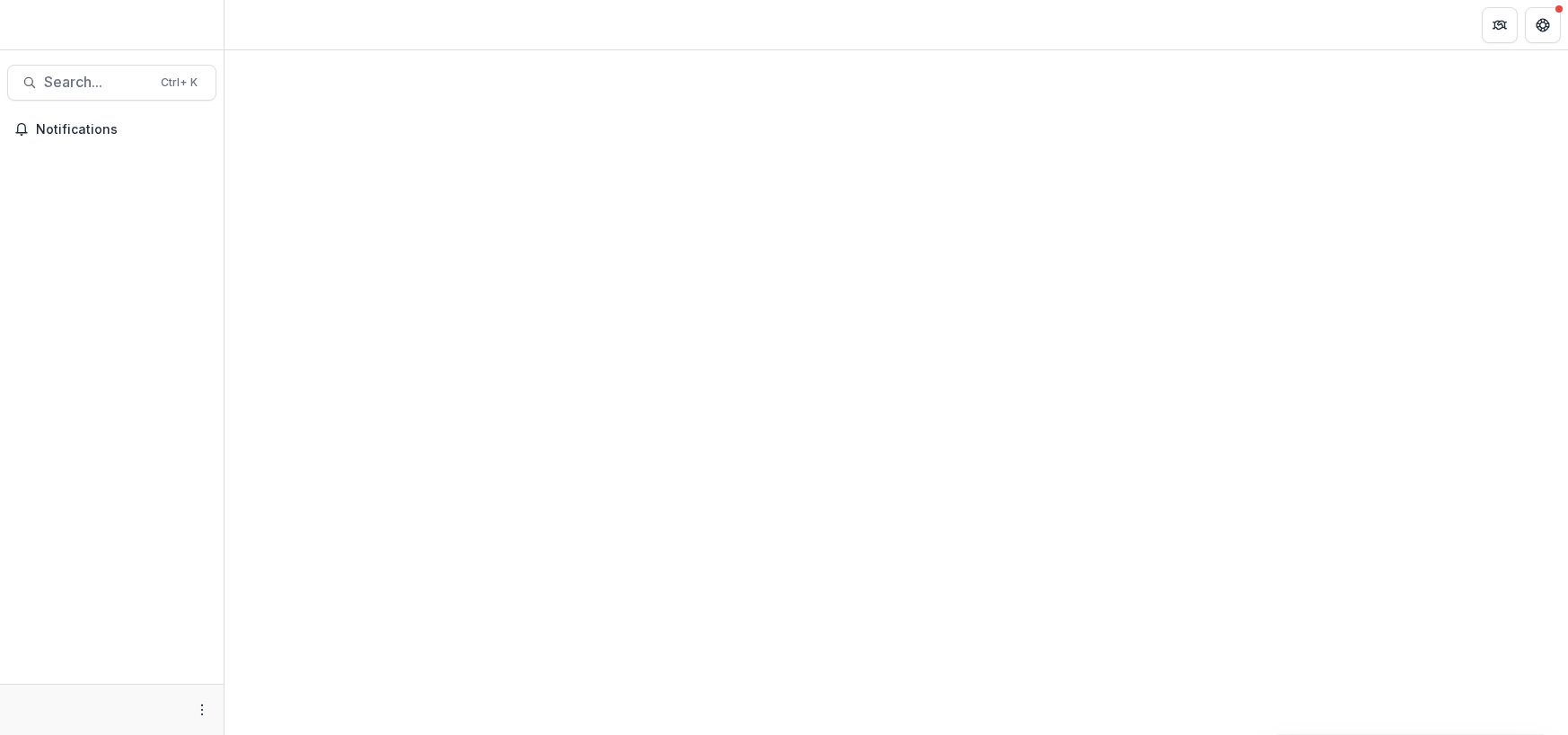 scroll, scrollTop: 0, scrollLeft: 0, axis: both 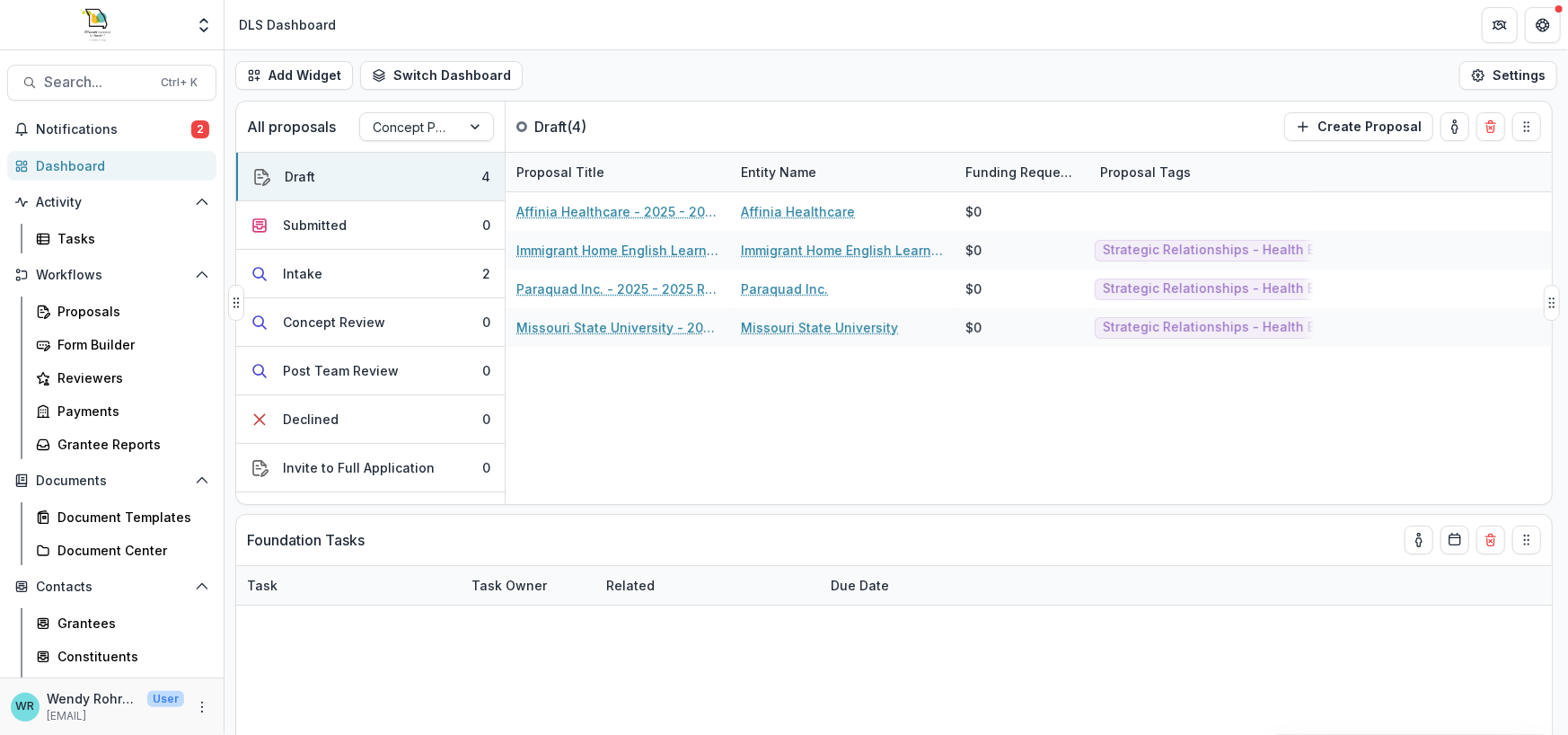 click at bounding box center [477, 127] 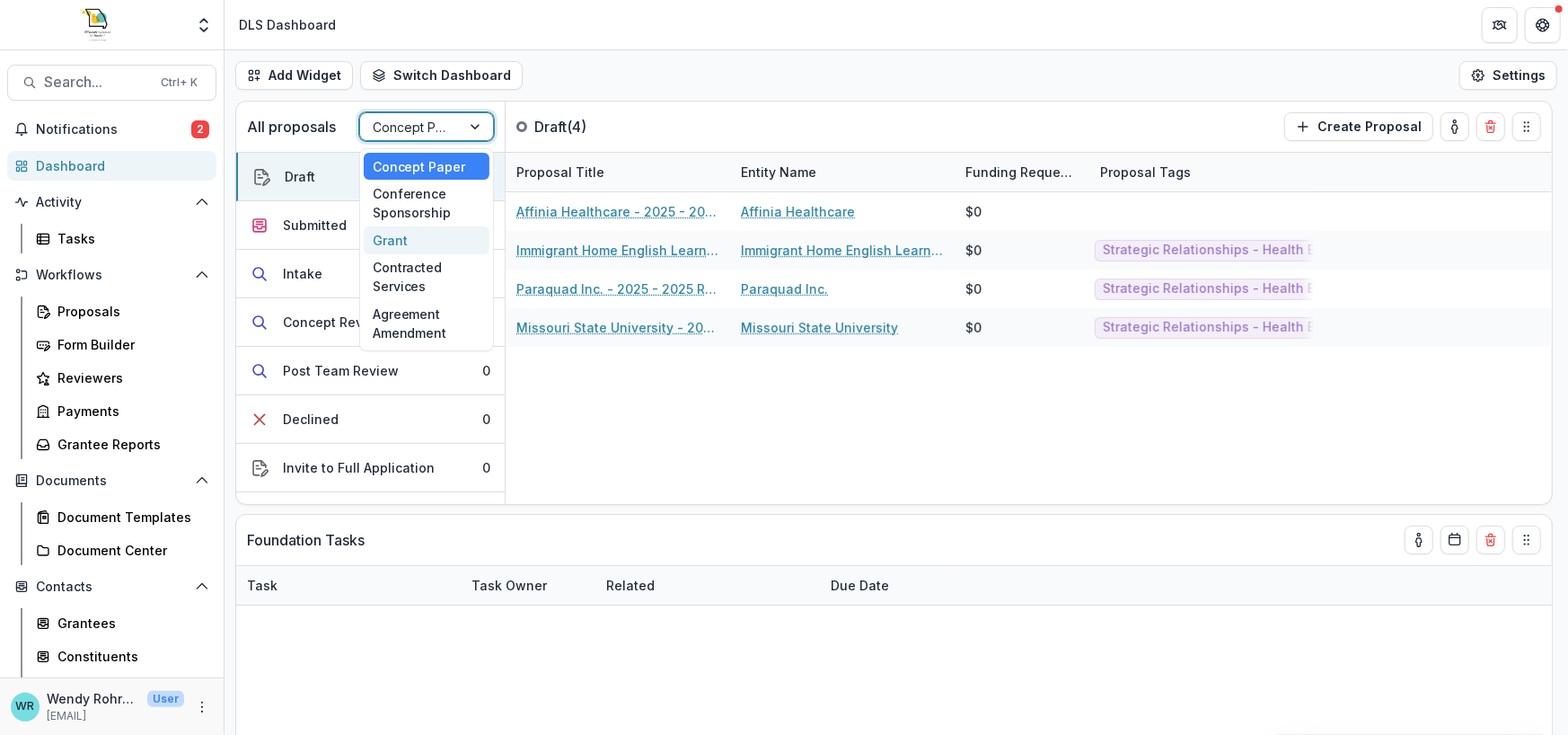 click on "Grant" at bounding box center [427, 240] 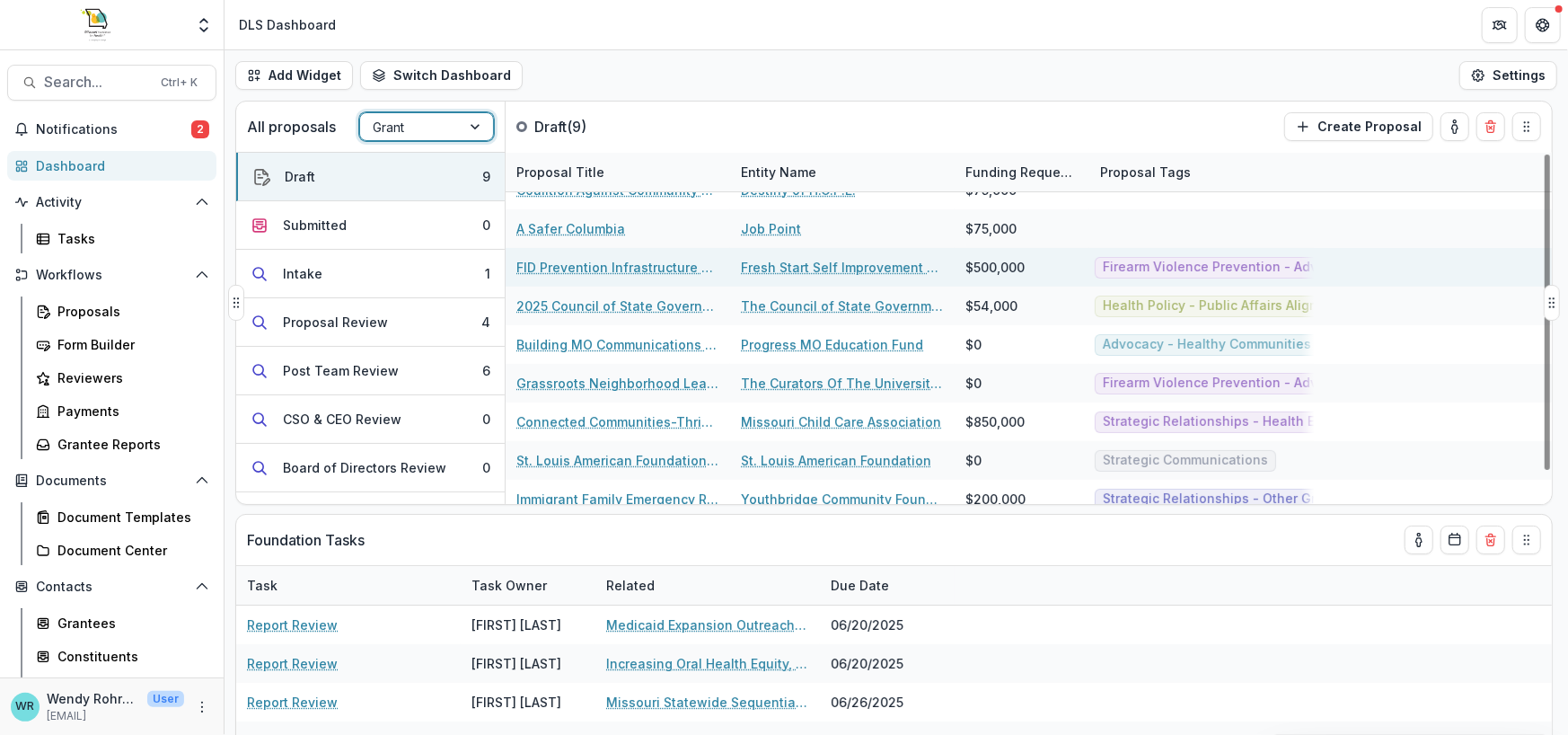 scroll, scrollTop: 0, scrollLeft: 0, axis: both 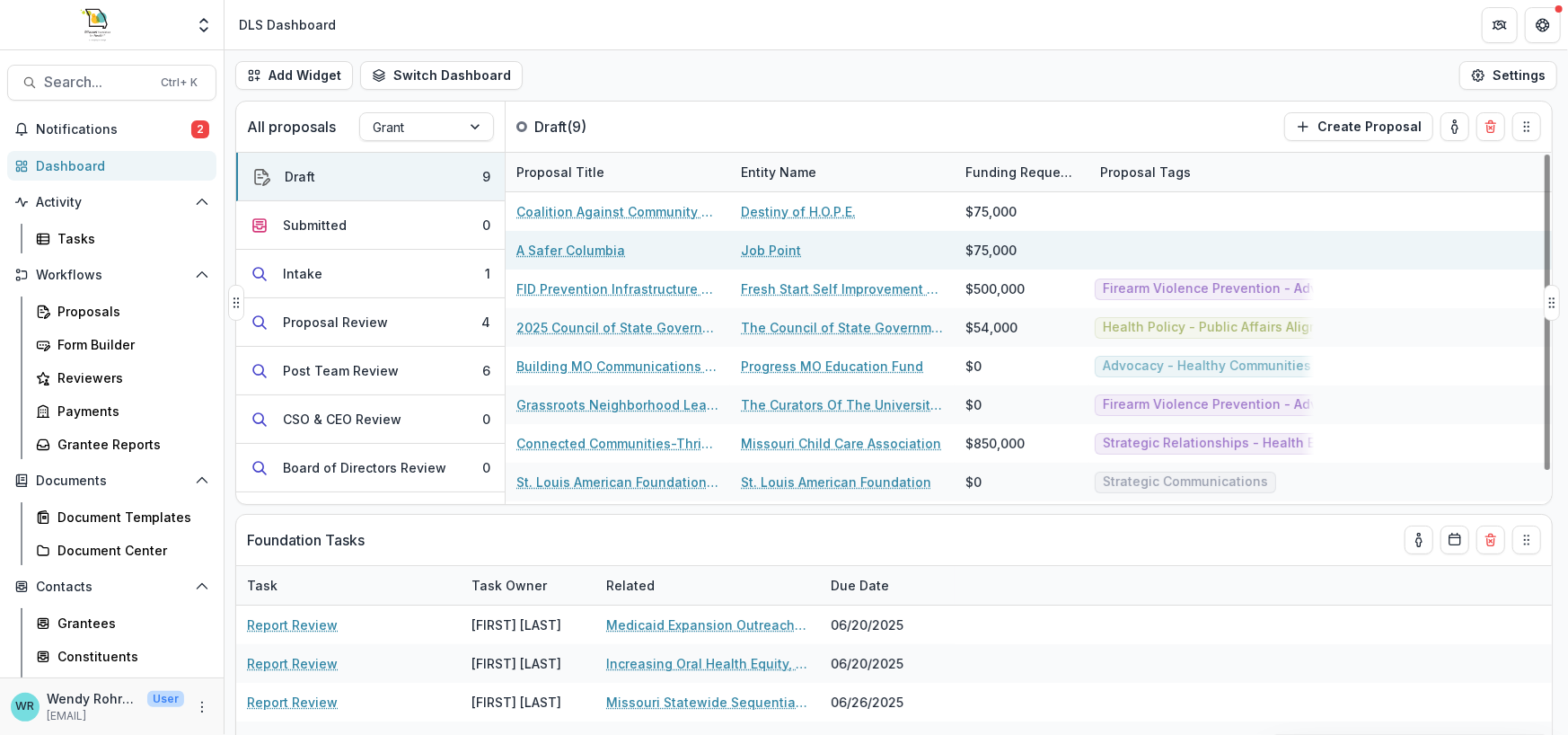 click on "A Safer Columbia Job Point $75,000" at bounding box center [1028, 250] 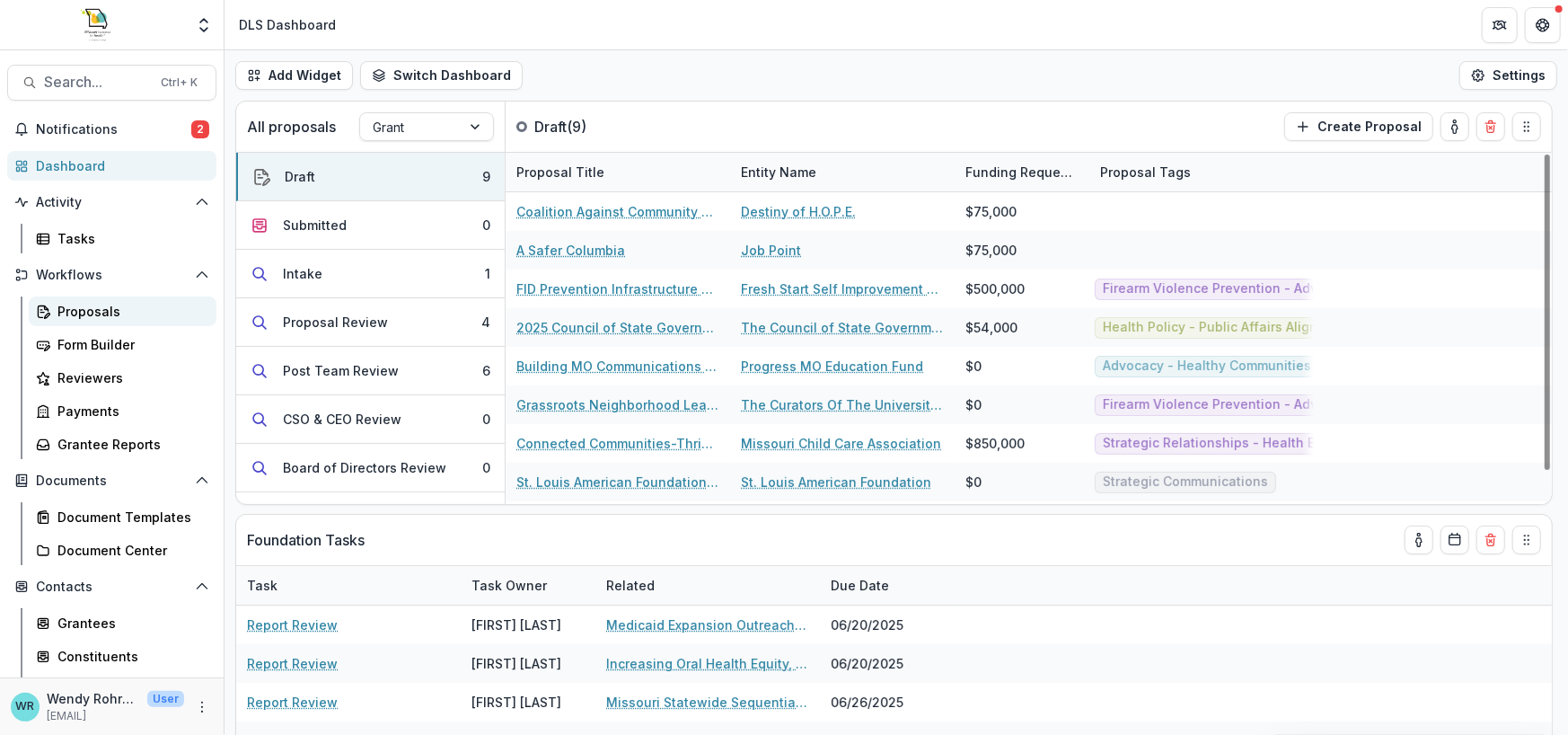 click on "Proposals" at bounding box center [129, 311] 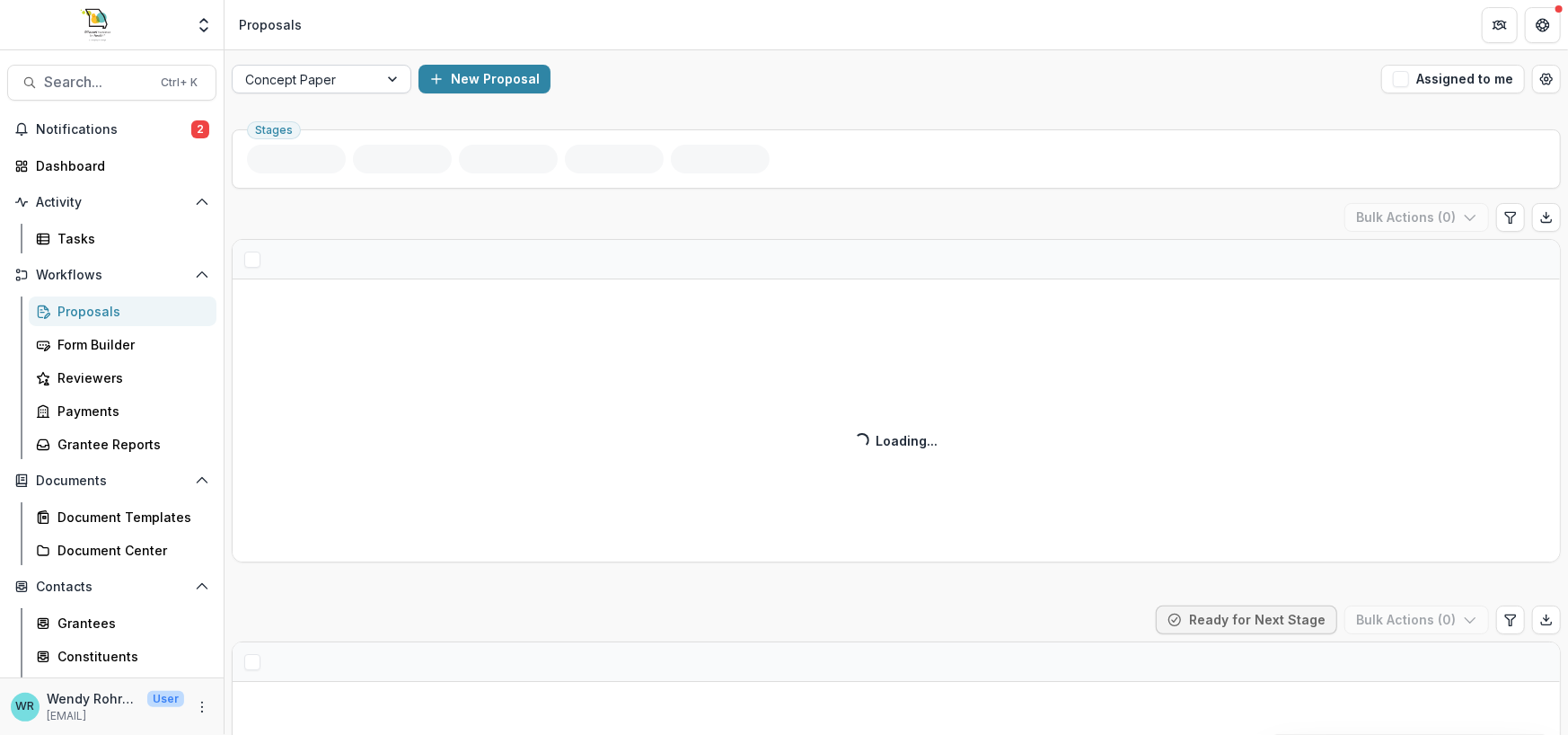 click on "Concept Paper" at bounding box center [305, 79] 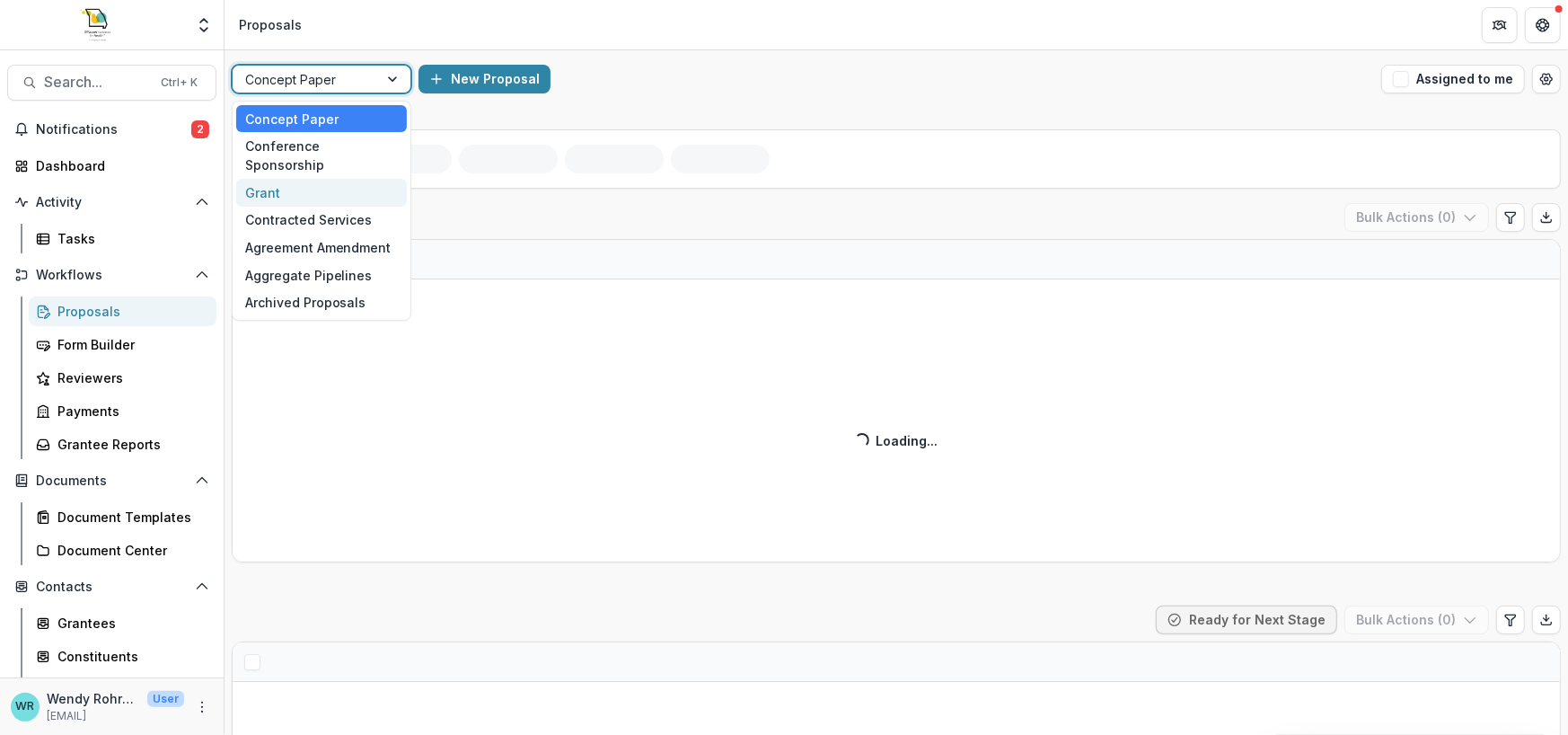 click on "Grant" at bounding box center [322, 192] 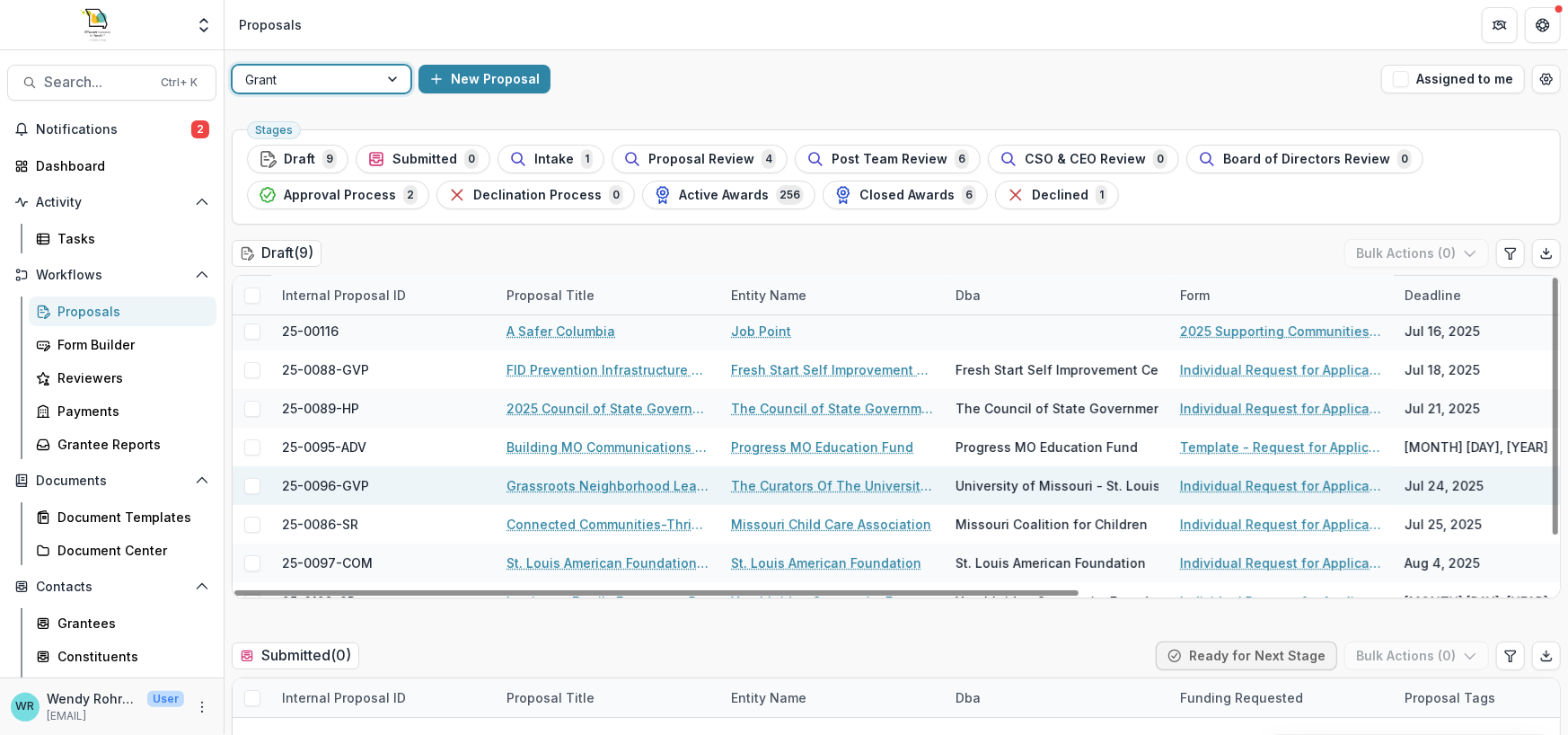 scroll, scrollTop: 65, scrollLeft: 0, axis: vertical 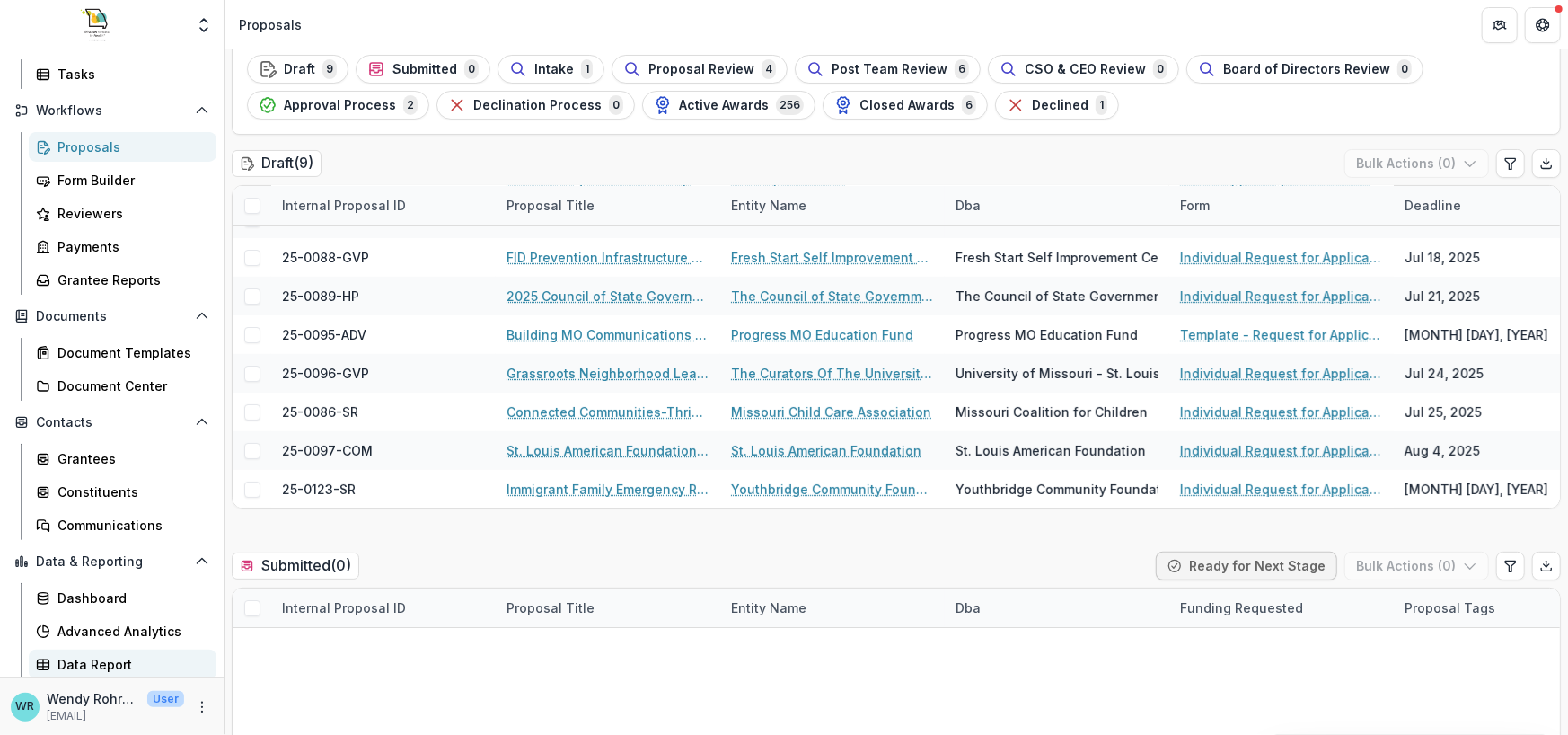 click on "Data Report" at bounding box center [129, 664] 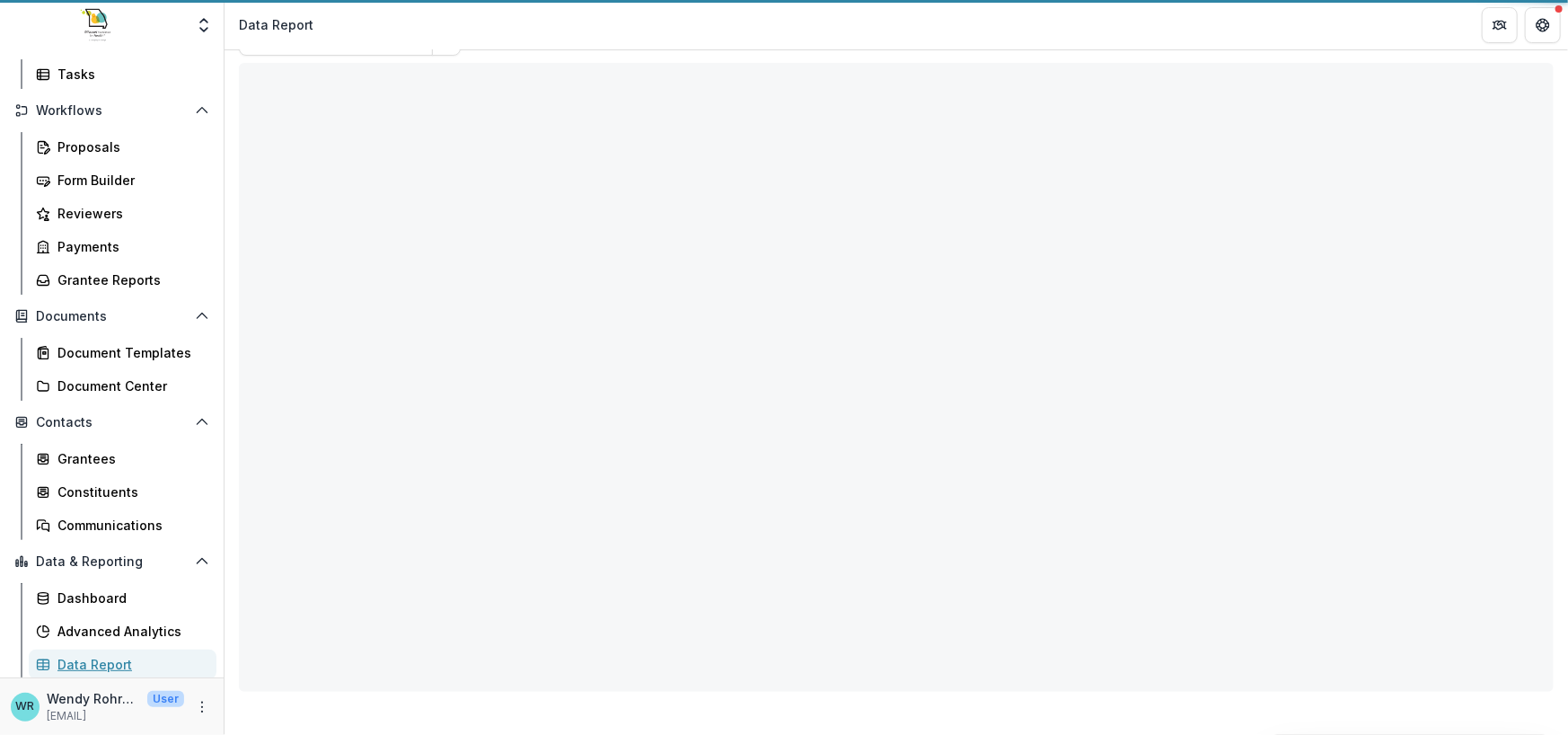 scroll, scrollTop: 72, scrollLeft: 0, axis: vertical 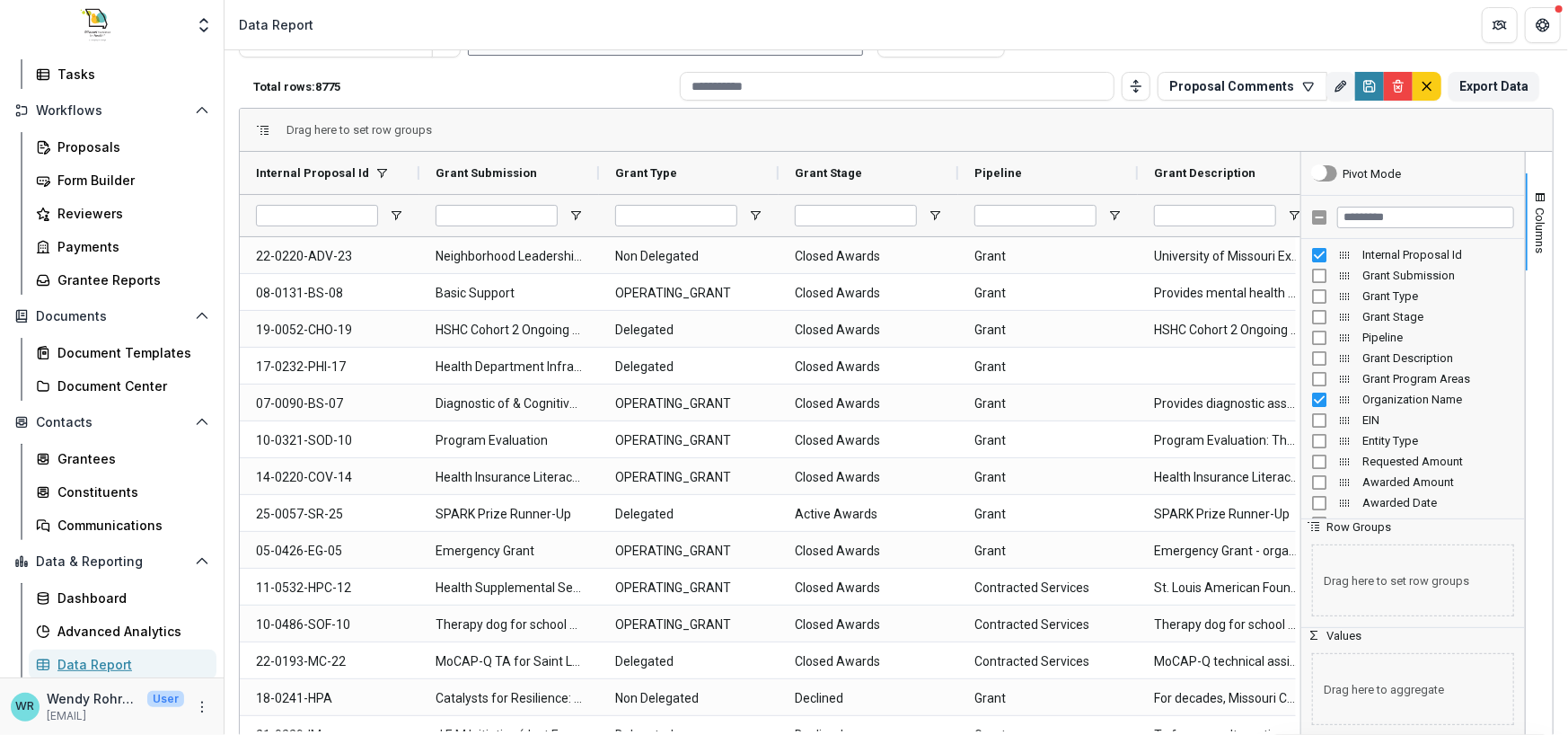 type on "****" 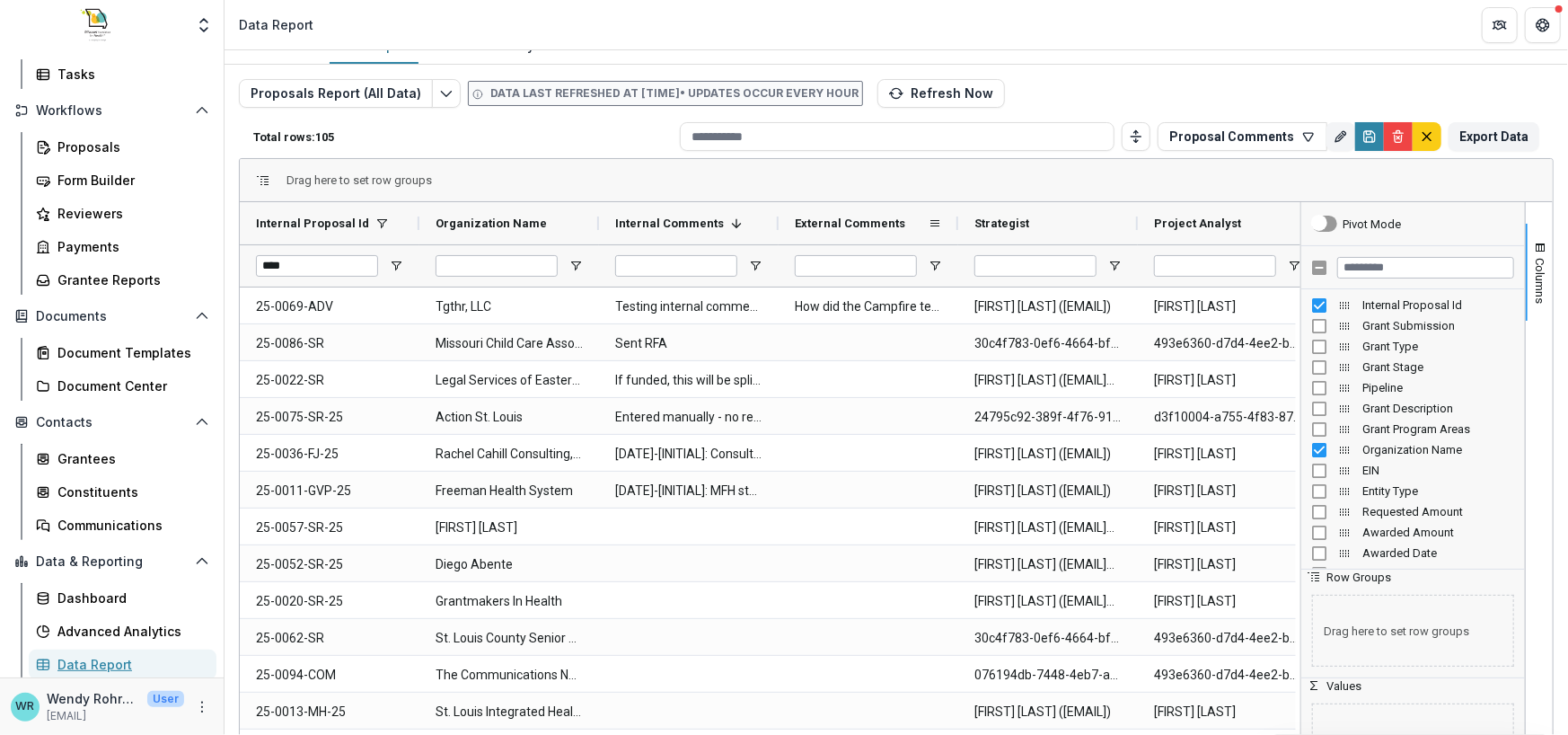 scroll, scrollTop: 0, scrollLeft: 0, axis: both 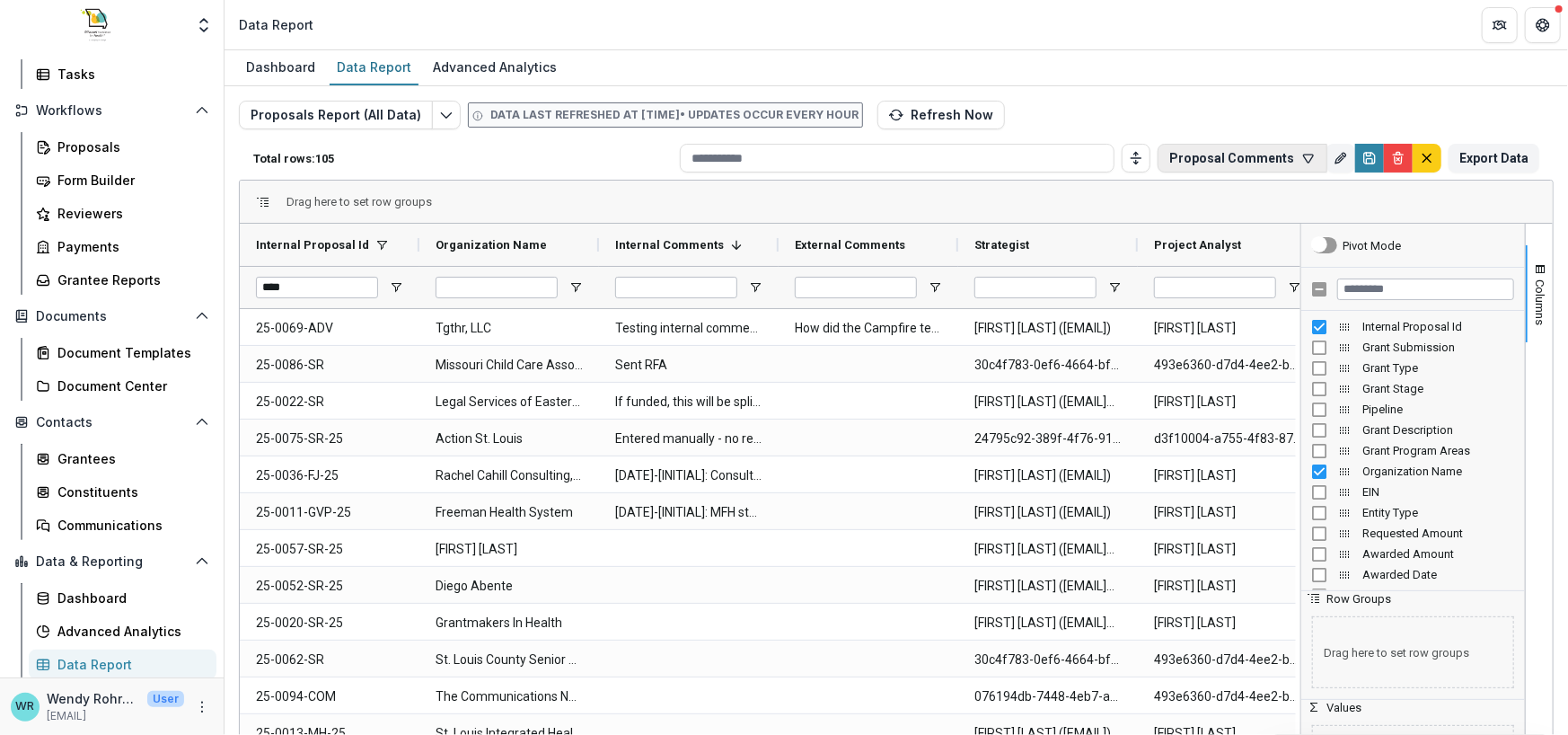 click on "Proposal Comments" at bounding box center (1242, 158) 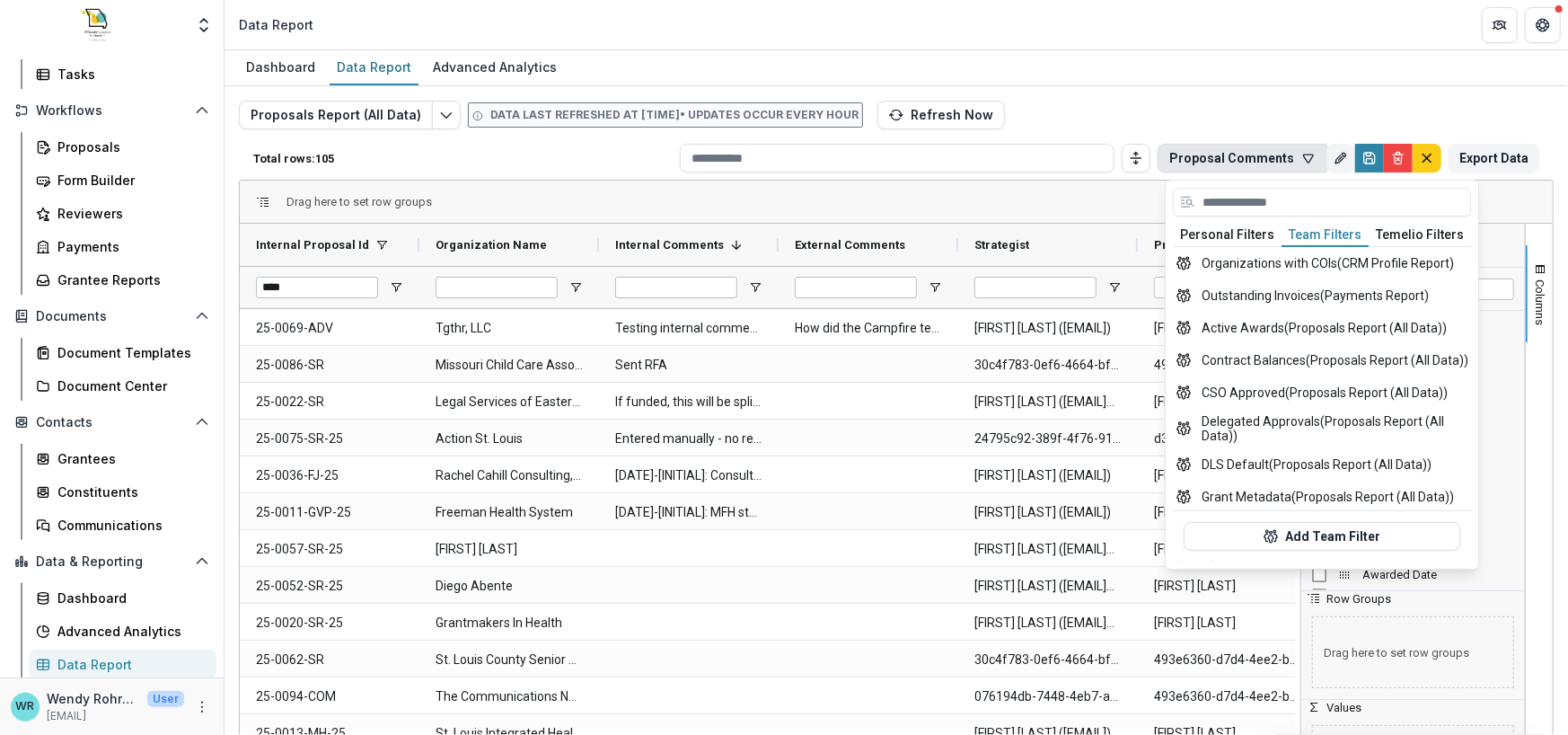 click on "Team Filters" at bounding box center [1325, 235] 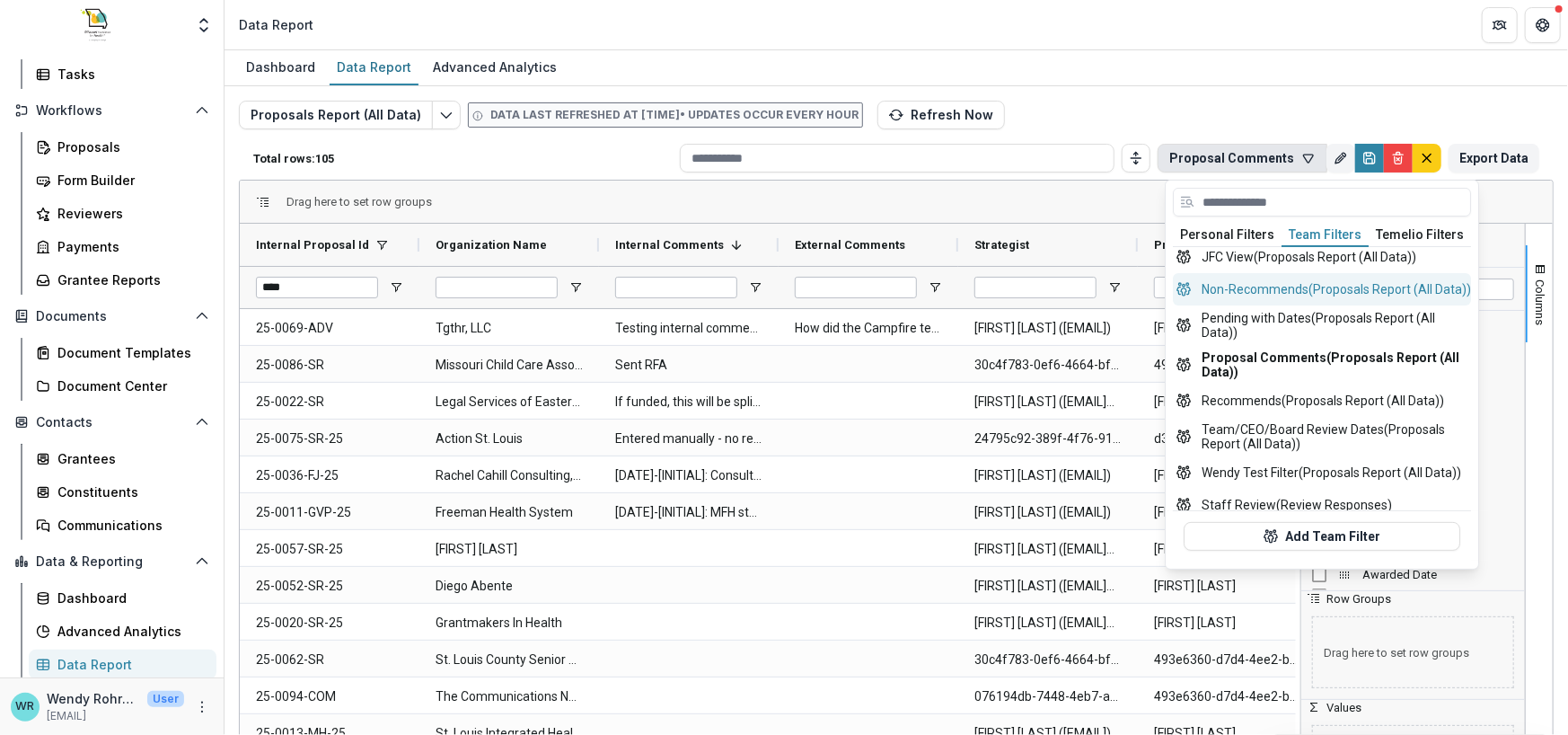 scroll, scrollTop: 337, scrollLeft: 0, axis: vertical 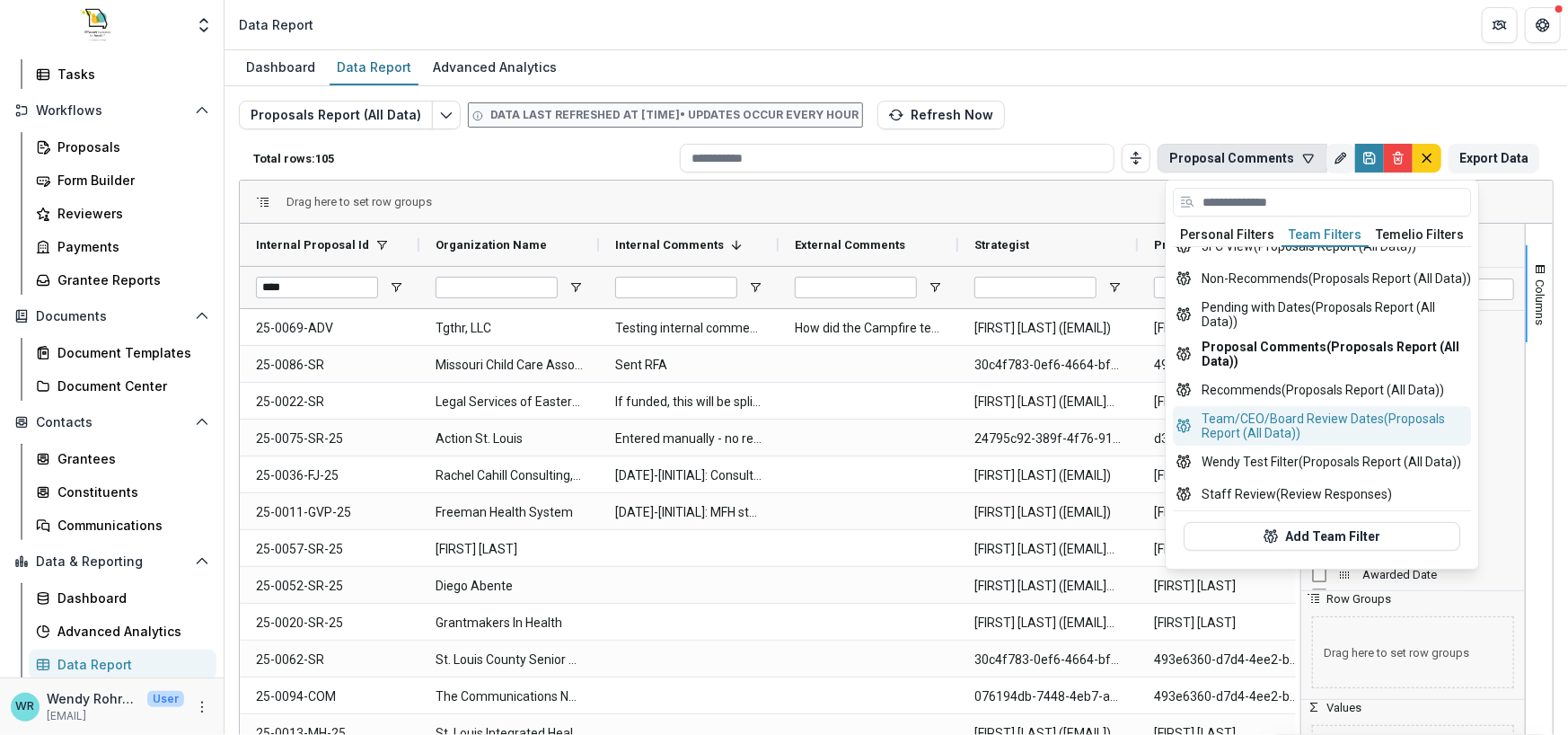 click on "Team/CEO/Board Review Dates  (Proposals Report (All Data))" at bounding box center (1322, 426) 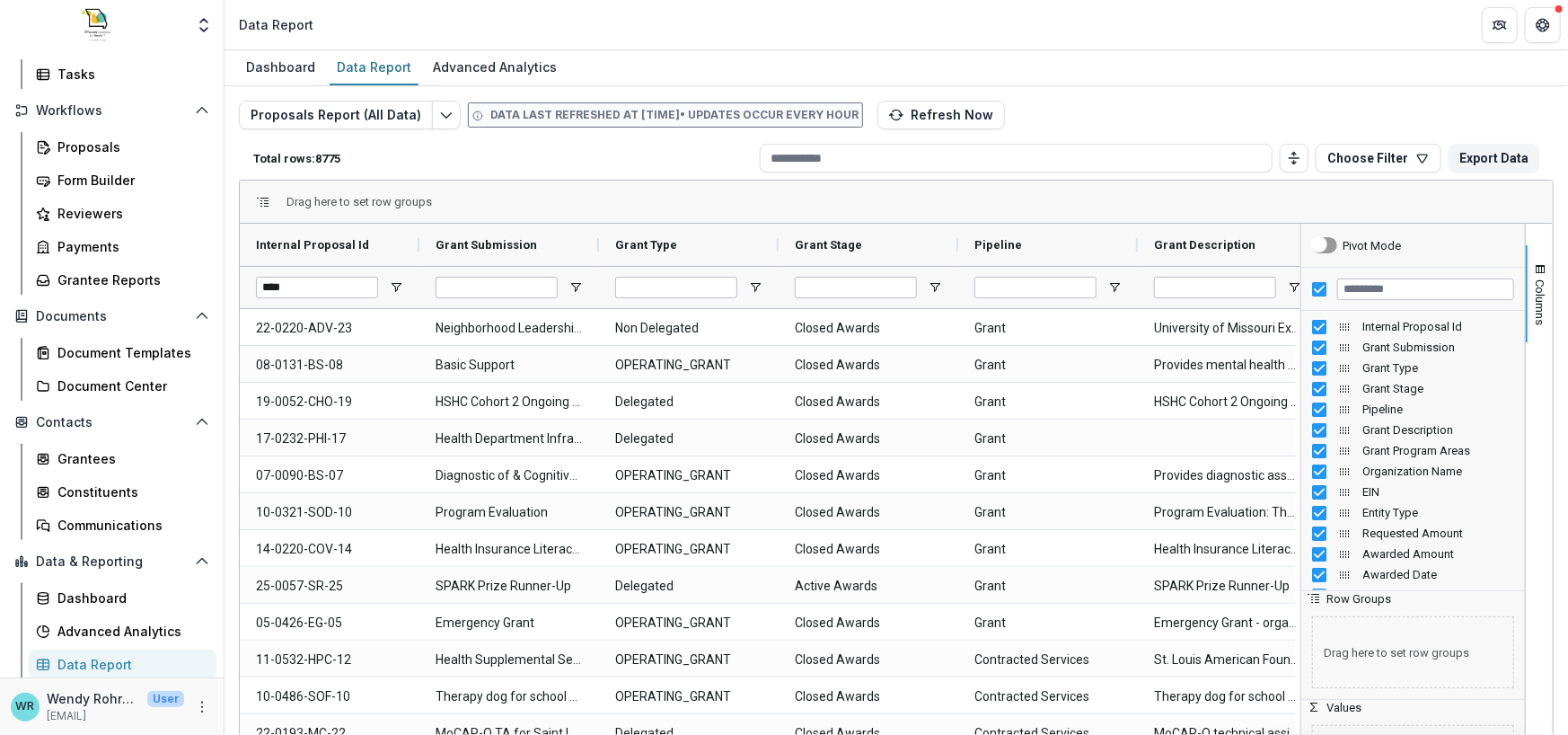 type 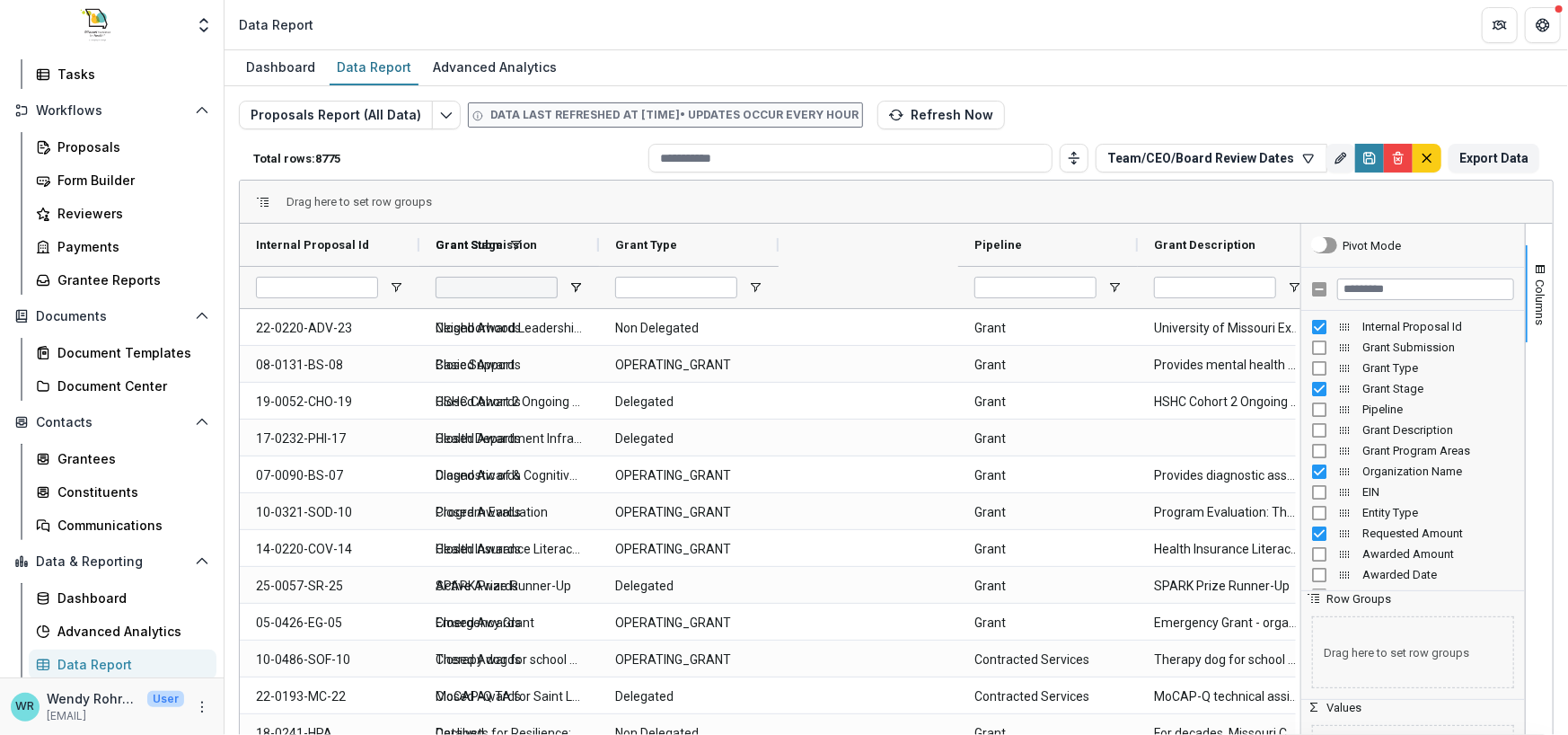 type on "**********" 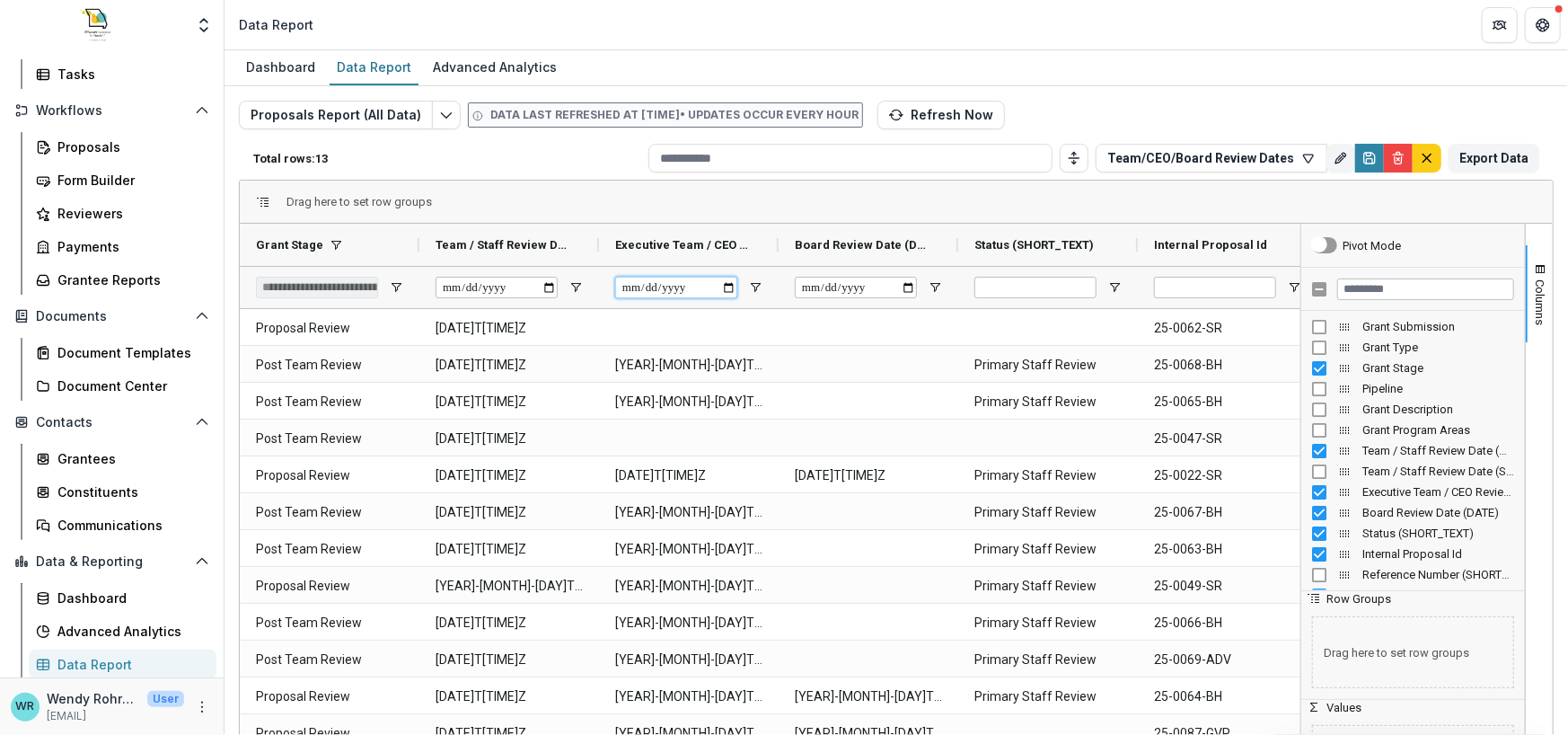 click at bounding box center (676, 288) 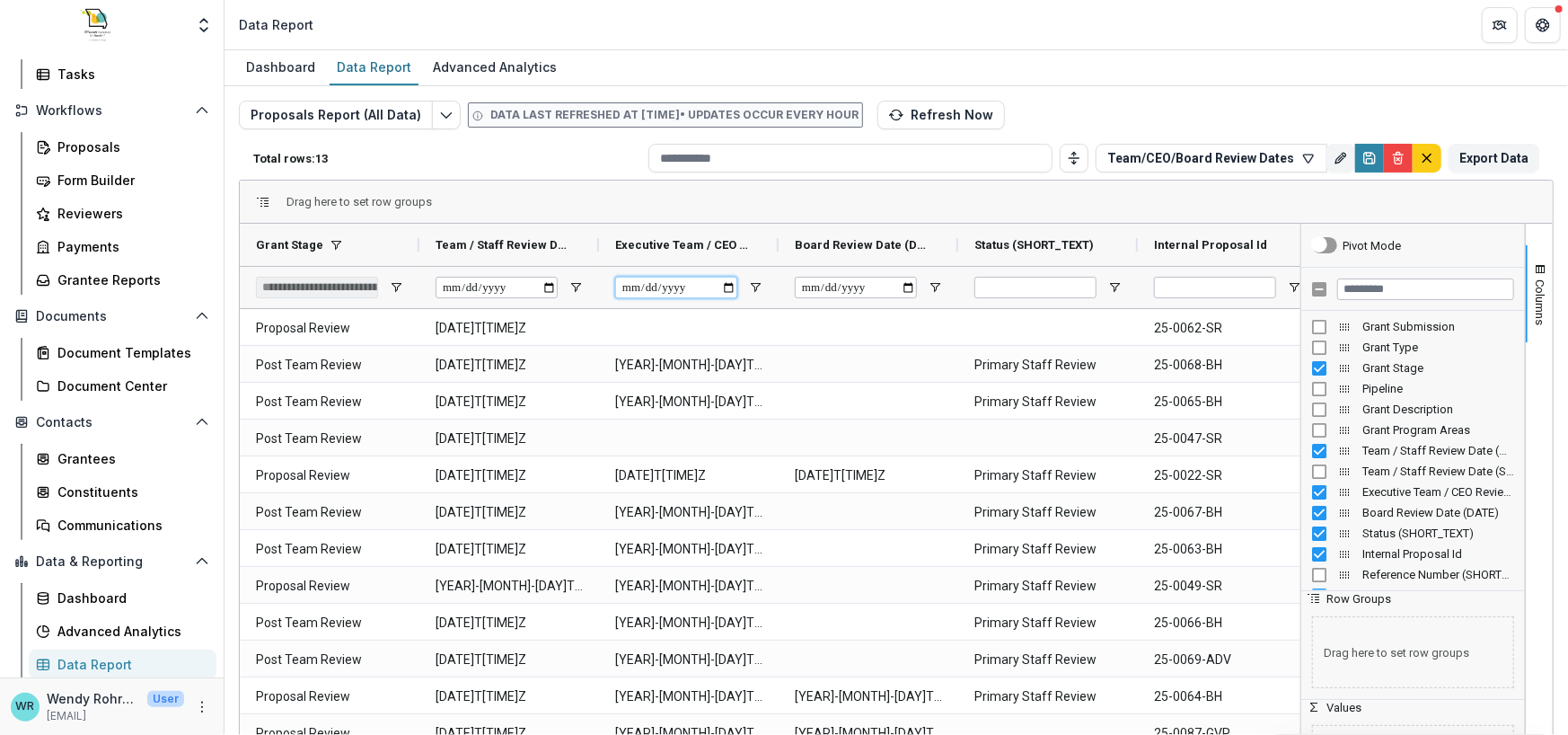drag, startPoint x: 630, startPoint y: 290, endPoint x: 632, endPoint y: 307, distance: 17.117243 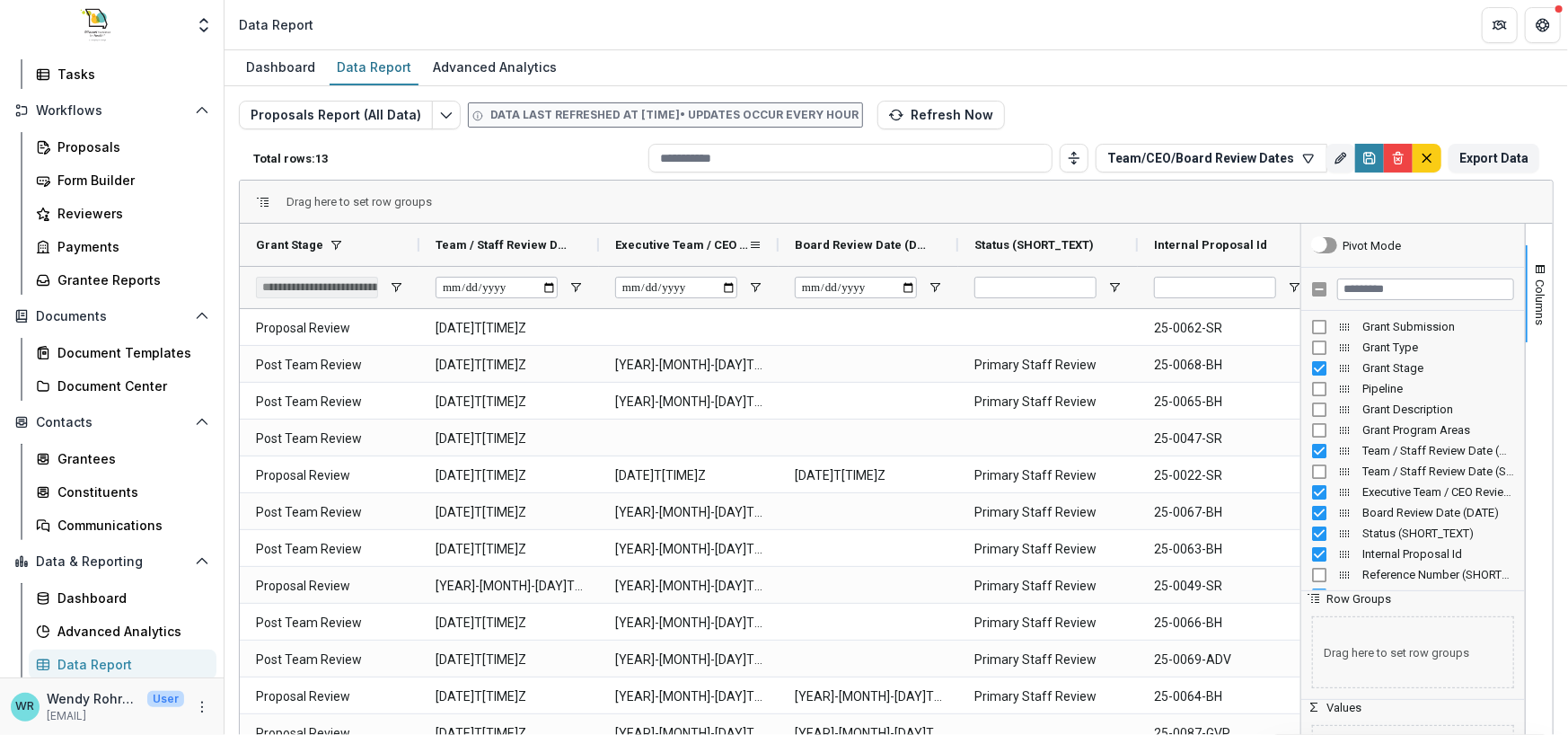 click on "Executive Team / CEO Review Date (DATE)" at bounding box center (682, 244) 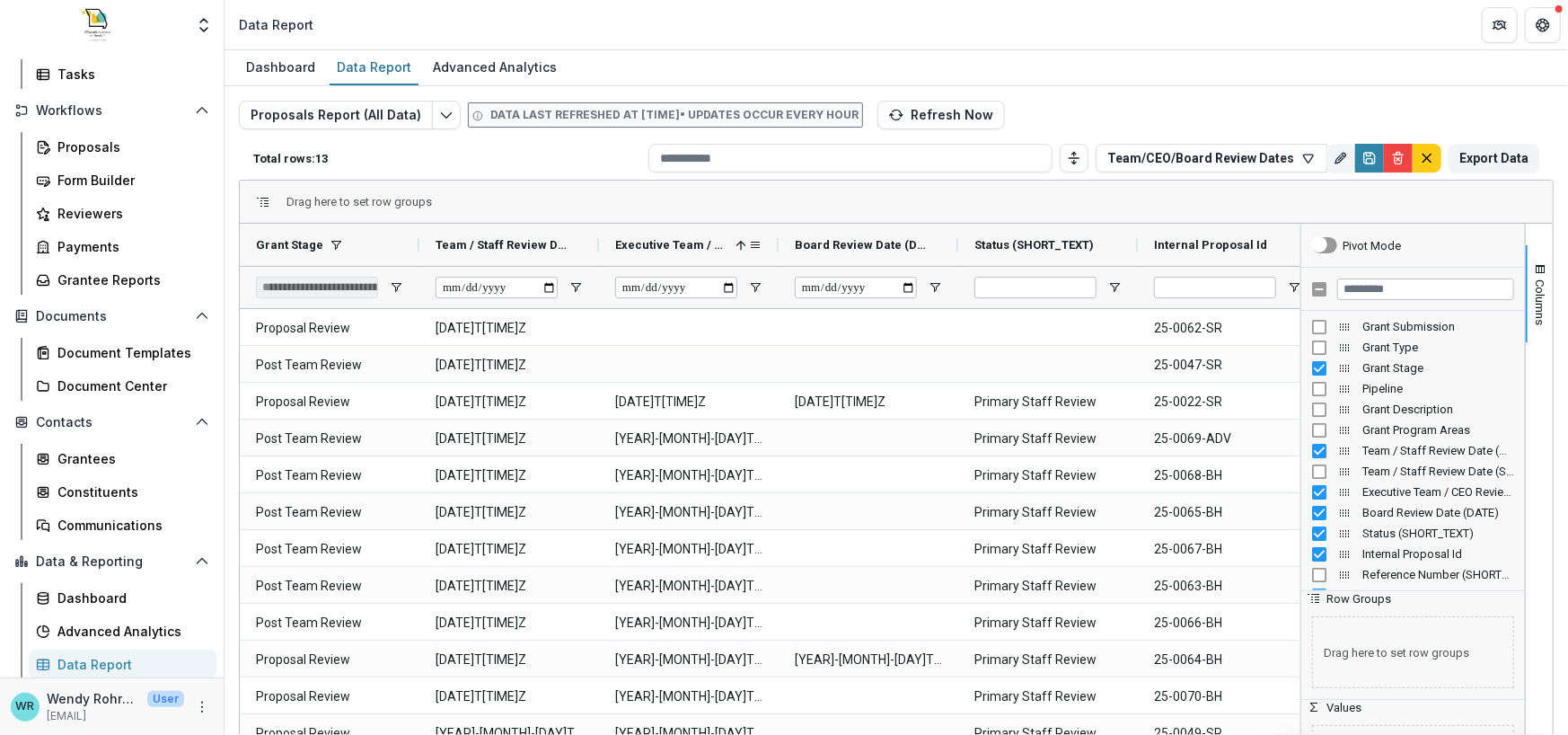 click on "Executive Team / CEO Review Date (DATE)" at bounding box center (672, 244) 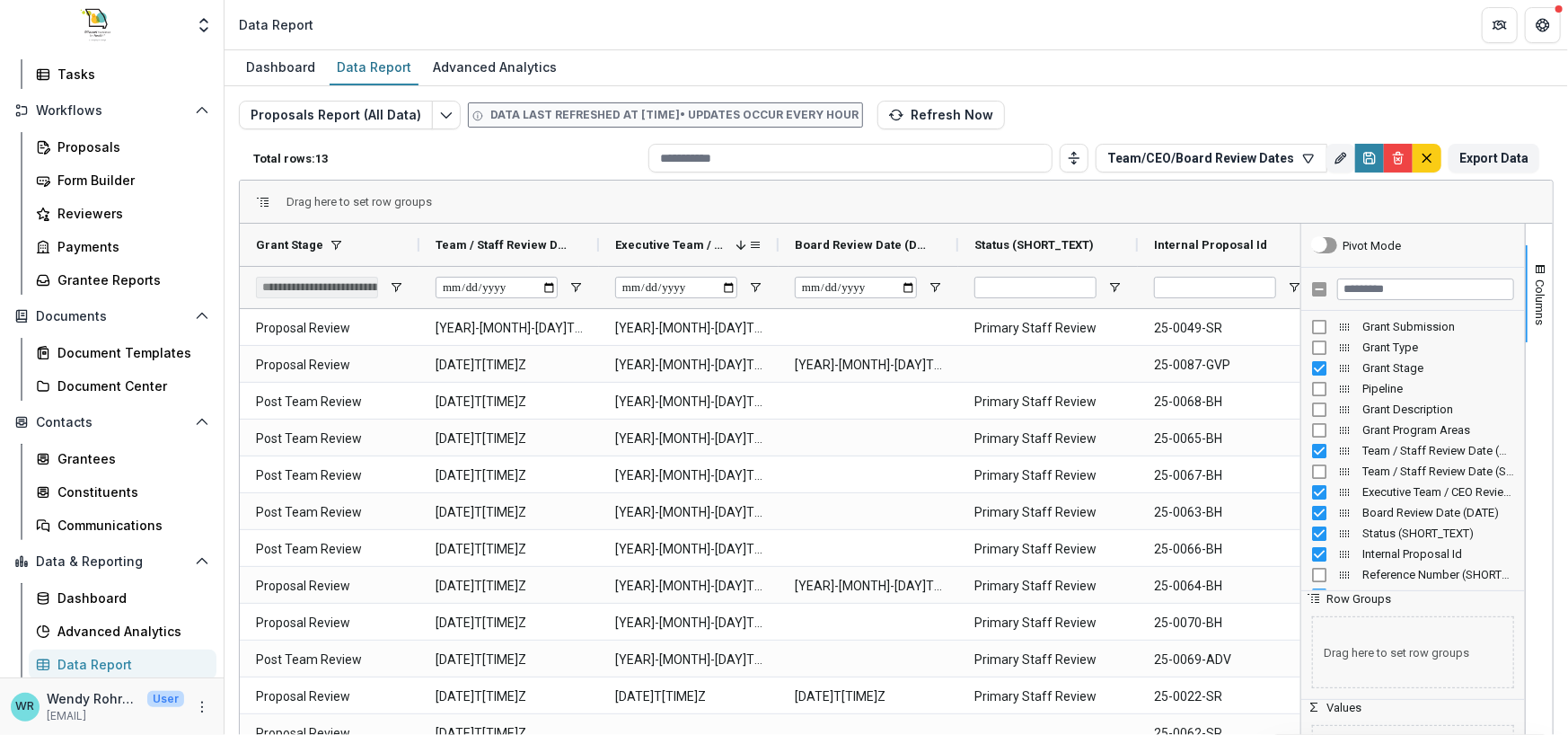 click on "Executive Team / CEO Review Date (DATE)" at bounding box center (672, 244) 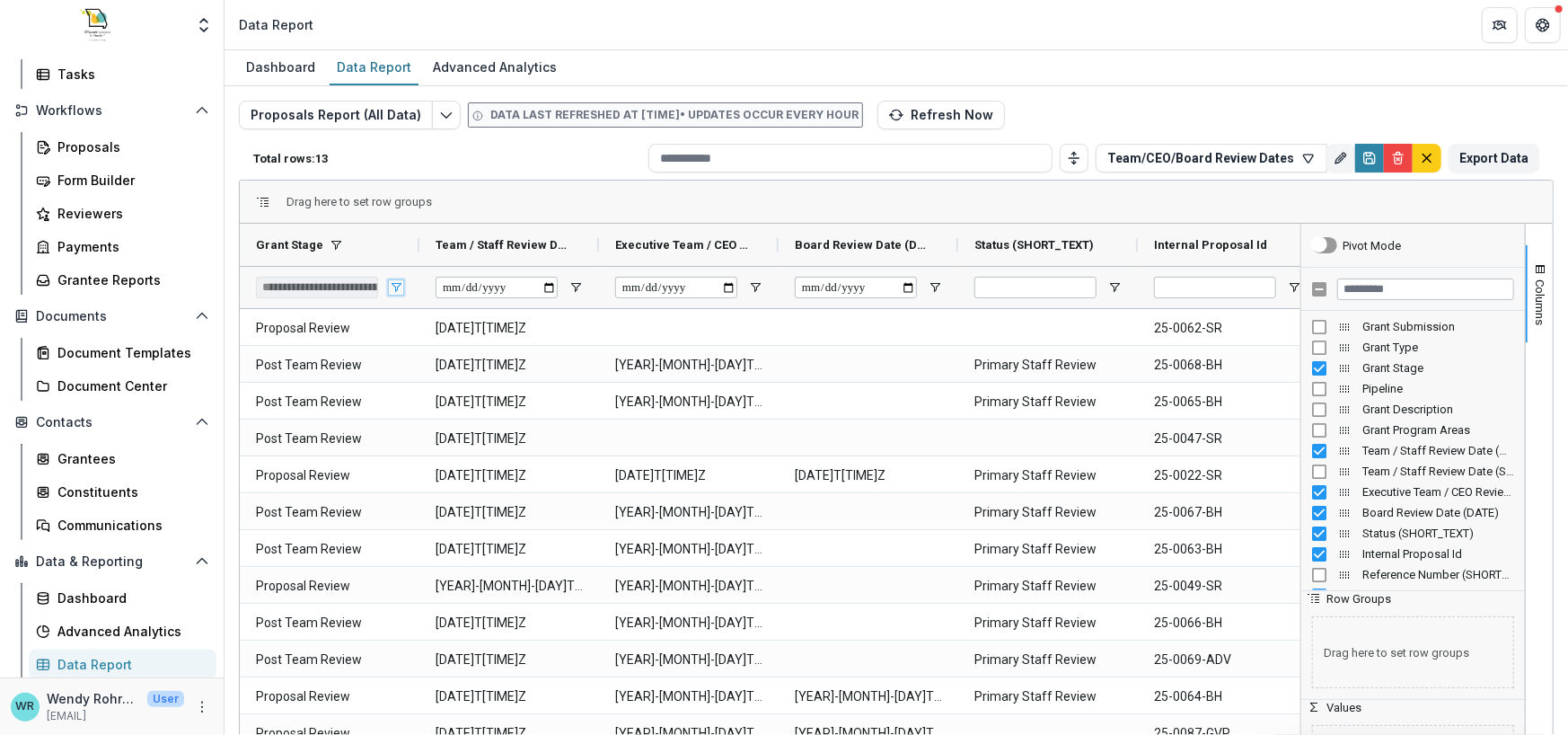 click at bounding box center [396, 288] 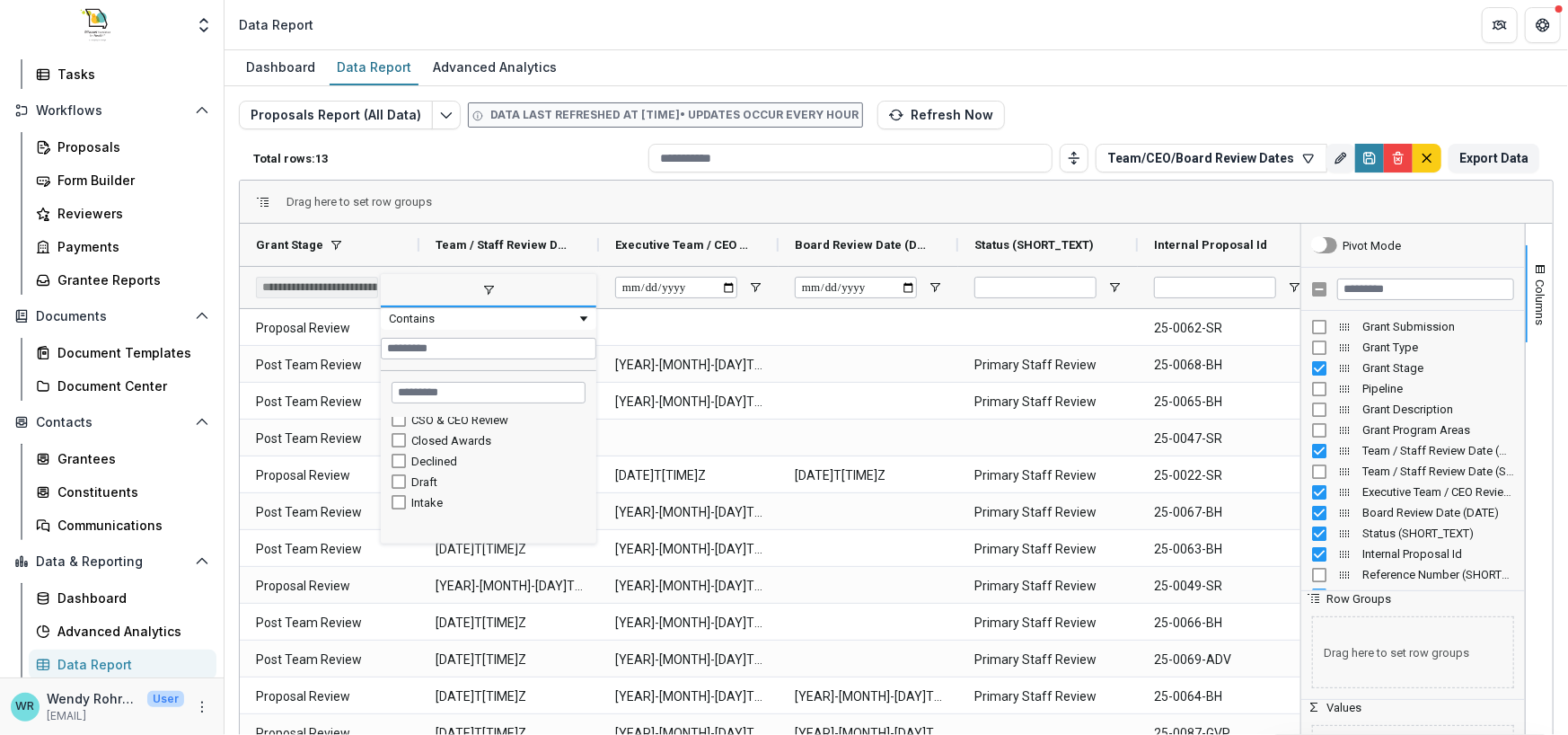 scroll, scrollTop: 0, scrollLeft: 0, axis: both 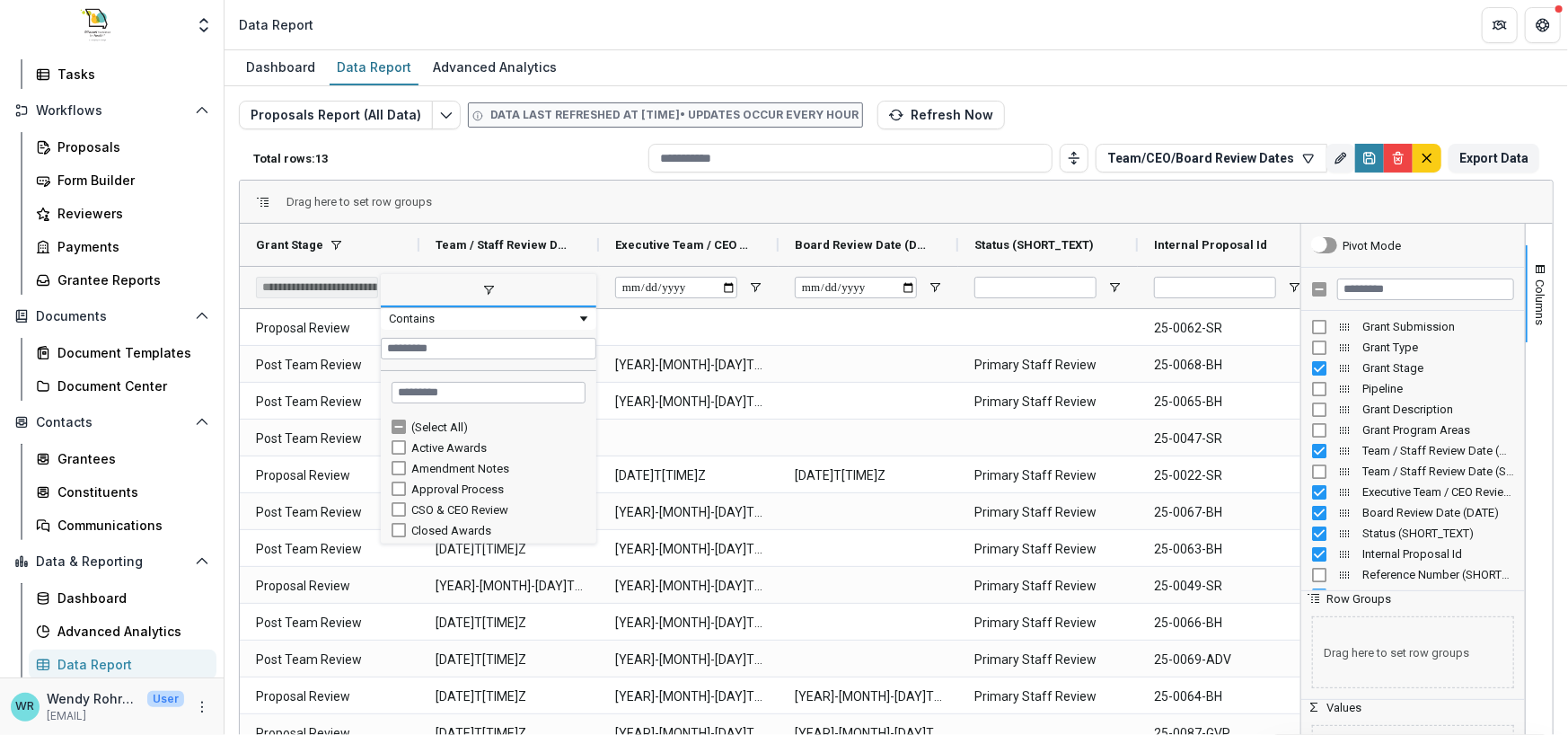 click on "Proposals Report (All Data) Data last refreshed at 11:18 AM  • Updates occur every hour Refresh Now Total rows:  13 Team/CEO/Board Review Dates Personal Filters Team Filters Temelio Filters Intake - Test filter  (Proposals Report (All Data)) Add Personal Filter Organizations with COIs  (CRM Profile Report) Outstanding Invoices  (Payments Report) Active Awards  (Proposals Report (All Data)) Contract Balances  (Proposals Report (All Data)) CSO Approved  (Proposals Report (All Data)) Delegated Approvals  (Proposals Report (All Data)) DLS Default  (Proposals Report (All Data)) Grant Metadata  (Proposals Report (All Data)) Intake Review Pull  (Proposals Report (All Data)) JFC View  (Proposals Report (All Data)) Non-Recommends  (Proposals Report (All Data)) Pending with Dates  (Proposals Report (All Data)) Proposal Comments  (Proposals Report (All Data)) Recommends  (Proposals Report (All Data)) Team/CEO/Board Review Dates  (Proposals Report (All Data)) Wendy Test Filter  (Proposals Report (All Data))  ( )  ( ) )" at bounding box center [896, 426] 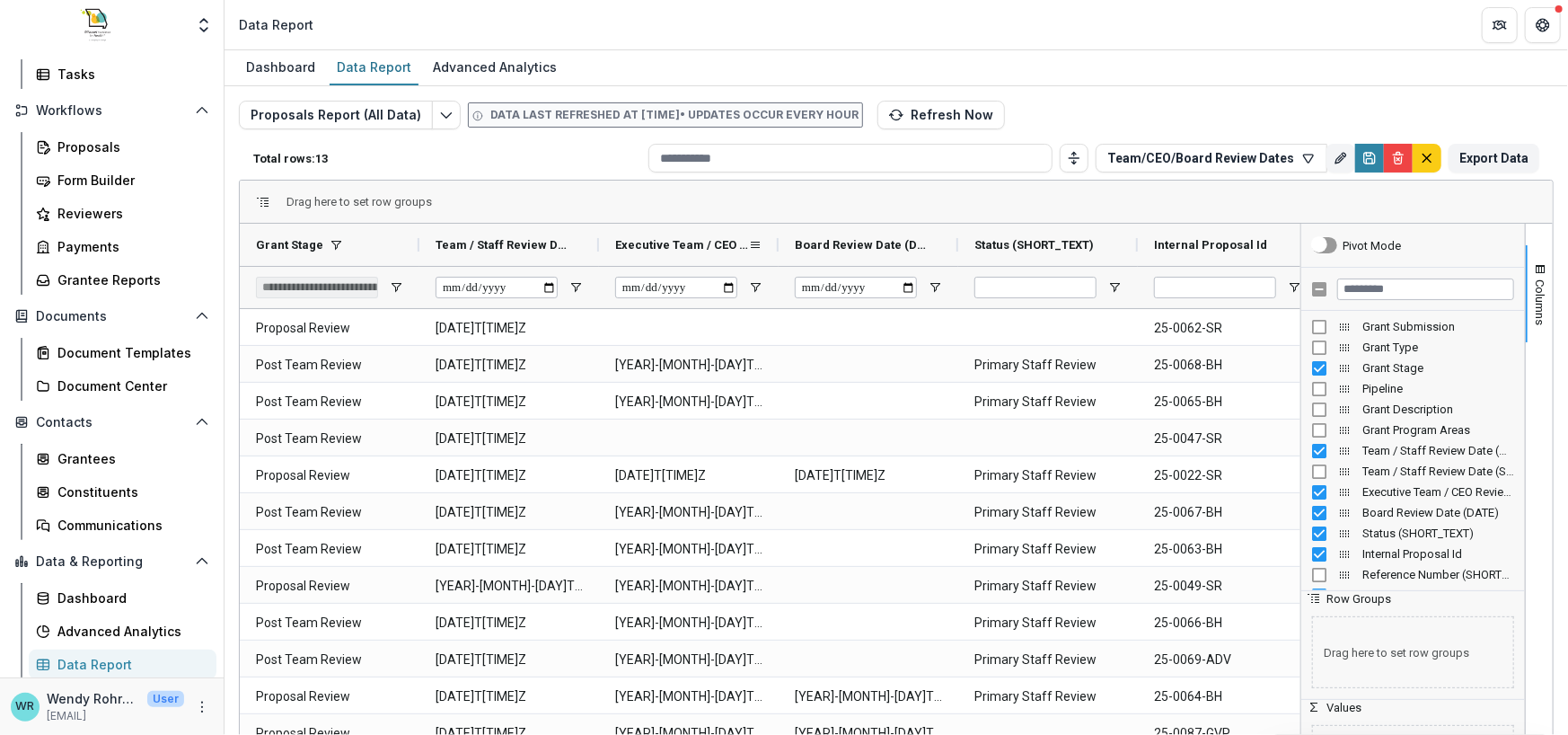 click on "Executive Team / CEO Review Date (DATE)" at bounding box center [682, 244] 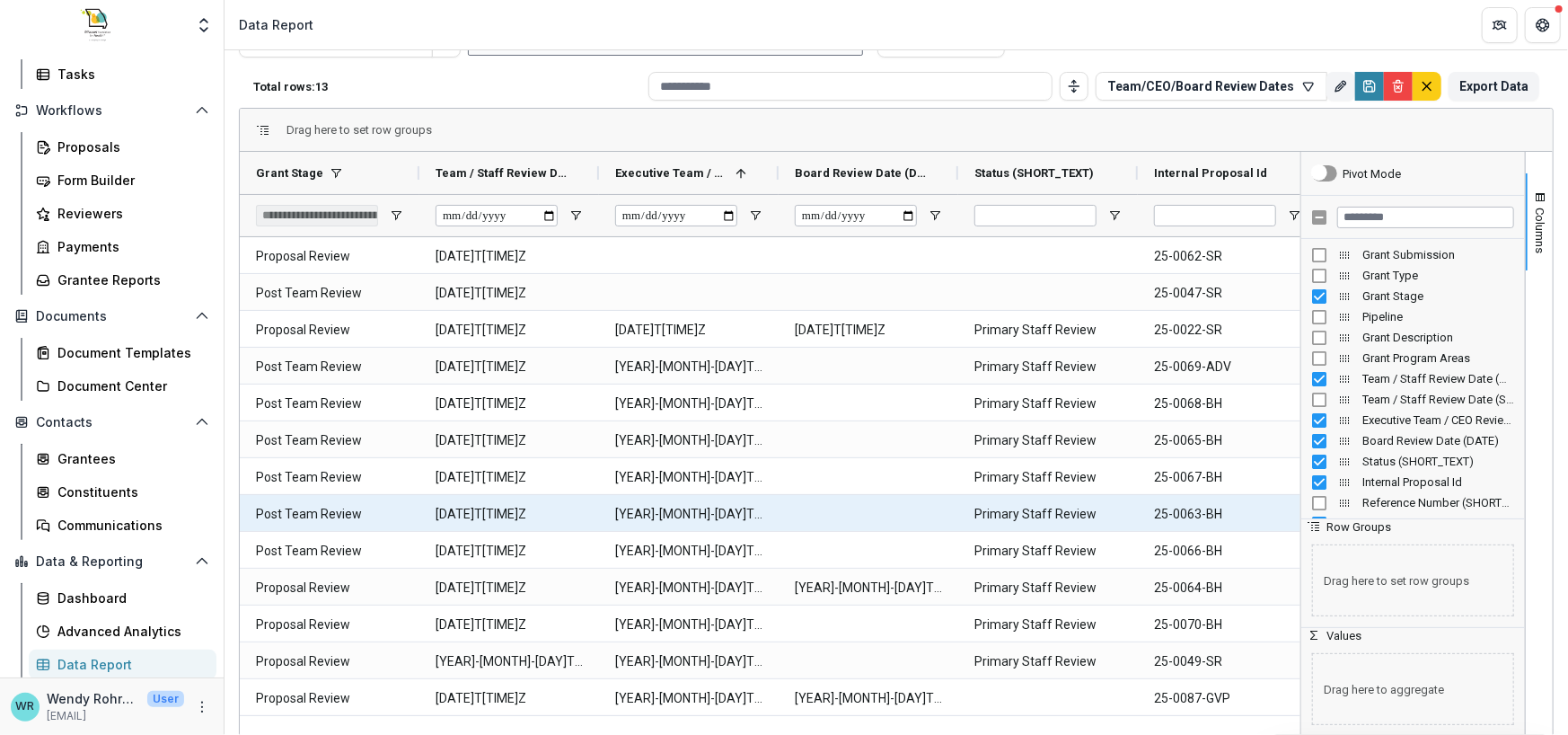 scroll, scrollTop: 0, scrollLeft: 0, axis: both 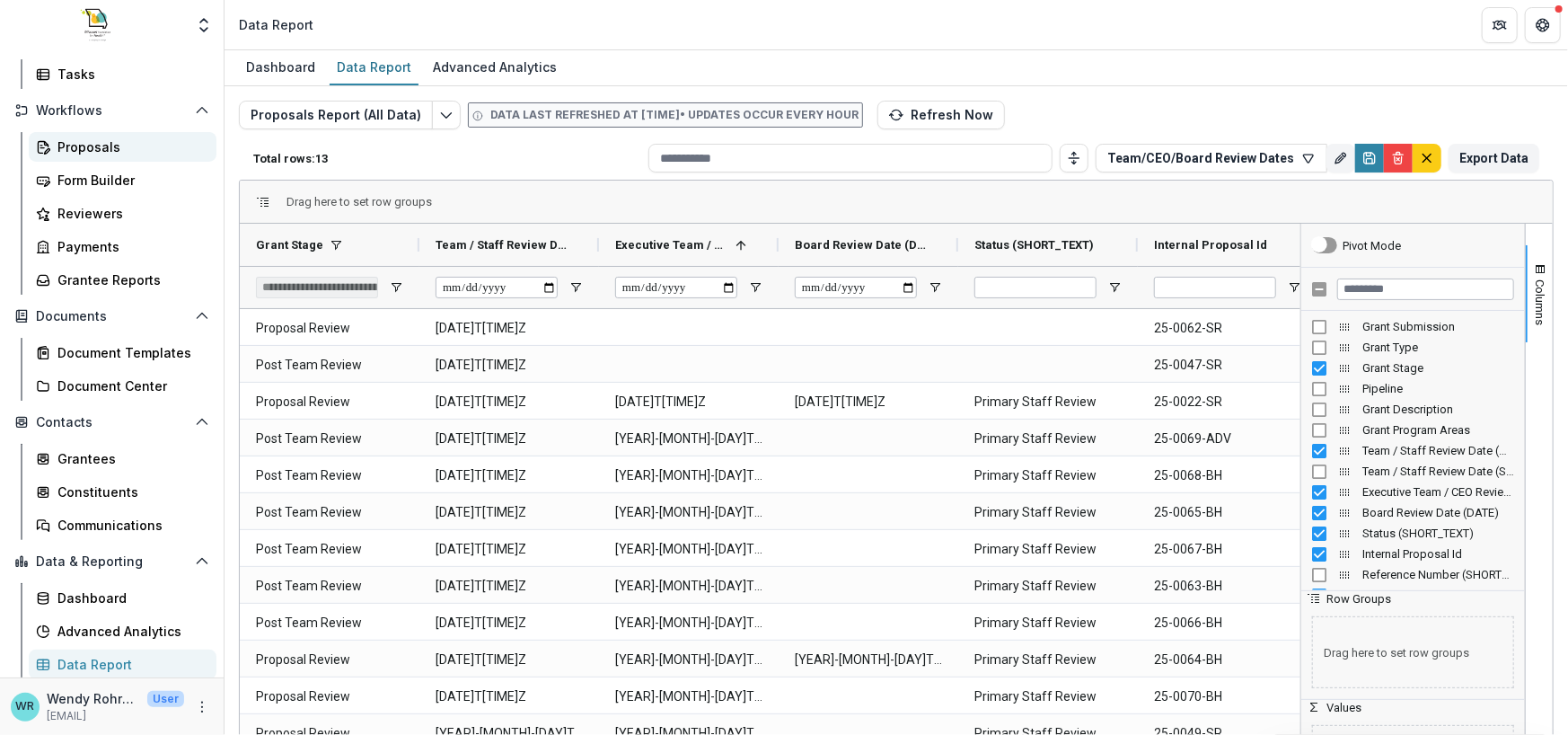 click on "Proposals" at bounding box center [129, 146] 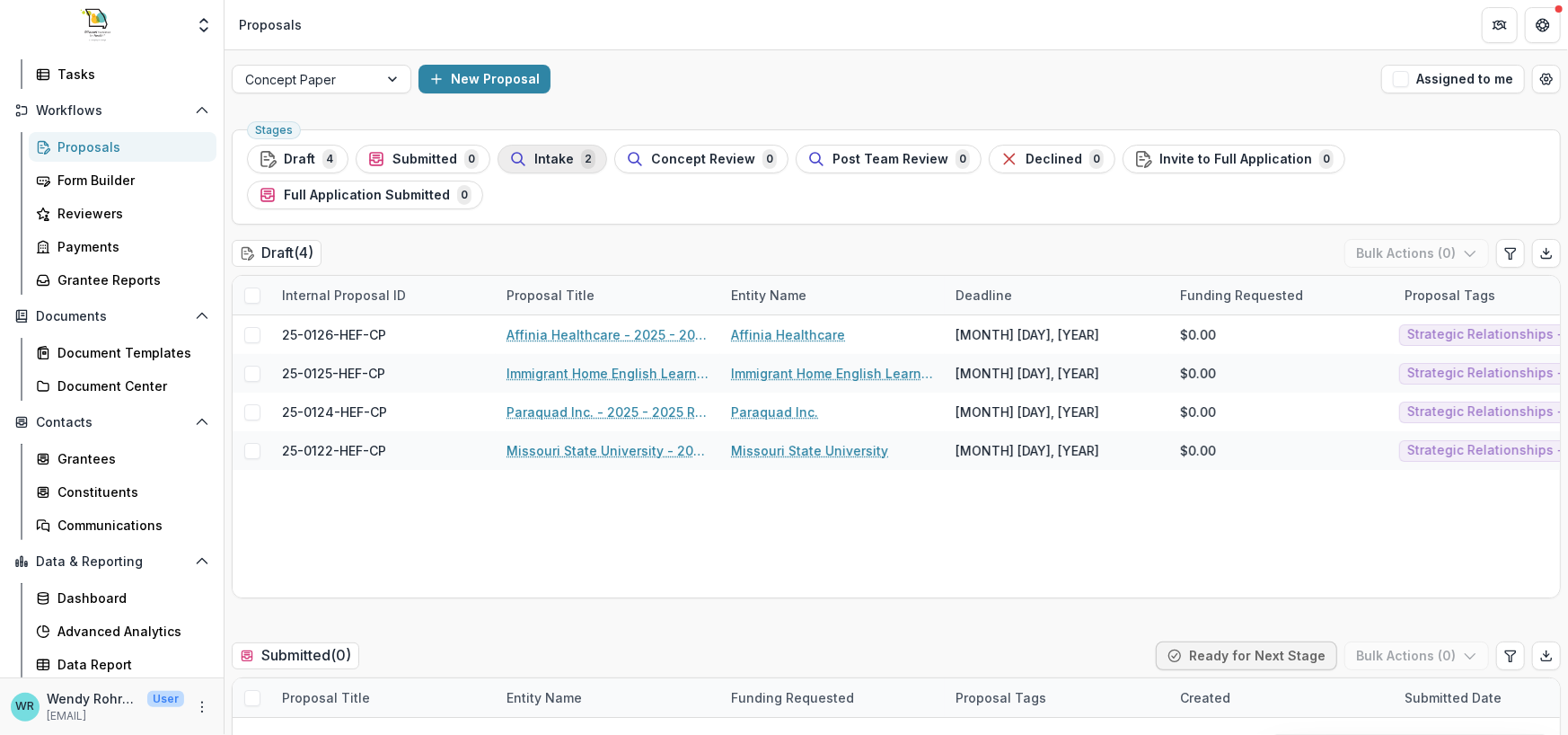 click on "2" at bounding box center [588, 159] 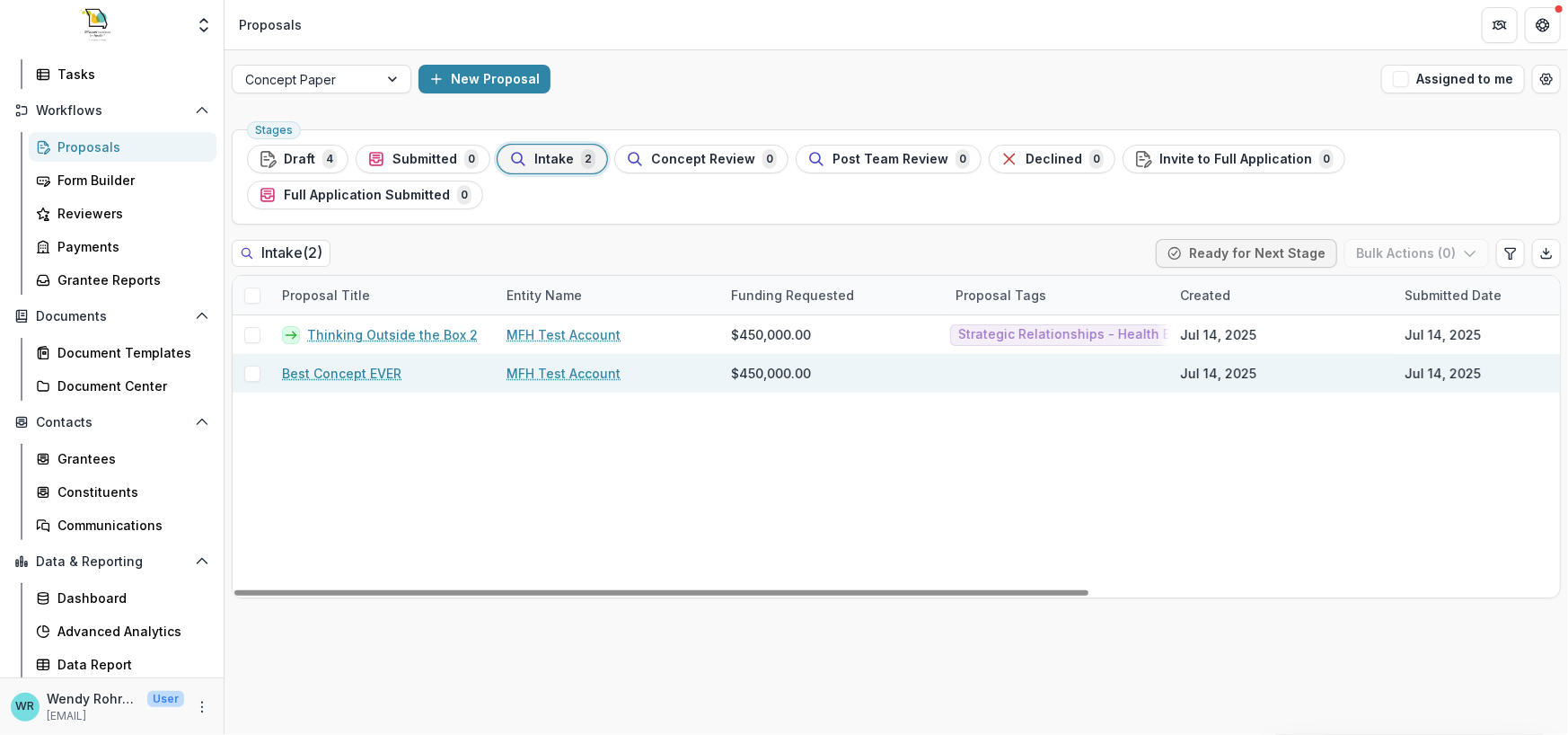 click on "Best Concept EVER" at bounding box center (341, 373) 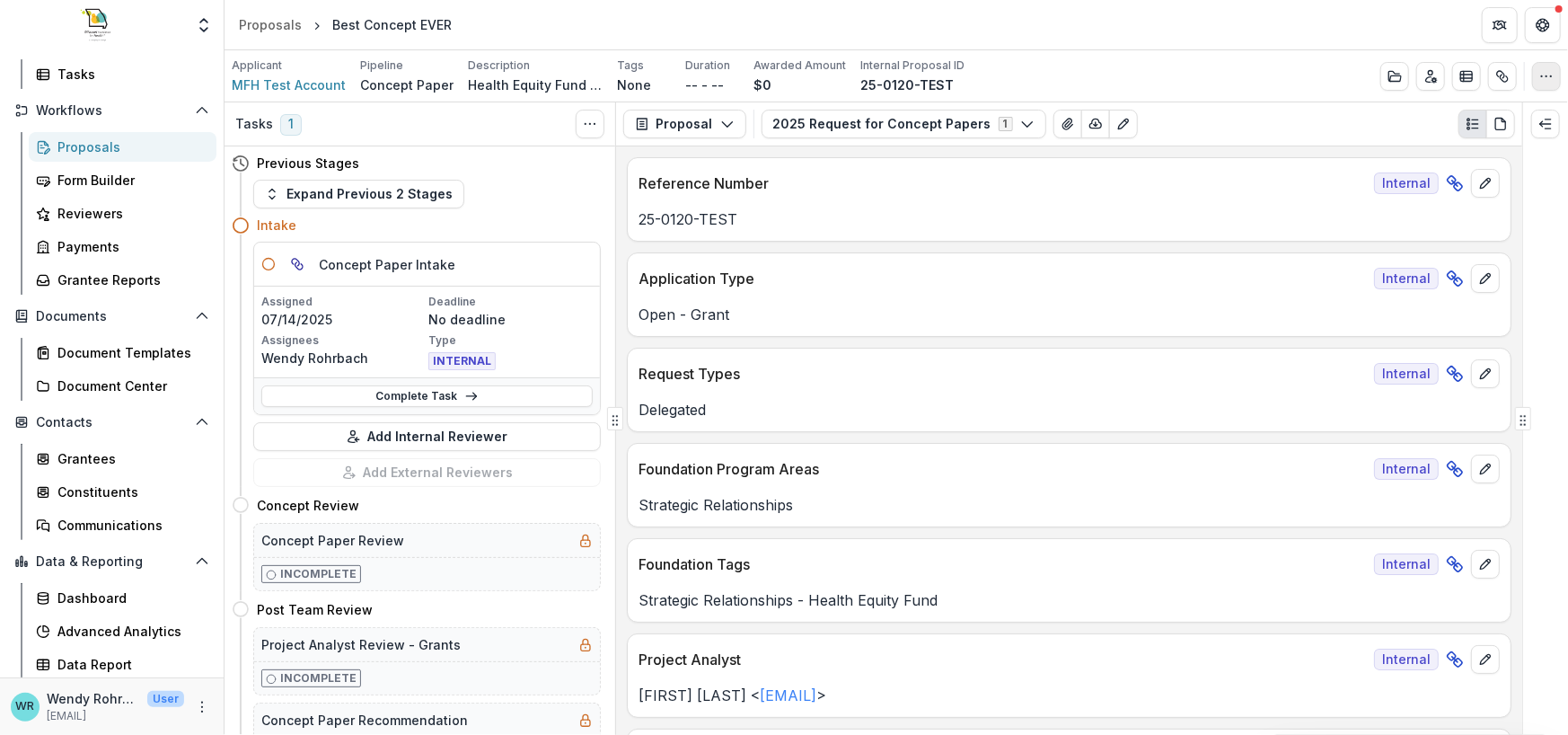 click 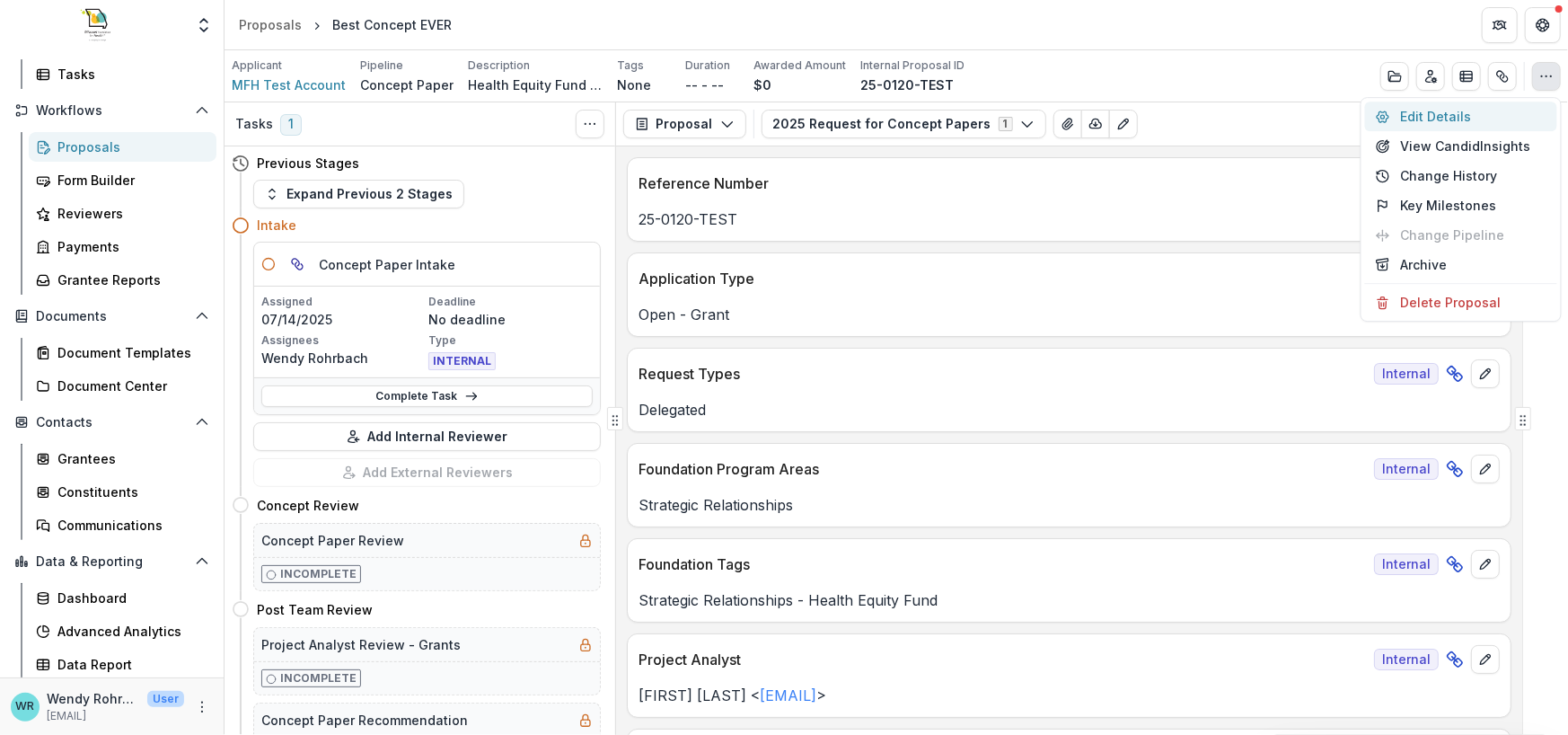 click on "Edit Details" at bounding box center (1461, 116) 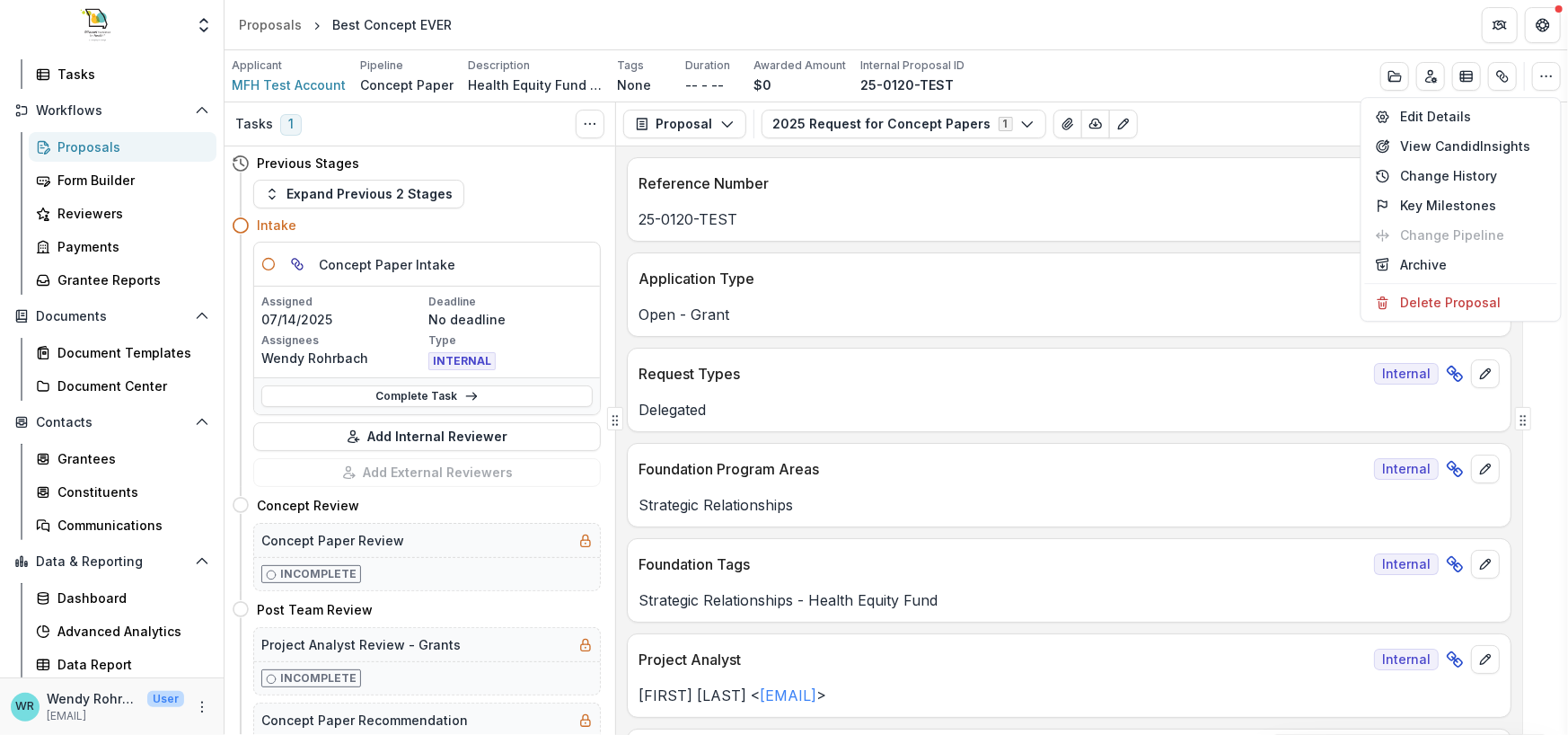 type on "********" 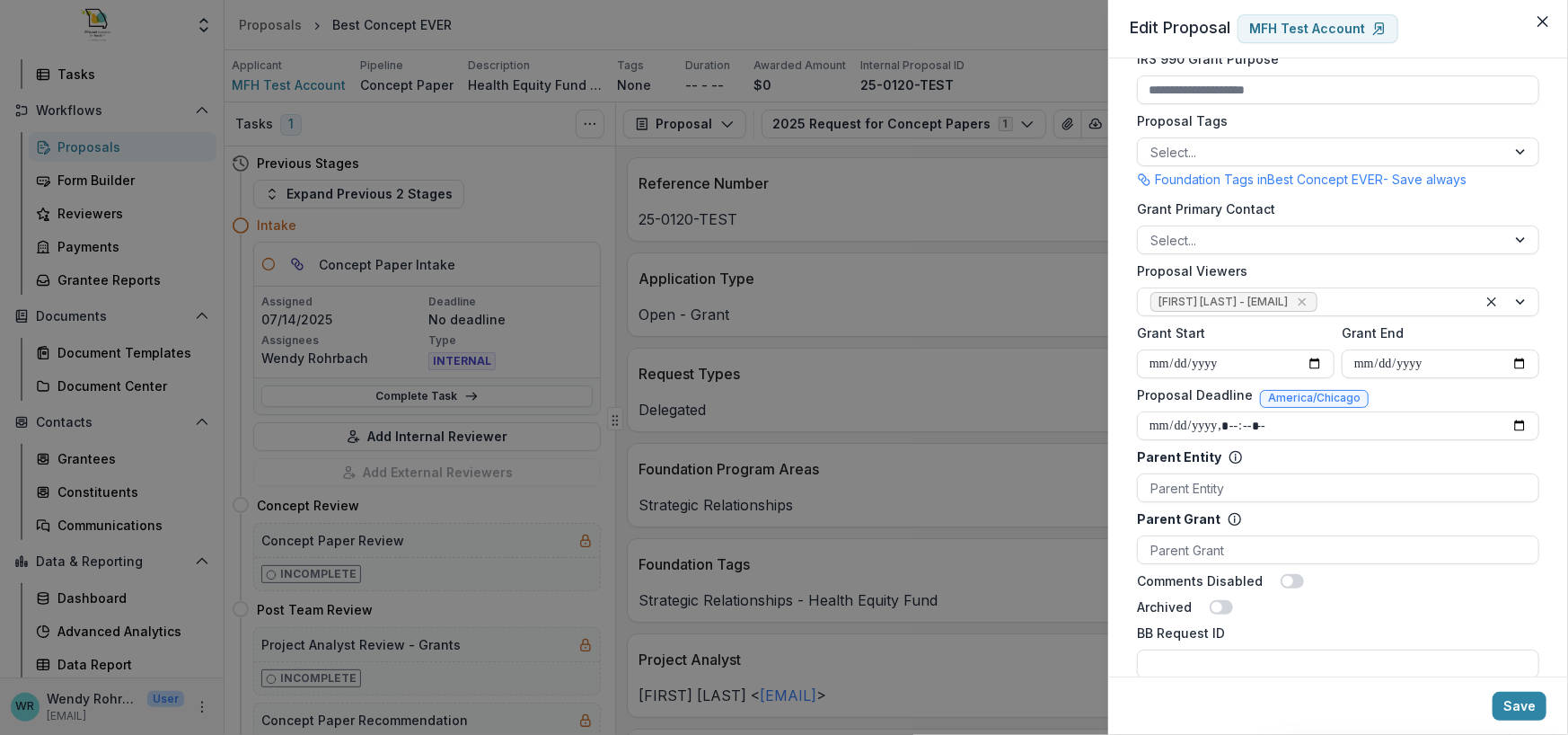 scroll, scrollTop: 809, scrollLeft: 0, axis: vertical 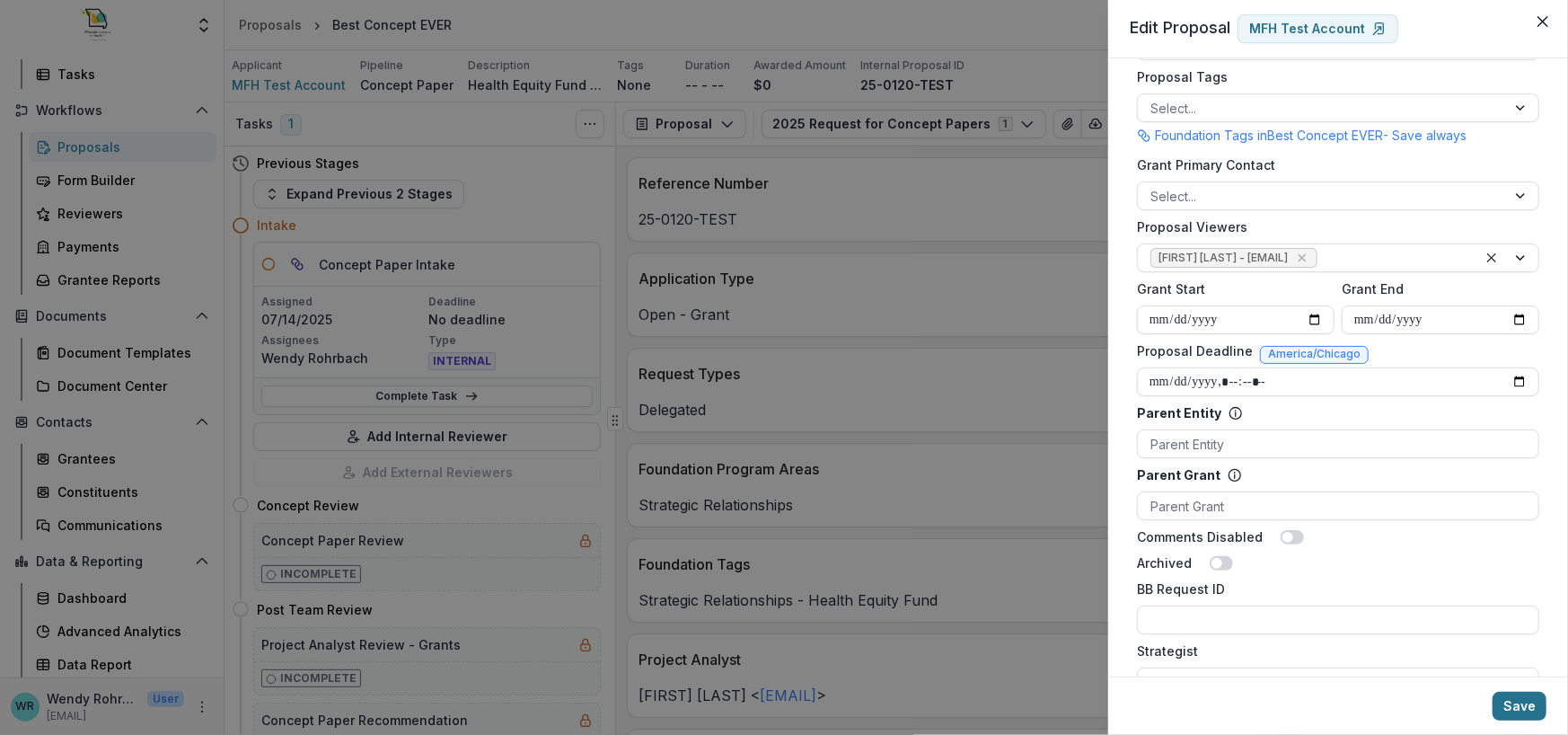 click on "Save" at bounding box center [1520, 706] 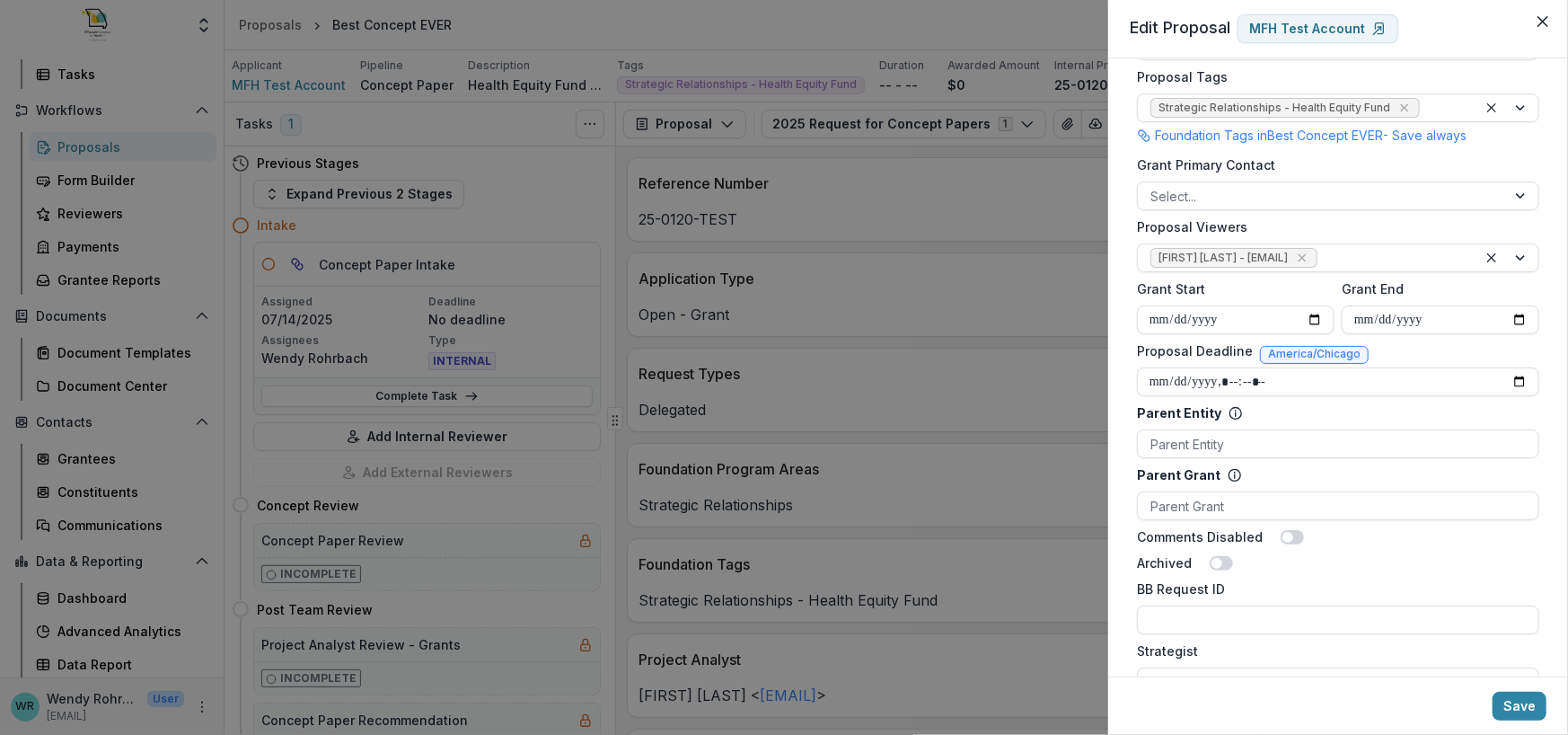 click on "**********" at bounding box center (784, 368) 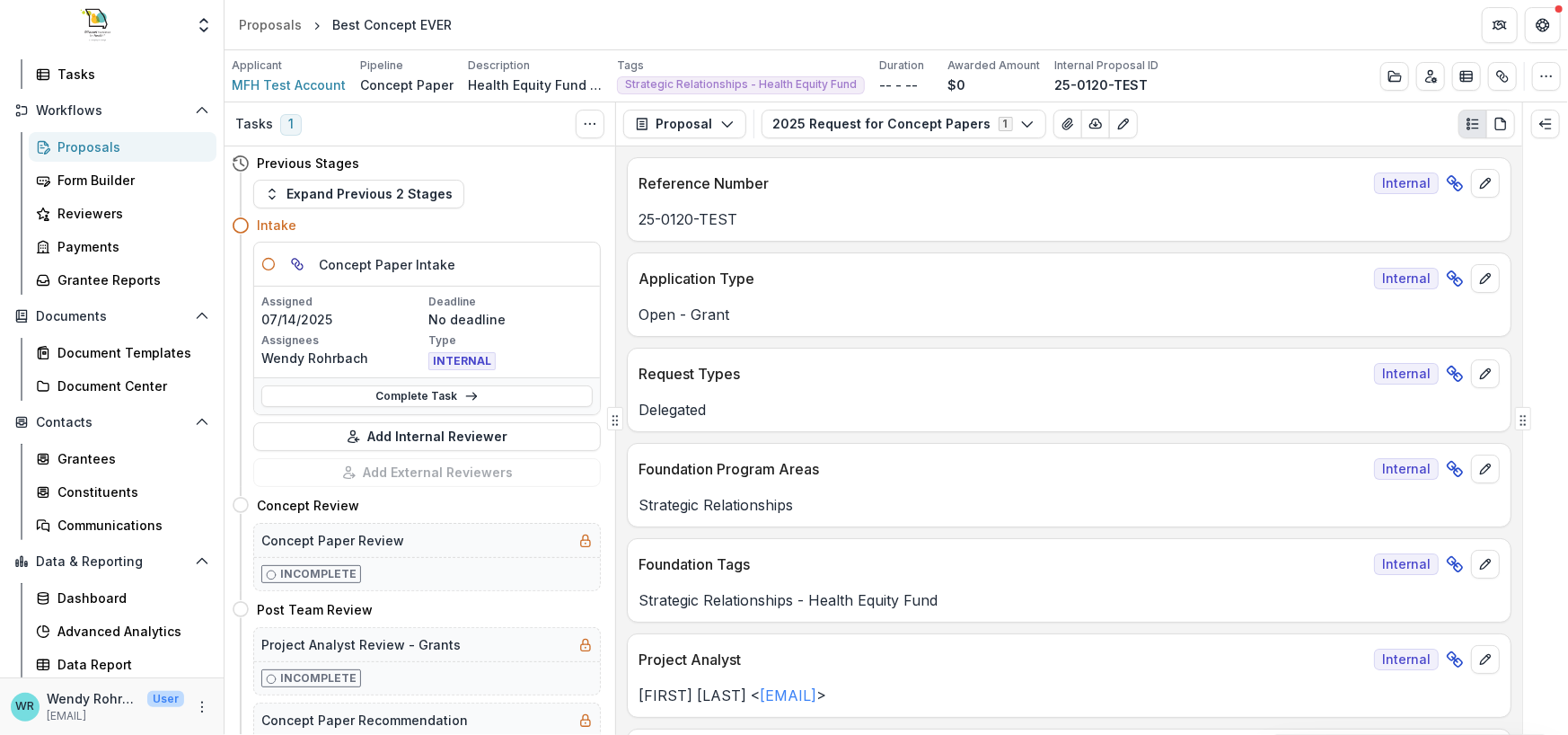 click on "Expand Previous 2 Stages" at bounding box center [358, 194] 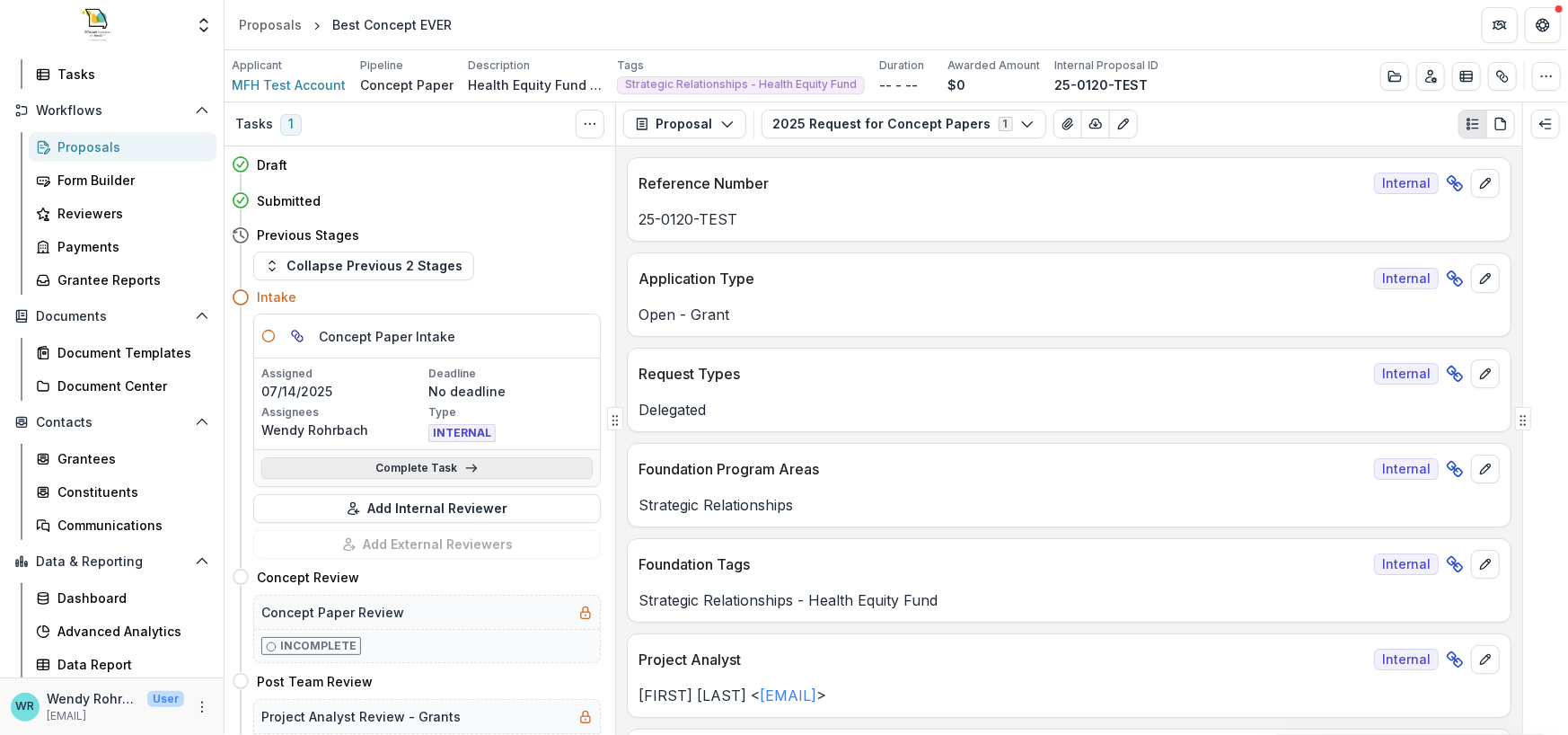 click on "Complete Task" at bounding box center [427, 468] 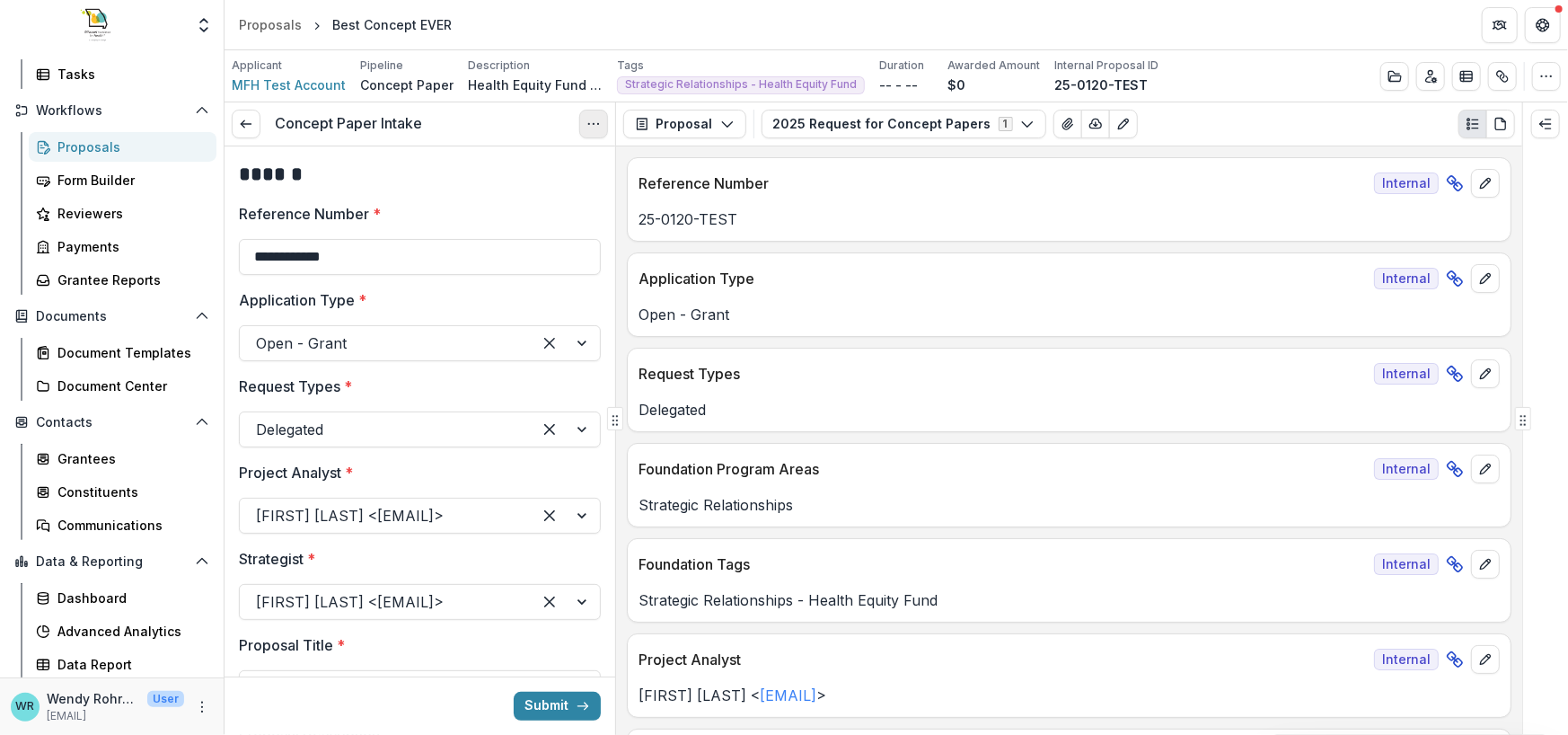 click 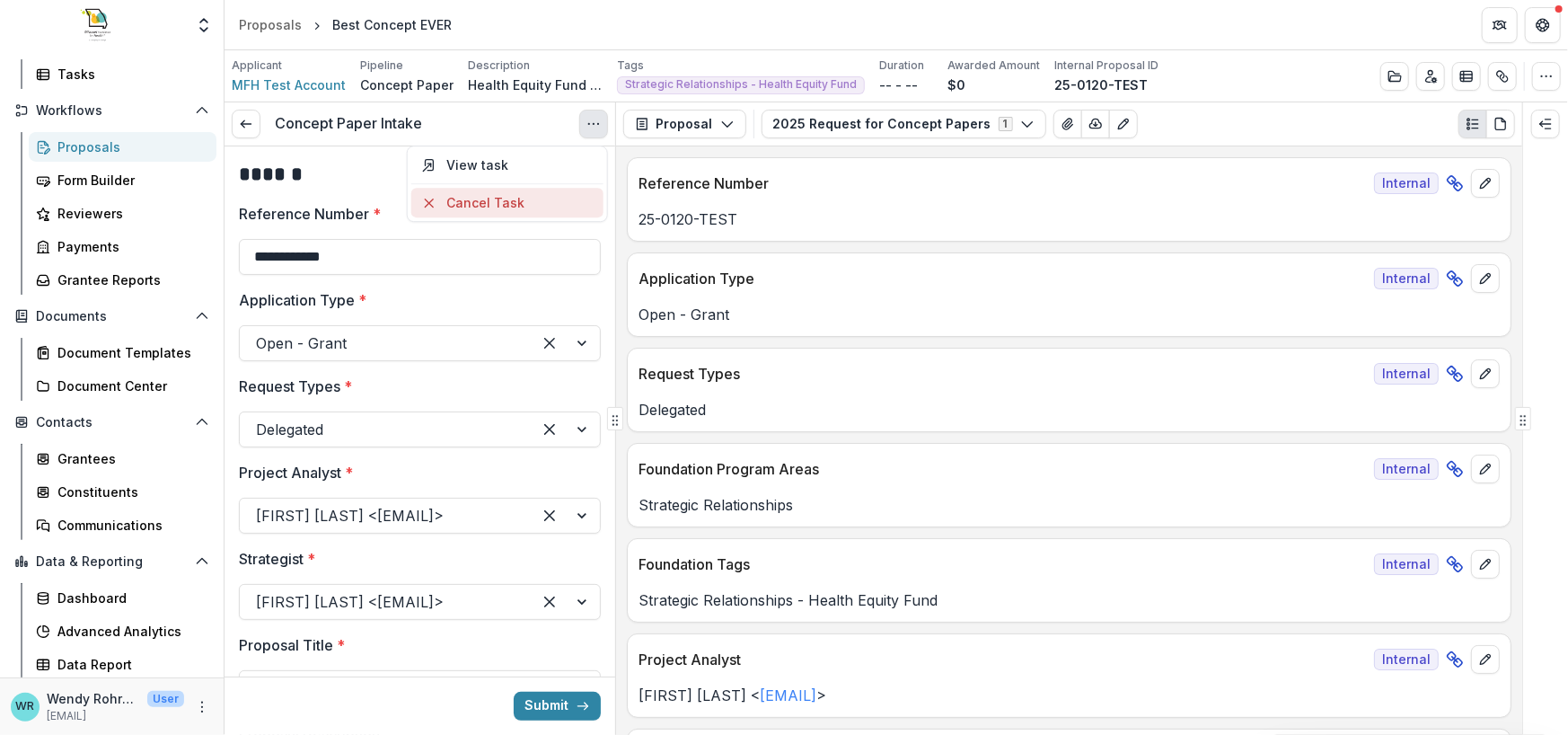 click on "Cancel Task" at bounding box center (507, 202) 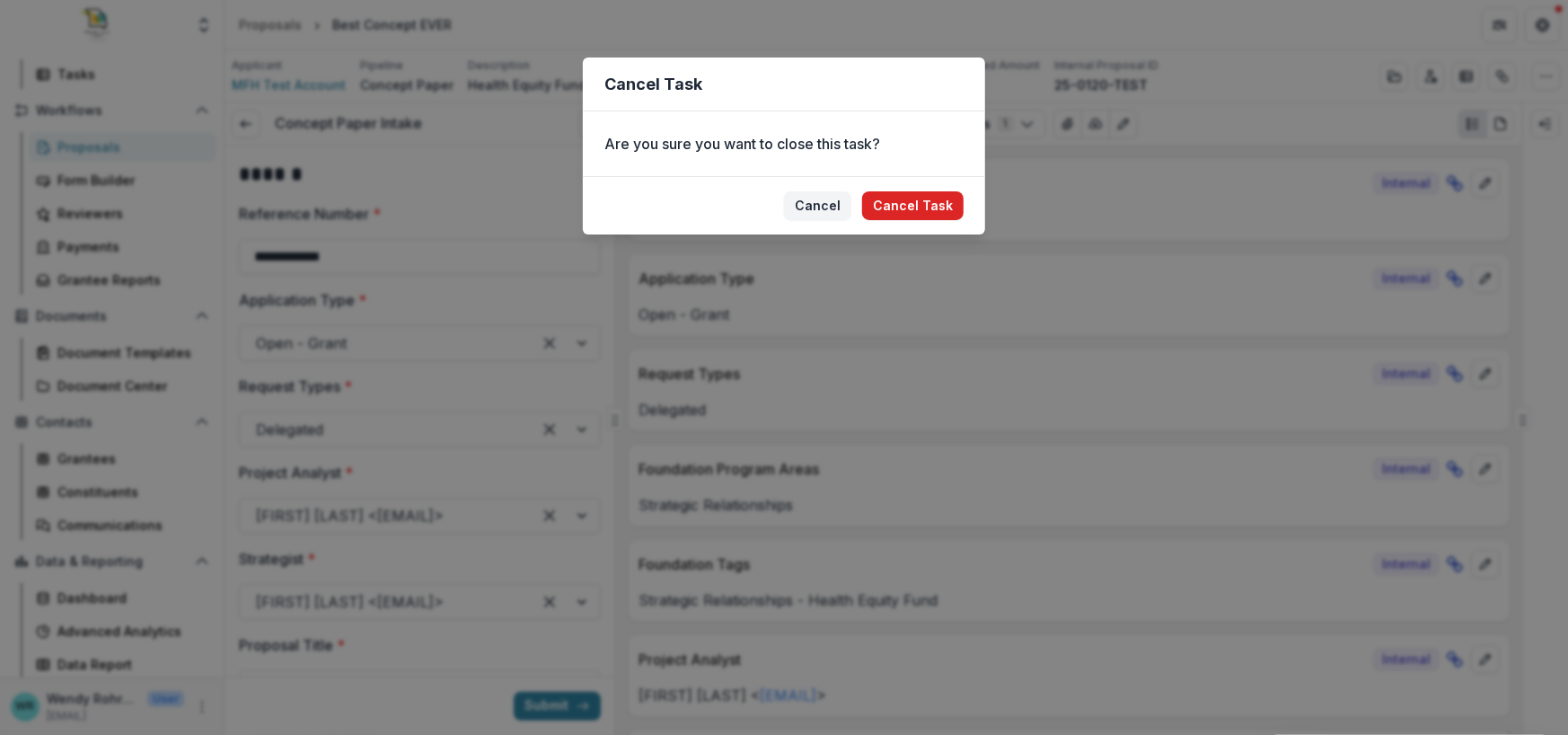 click on "Cancel Task" at bounding box center [912, 206] 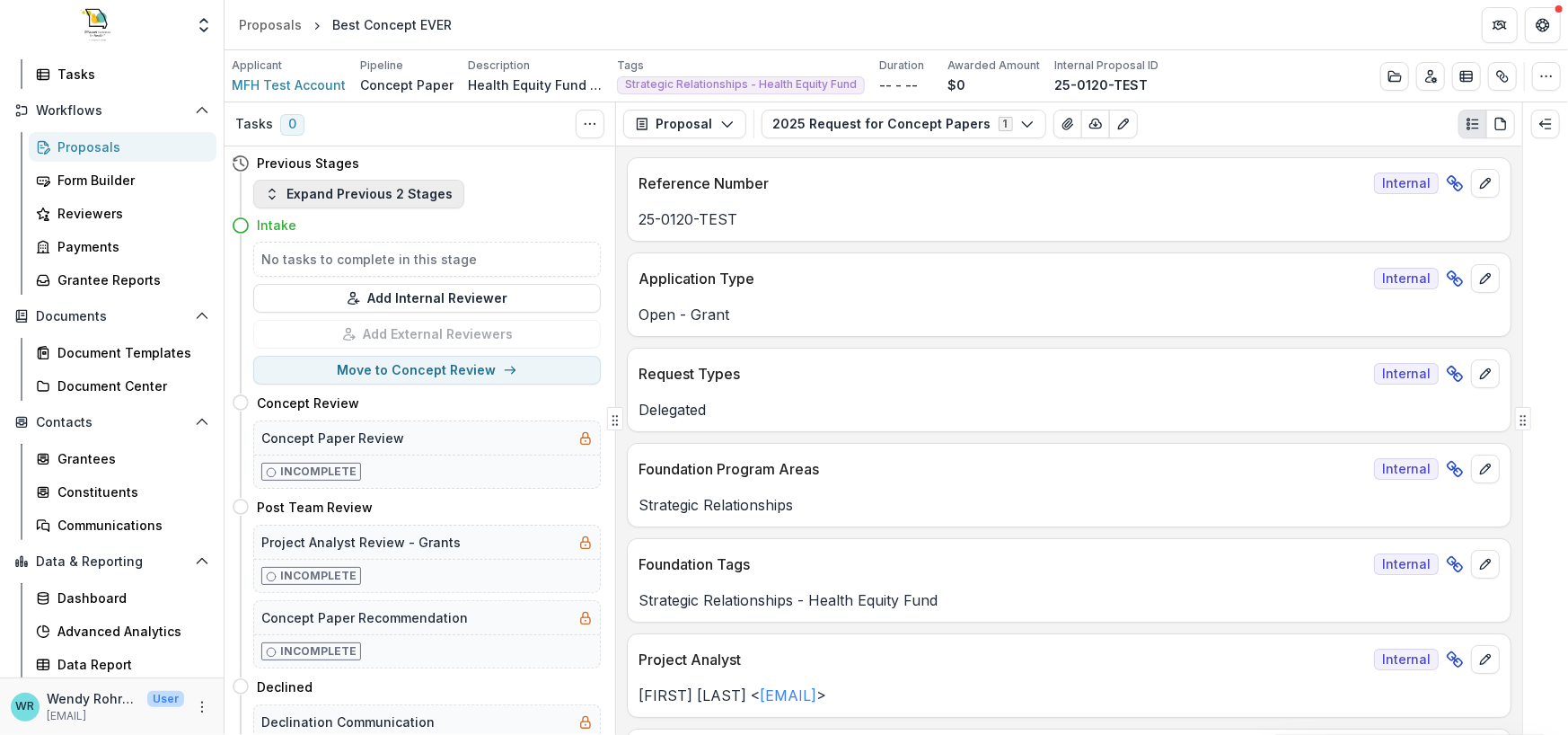 click on "Expand Previous 2 Stages" at bounding box center [358, 194] 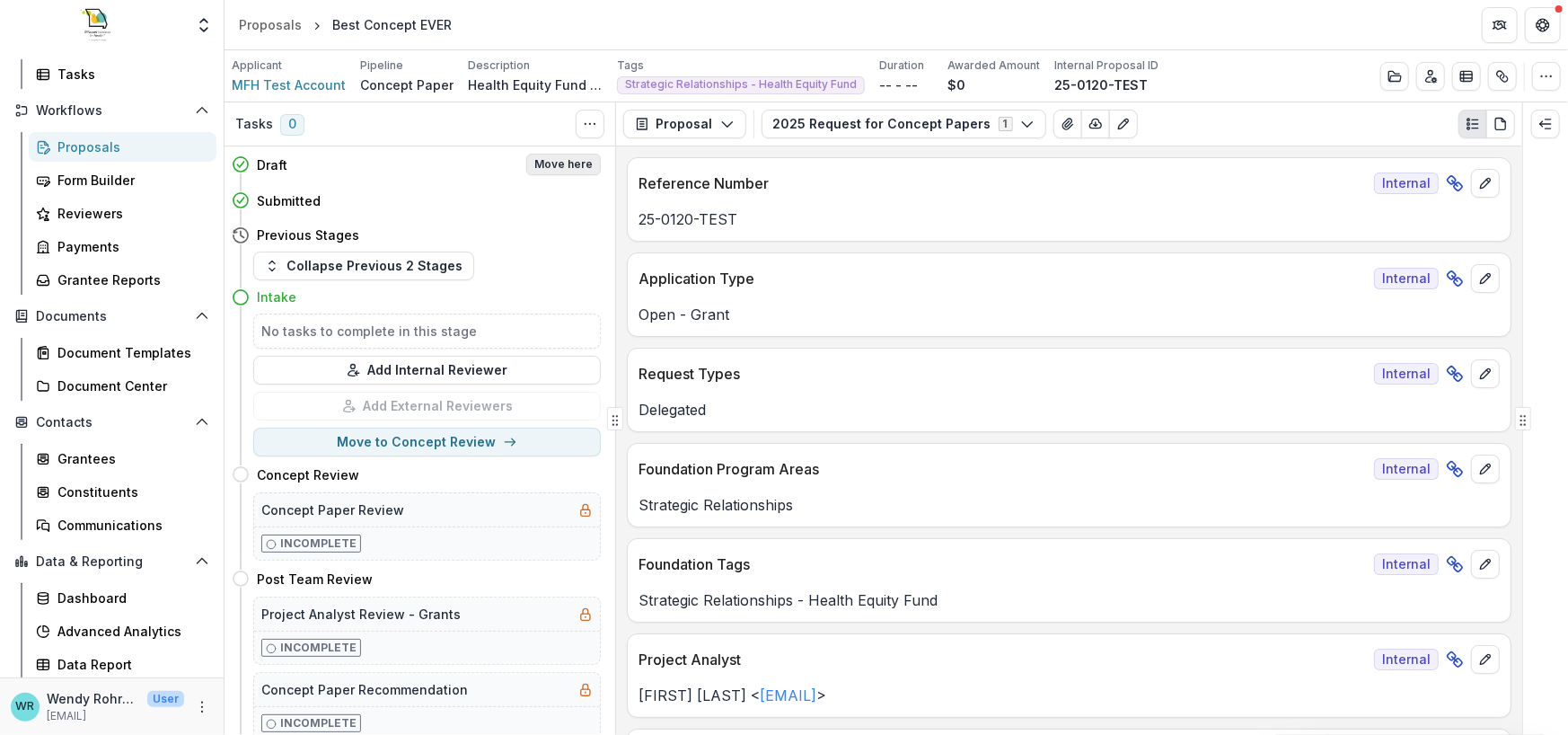 click on "Move here" at bounding box center [563, 164] 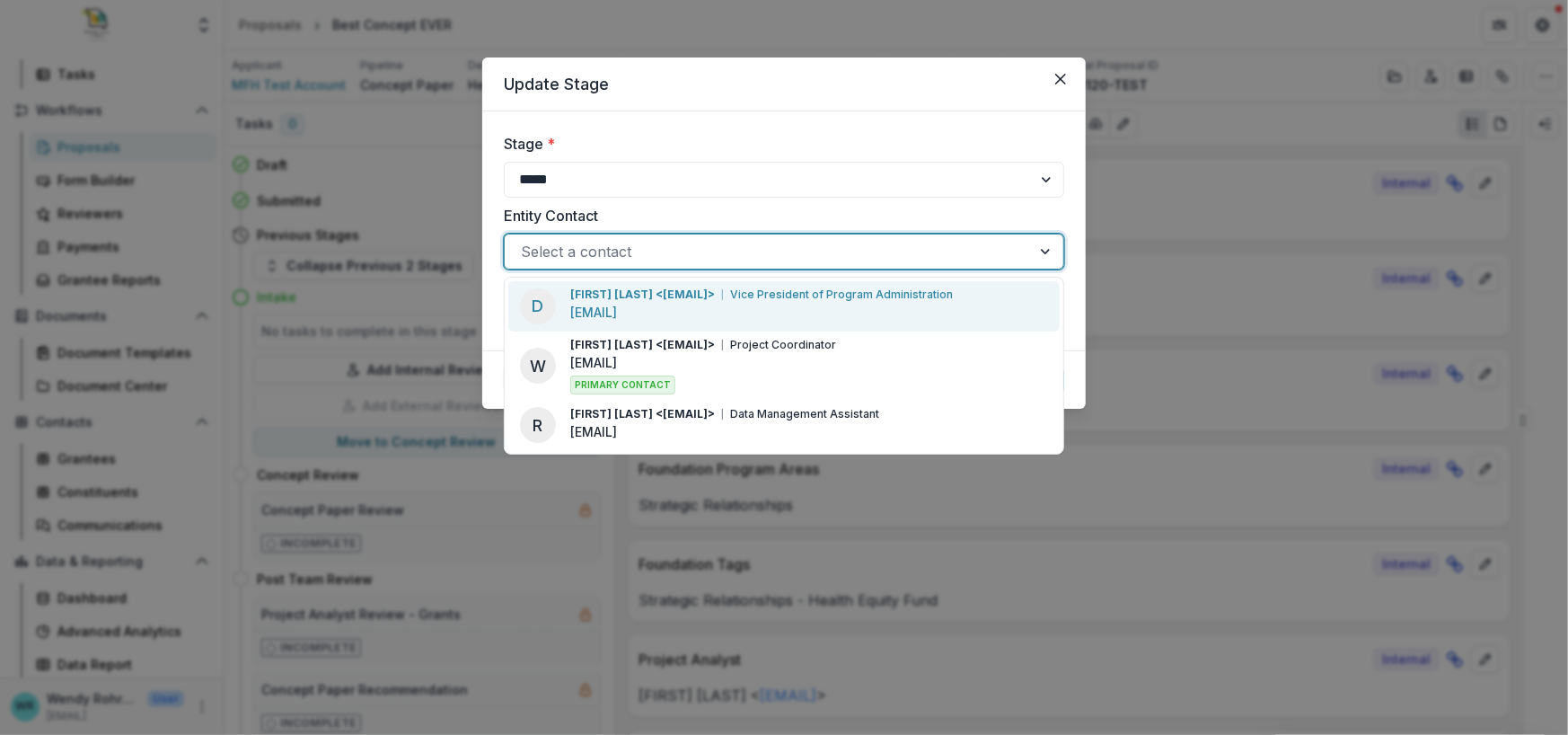 click on "Select a contact" at bounding box center [768, 252] 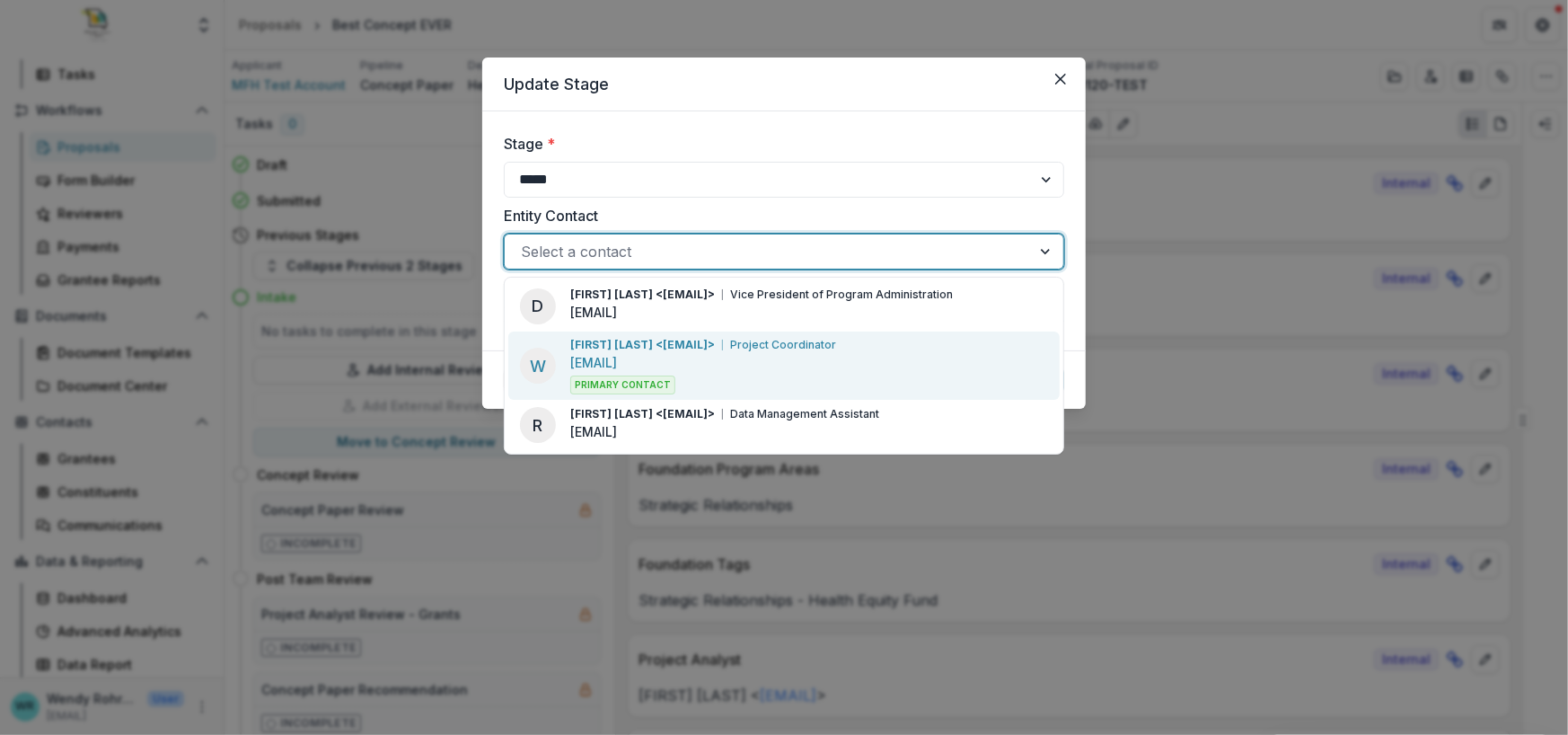 click on "Wendy Rohrbach <wrohrbach@mffh.org> Project Coordinator wrohrbach@mffh.org Primary Contact" at bounding box center (703, 366) 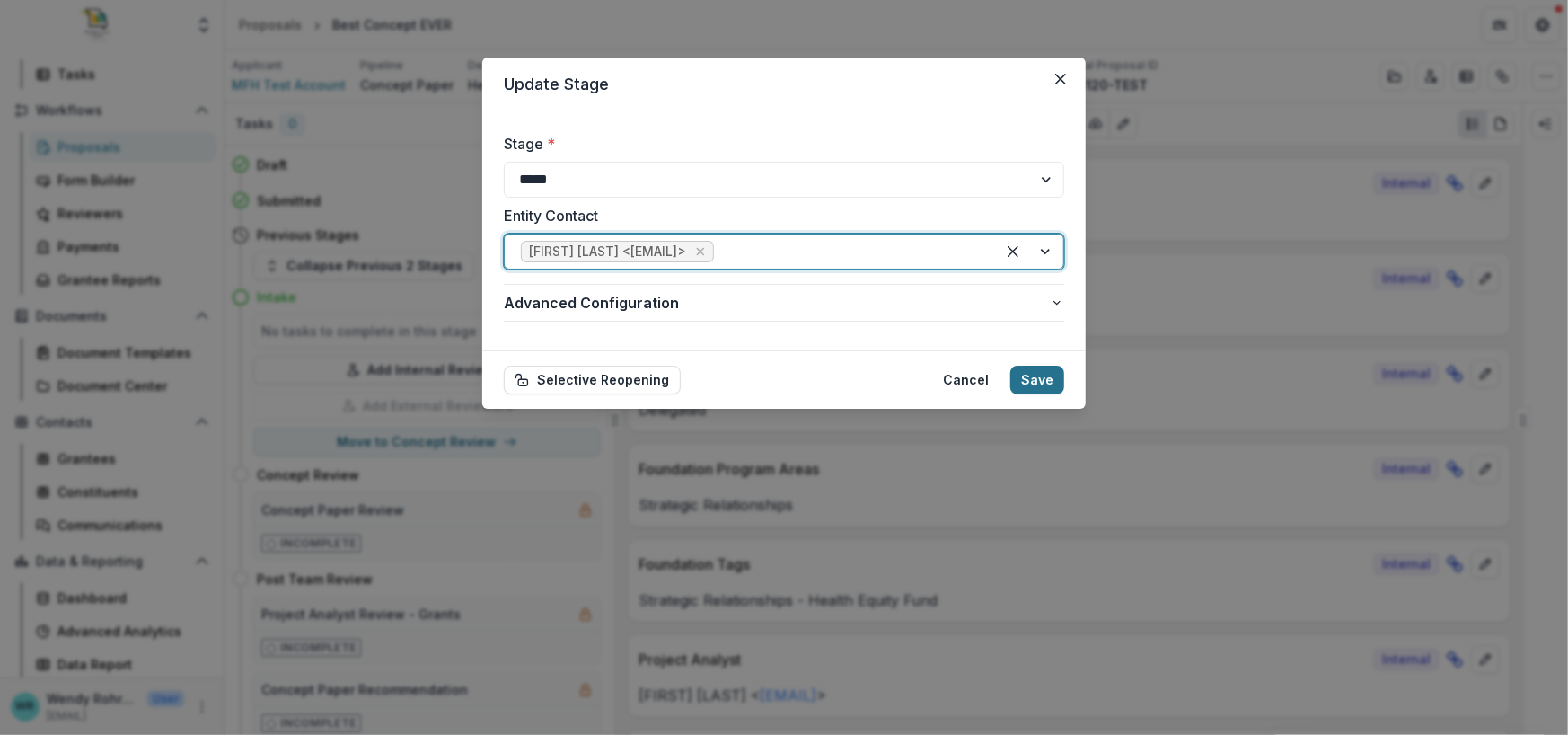 drag, startPoint x: 1048, startPoint y: 385, endPoint x: 1059, endPoint y: 385, distance: 11 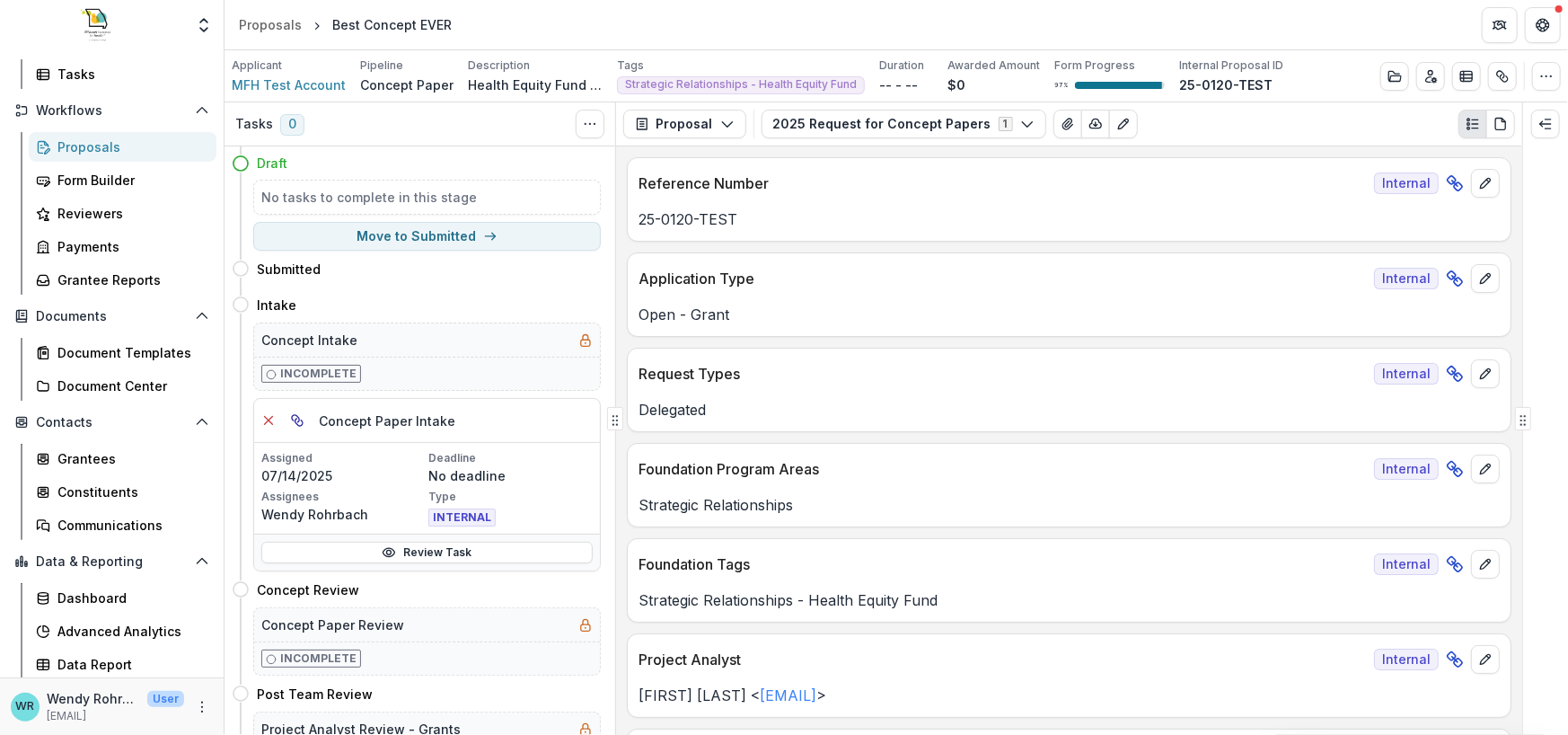 scroll, scrollTop: 0, scrollLeft: 0, axis: both 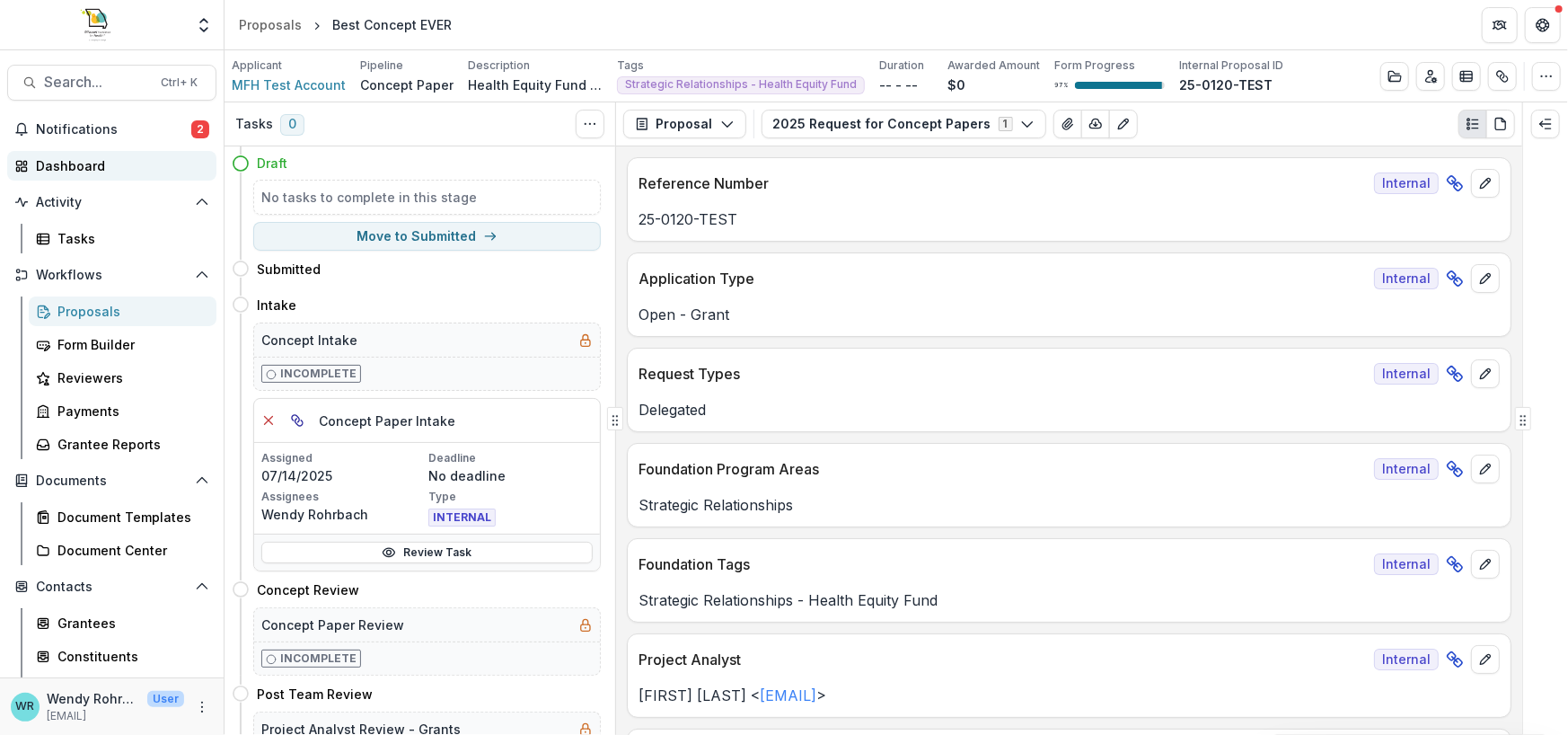 click on "Dashboard" at bounding box center (119, 165) 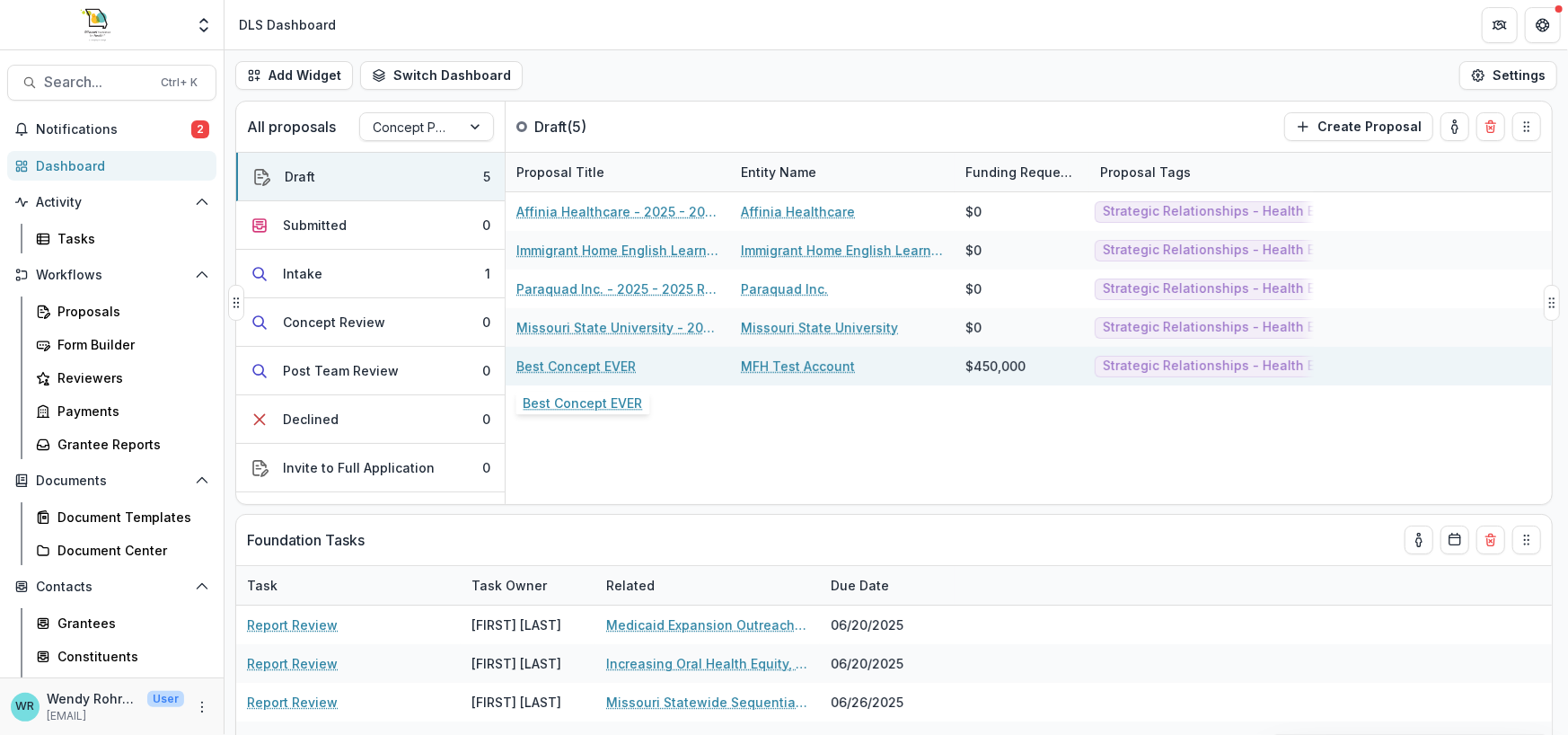 click on "Best Concept EVER" at bounding box center [576, 366] 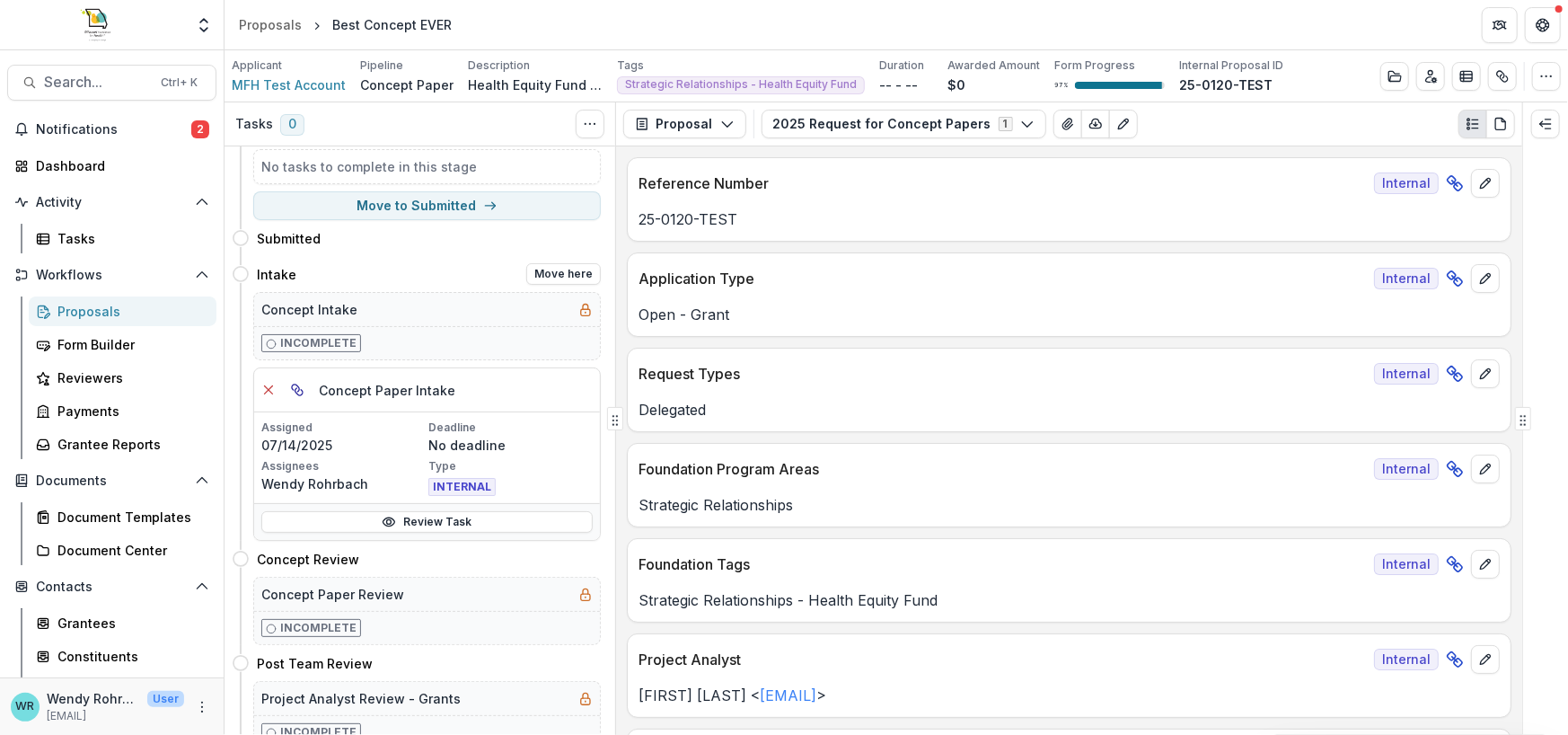 scroll, scrollTop: 0, scrollLeft: 0, axis: both 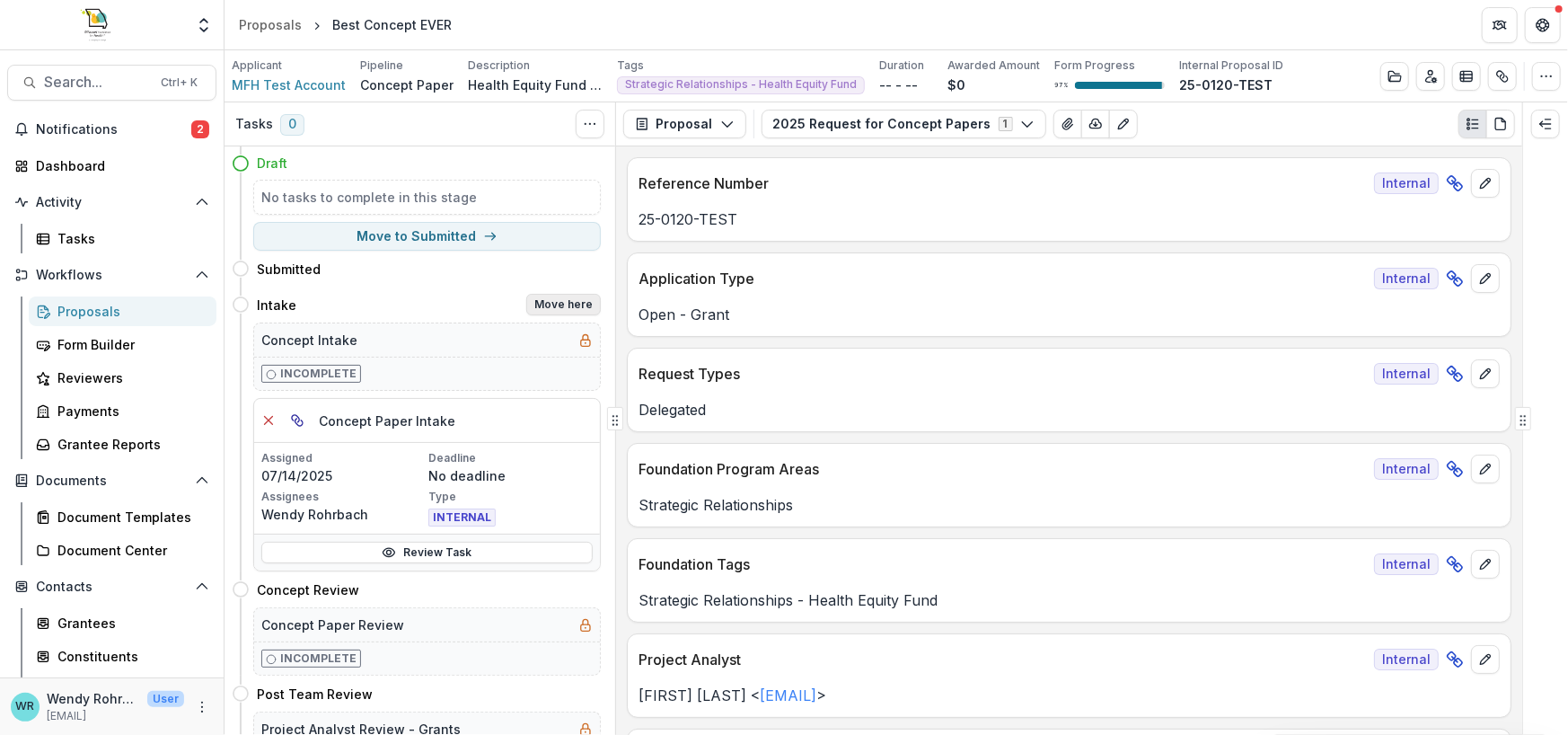 click on "Move here" at bounding box center (563, 305) 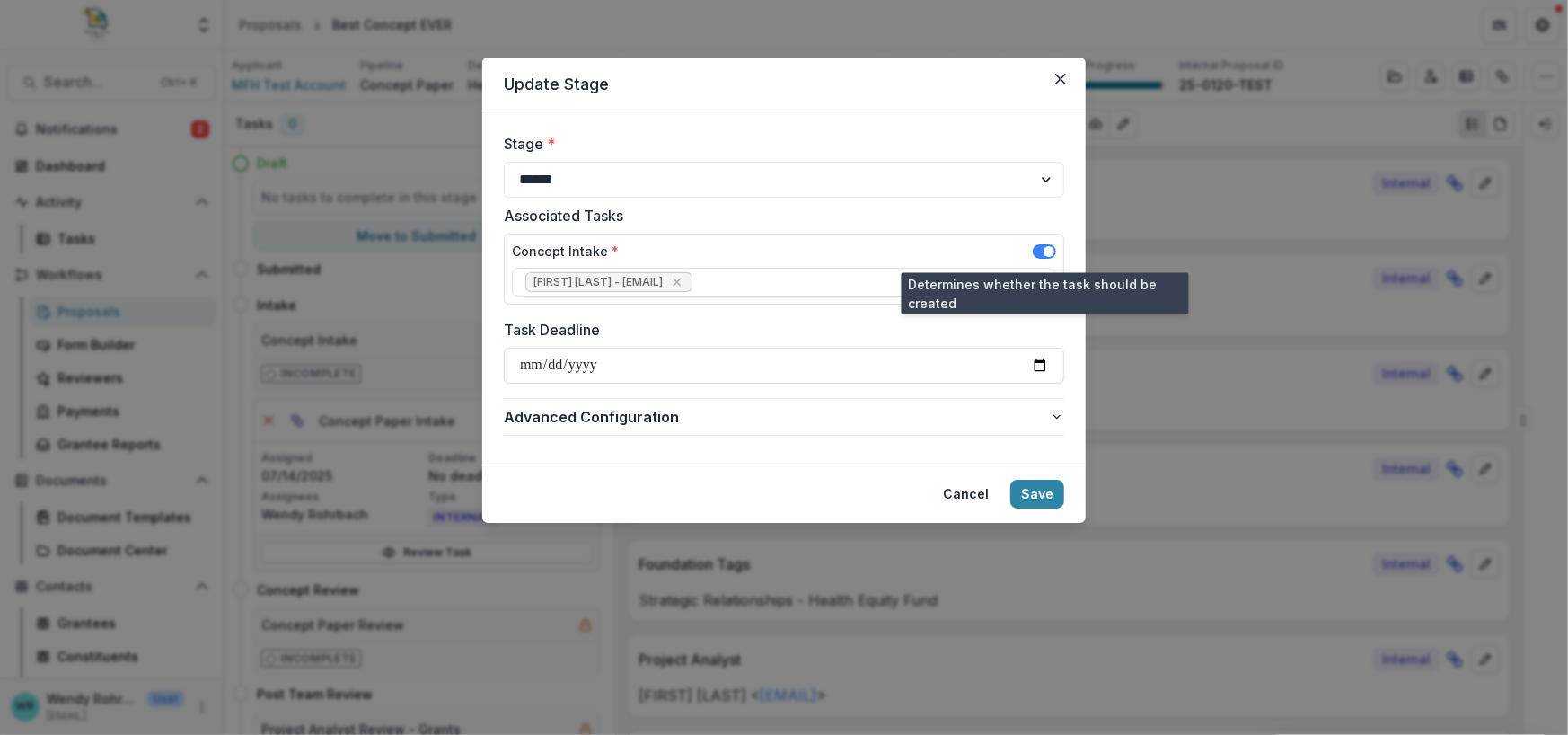 click at bounding box center (1044, 252) 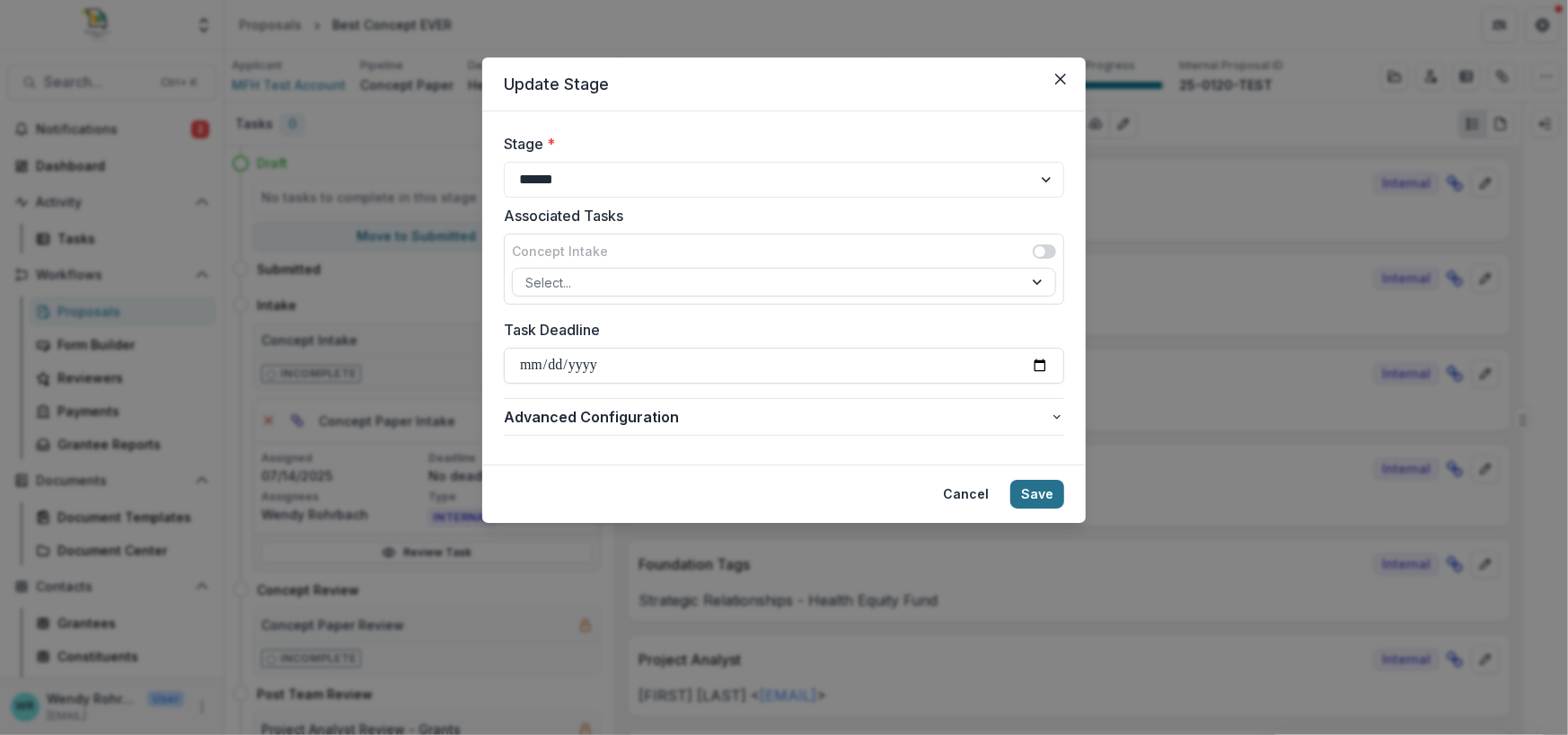 click on "Save" at bounding box center [1037, 494] 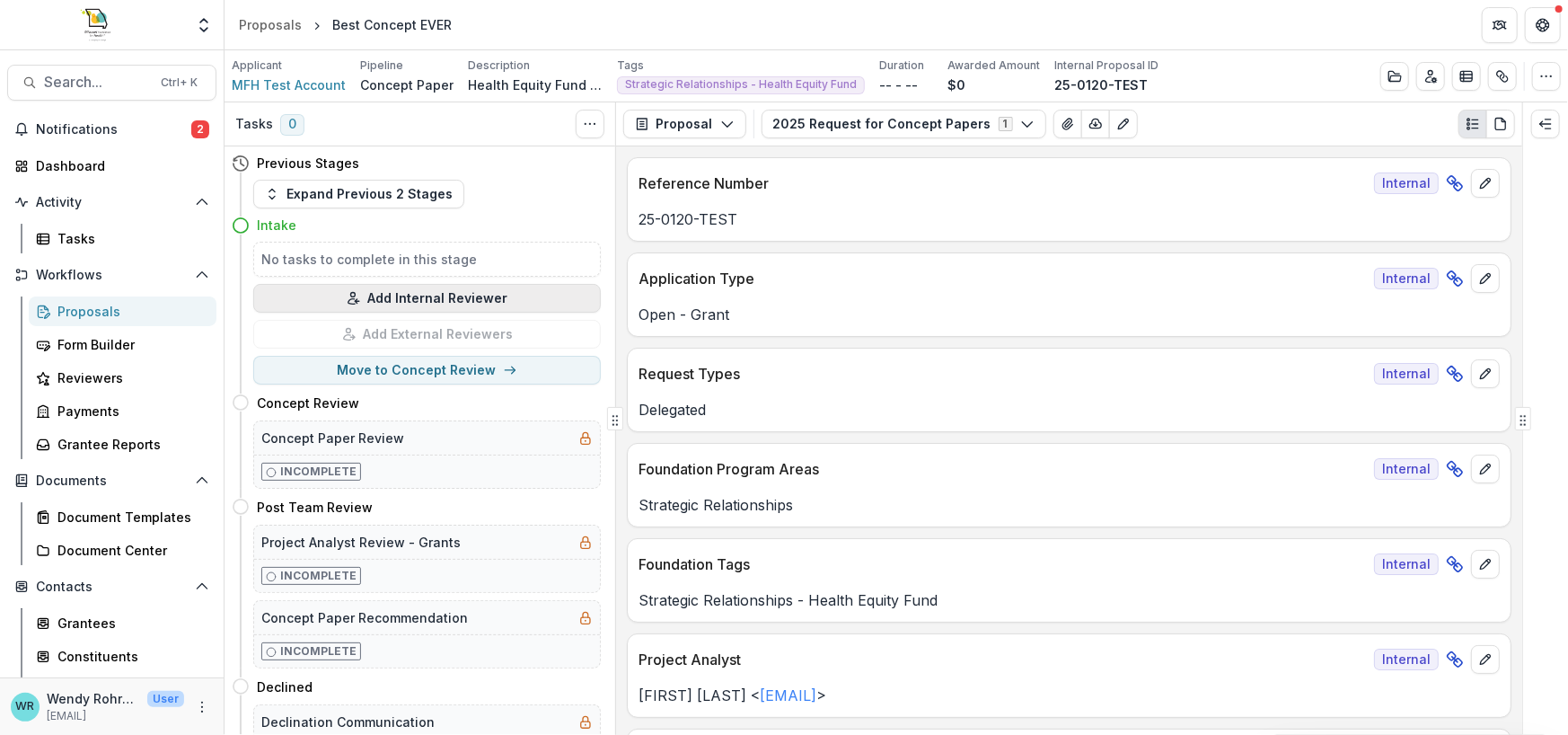 click on "Add Internal Reviewer" at bounding box center (427, 298) 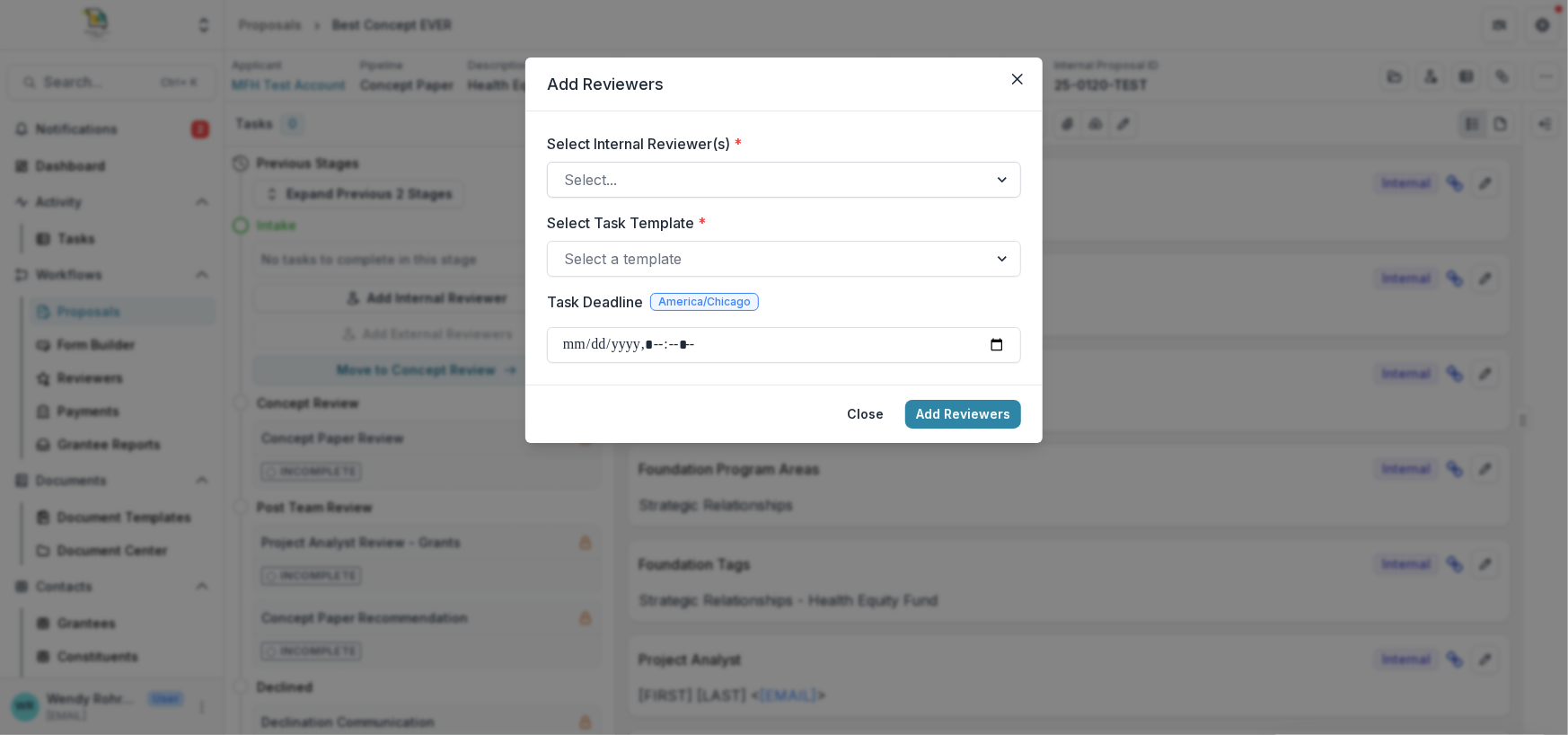 click at bounding box center (768, 180) 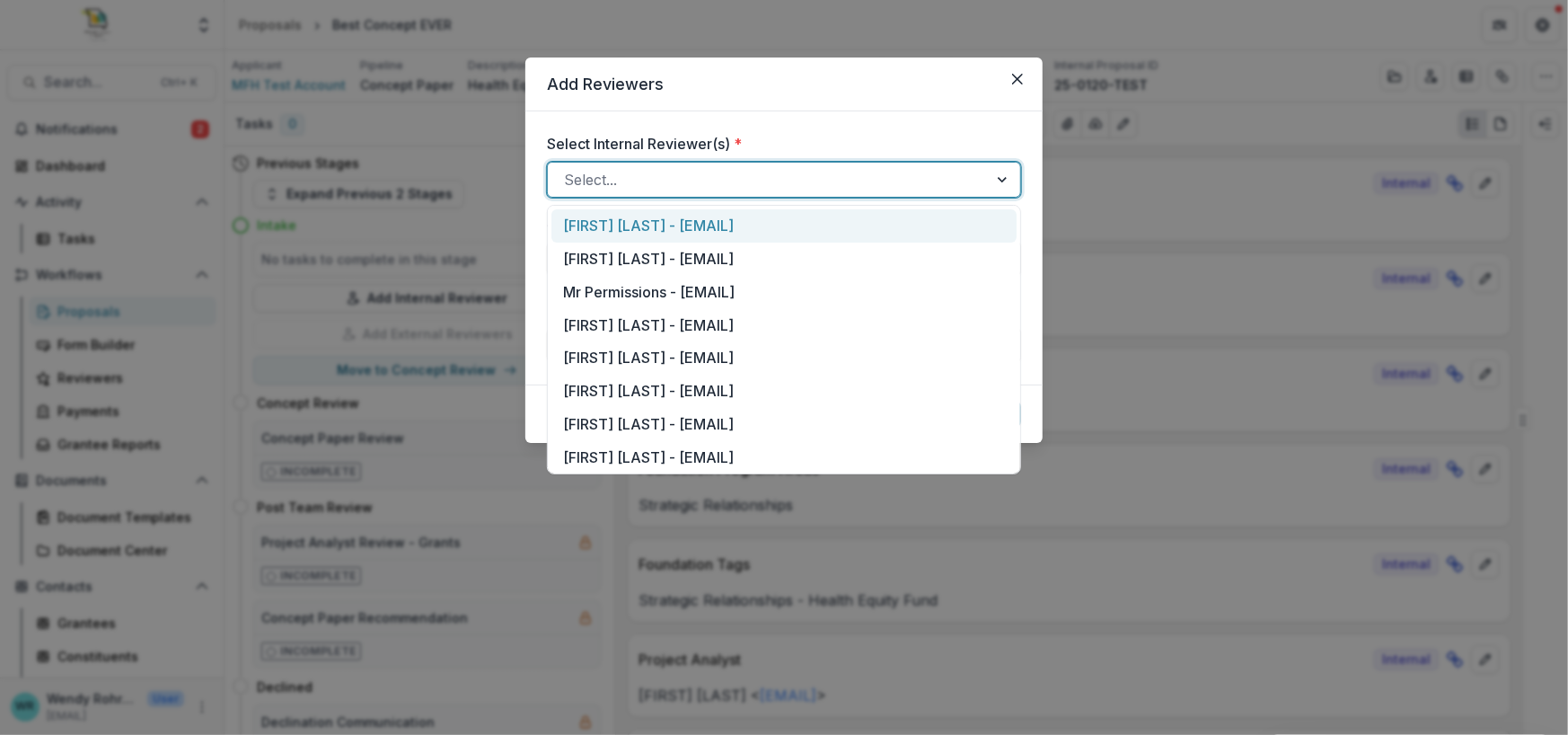 click on "Wendy Rohrbach - wrohrbach@mffh.org" at bounding box center [784, 226] 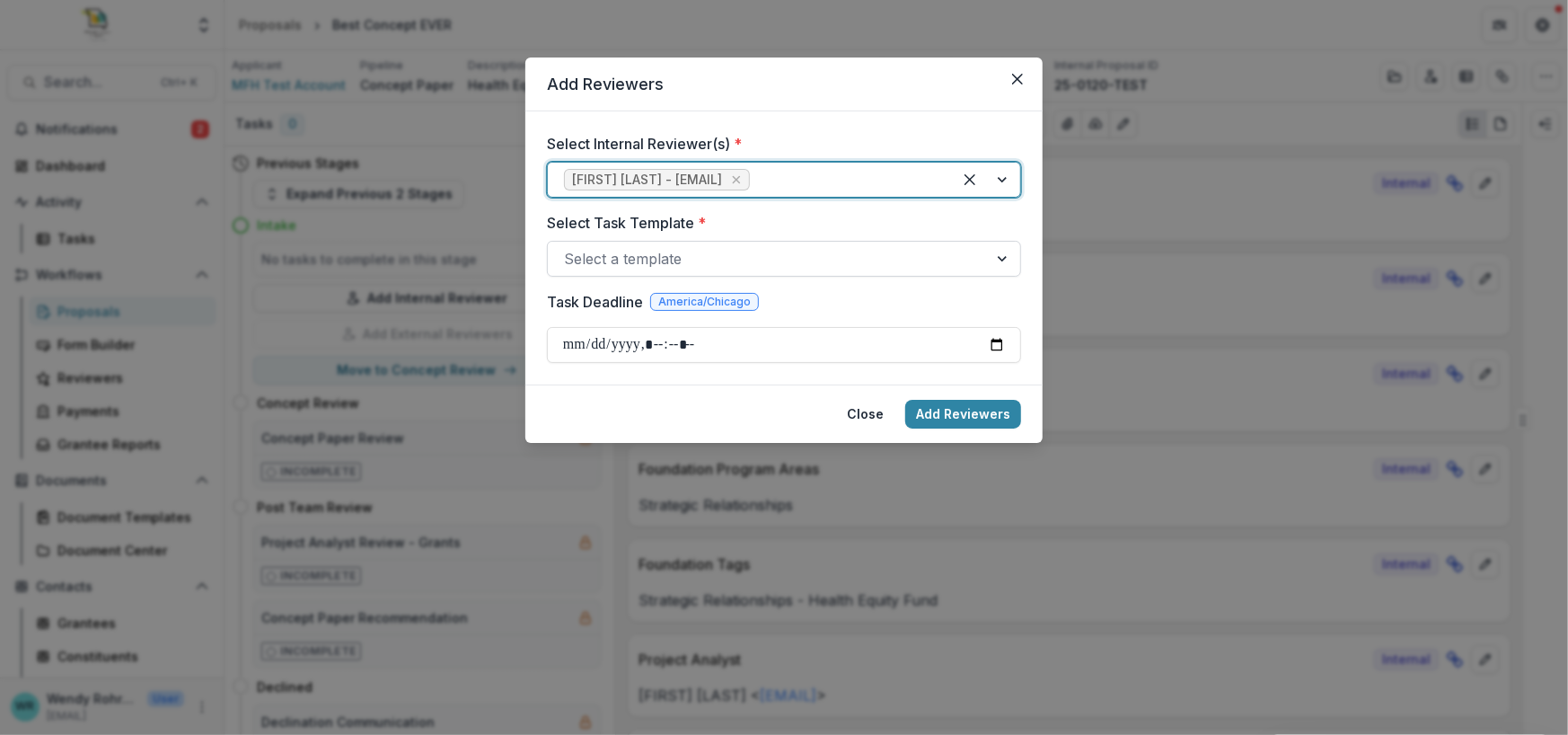 click at bounding box center (768, 259) 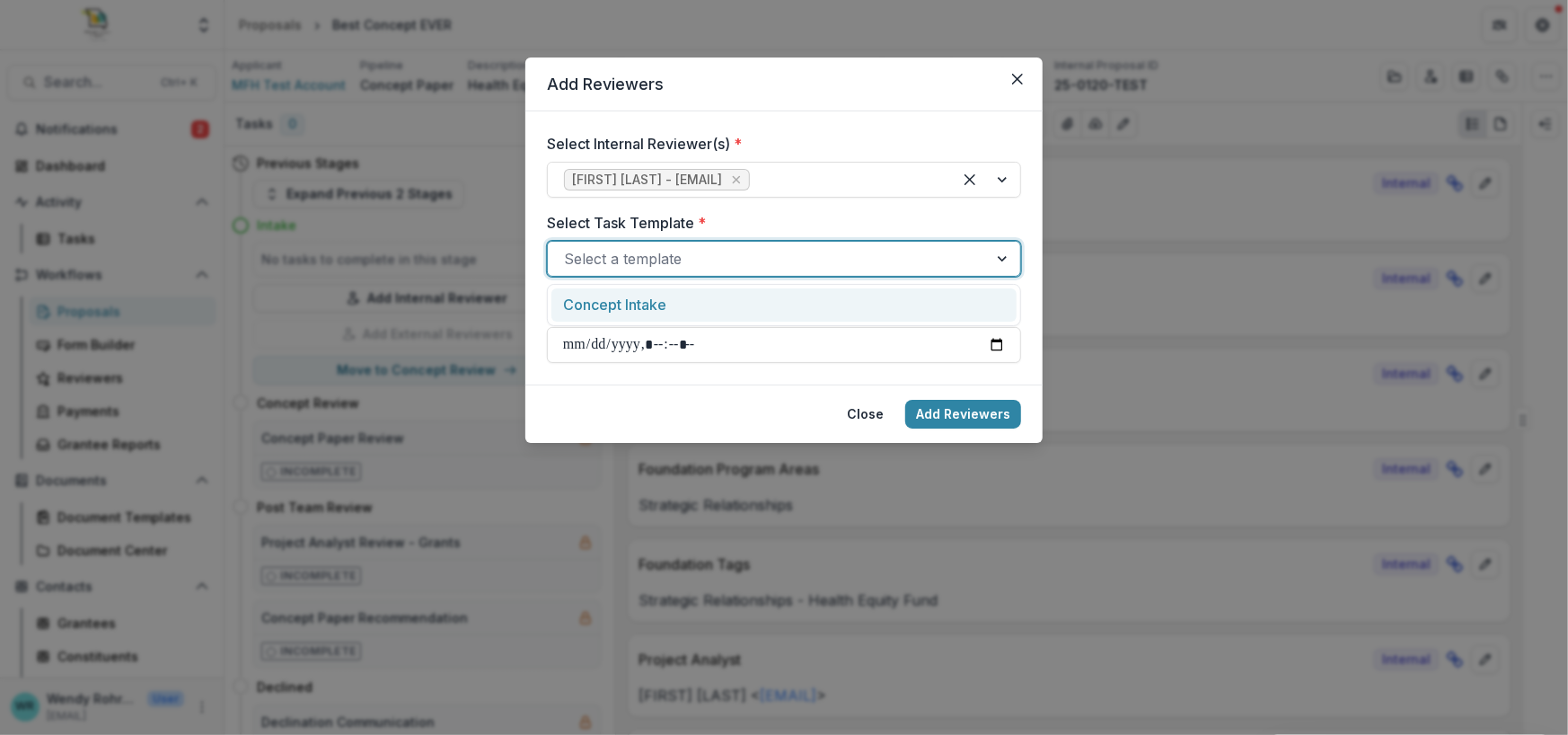 click on "Concept Intake" at bounding box center (784, 305) 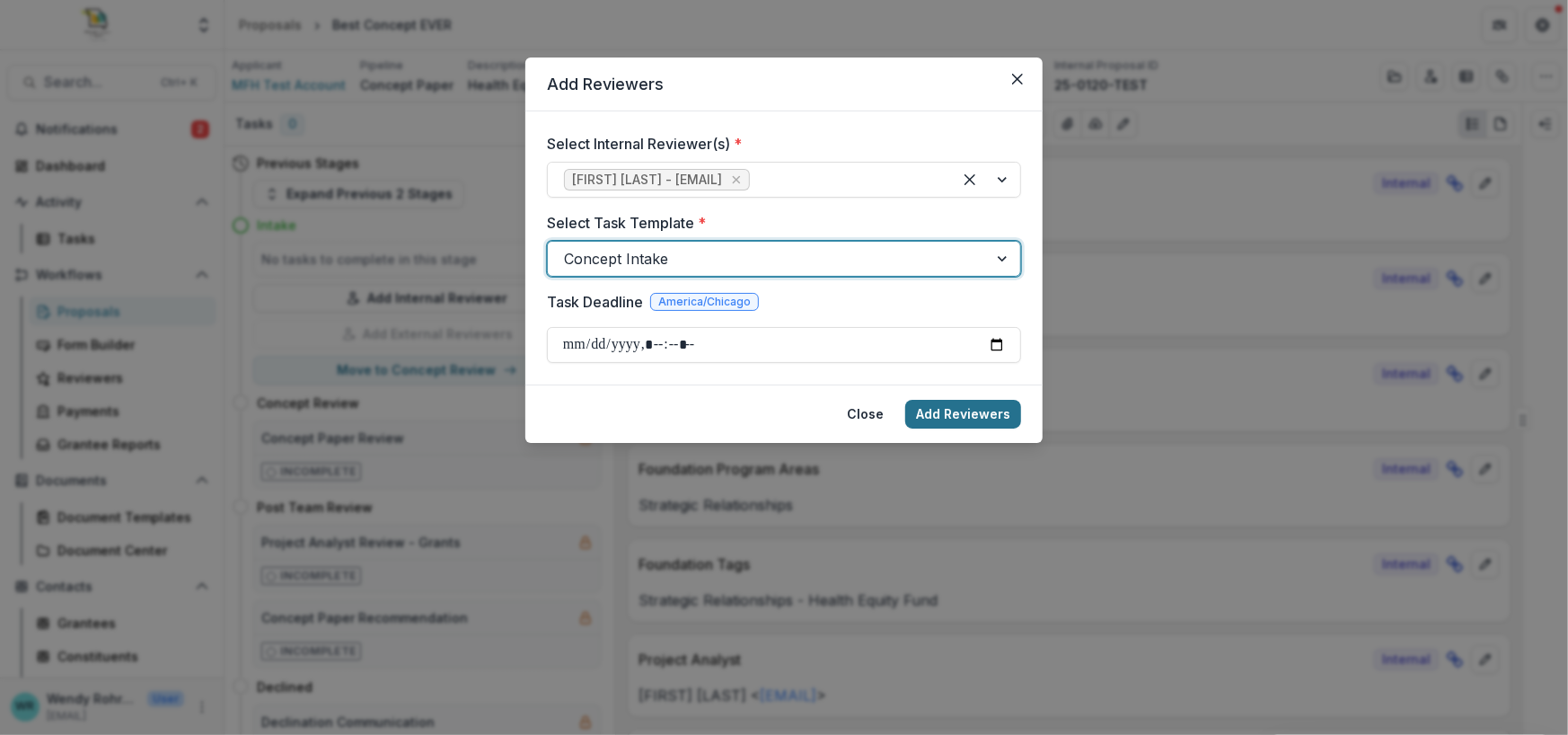 click on "Add Reviewers" at bounding box center (963, 414) 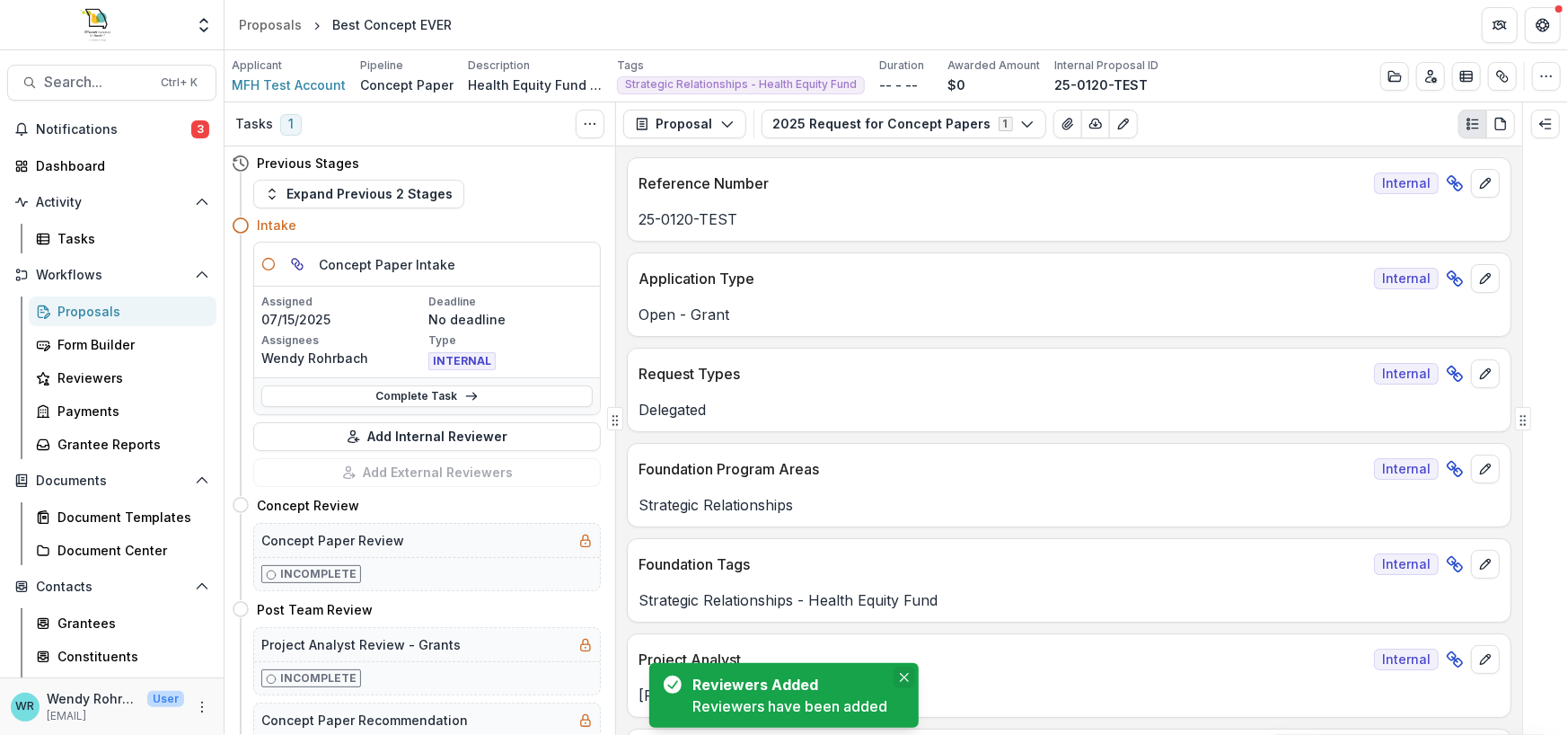 click 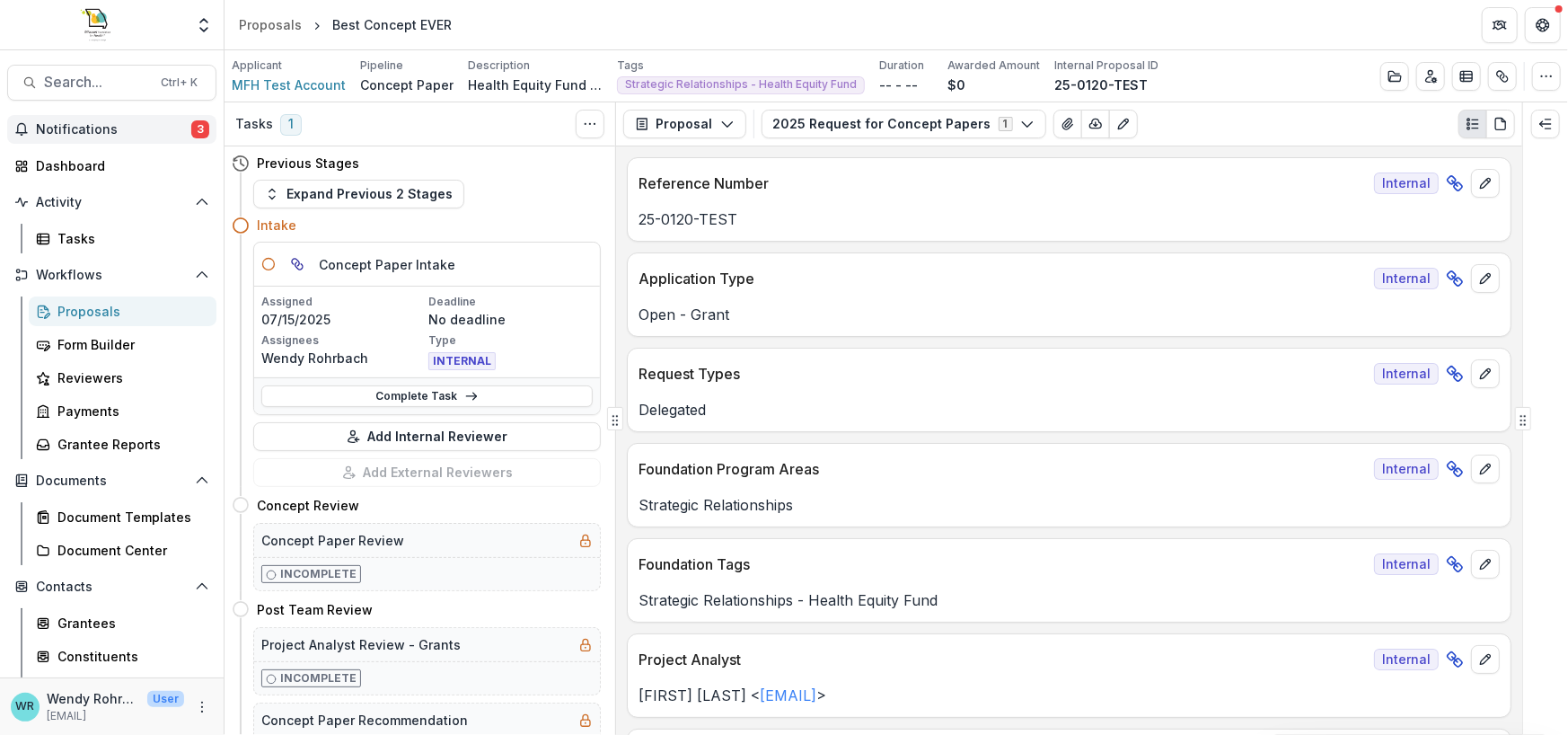 click on "Notifications 3" at bounding box center (111, 129) 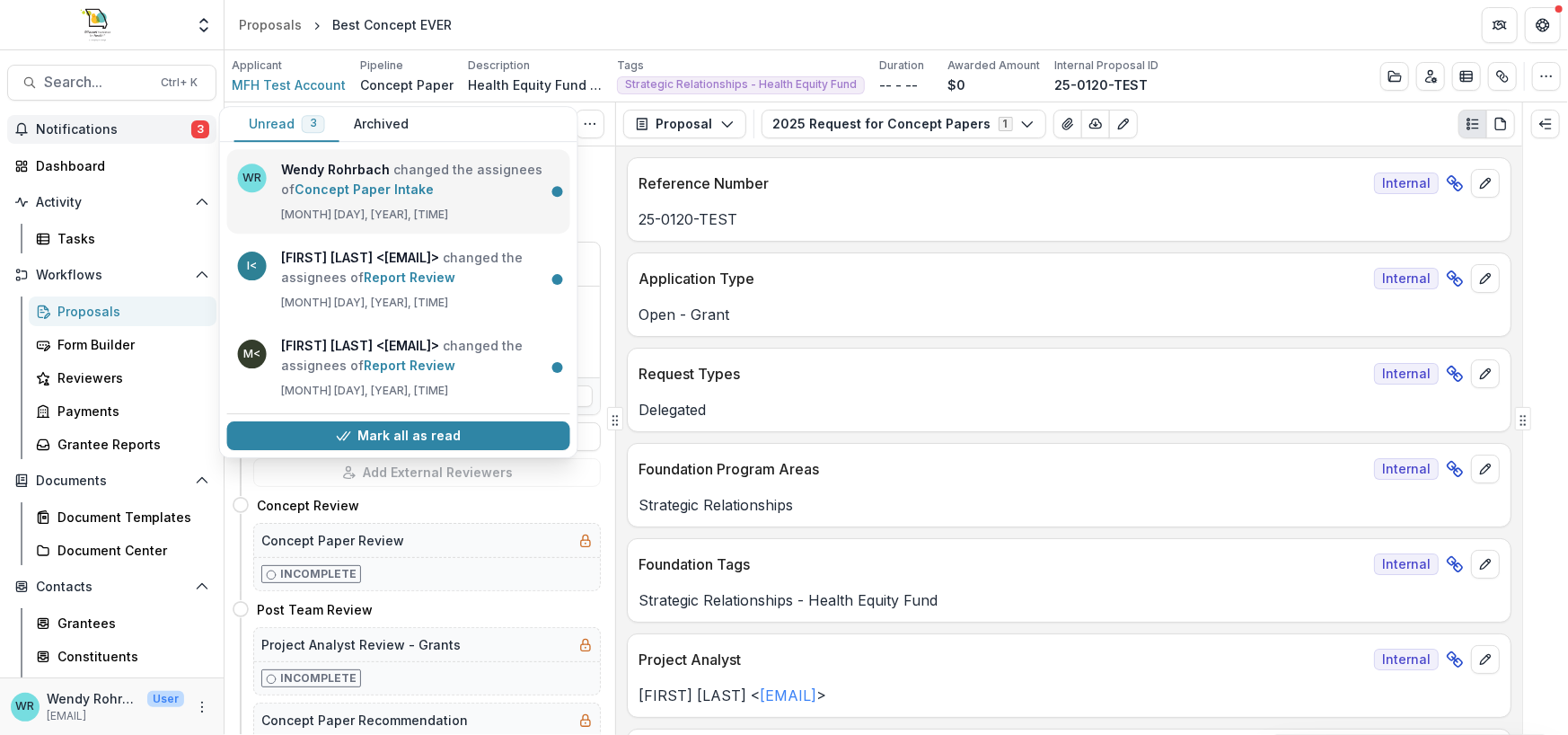 click on "Concept Paper Intake" at bounding box center [364, 189] 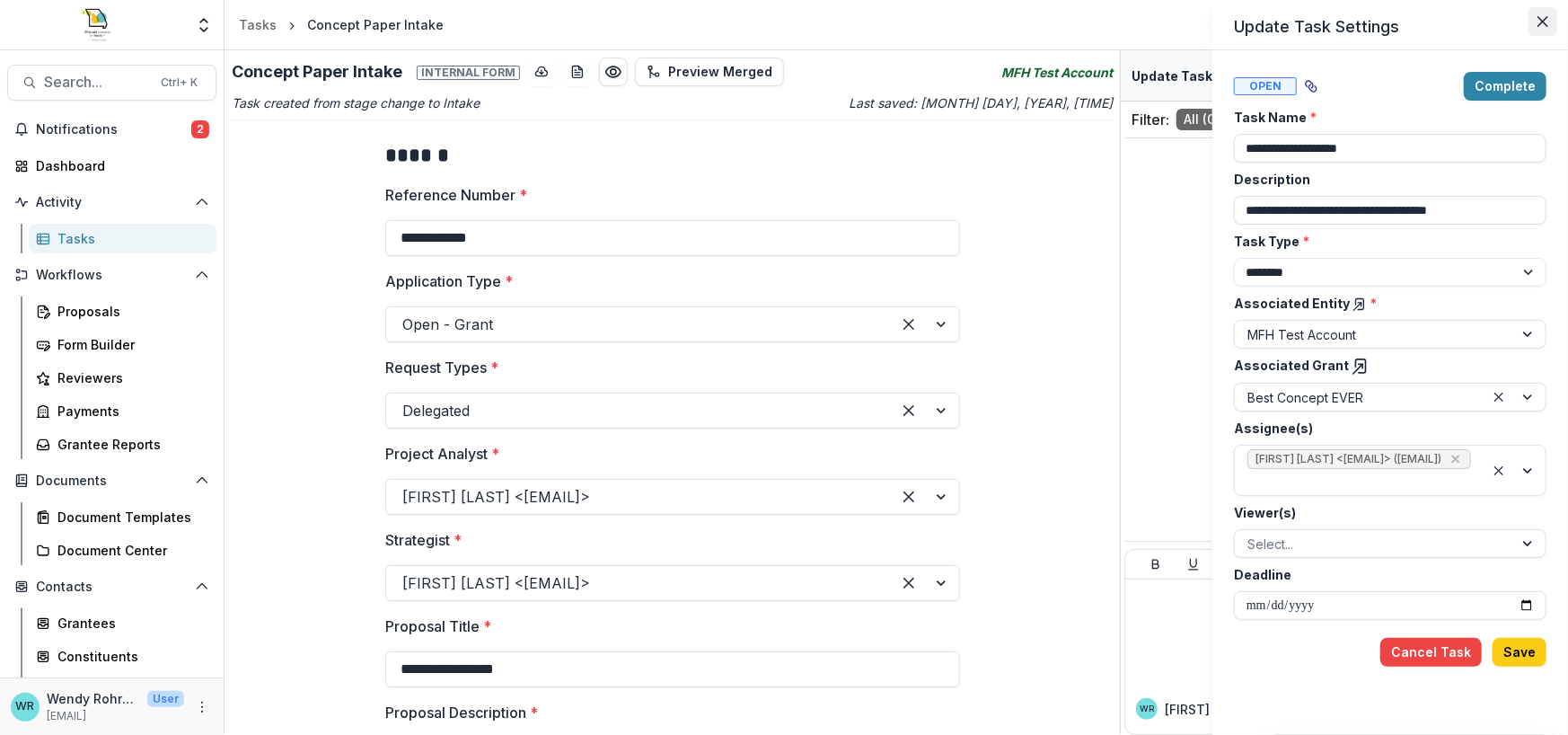 click 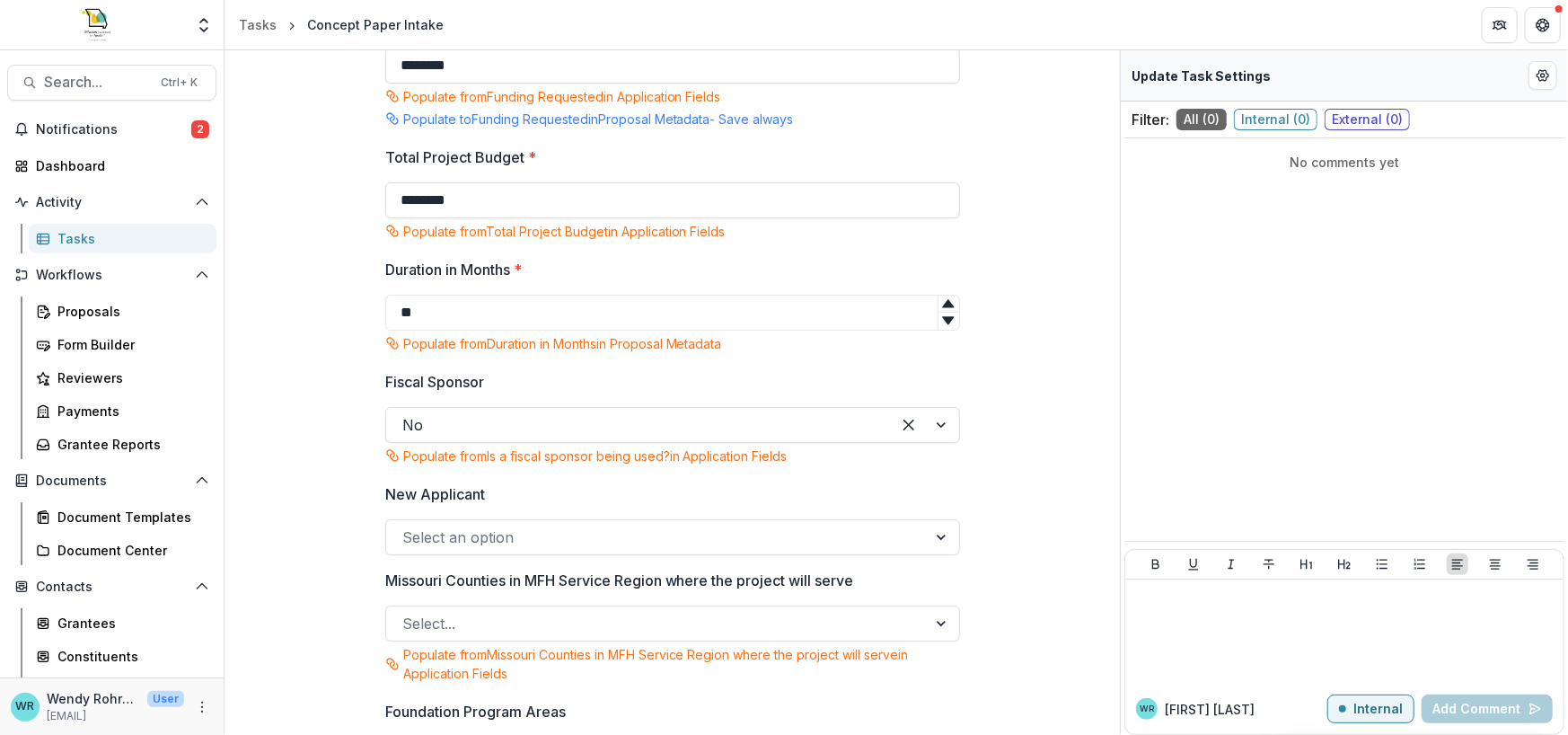 scroll, scrollTop: 1617, scrollLeft: 0, axis: vertical 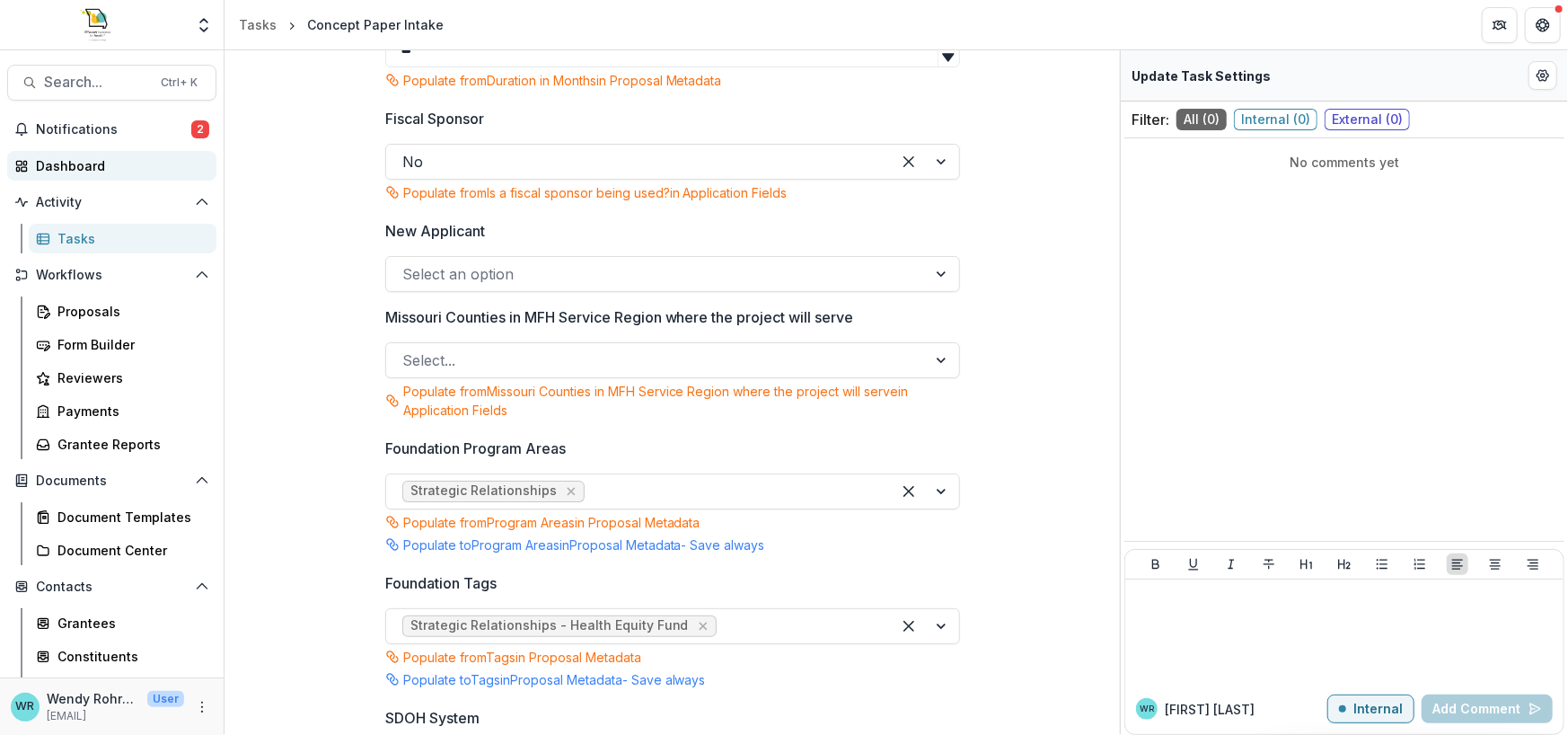 click on "Dashboard" at bounding box center [119, 165] 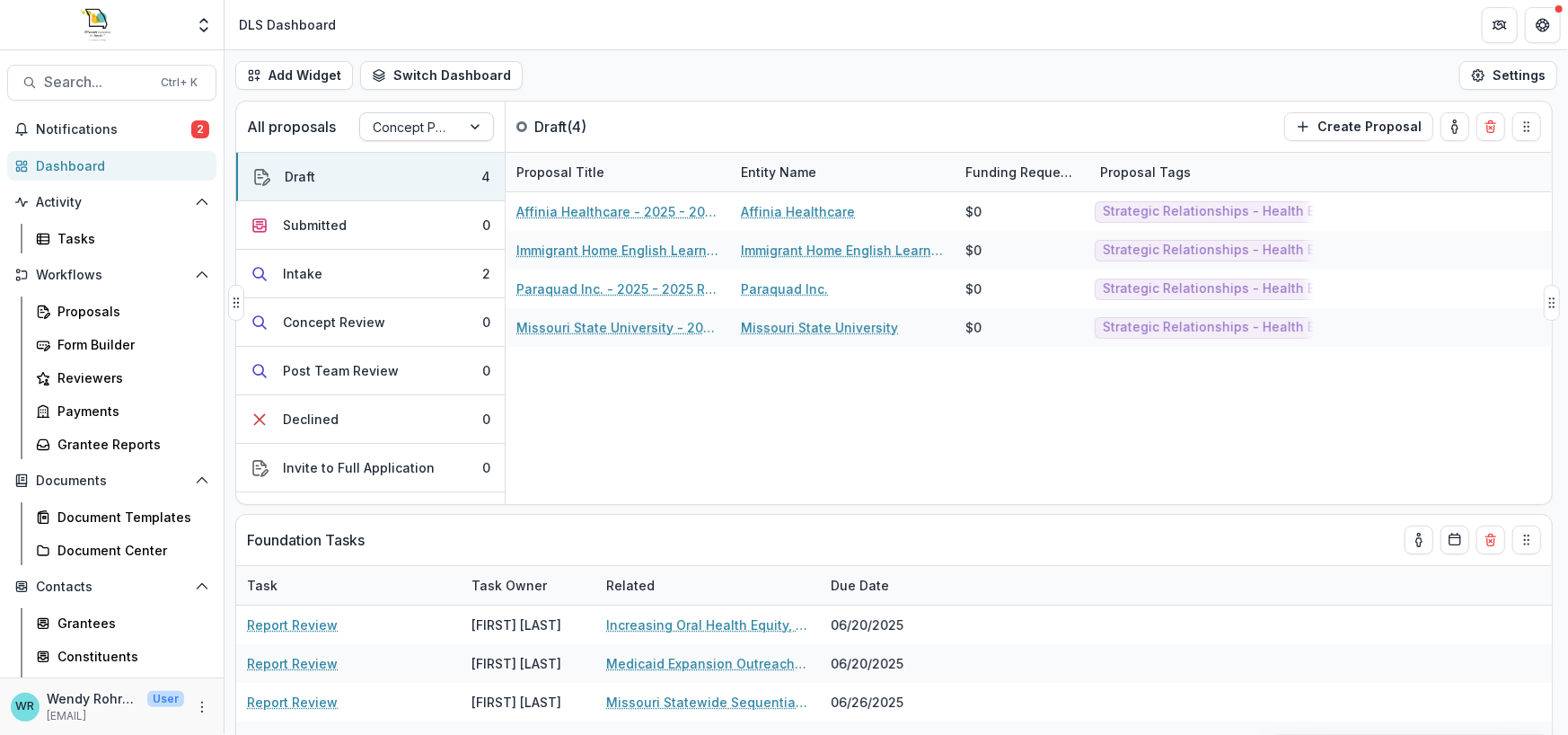 click at bounding box center (477, 127) 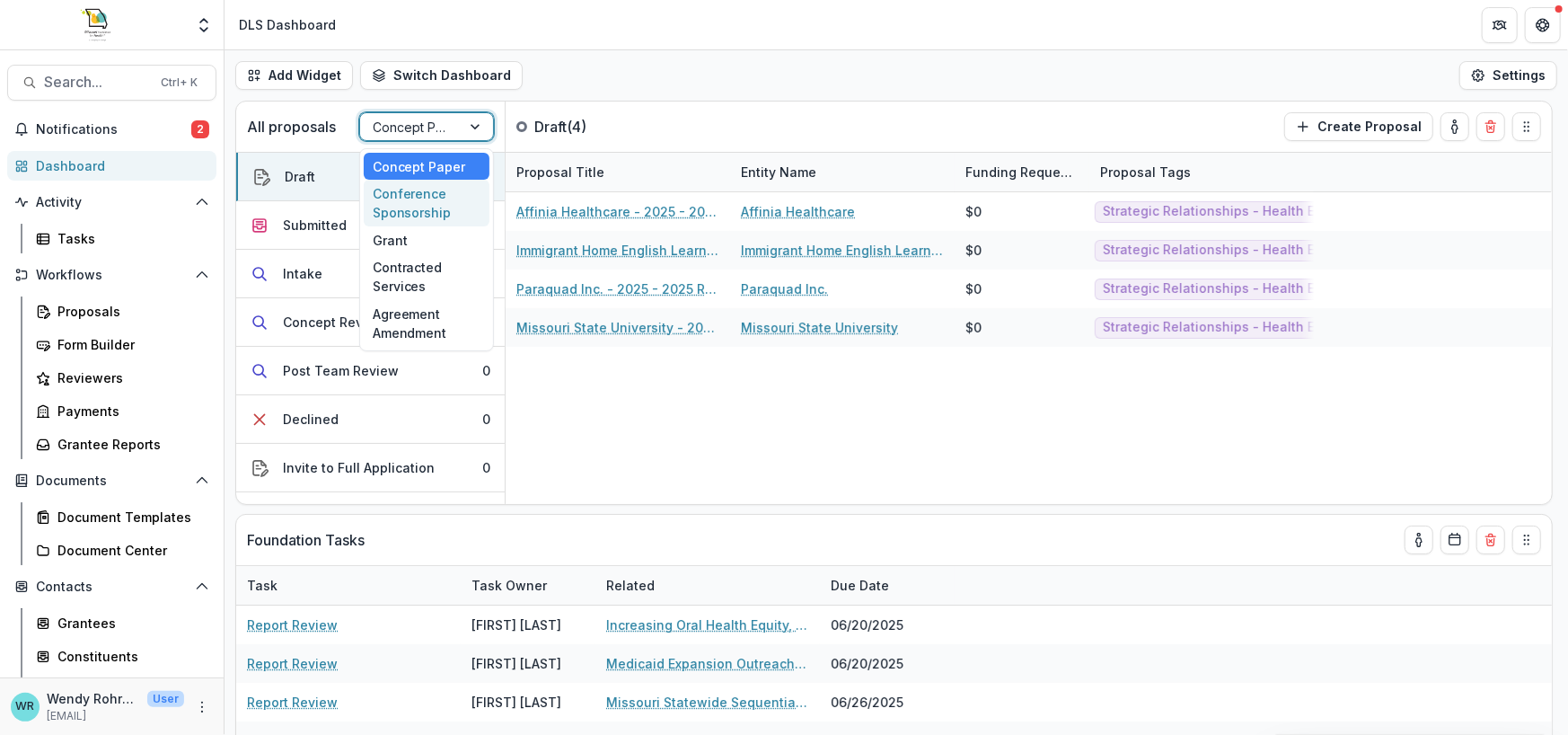 click on "Conference Sponsorship" at bounding box center [427, 203] 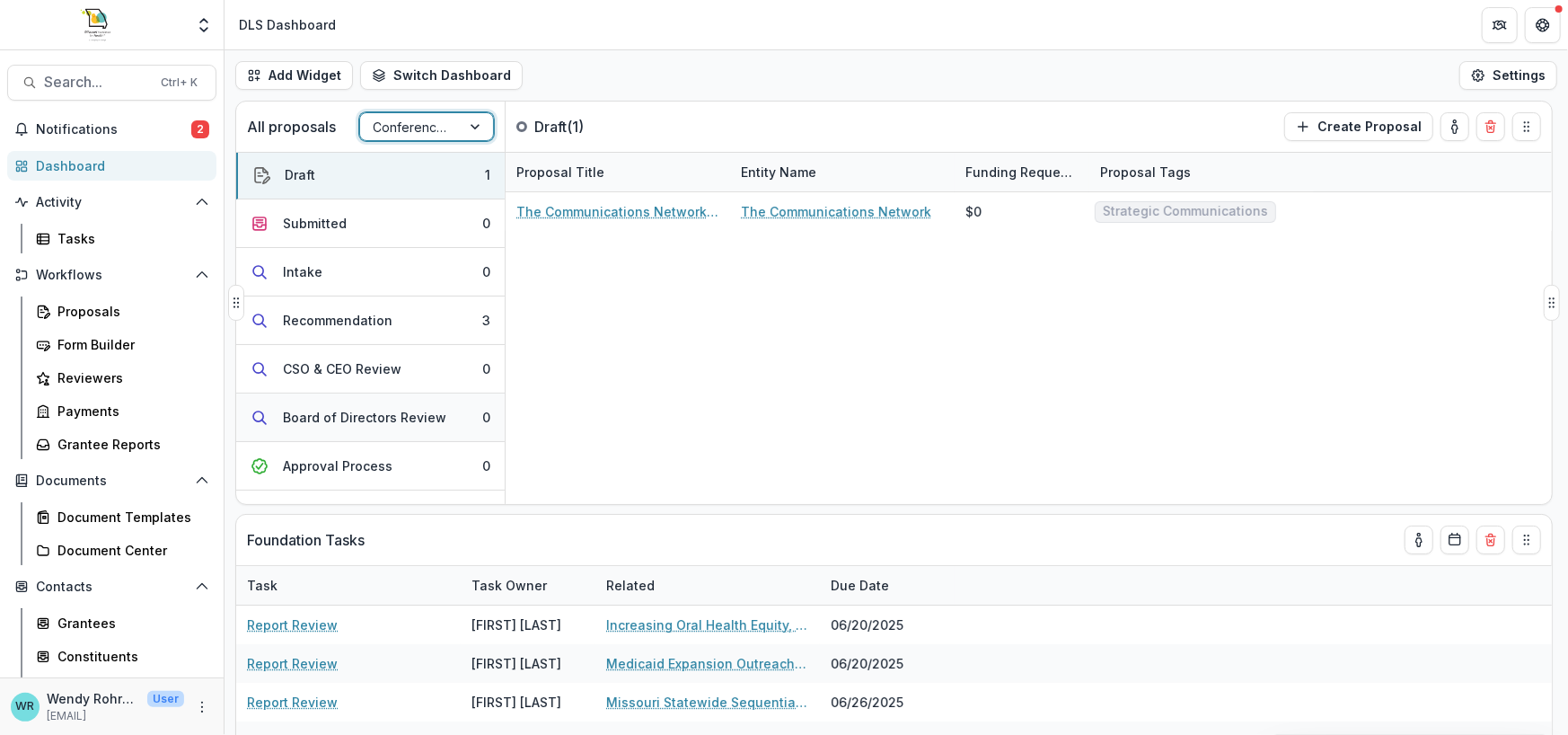 scroll, scrollTop: 0, scrollLeft: 0, axis: both 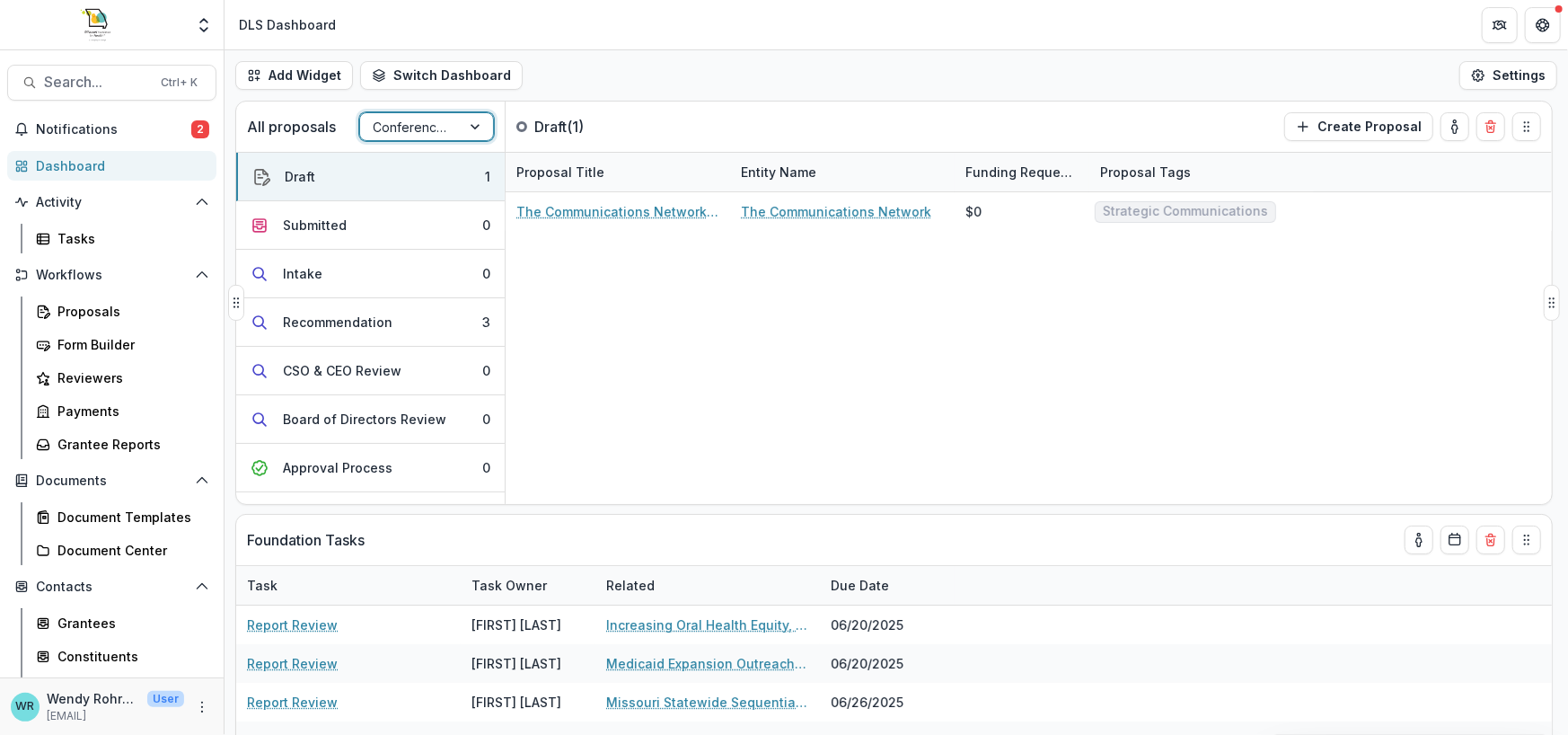 click at bounding box center [477, 127] 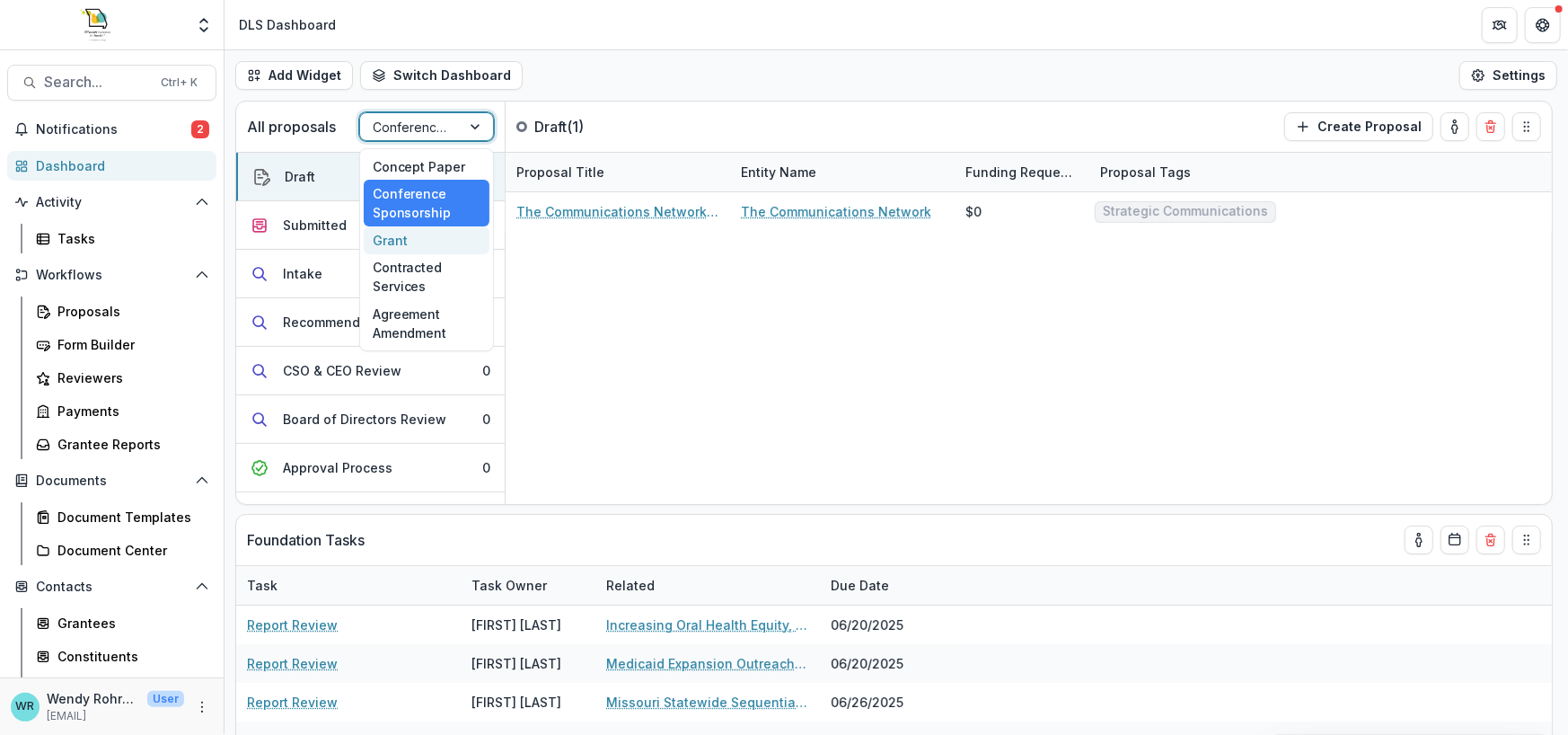 click on "Grant" at bounding box center [427, 240] 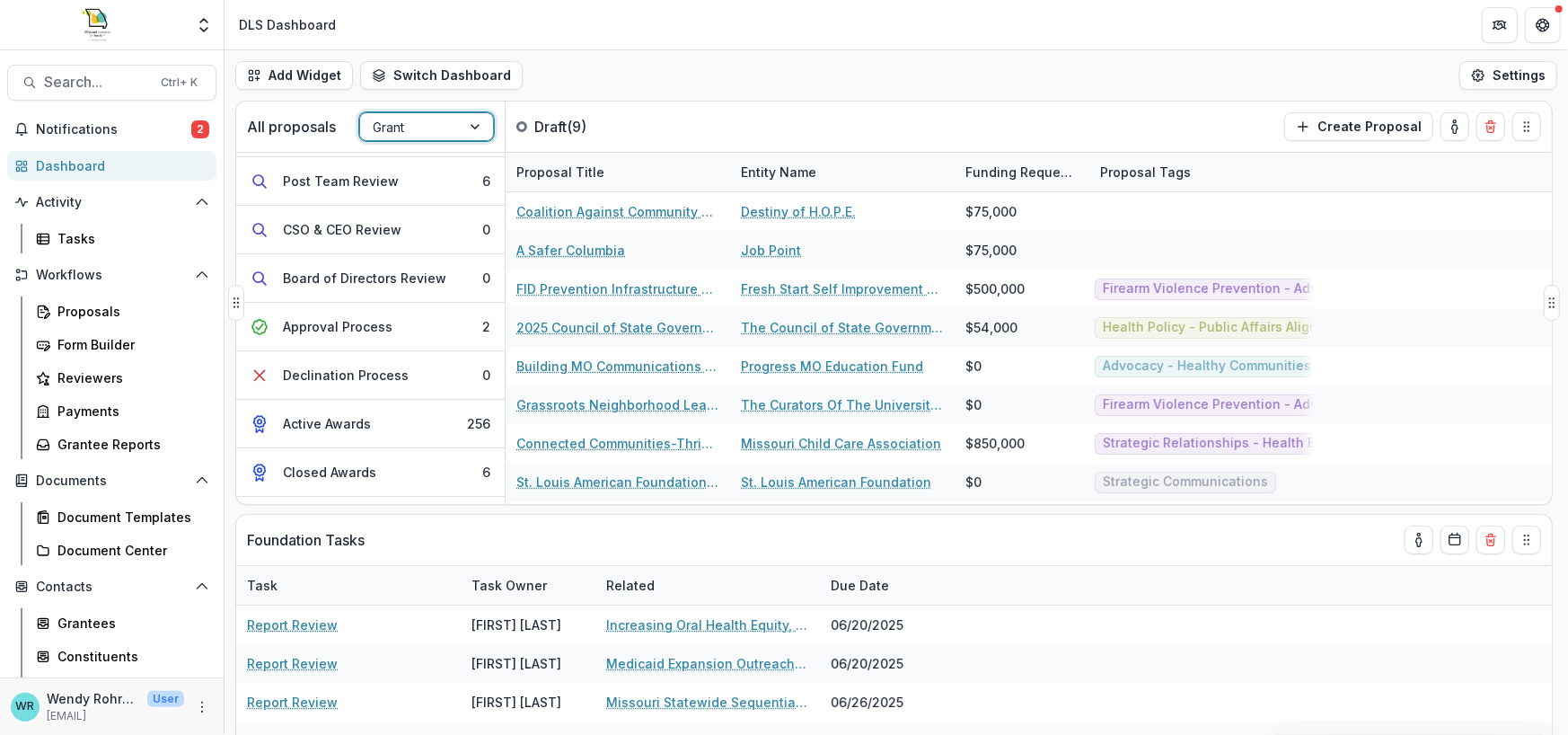 scroll, scrollTop: 228, scrollLeft: 0, axis: vertical 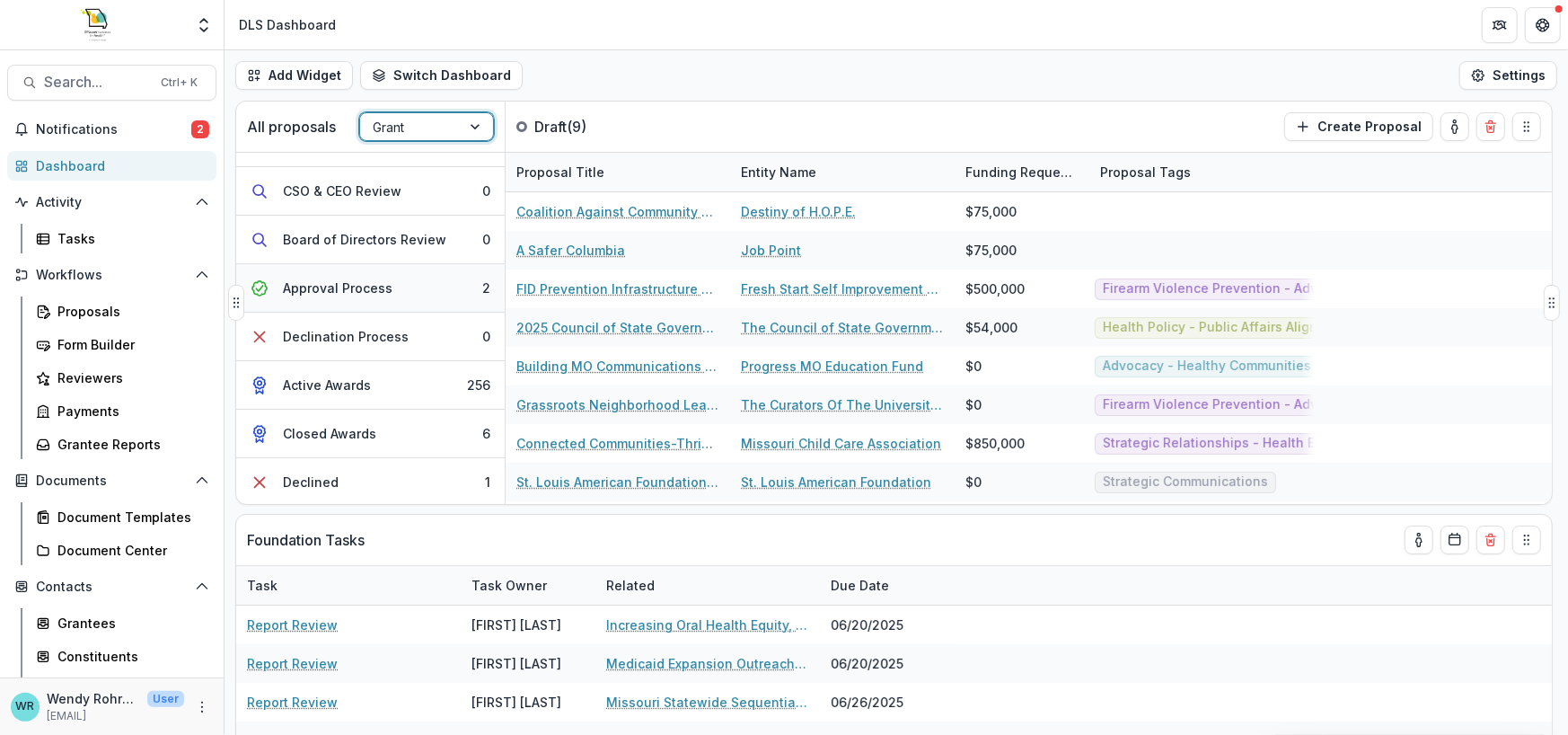click on "Approval Process 2" at bounding box center (370, 288) 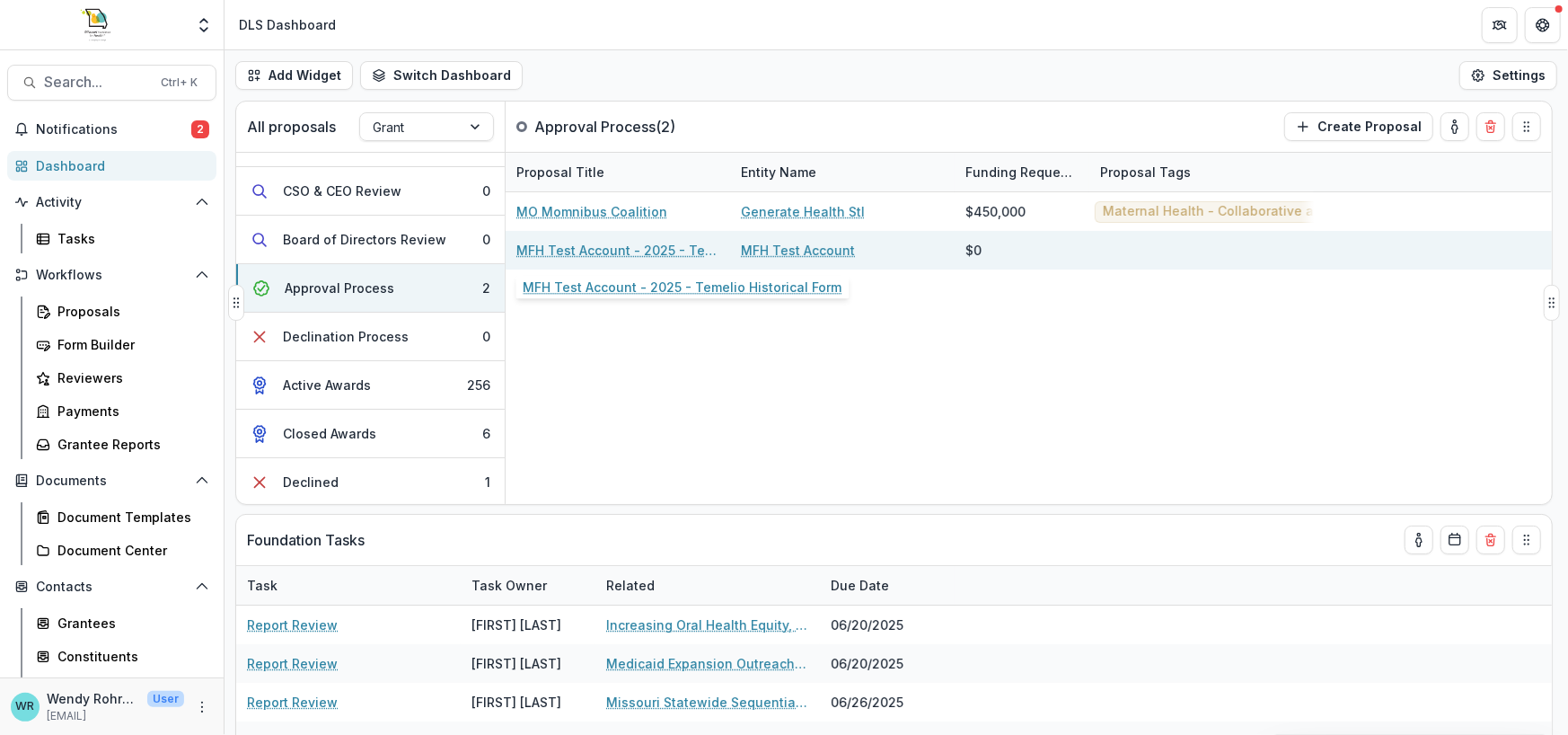 click on "MFH Test Account - 2025 - Temelio Historical Form" at bounding box center [618, 250] 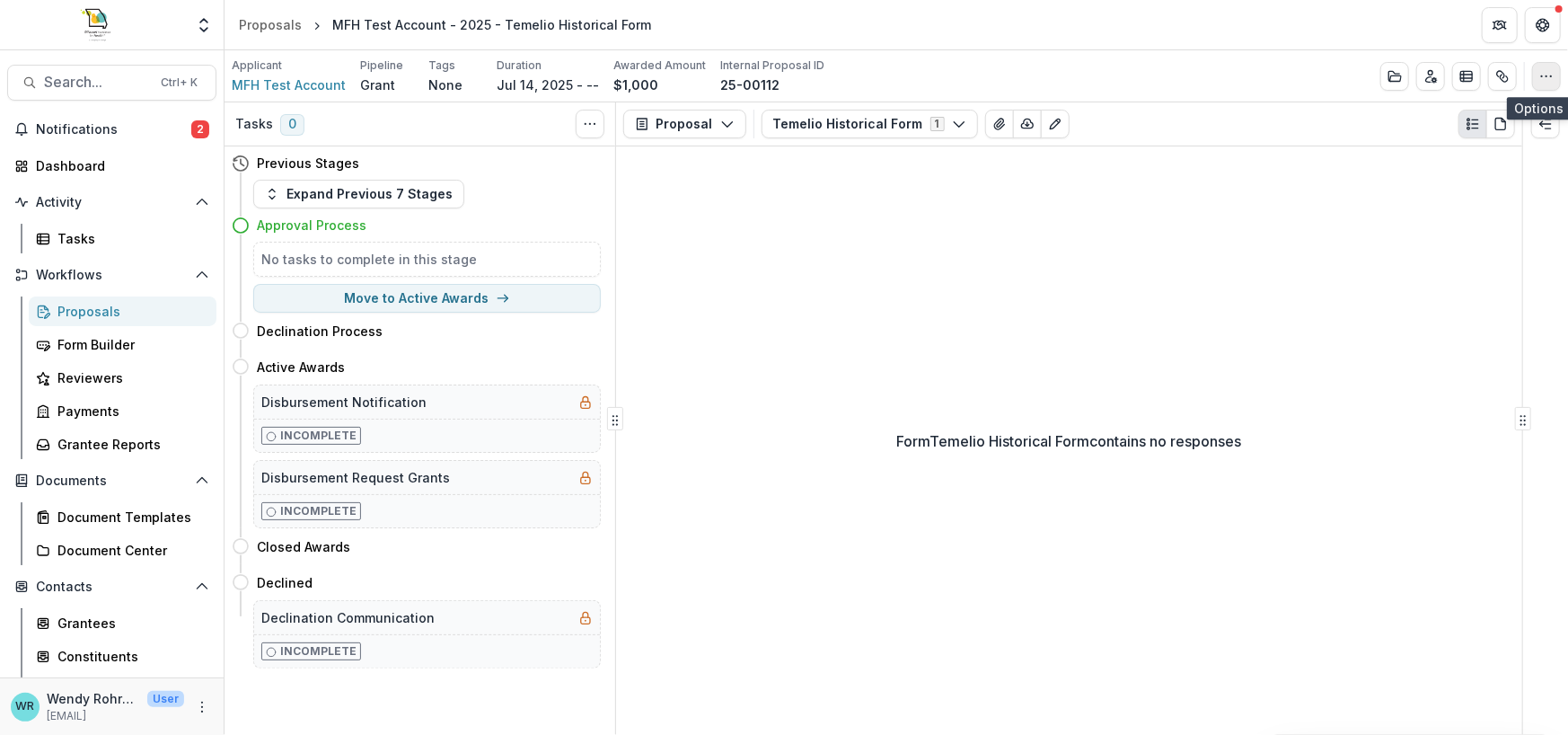 click 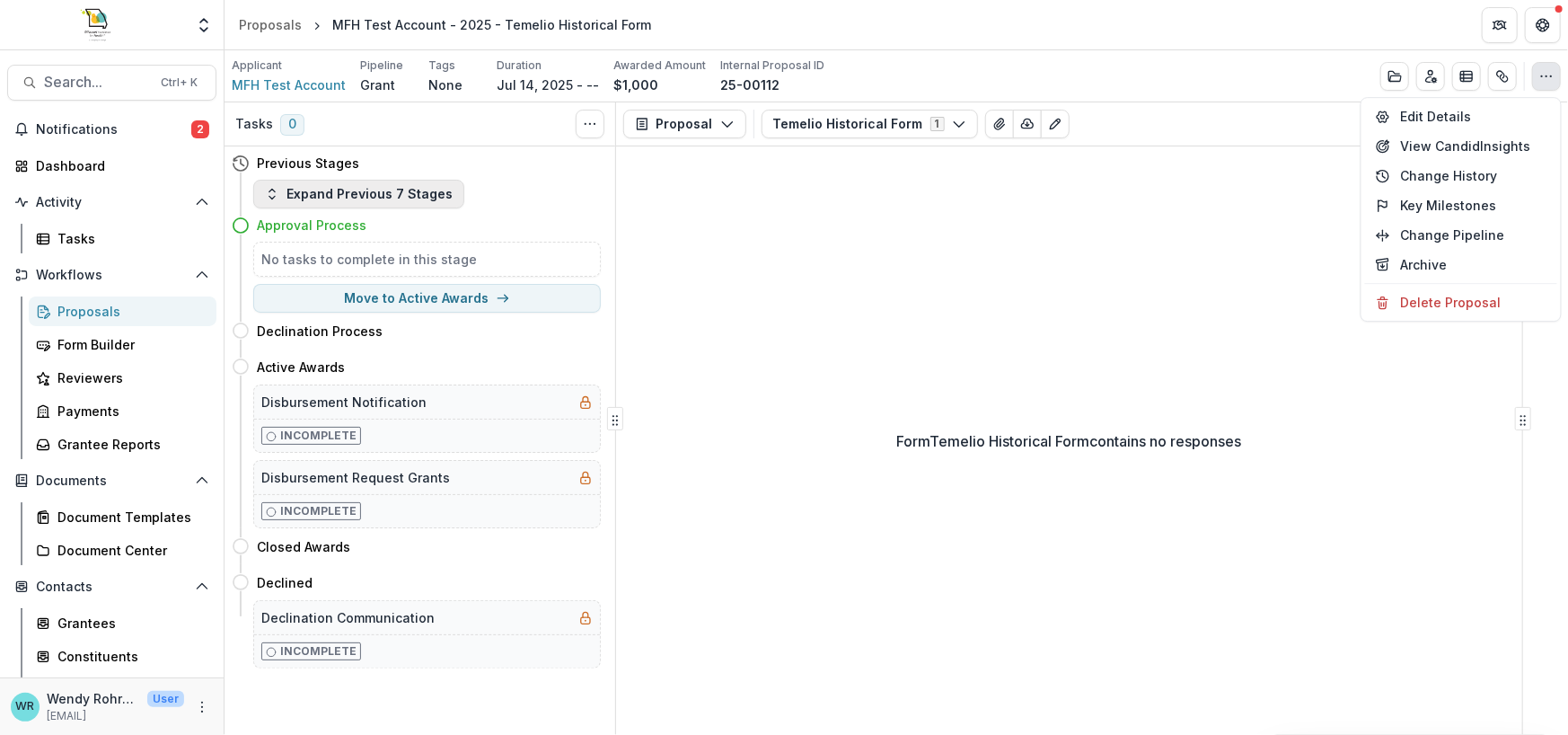click on "Expand Previous 7 Stages" at bounding box center (358, 194) 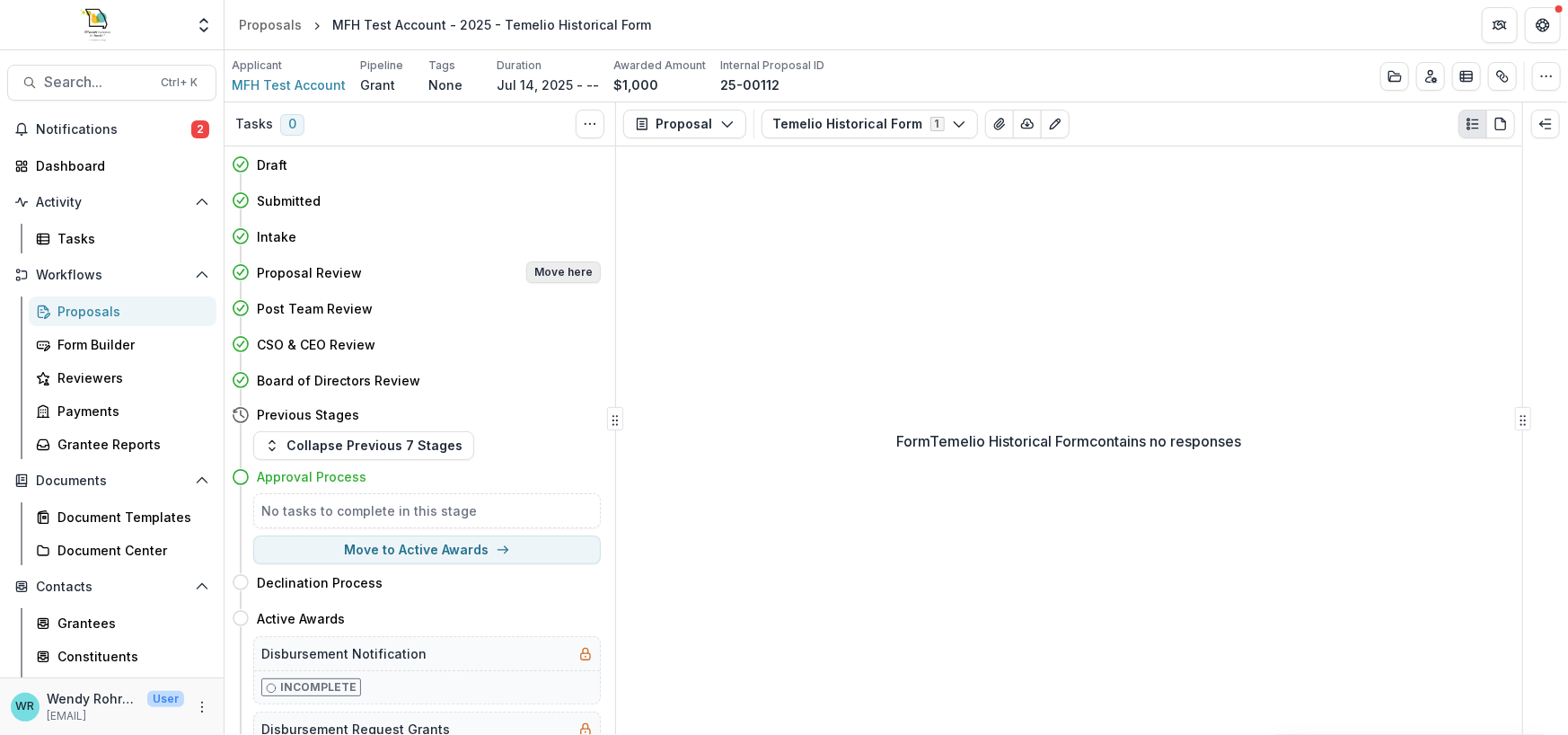 click on "Move here" at bounding box center [563, 272] 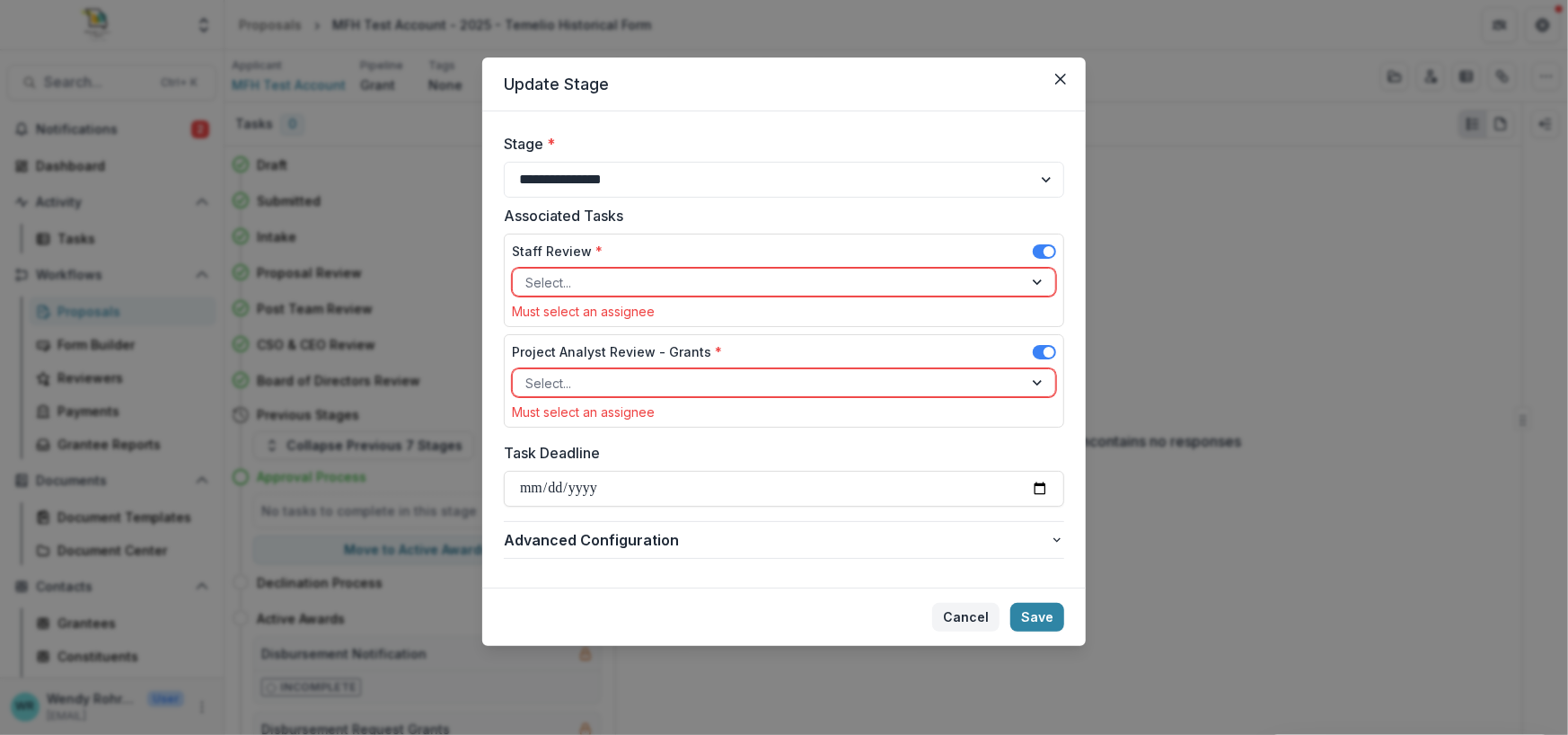 click on "Cancel" at bounding box center [965, 617] 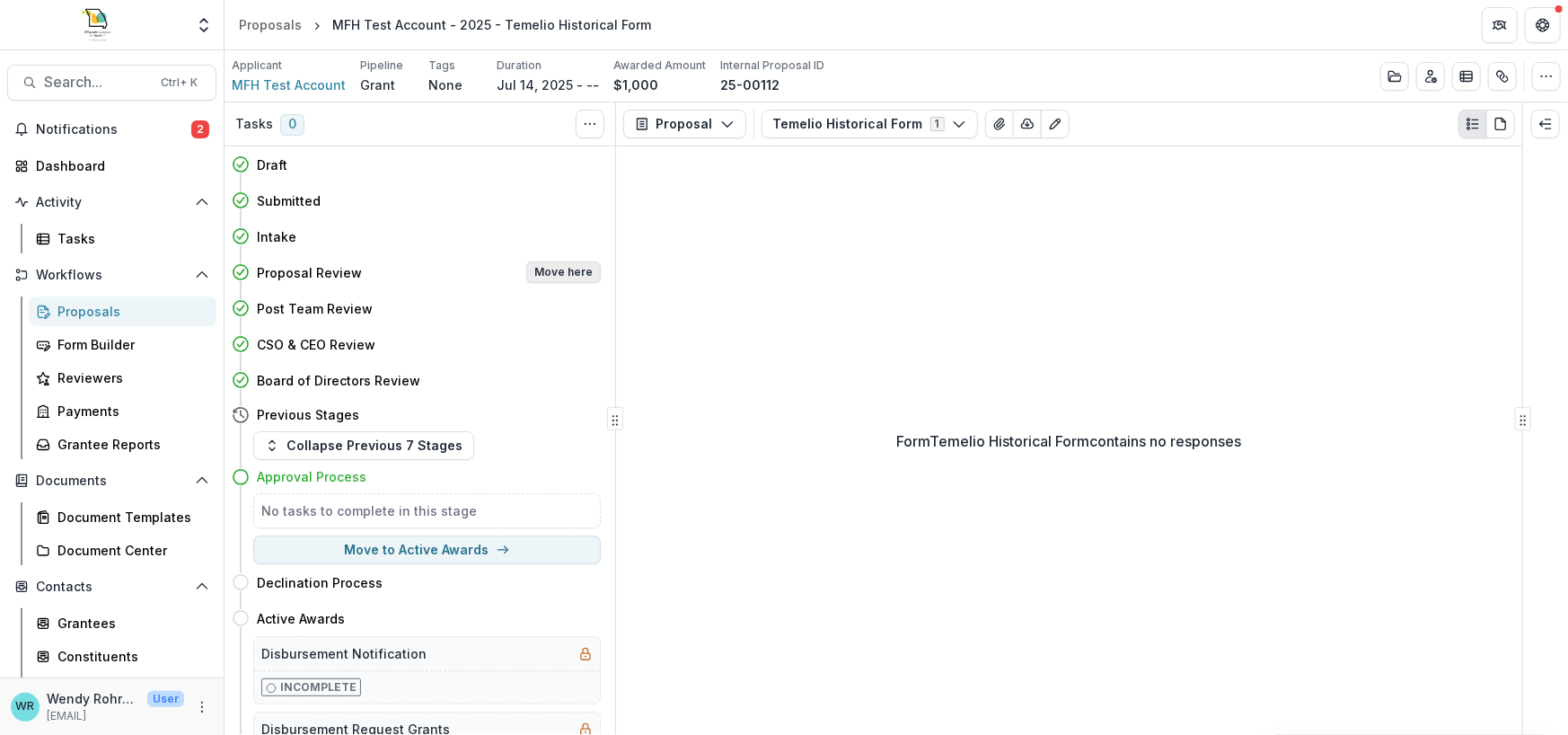 click on "Move here" at bounding box center (563, 272) 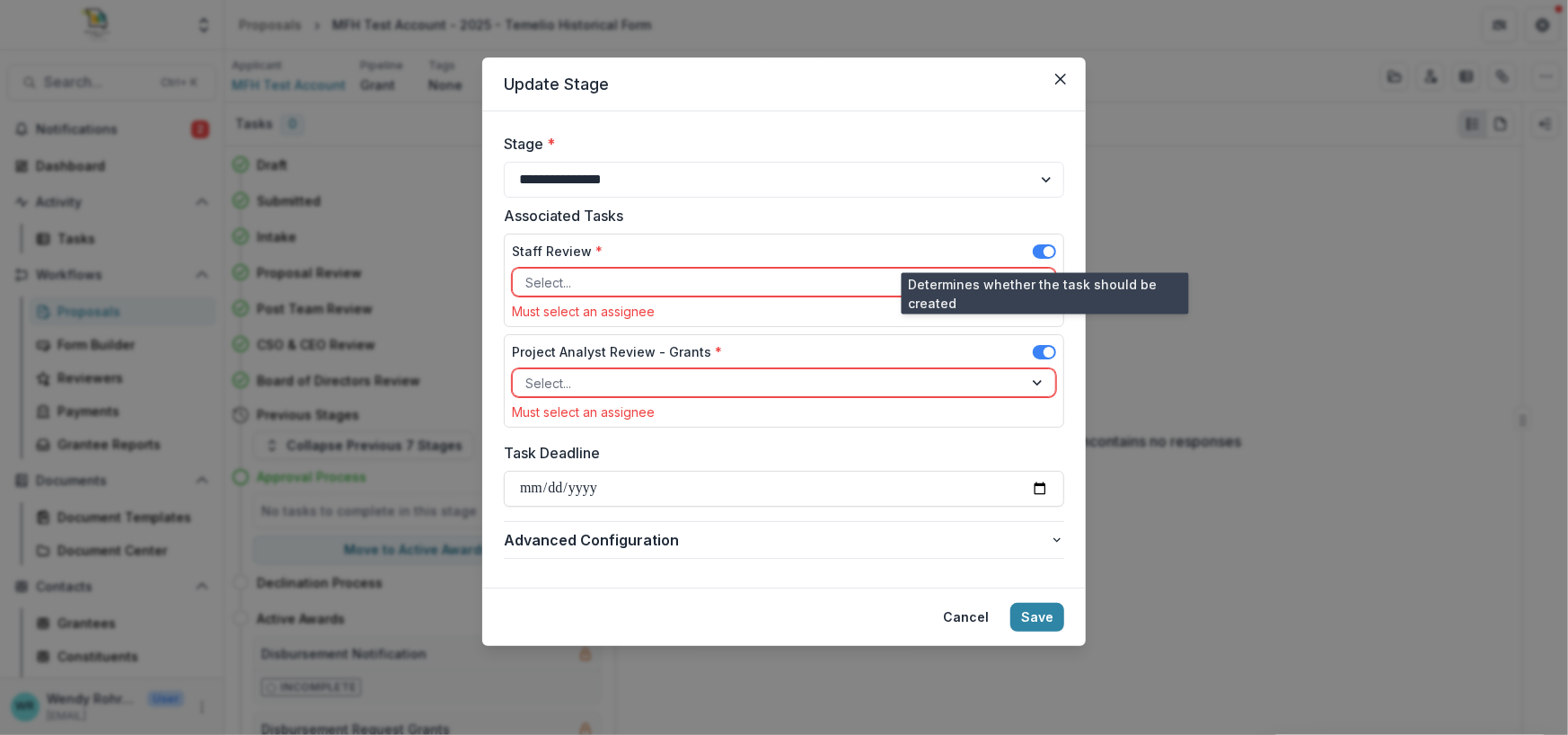 click at bounding box center [1044, 252] 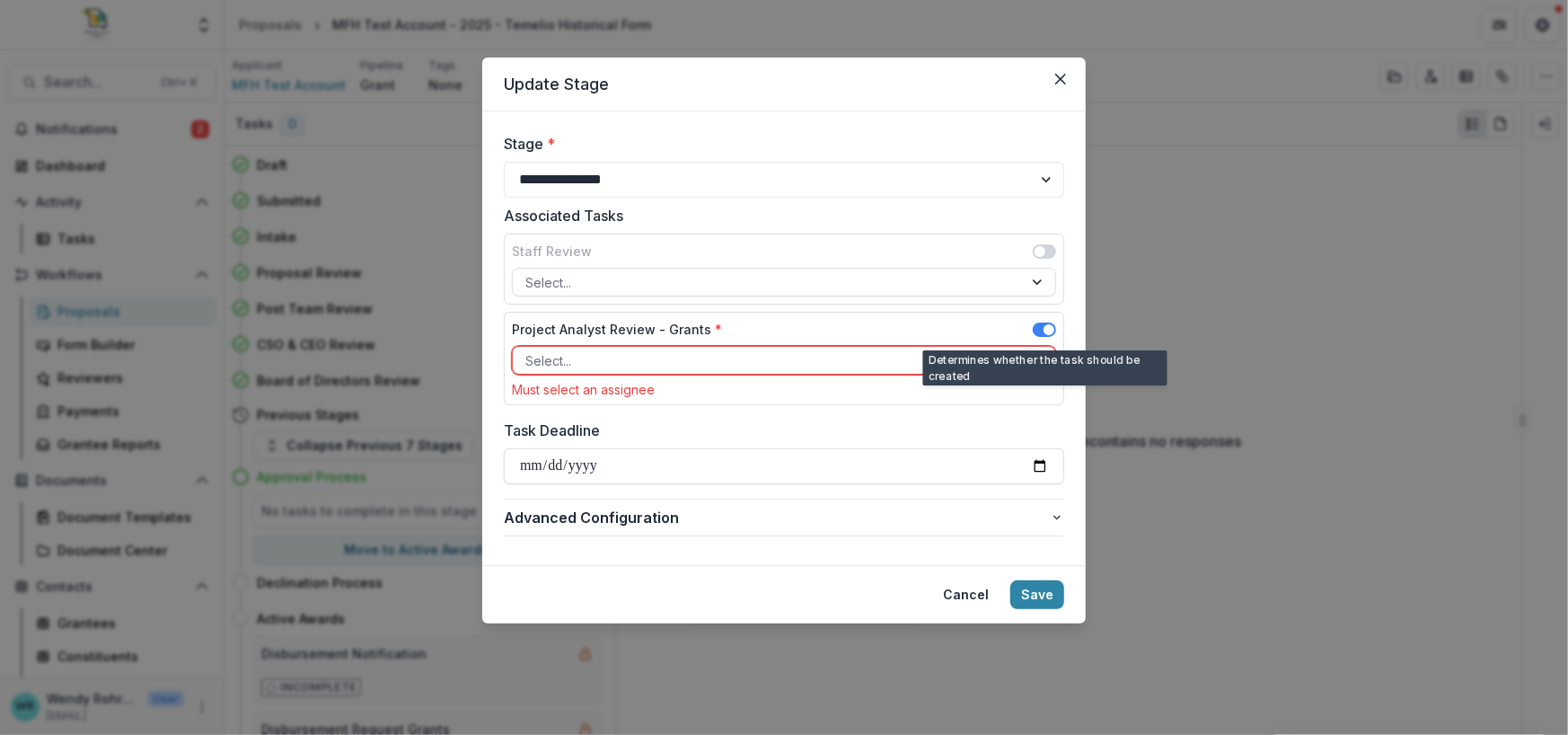 click at bounding box center [1044, 330] 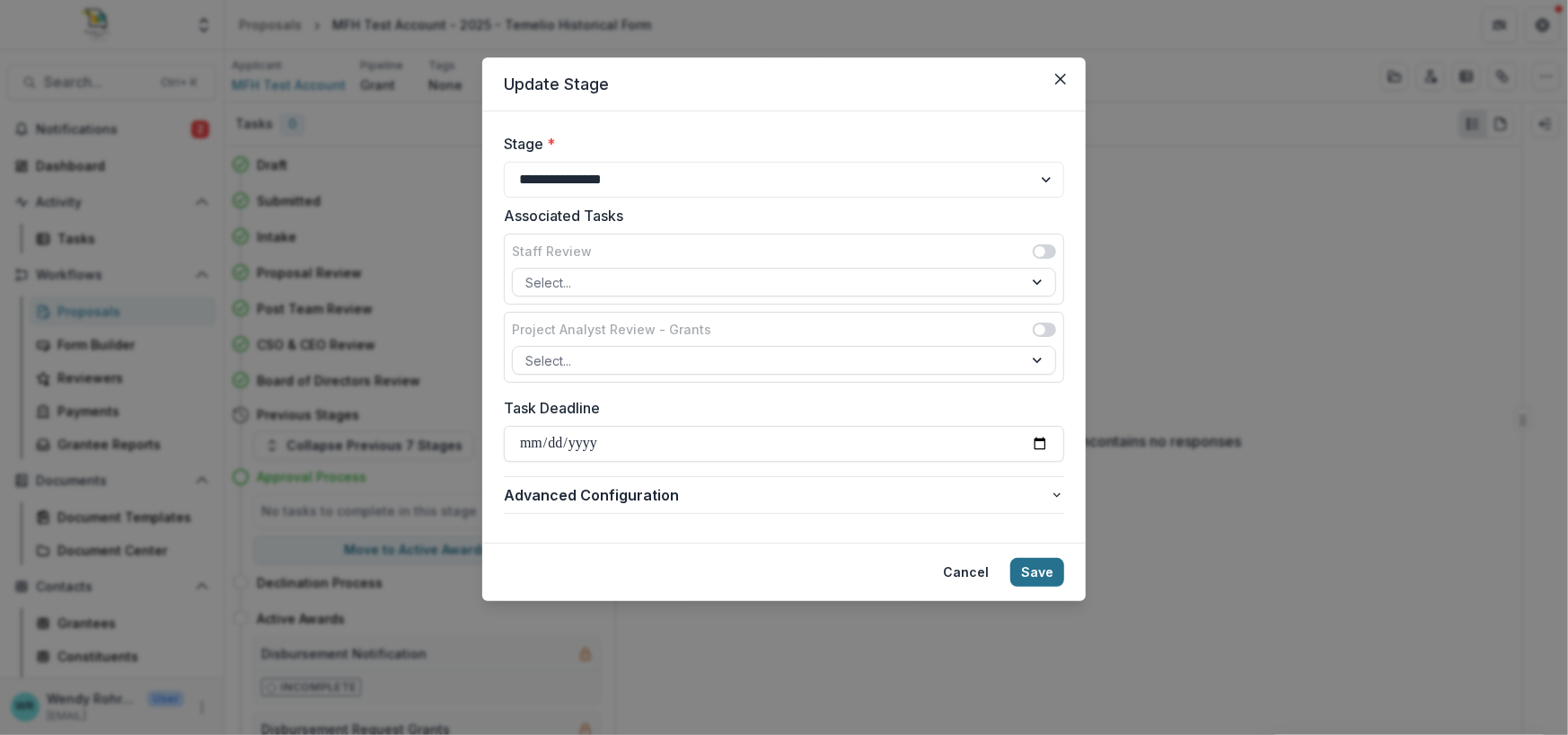 click on "Save" at bounding box center [1037, 572] 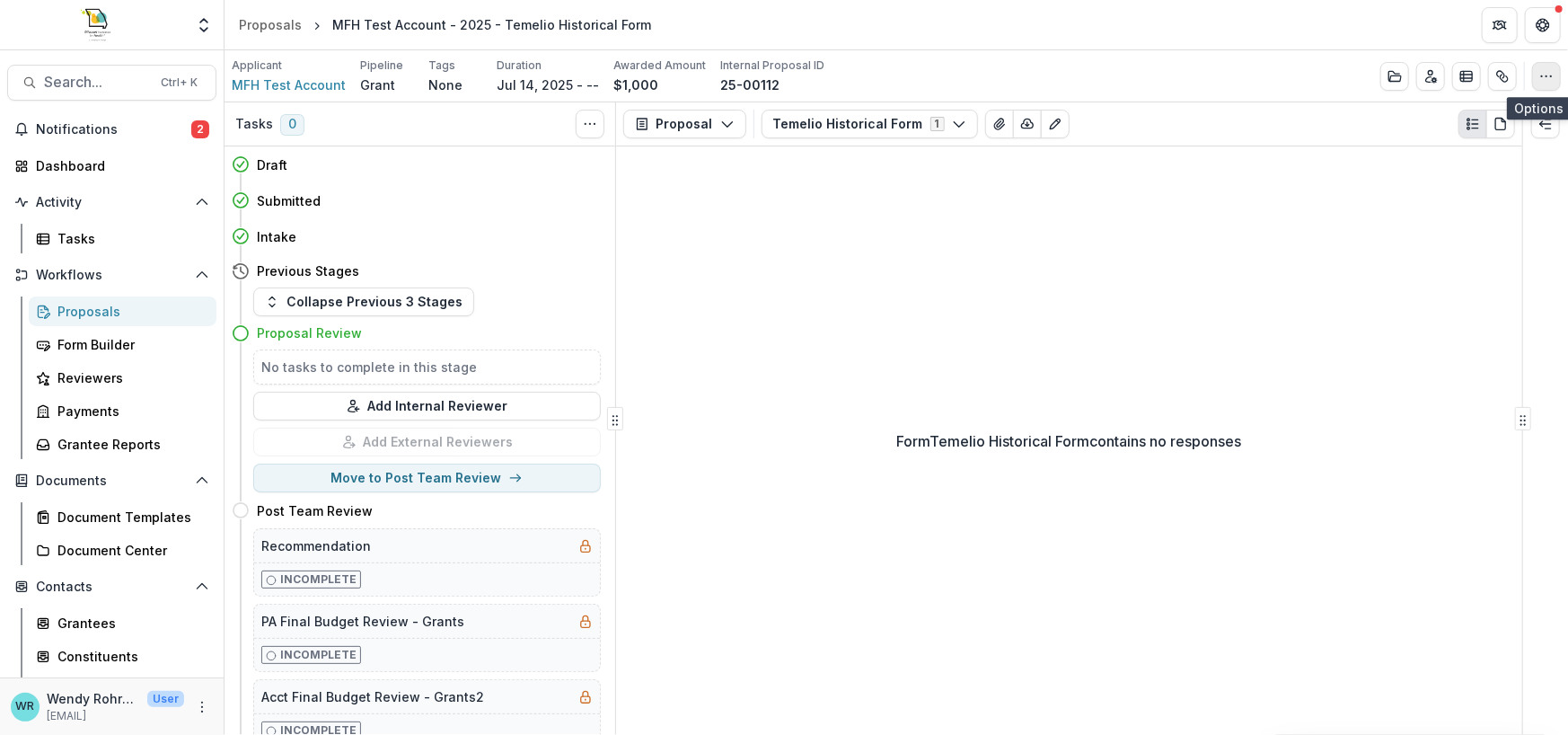 click at bounding box center (1546, 76) 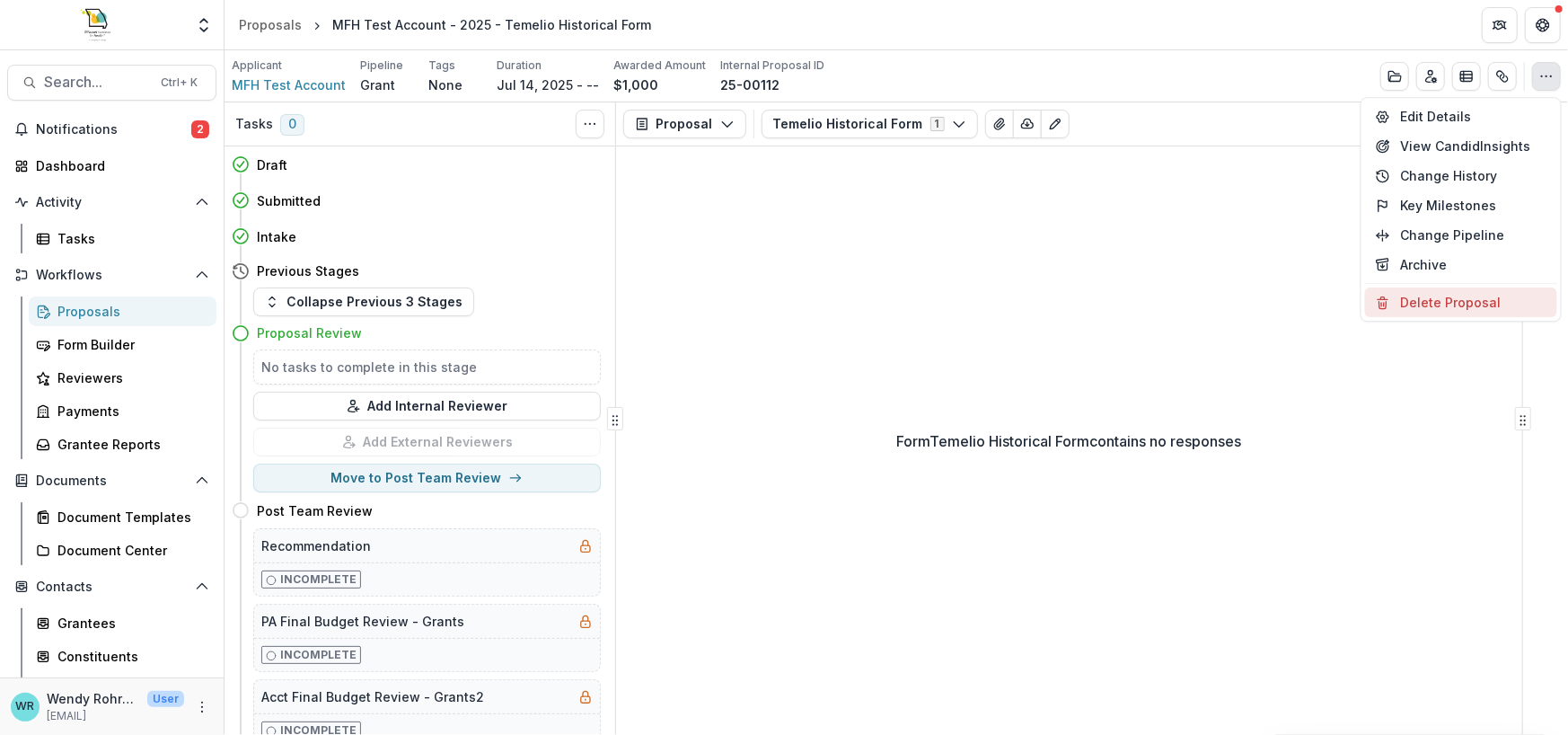 click on "Delete Proposal" at bounding box center [1461, 302] 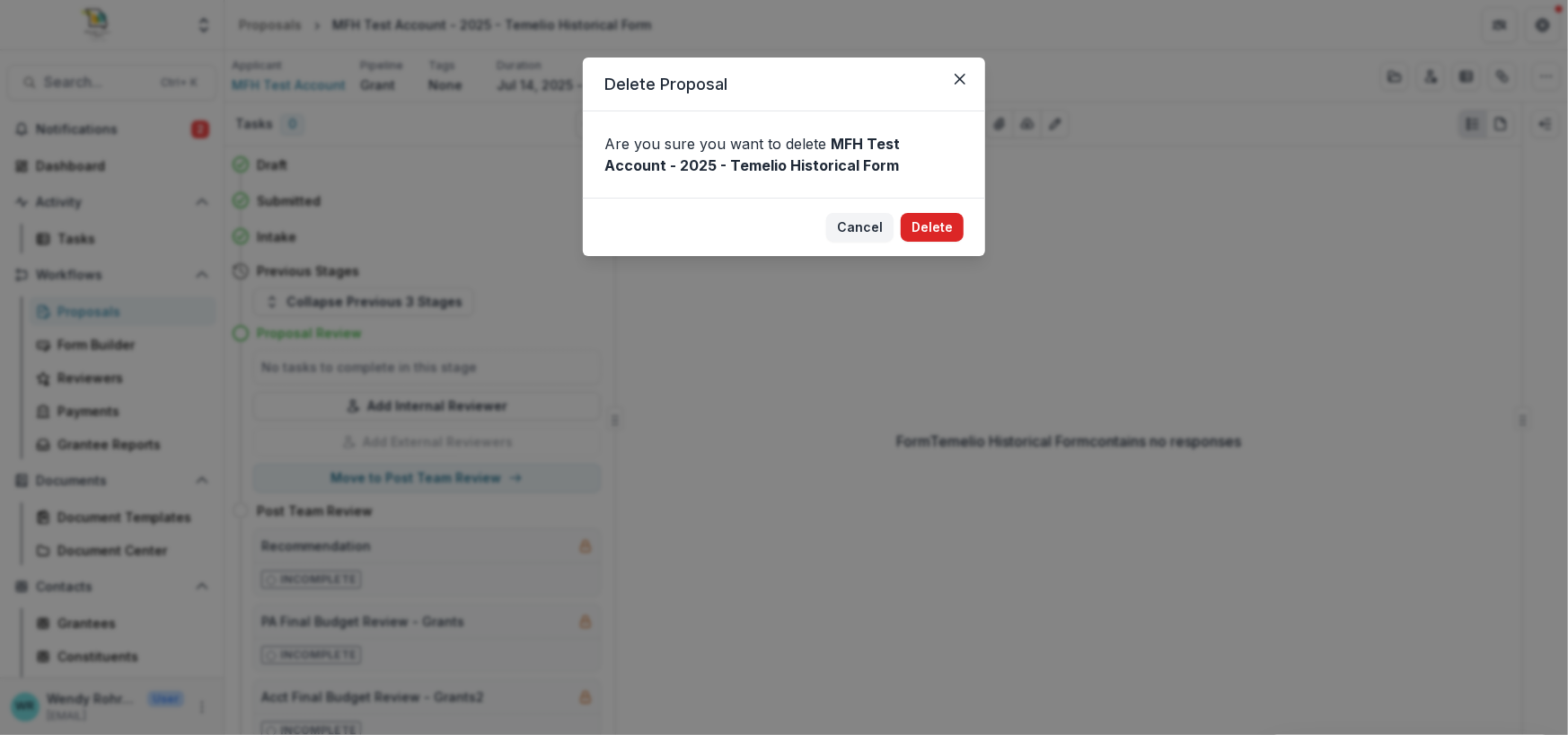 click on "Delete" at bounding box center (932, 227) 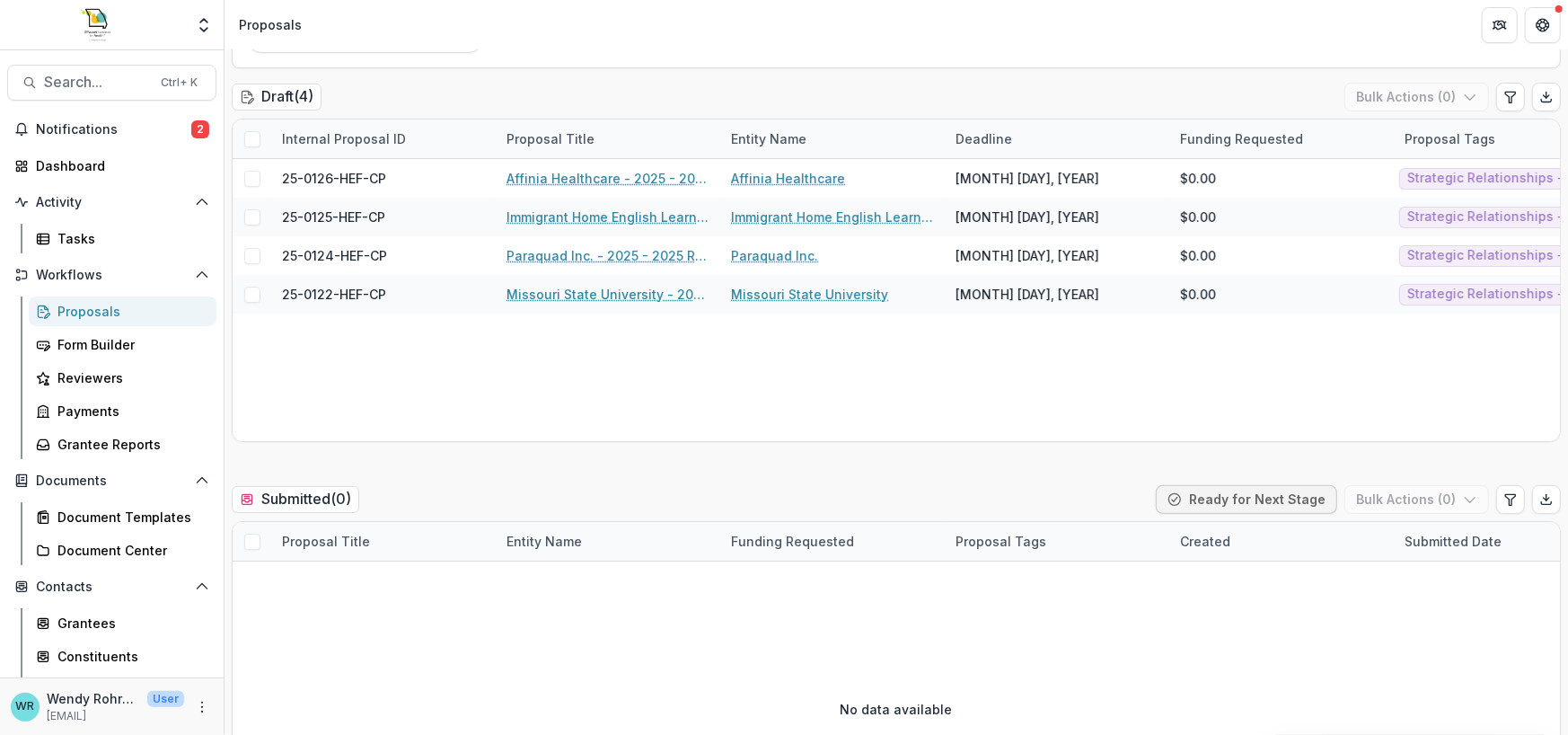 scroll, scrollTop: 0, scrollLeft: 0, axis: both 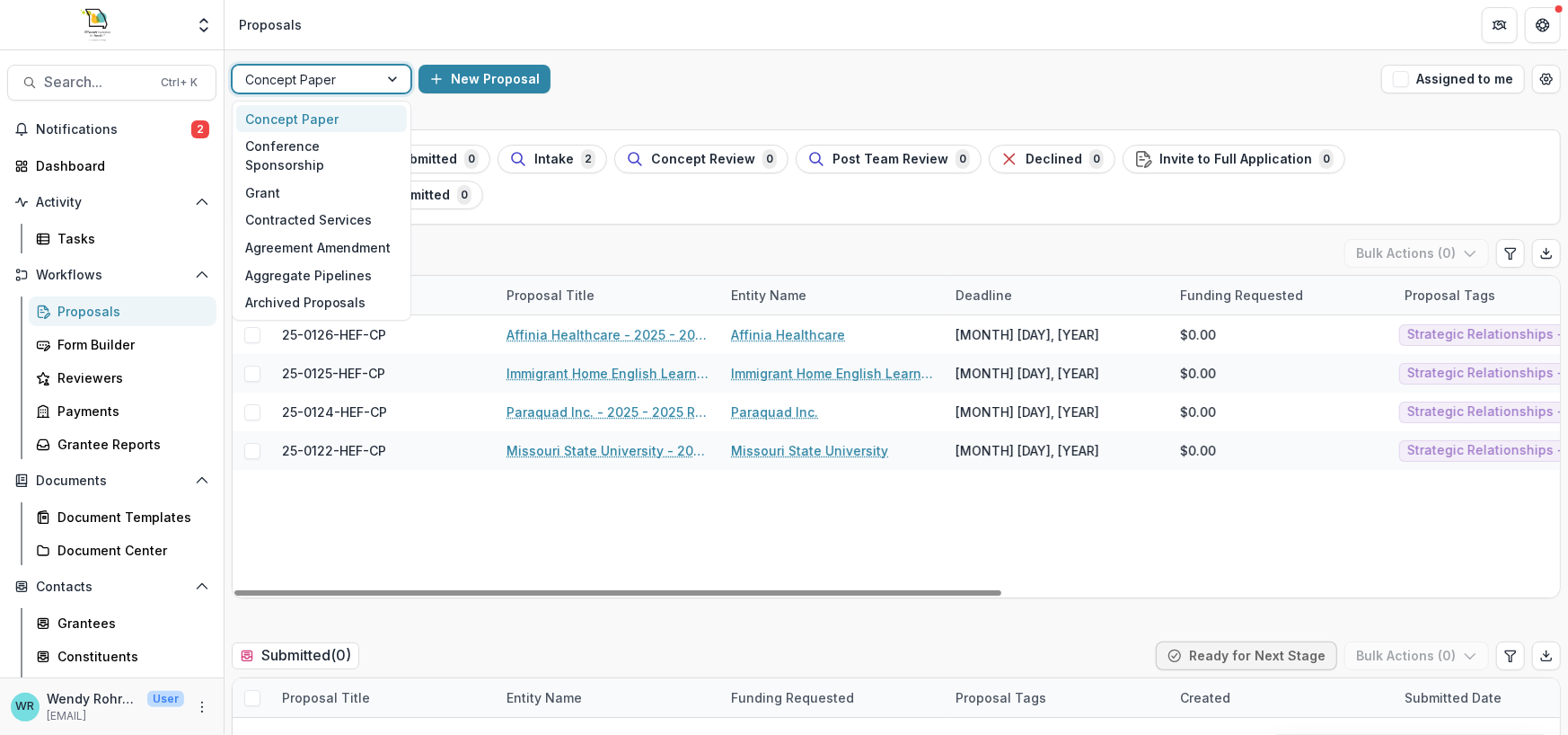 click at bounding box center [394, 79] 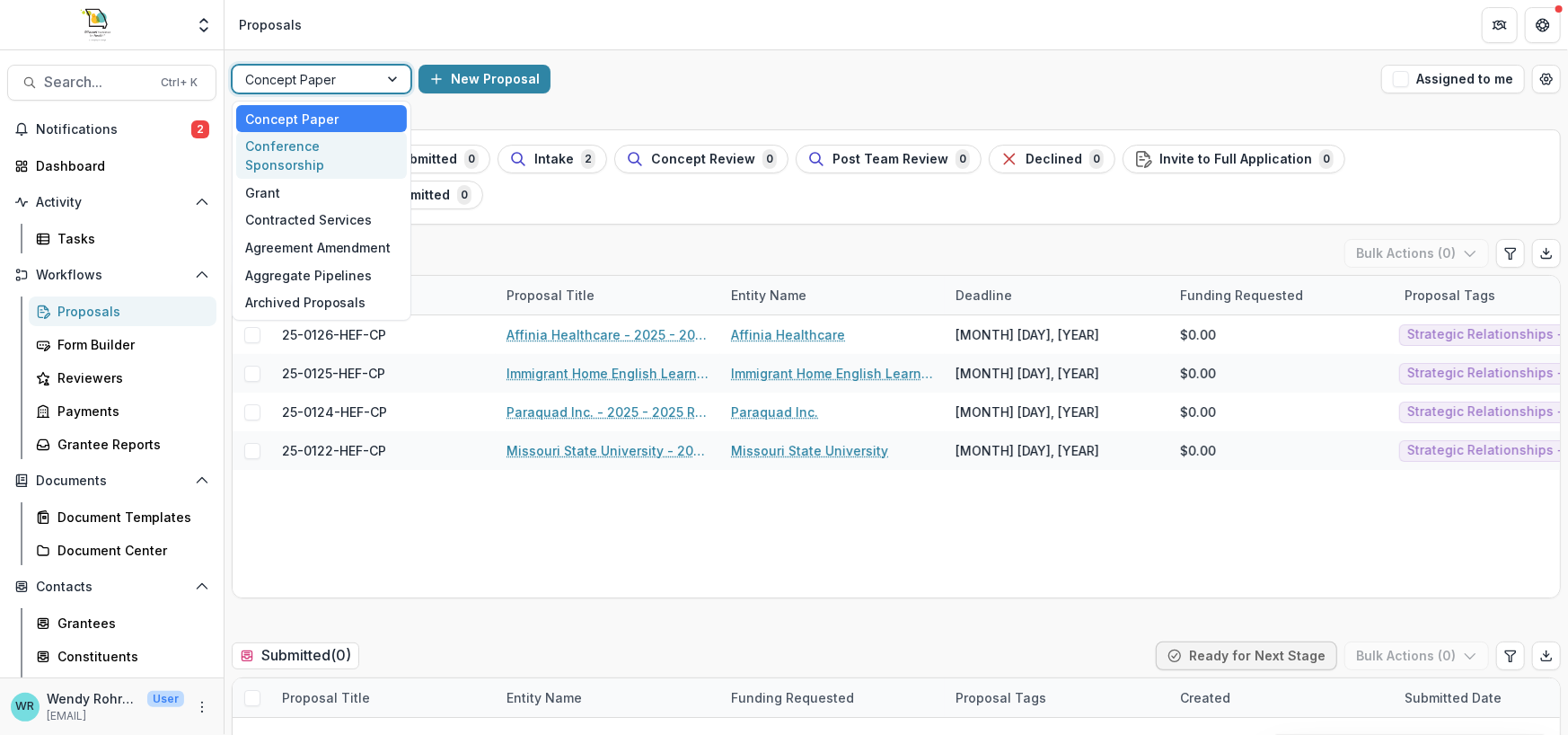 click on "Conference Sponsorship" at bounding box center (322, 155) 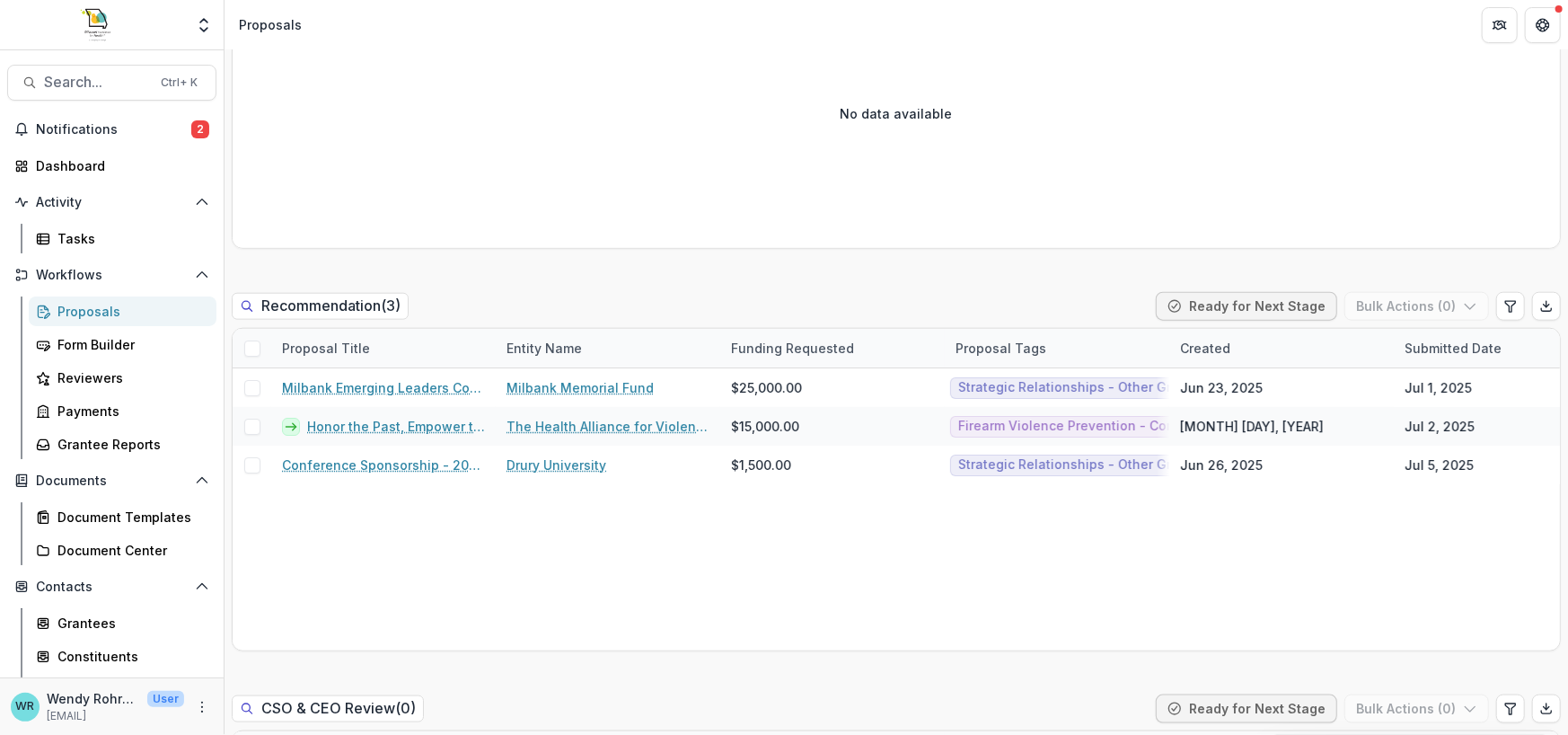 scroll, scrollTop: 1168, scrollLeft: 0, axis: vertical 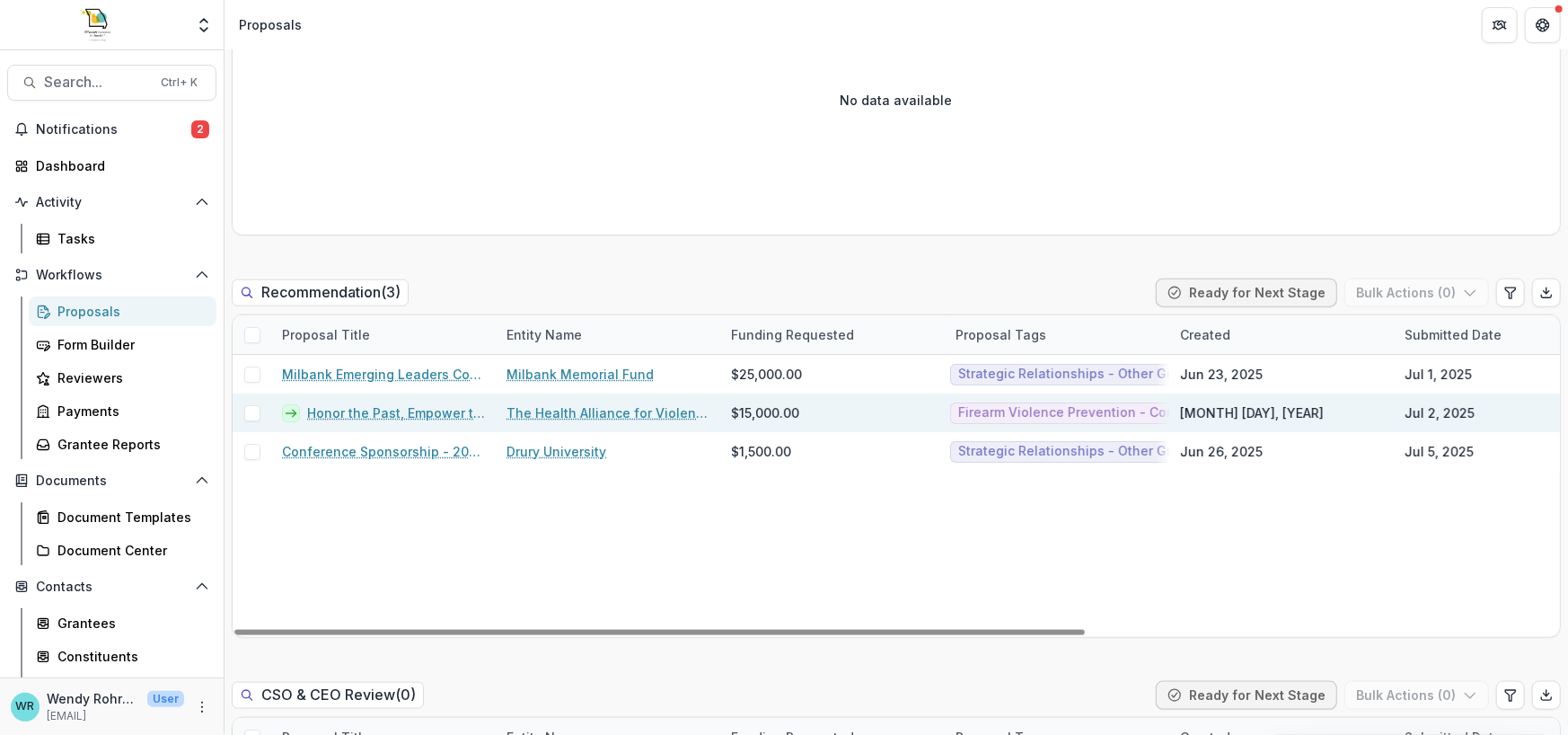 click on "Honor the Past, Empower the Future: Celebrating 15 Years of the HAVI" at bounding box center (396, 412) 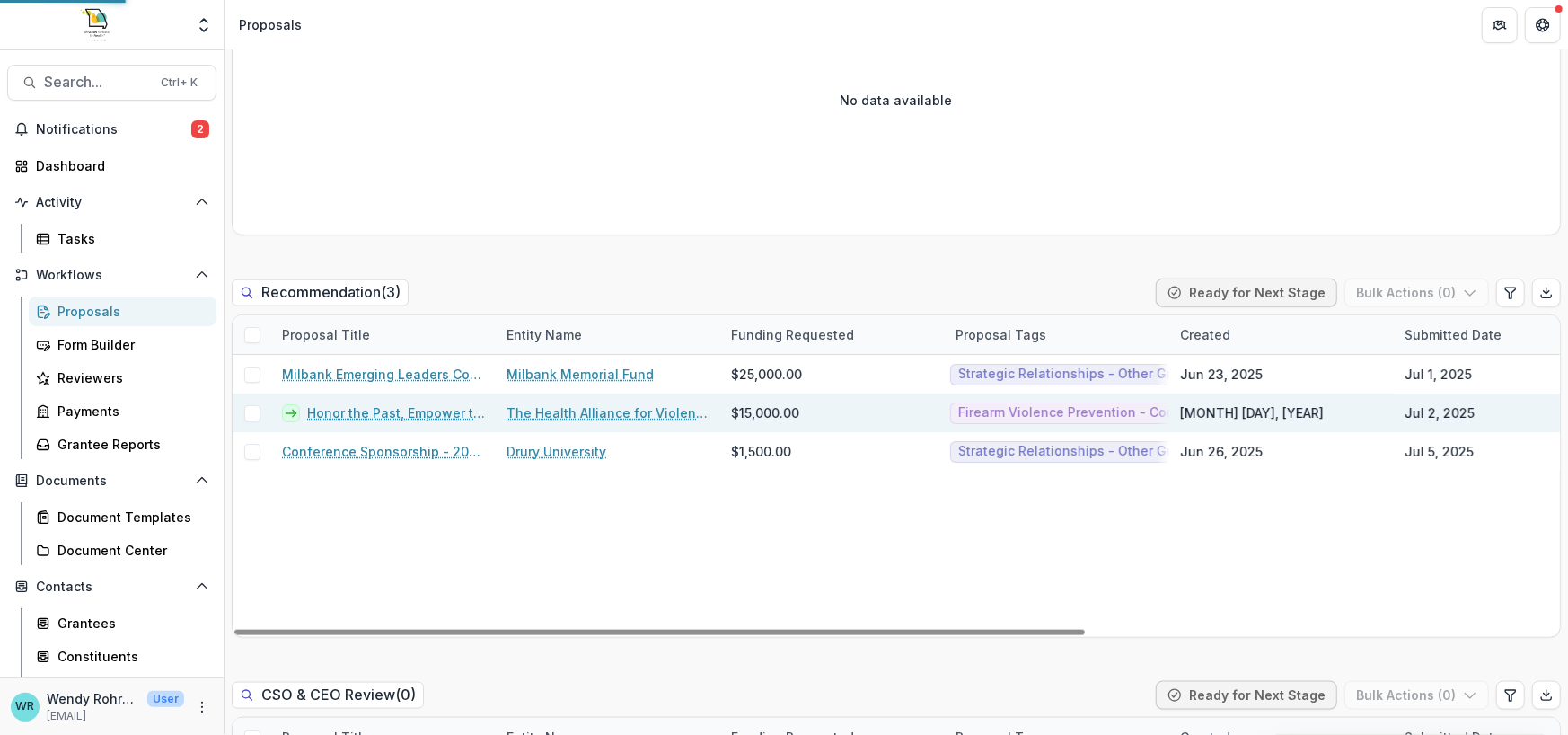 scroll, scrollTop: 0, scrollLeft: 0, axis: both 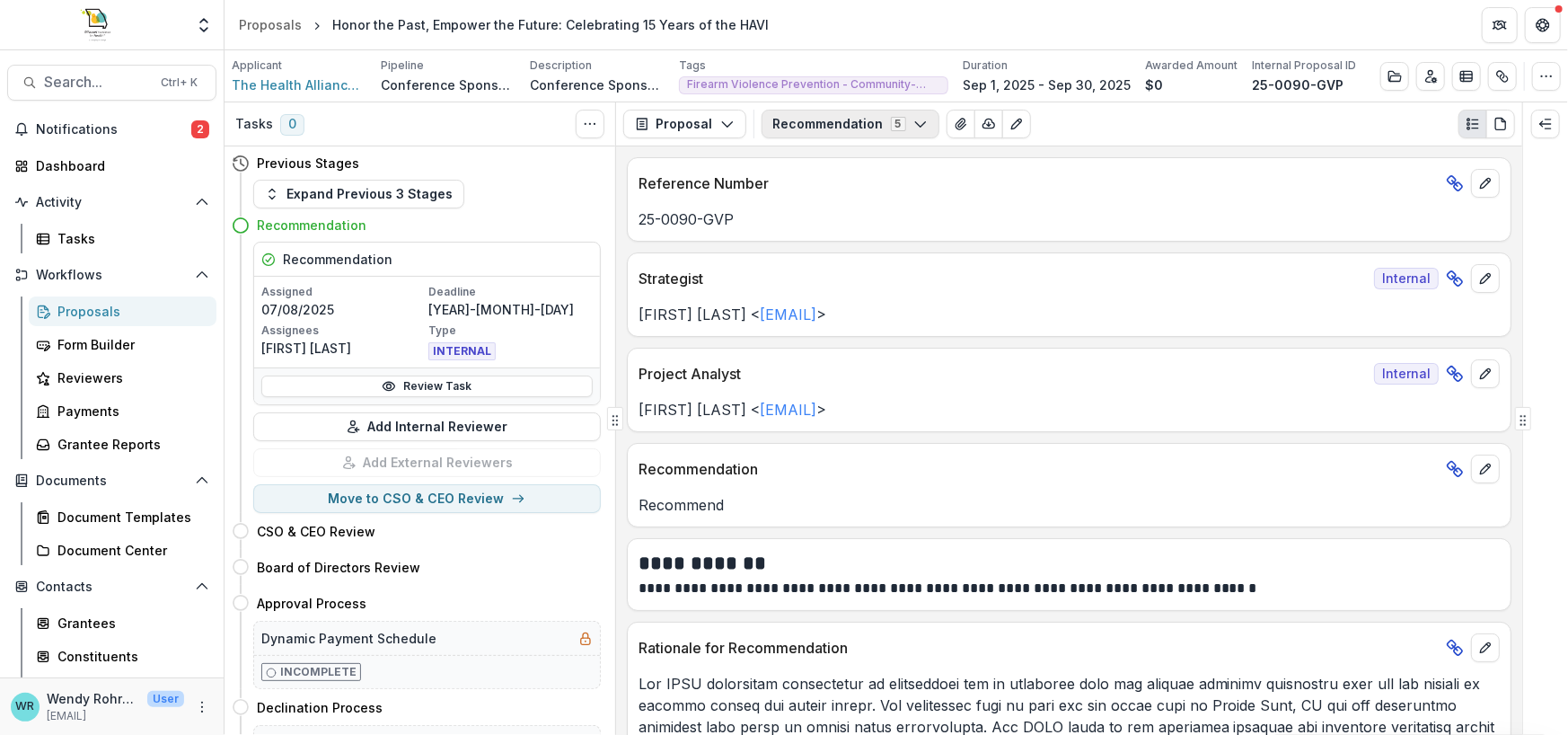 click 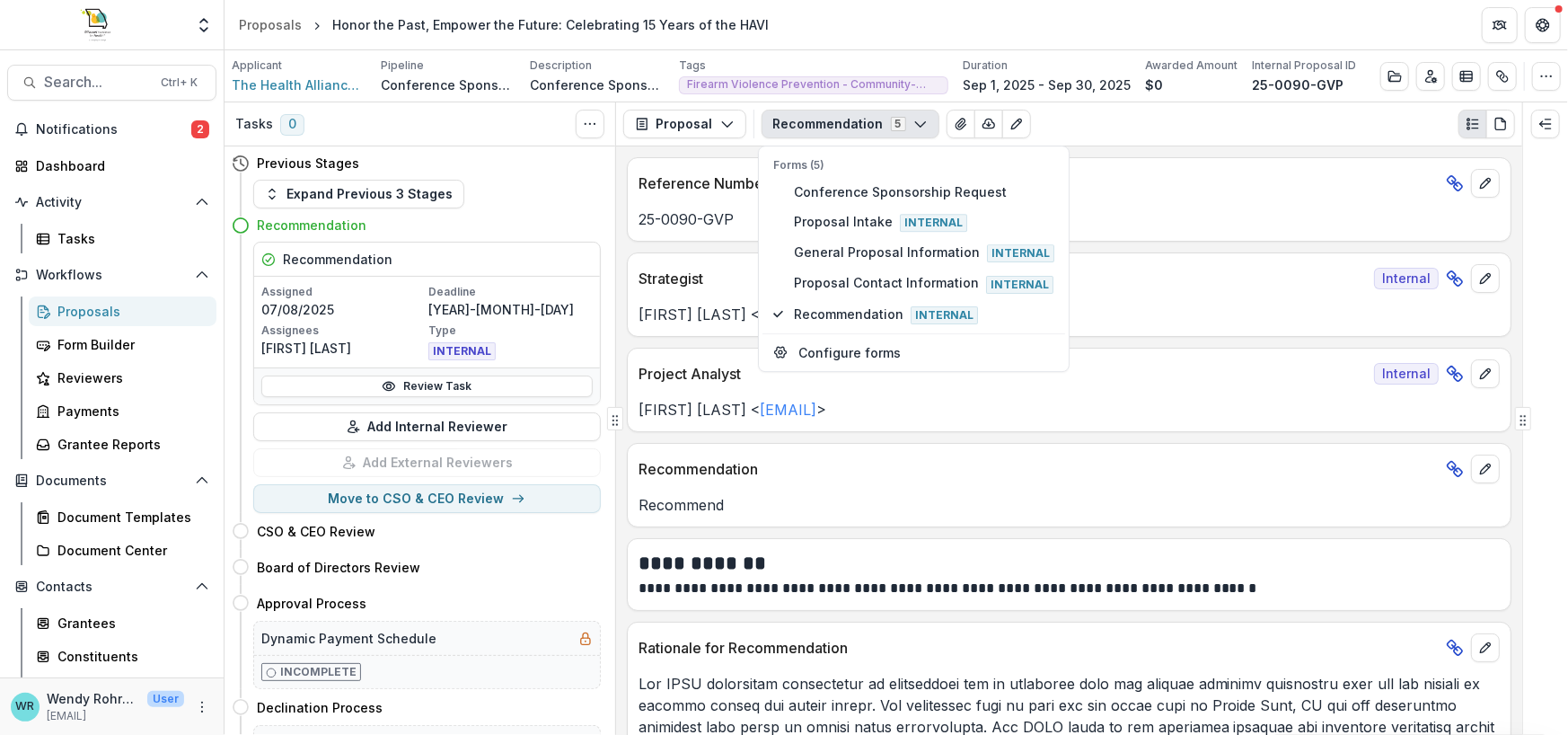 click on "**********" at bounding box center (1069, 440) 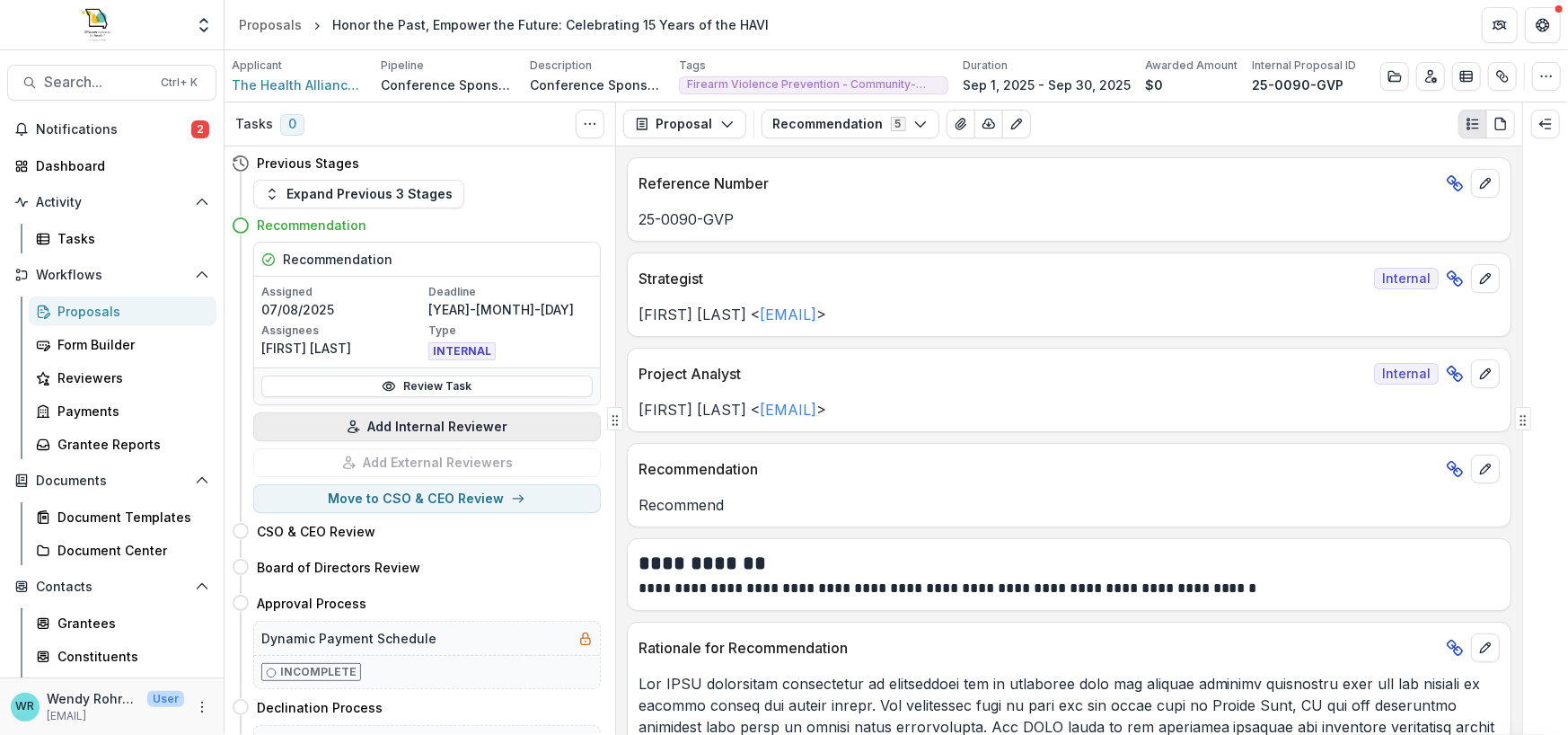 click on "Add Internal Reviewer" at bounding box center [427, 427] 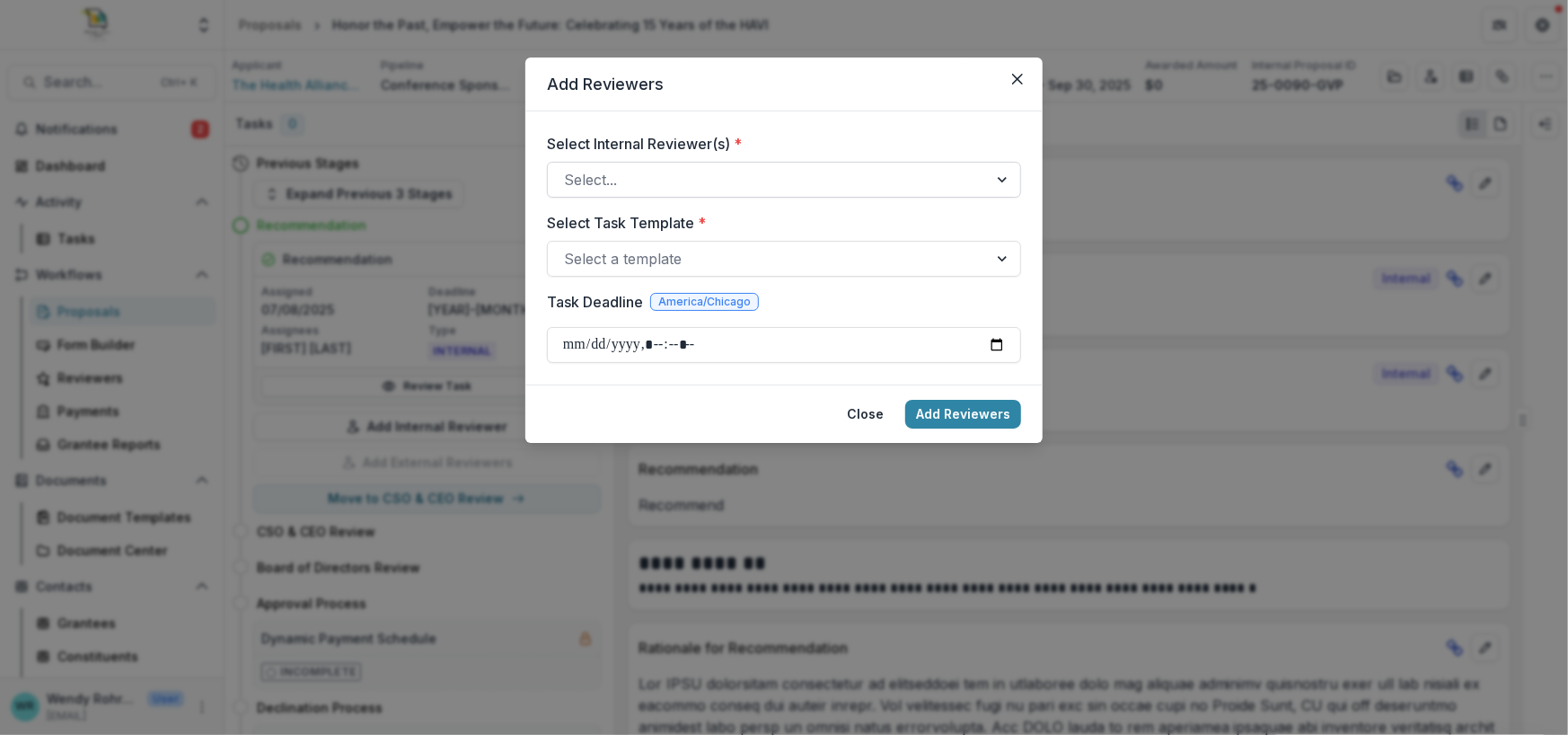 click at bounding box center (768, 180) 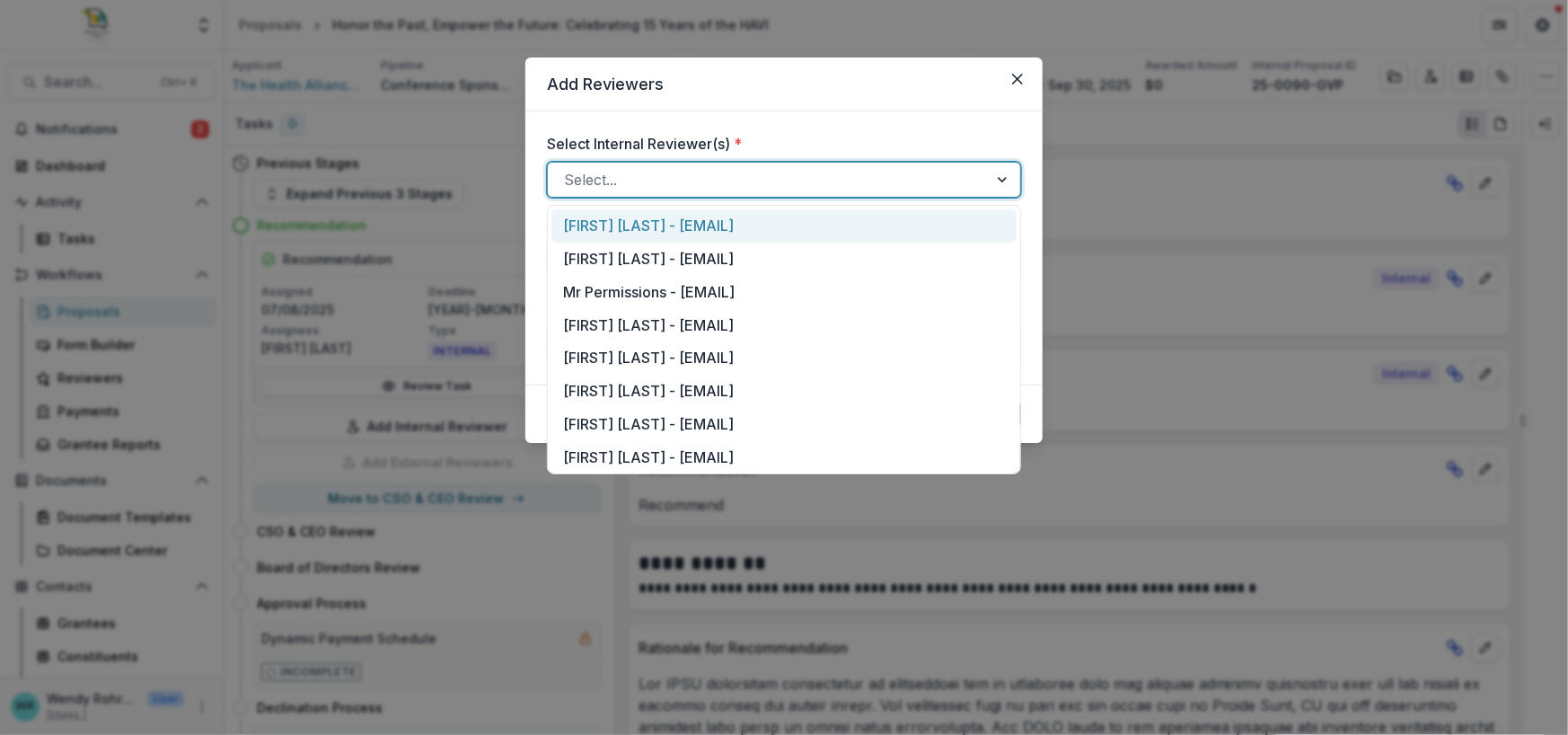 click on "Wendy Rohrbach - wrohrbach@mffh.org" at bounding box center (784, 226) 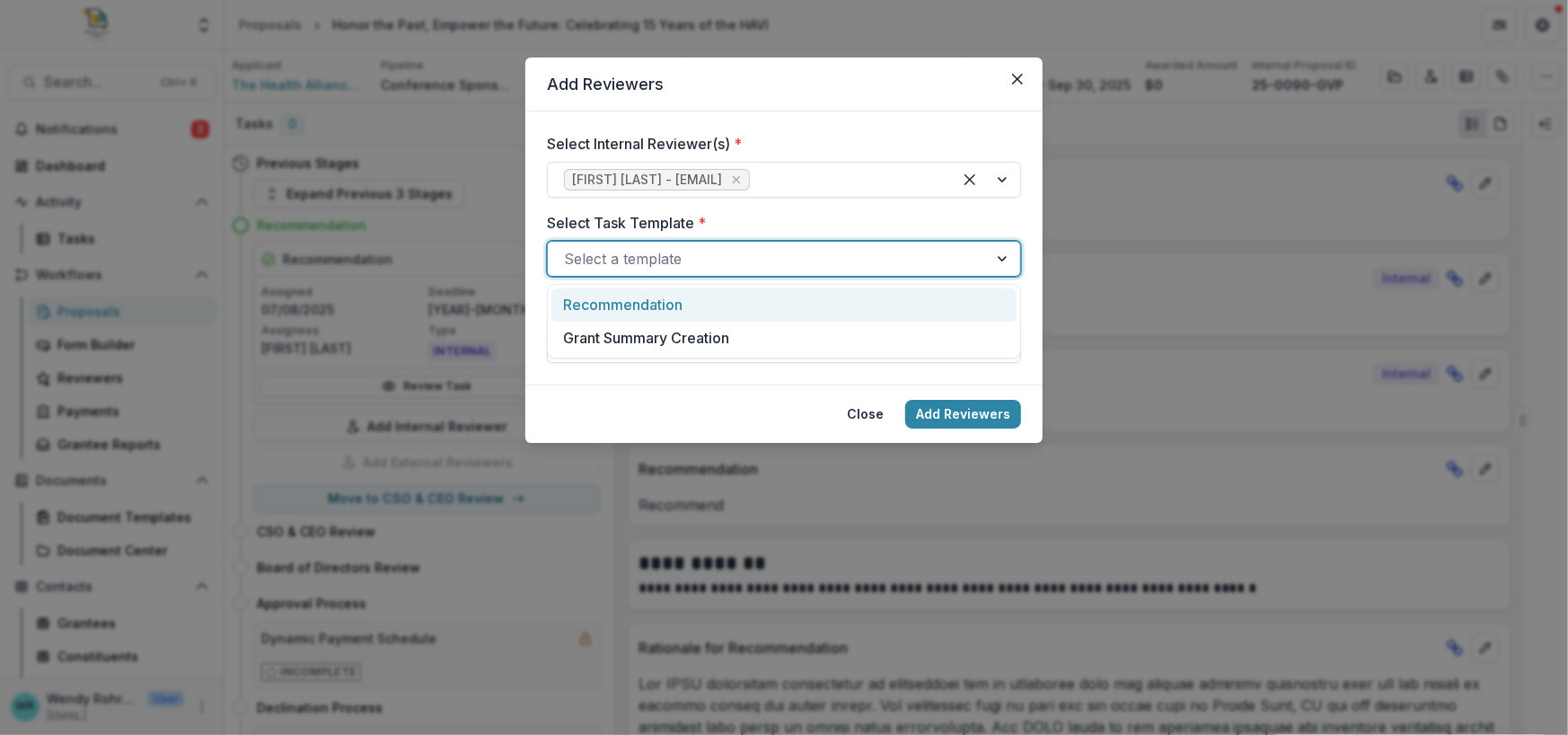 click at bounding box center (768, 259) 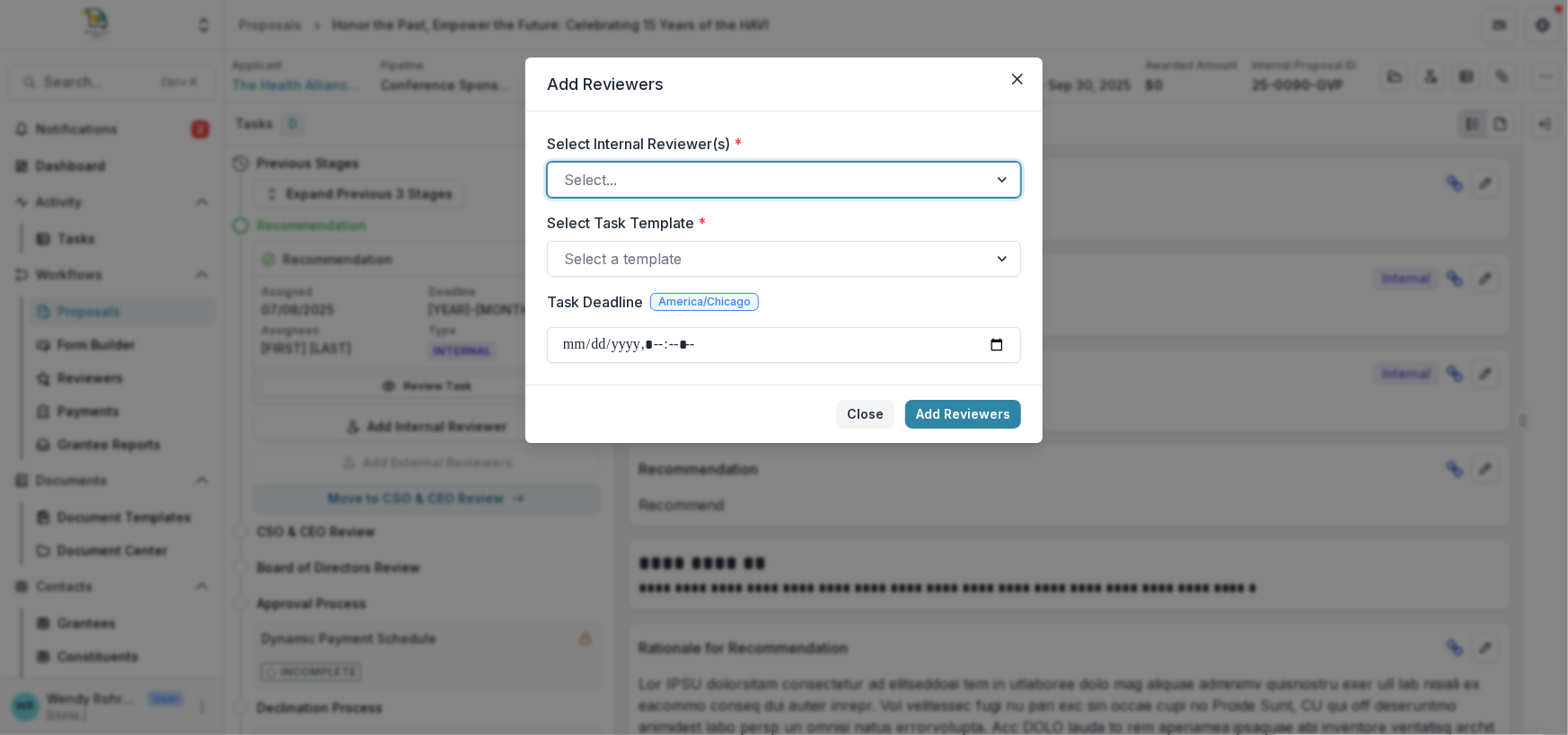 click on "Close" at bounding box center (865, 414) 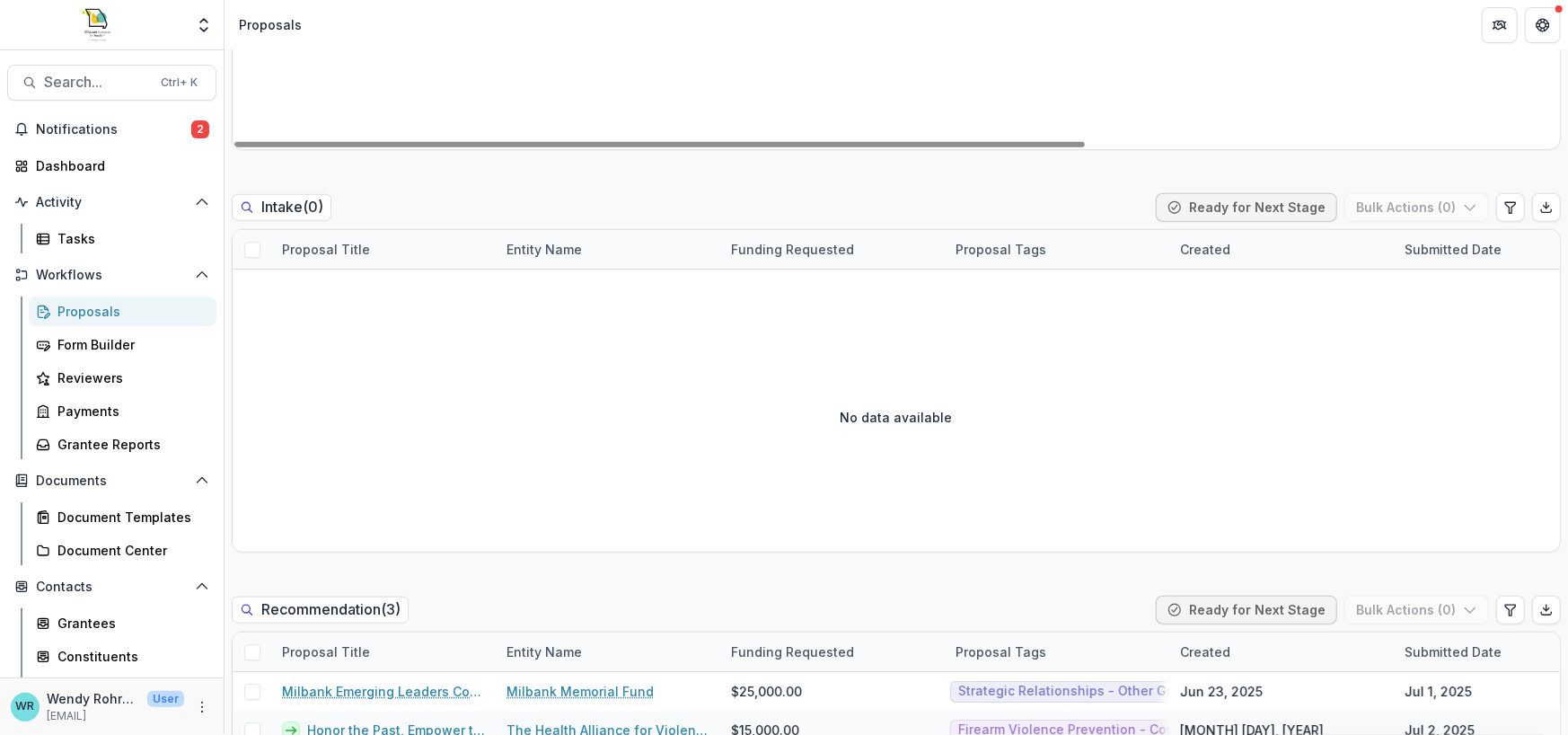 scroll, scrollTop: 1078, scrollLeft: 0, axis: vertical 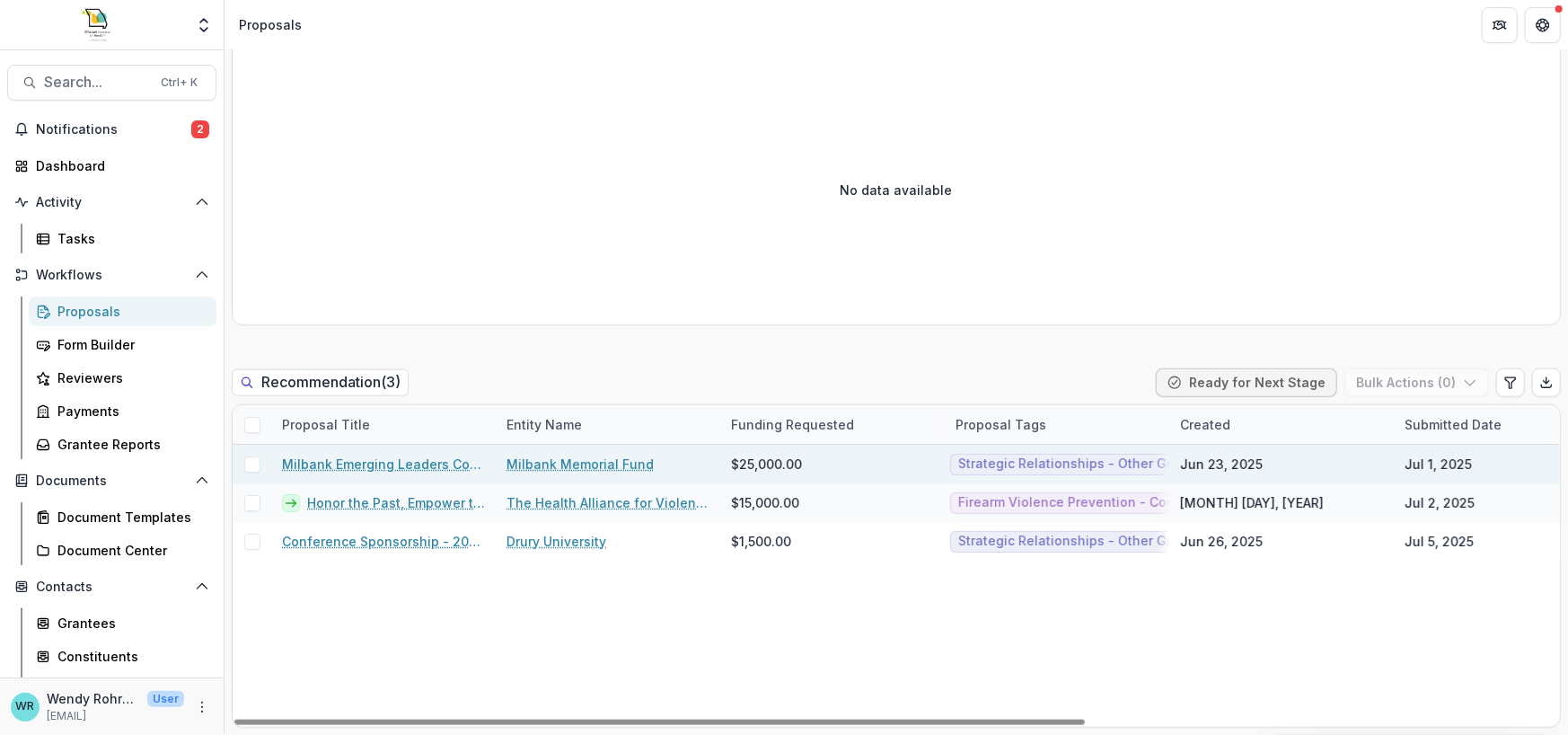 click on "Milbank Emerging Leaders Convening" at bounding box center [383, 464] 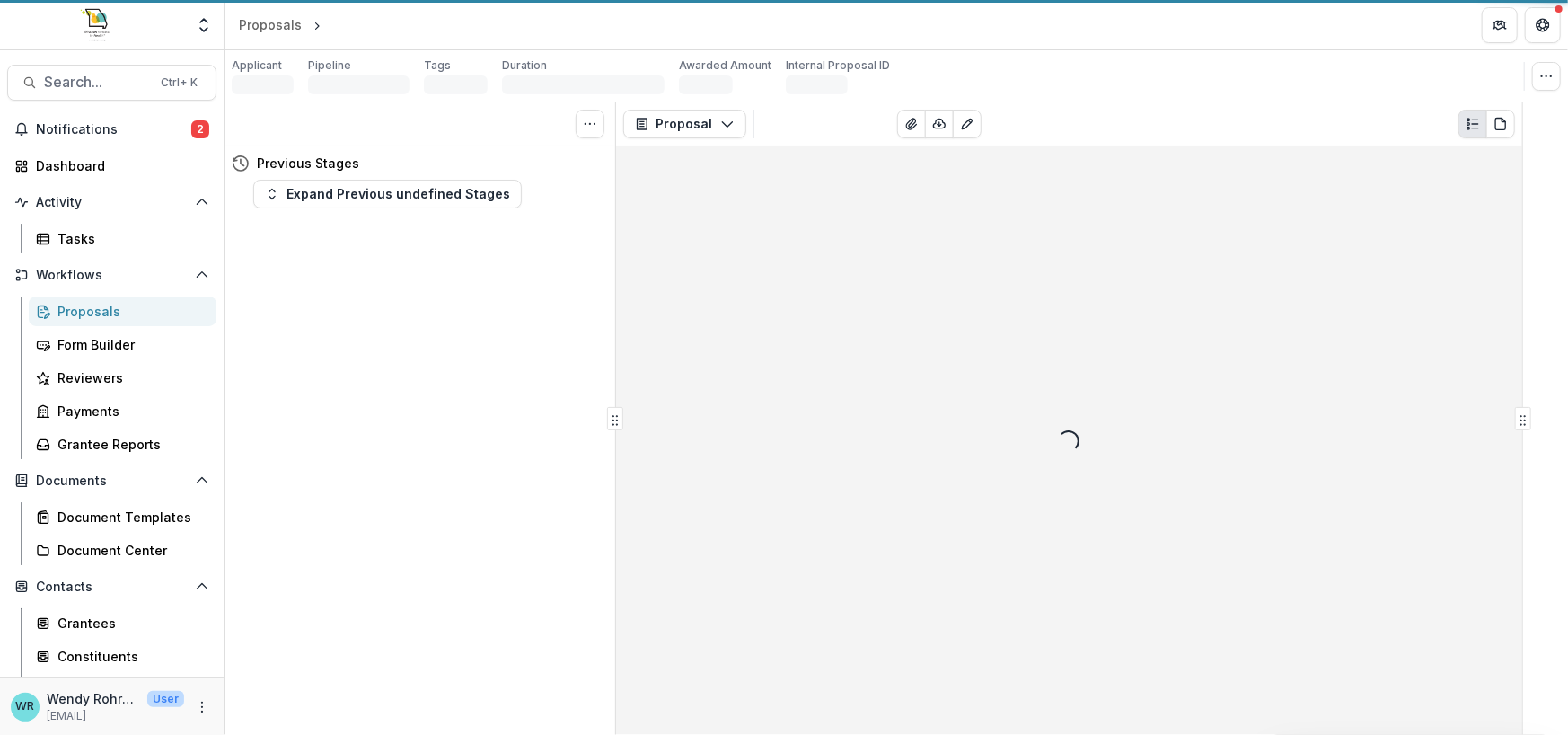 scroll, scrollTop: 0, scrollLeft: 0, axis: both 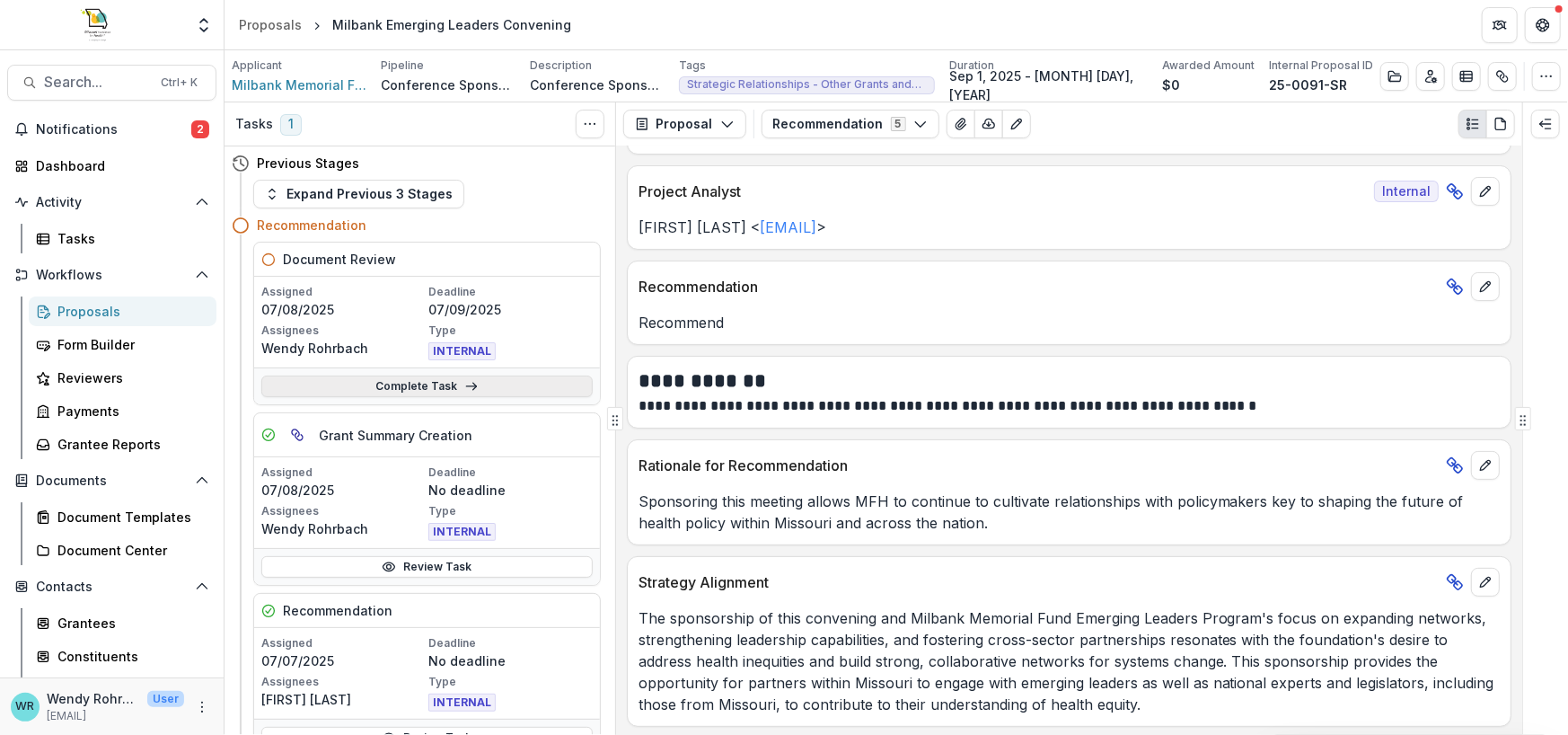 click on "Complete Task" at bounding box center [427, 386] 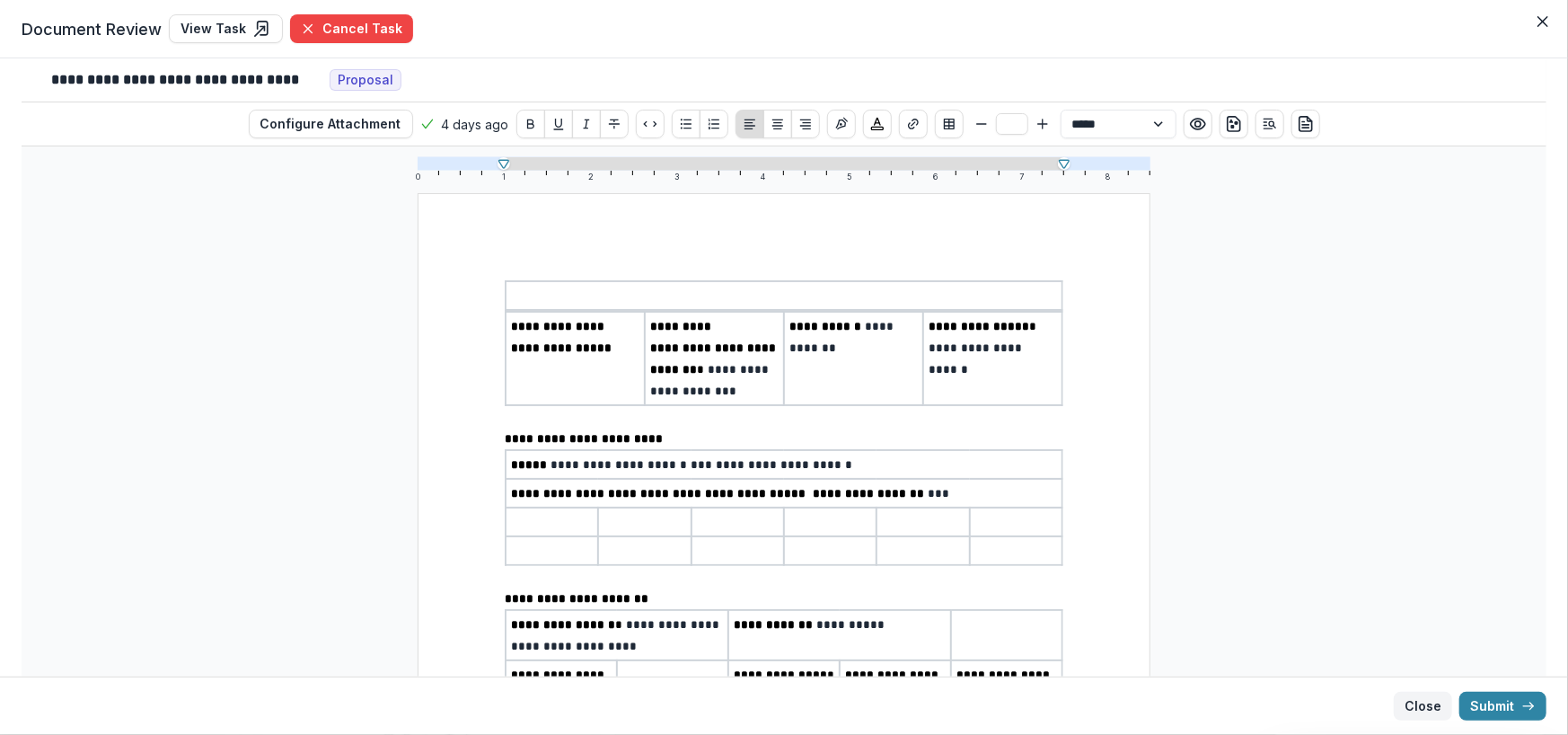 click on "Close" at bounding box center (1423, 706) 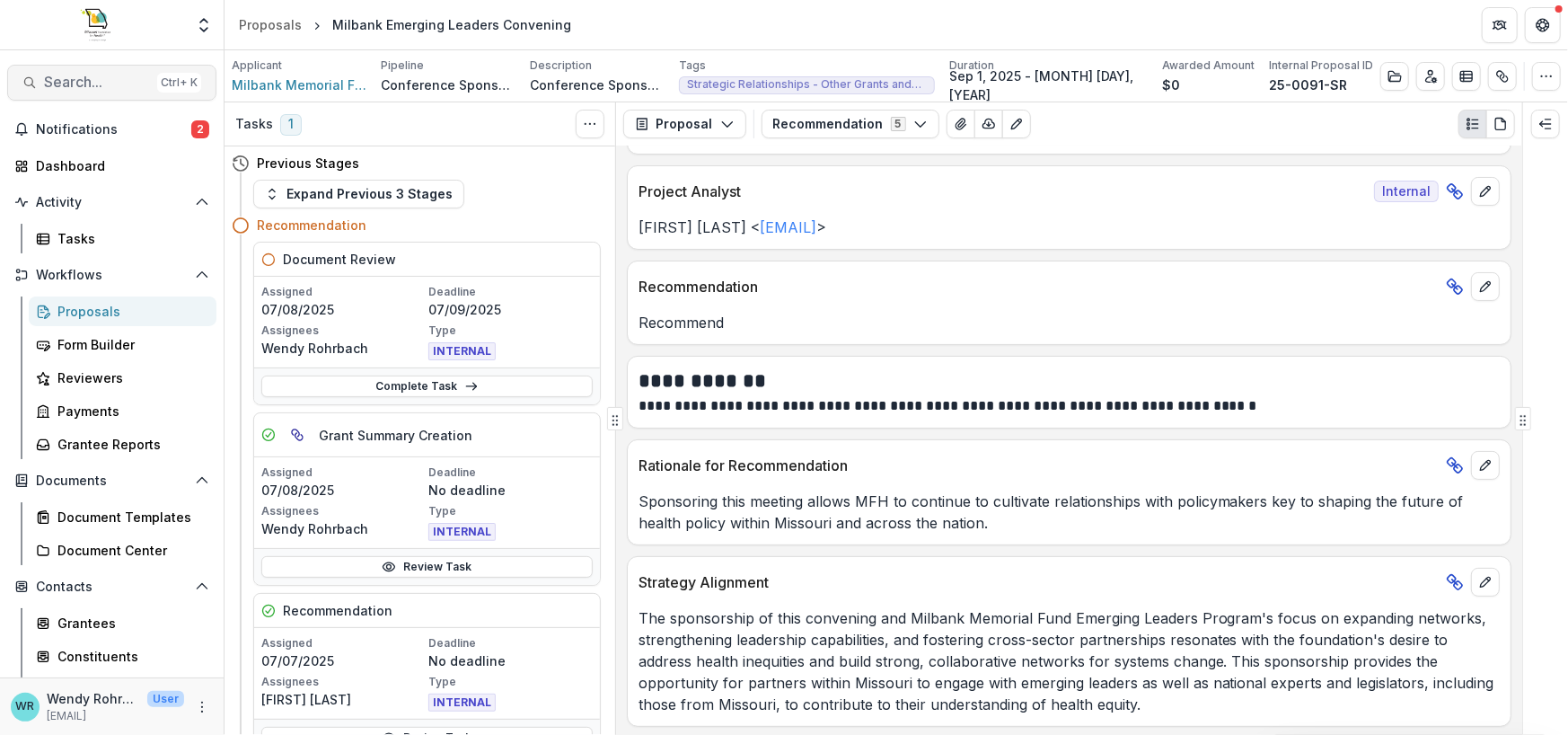 click on "Search..." at bounding box center [97, 82] 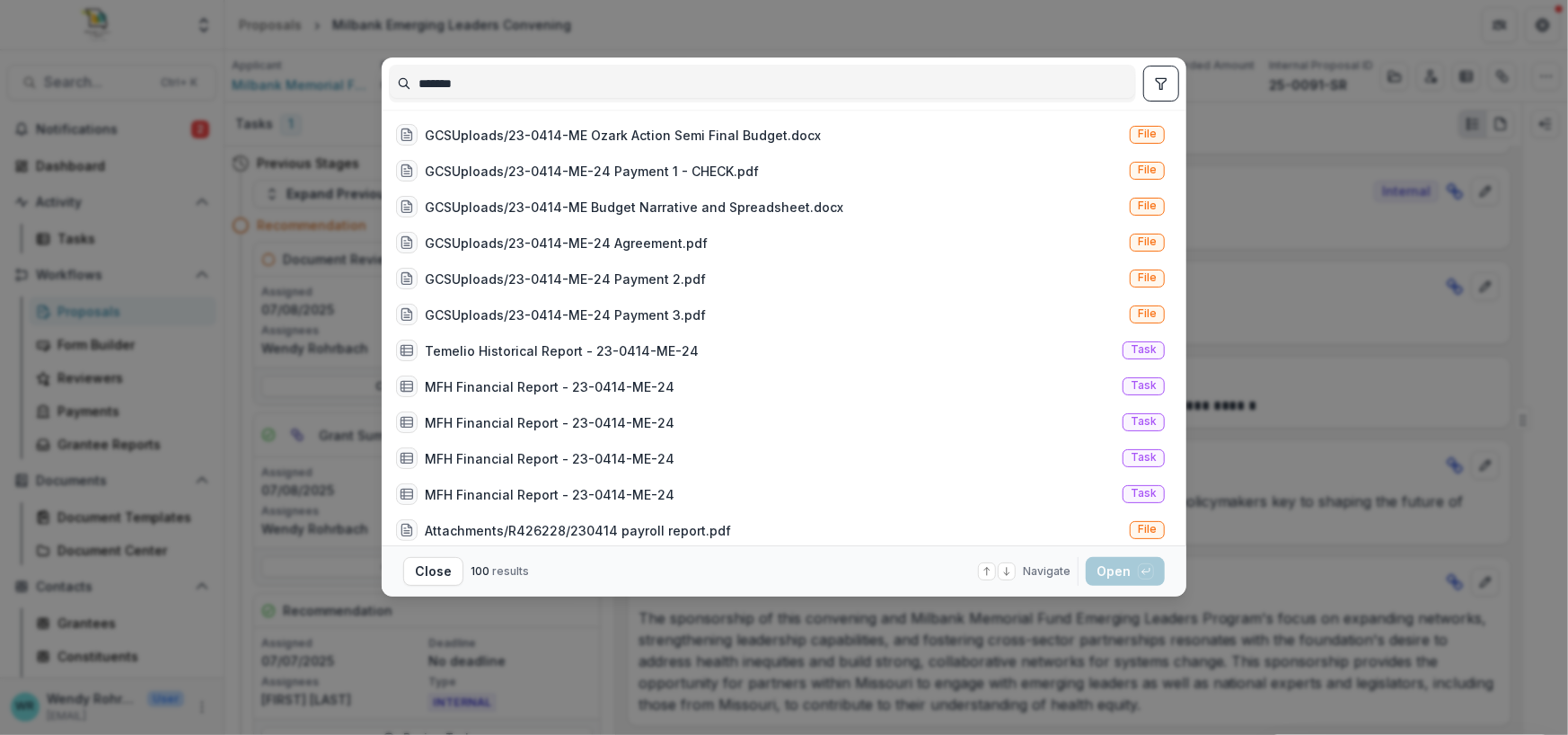 type on "*******" 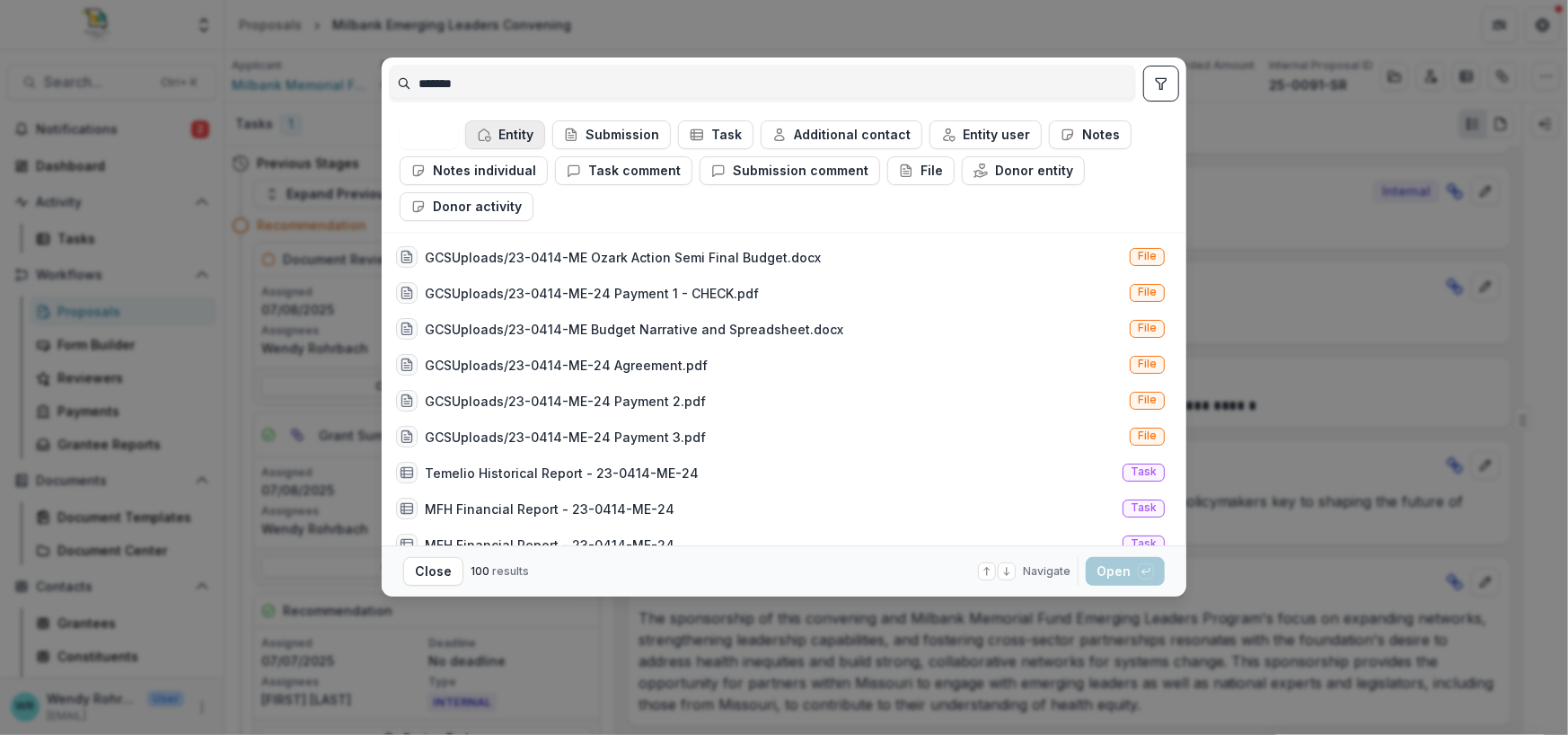 click on "Entity" at bounding box center [505, 135] 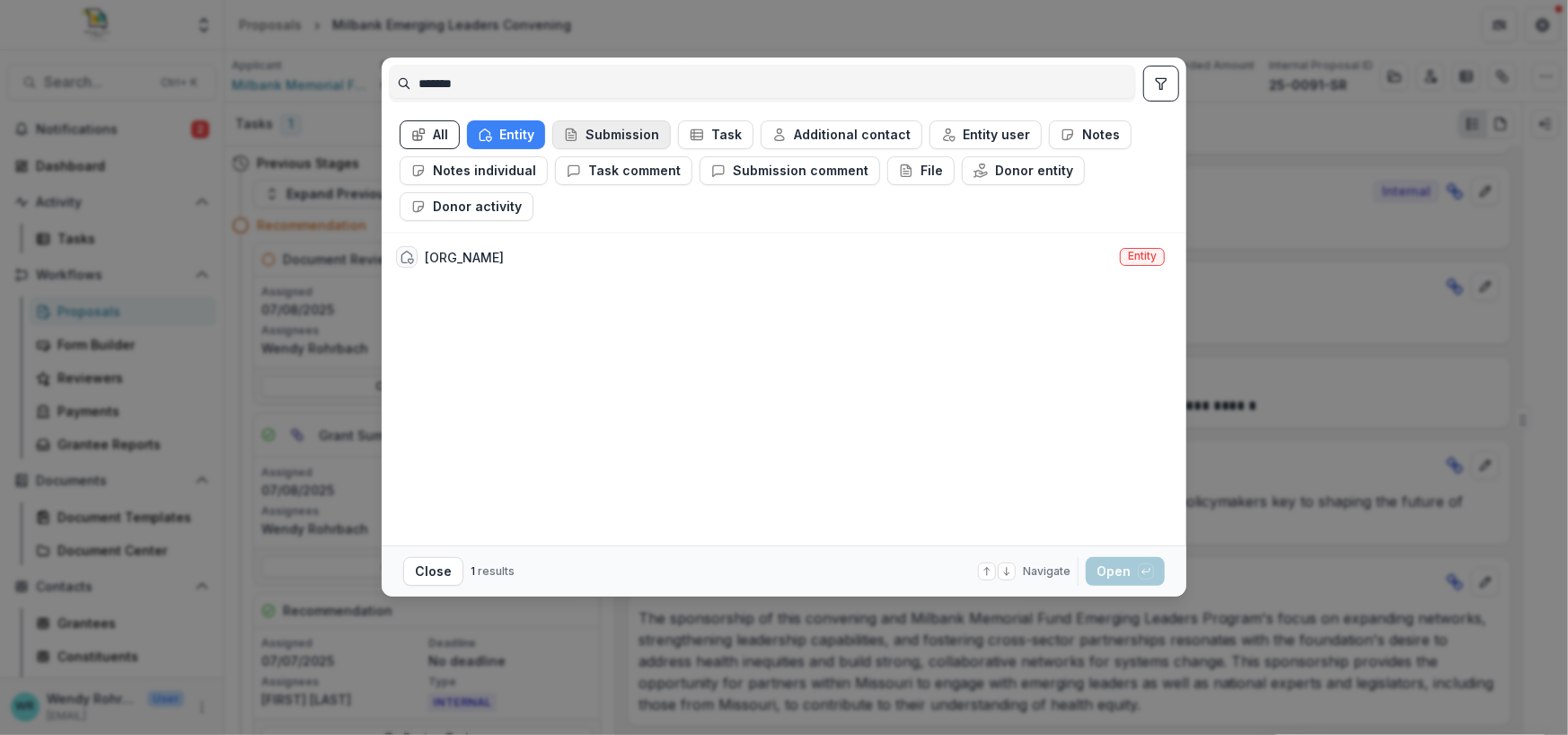 click on "Submission" at bounding box center (612, 135) 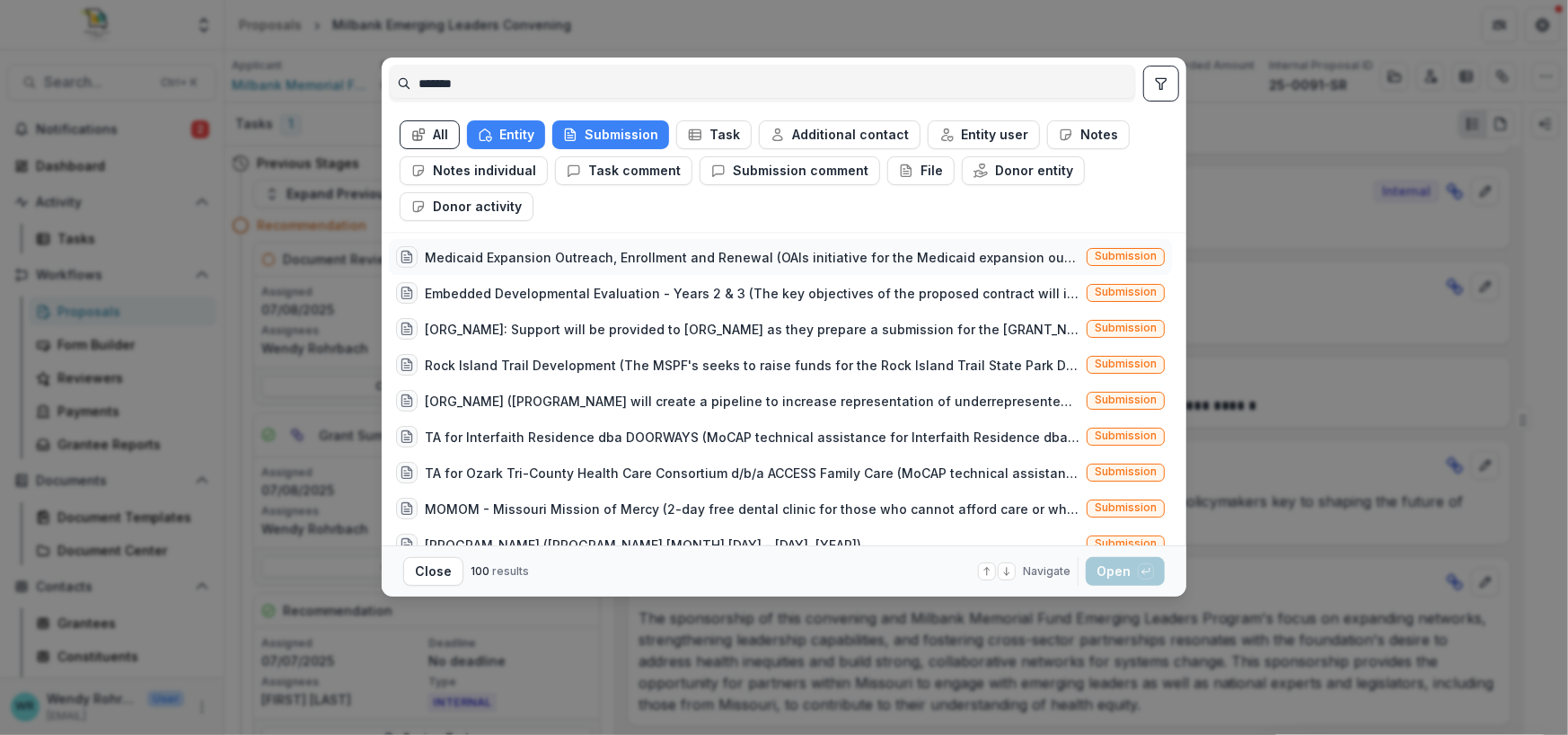 click on "Submission" at bounding box center (1125, 256) 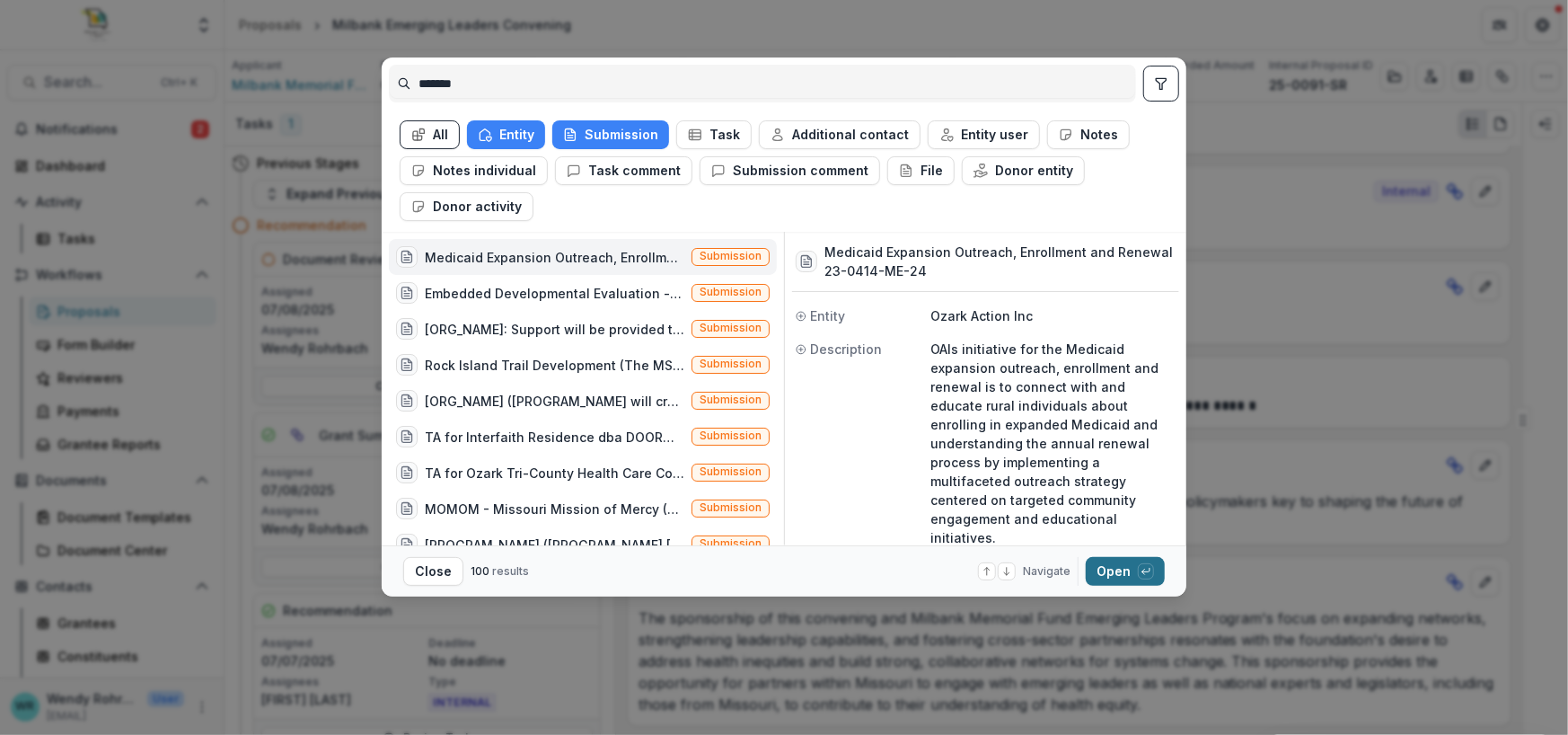 click on "Open with enter key" at bounding box center [1125, 571] 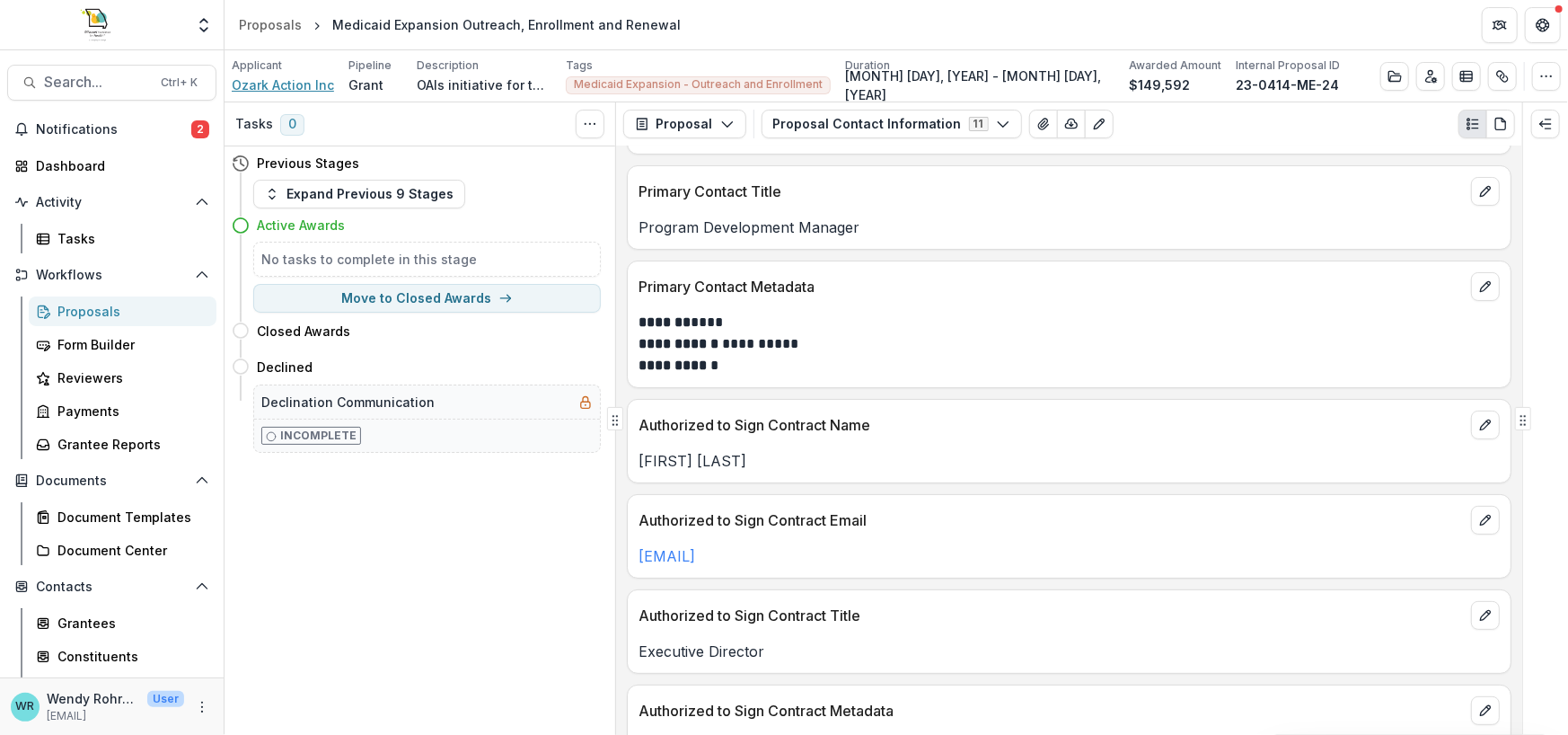 click on "Ozark Action Inc" at bounding box center [283, 84] 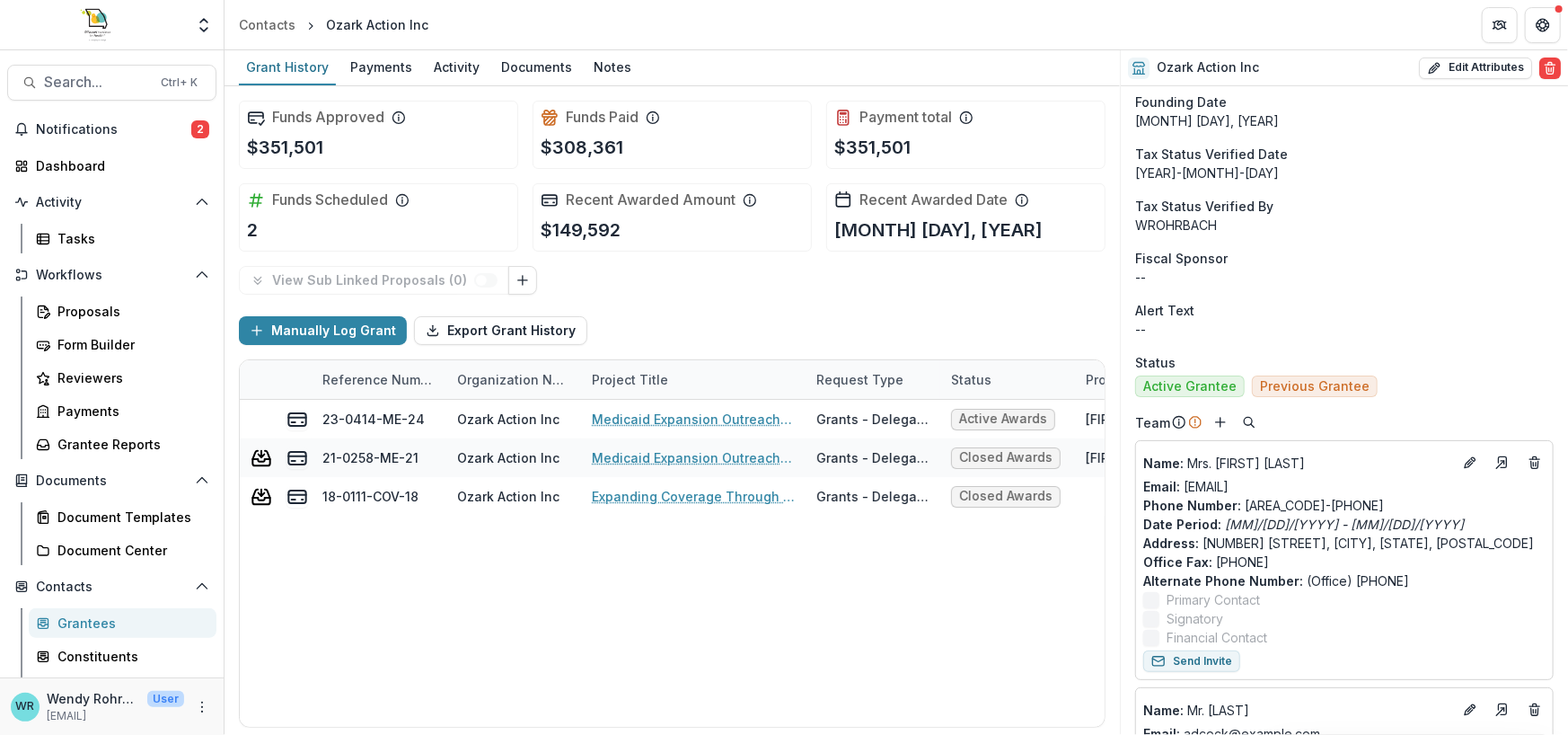 scroll, scrollTop: 359, scrollLeft: 0, axis: vertical 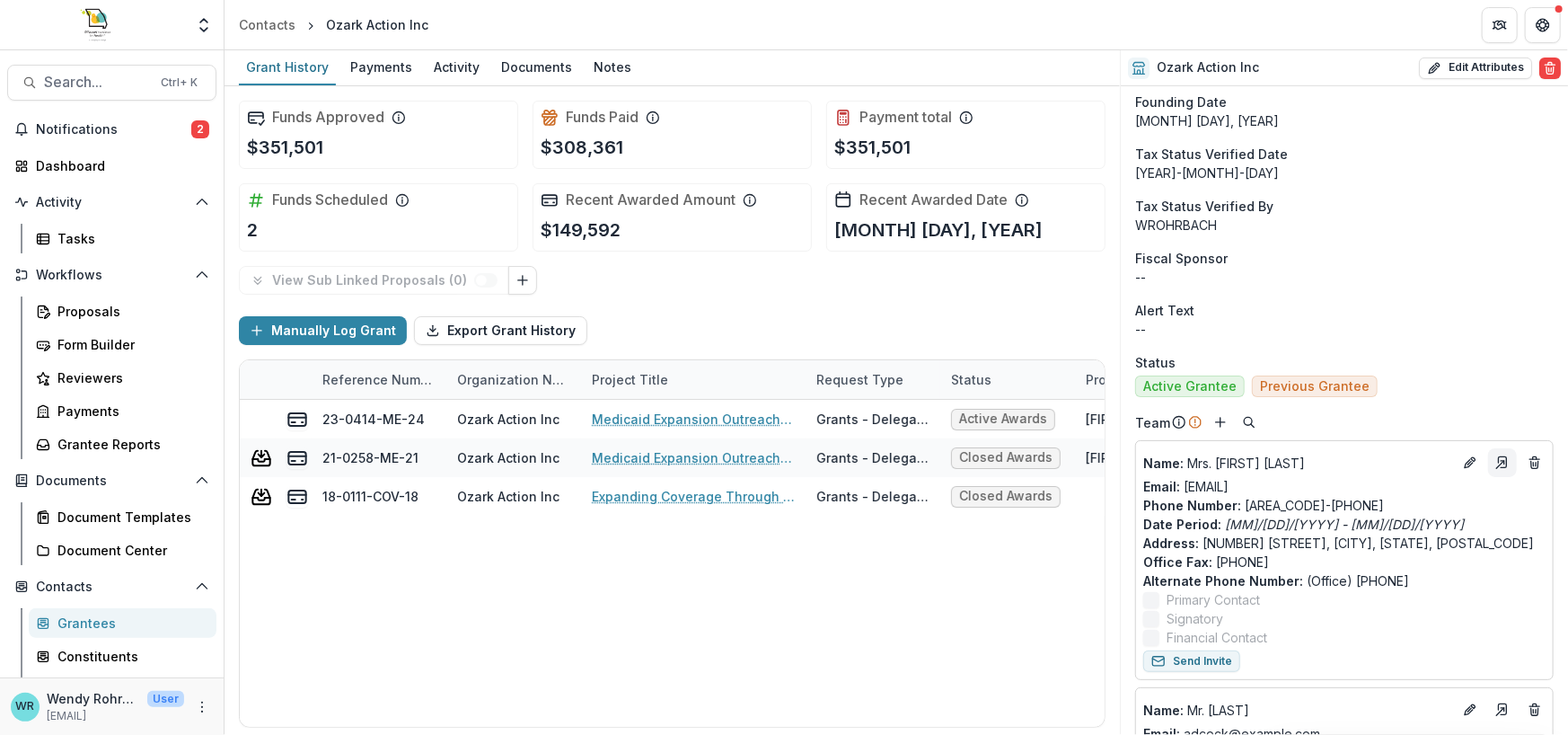 click 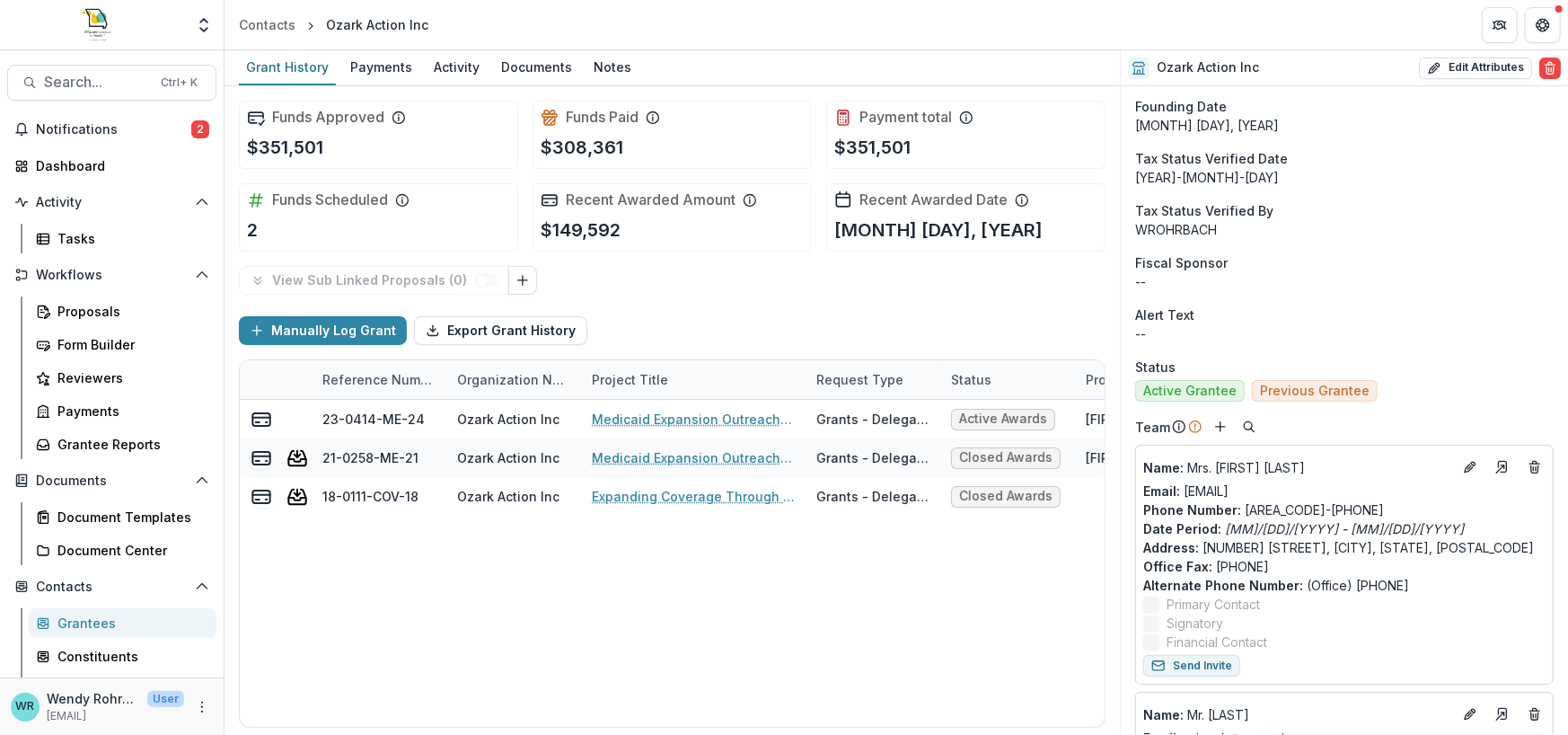 scroll, scrollTop: 359, scrollLeft: 0, axis: vertical 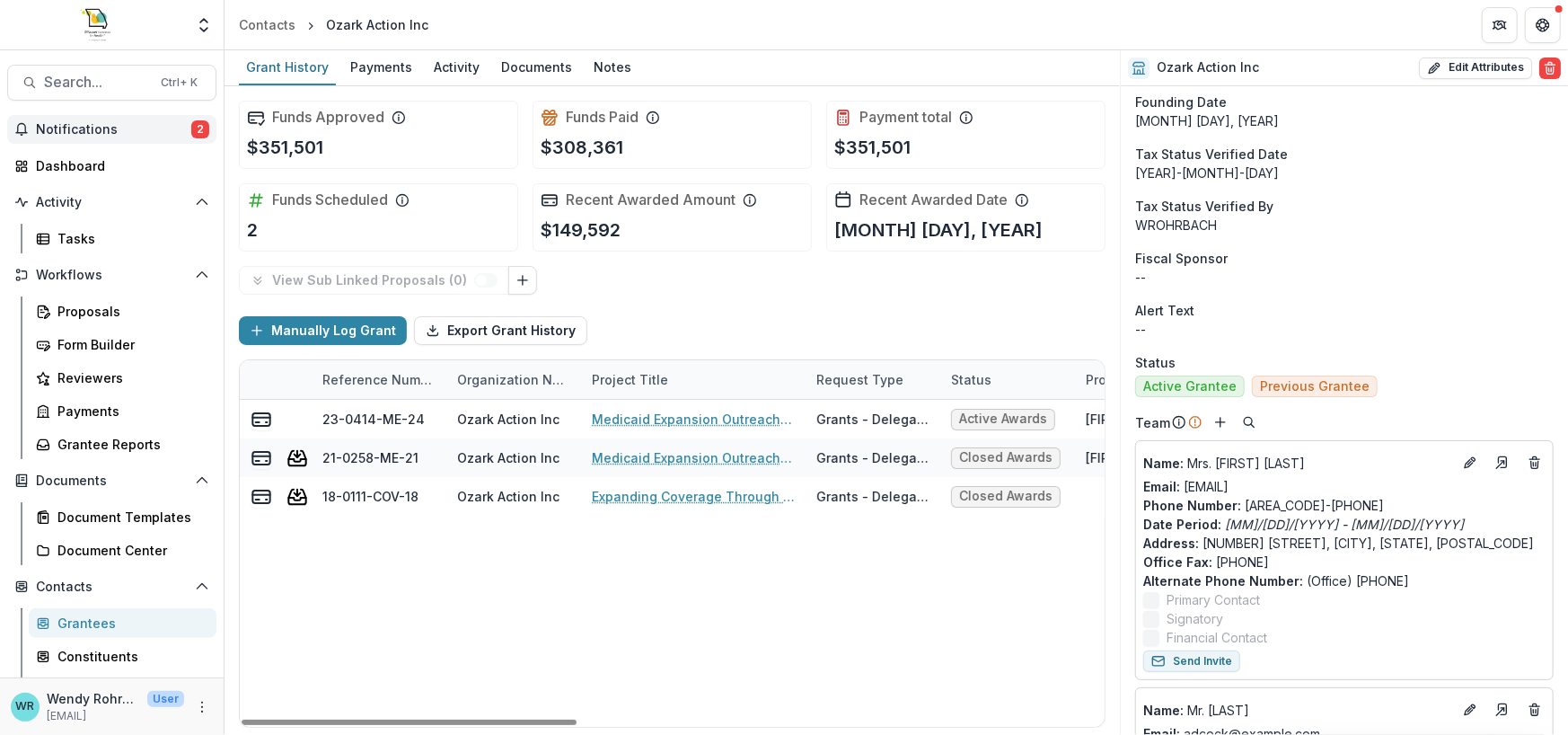 click on "Notifications" at bounding box center (113, 129) 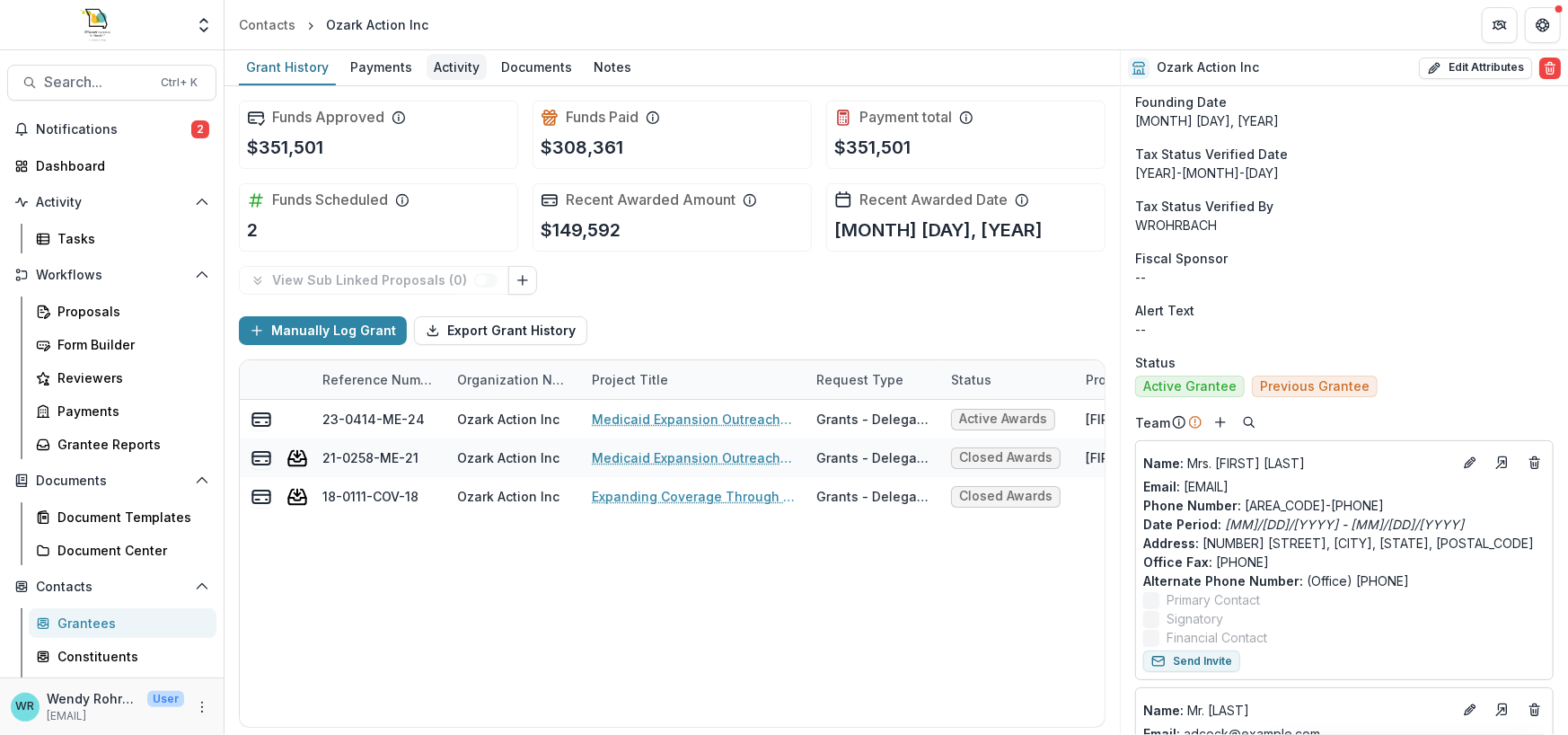 click on "Activity" at bounding box center [456, 66] 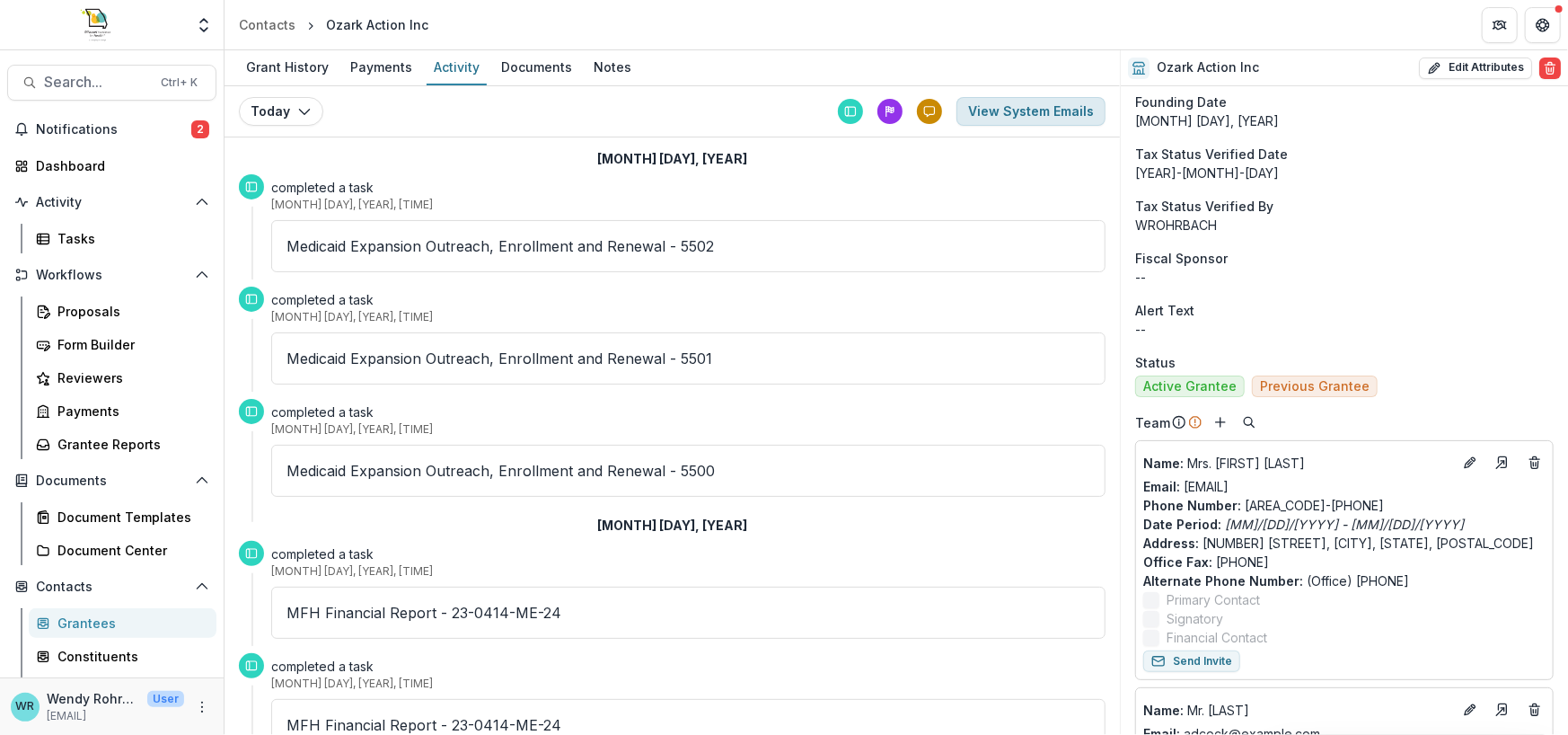 click on "View System Emails" at bounding box center (1031, 111) 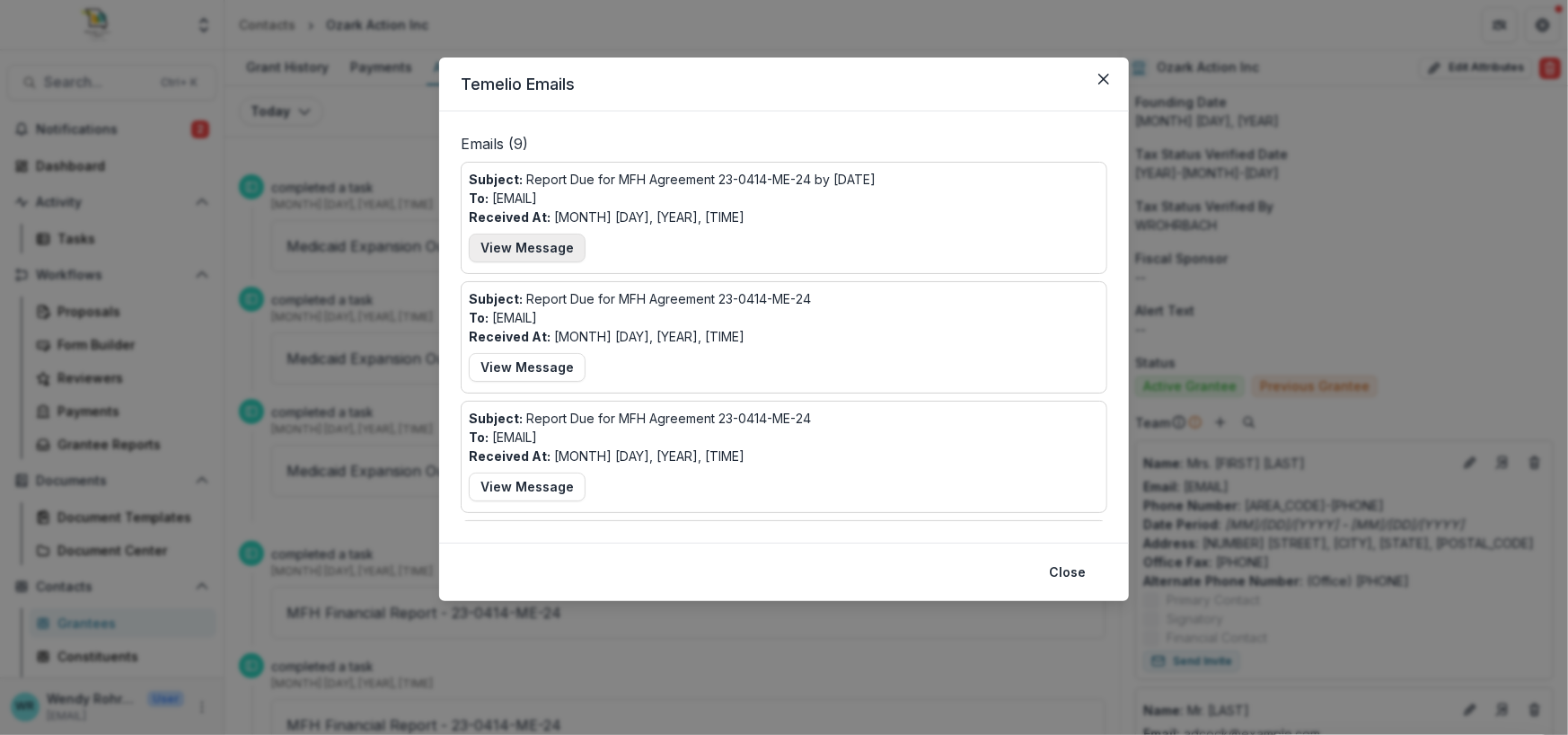 click on "View Message" at bounding box center (527, 248) 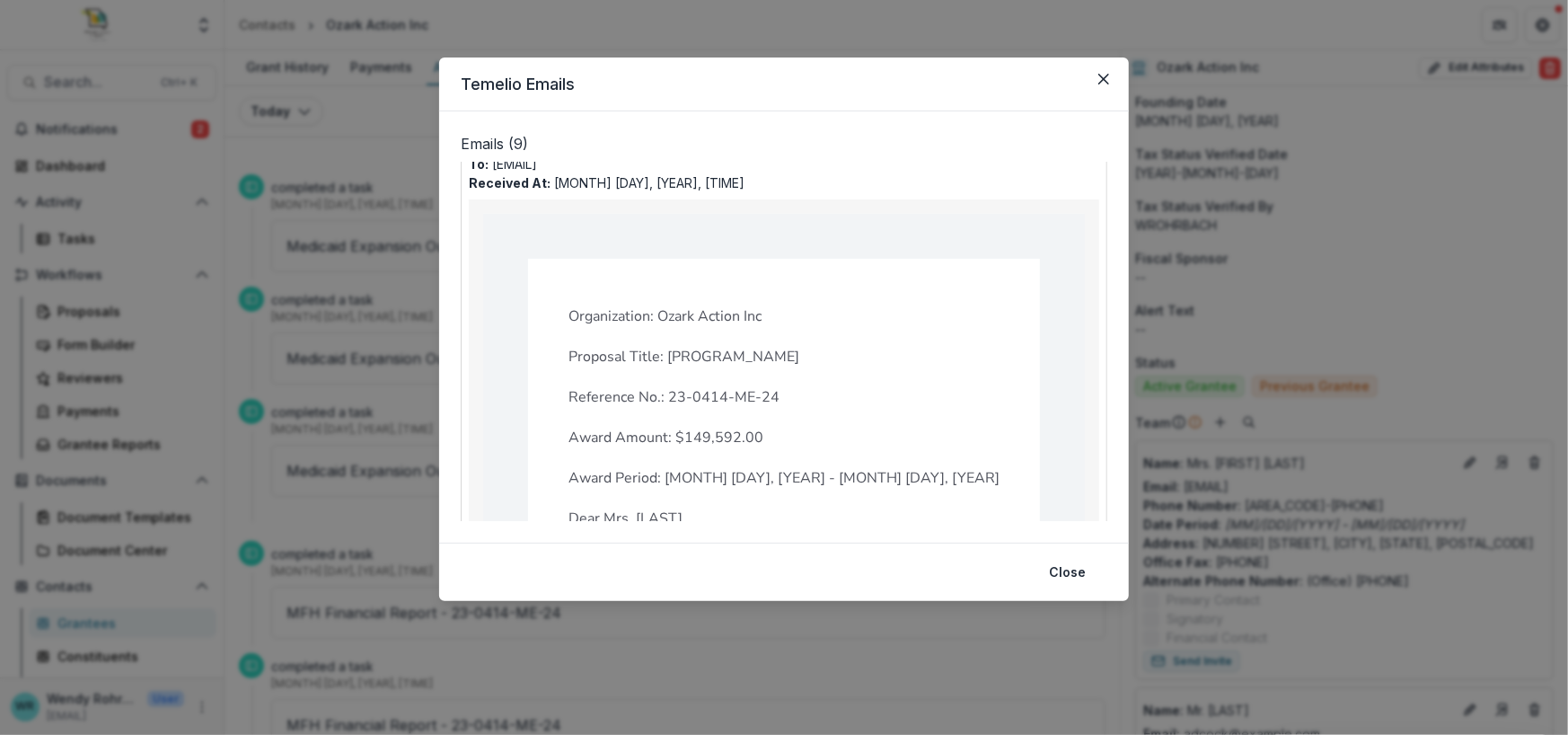 scroll, scrollTop: 0, scrollLeft: 0, axis: both 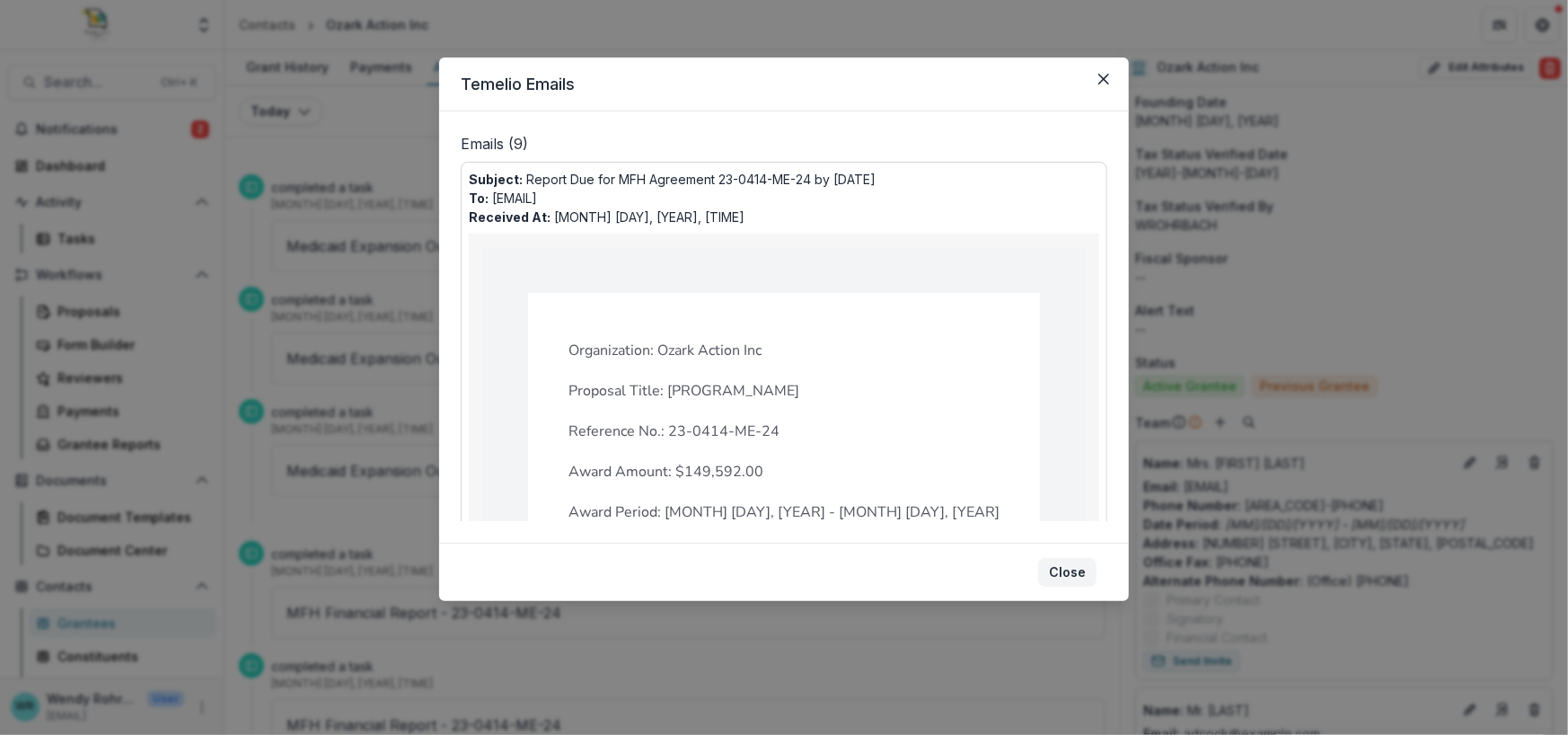 click on "Close" at bounding box center (1067, 572) 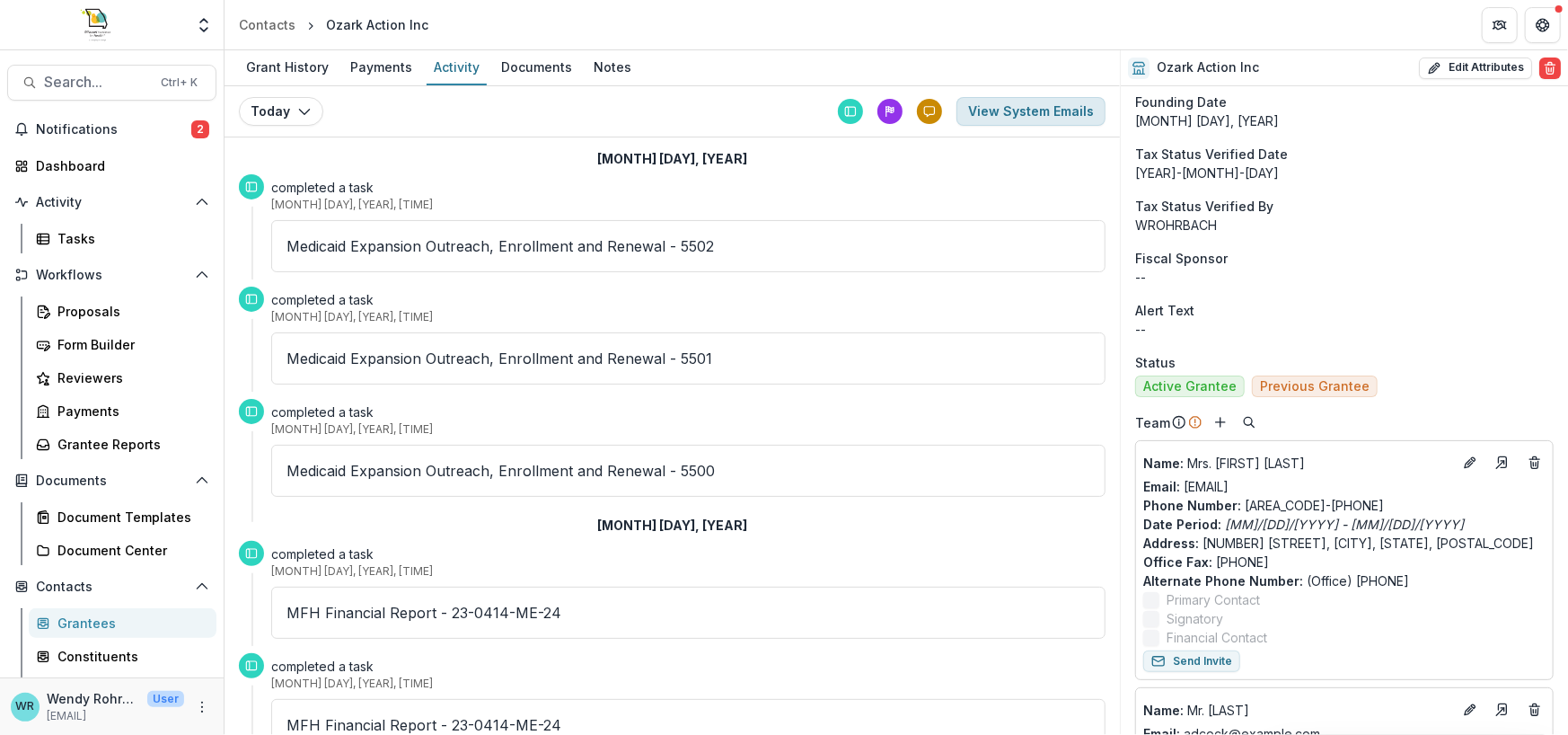 click on "View System Emails" at bounding box center (1031, 111) 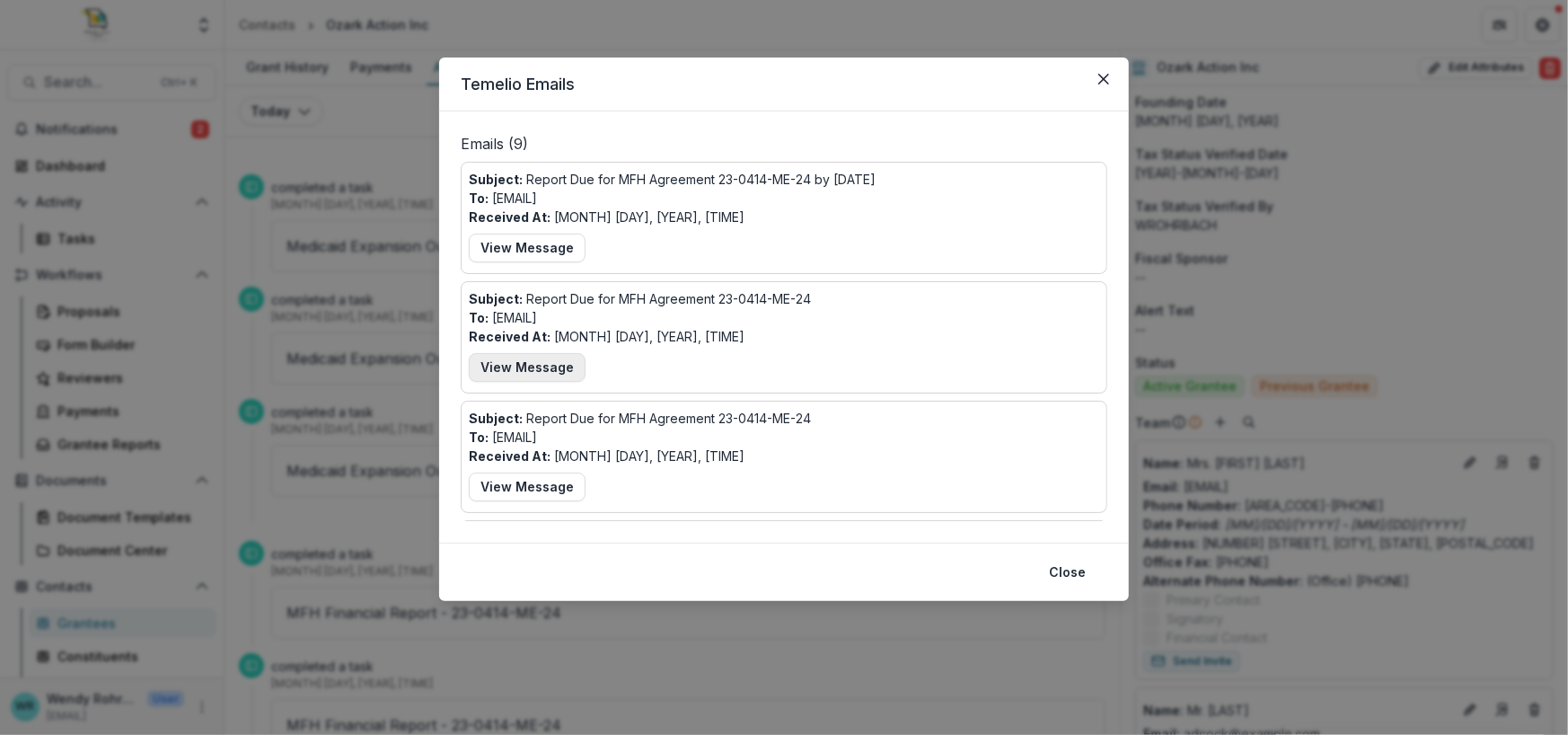 click on "View Message" at bounding box center [527, 368] 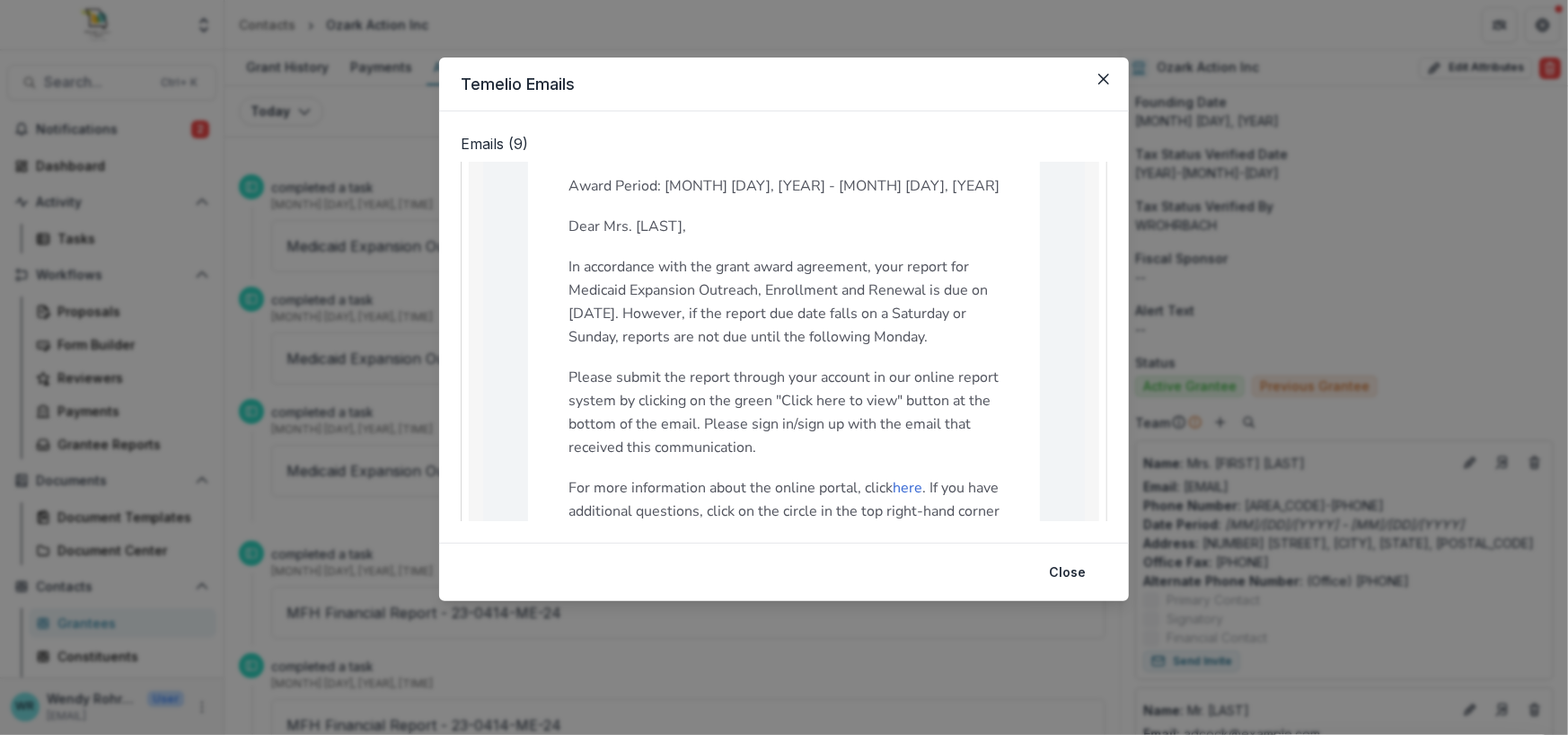 scroll, scrollTop: 449, scrollLeft: 0, axis: vertical 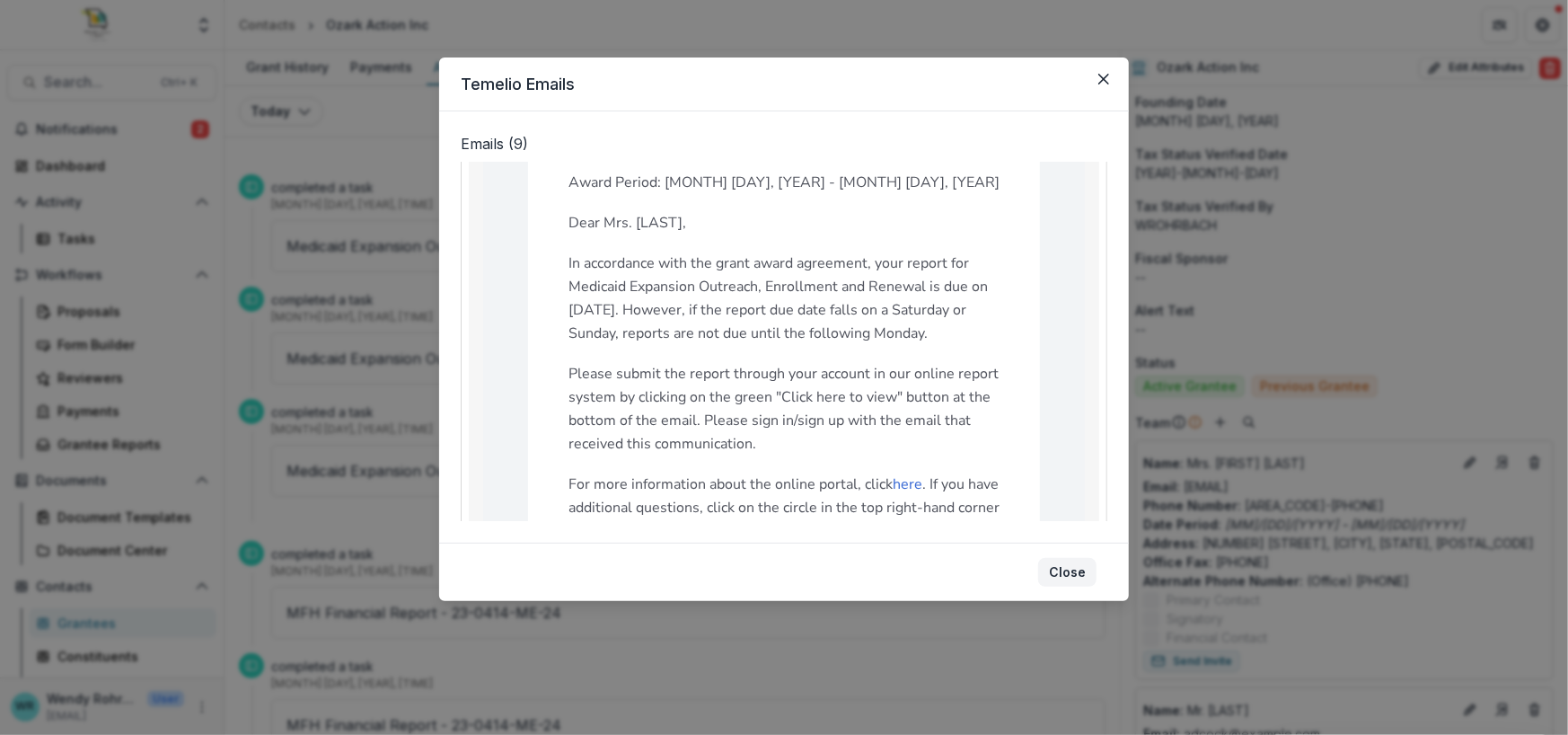 click on "Close" at bounding box center [1067, 572] 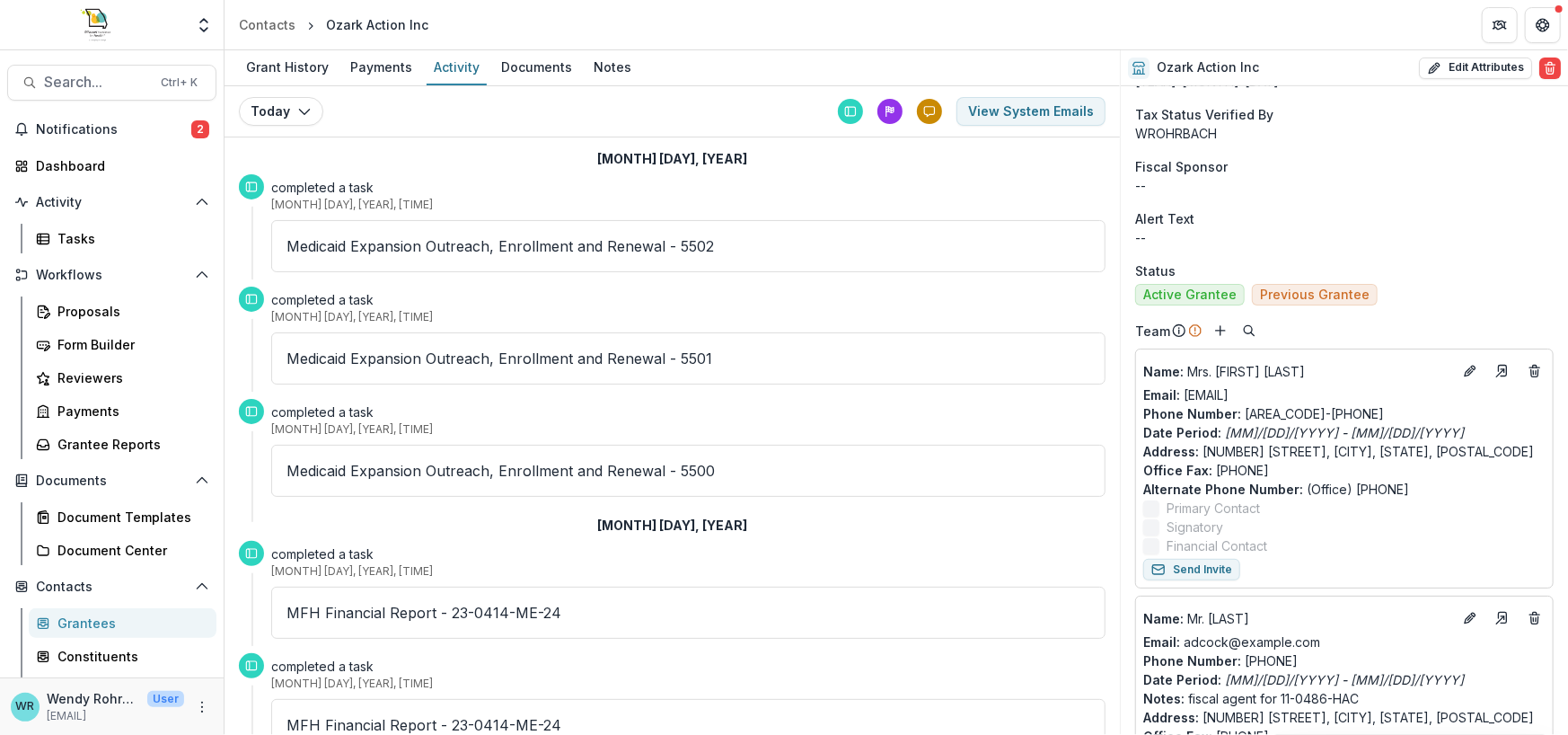 scroll, scrollTop: 449, scrollLeft: 0, axis: vertical 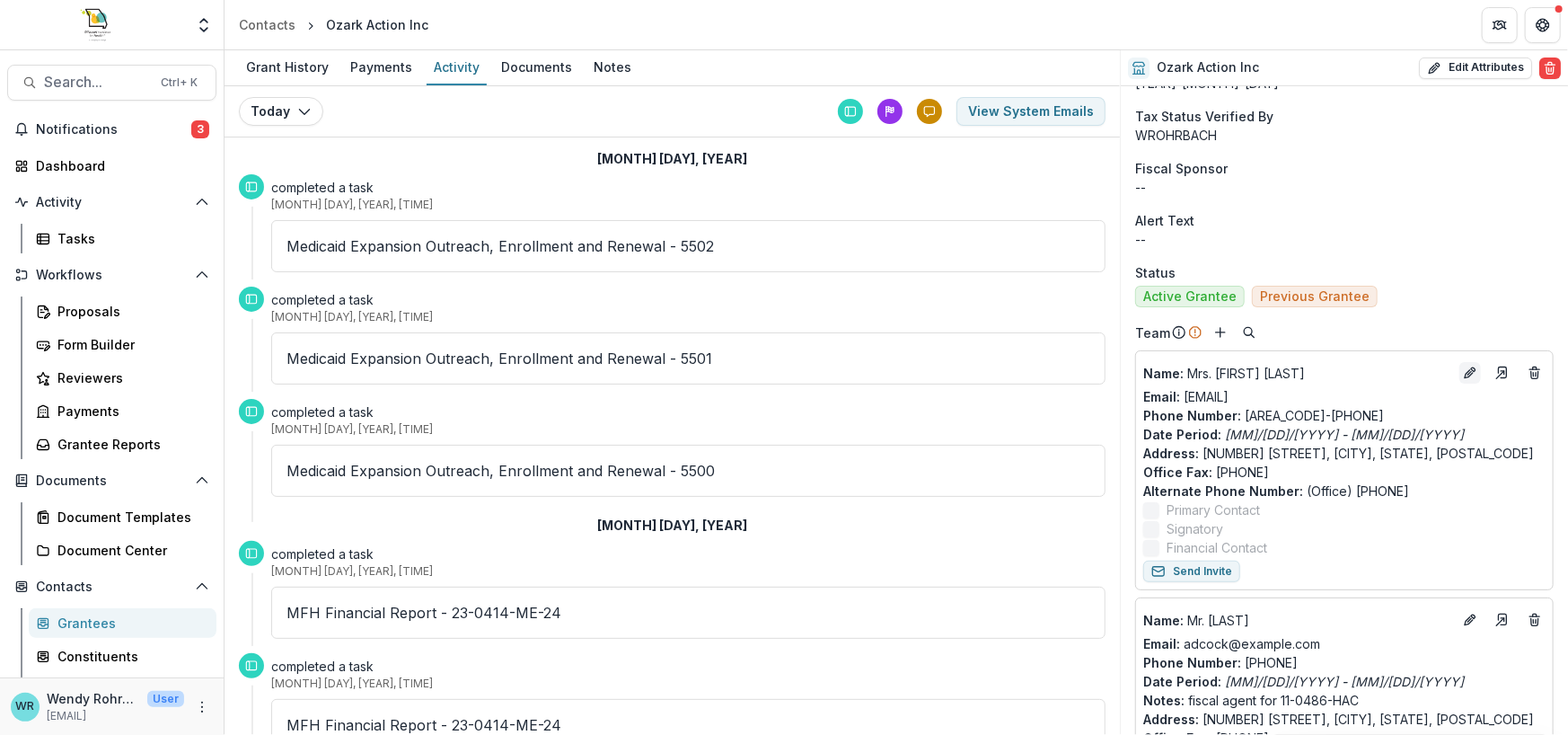 click 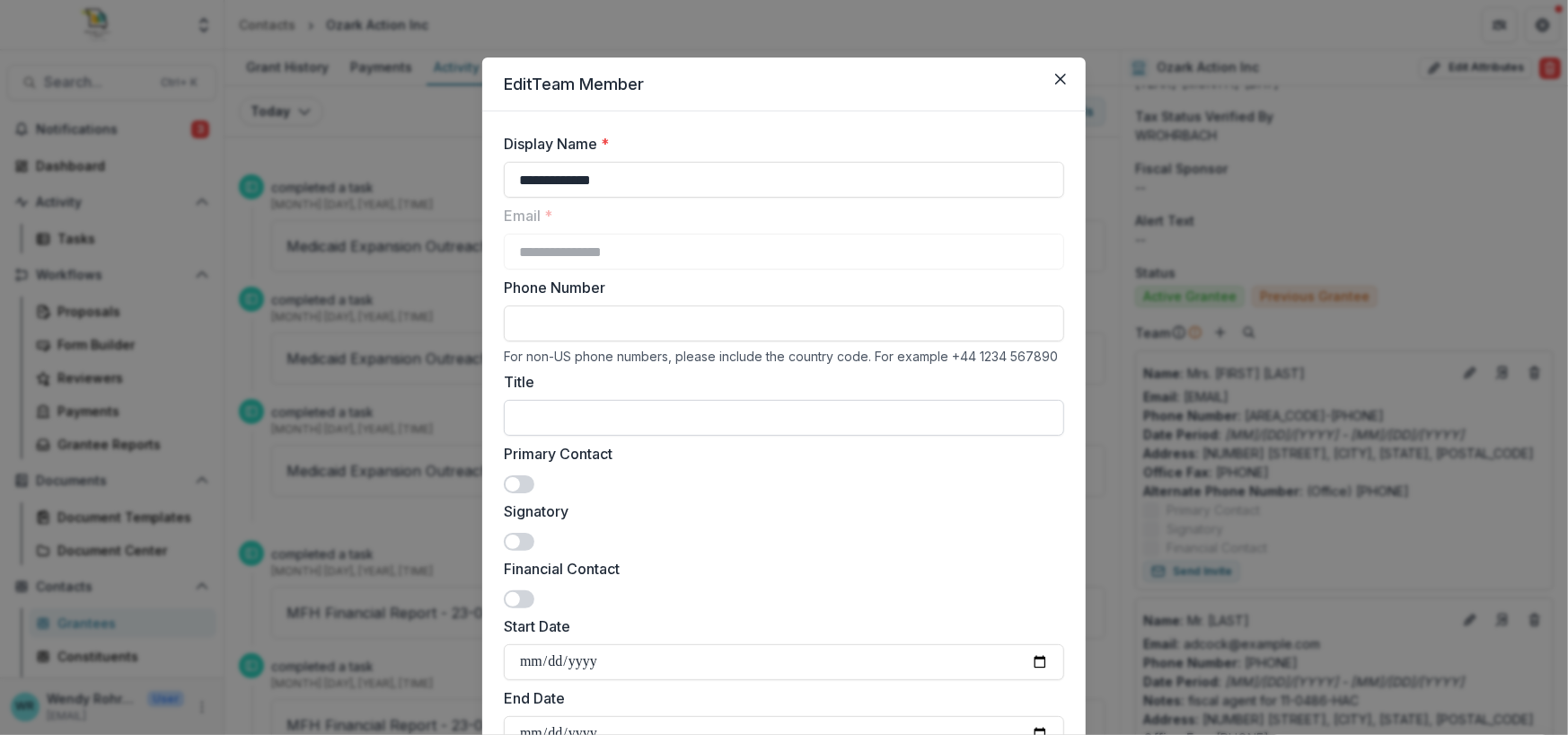 click on "Title" at bounding box center (784, 418) 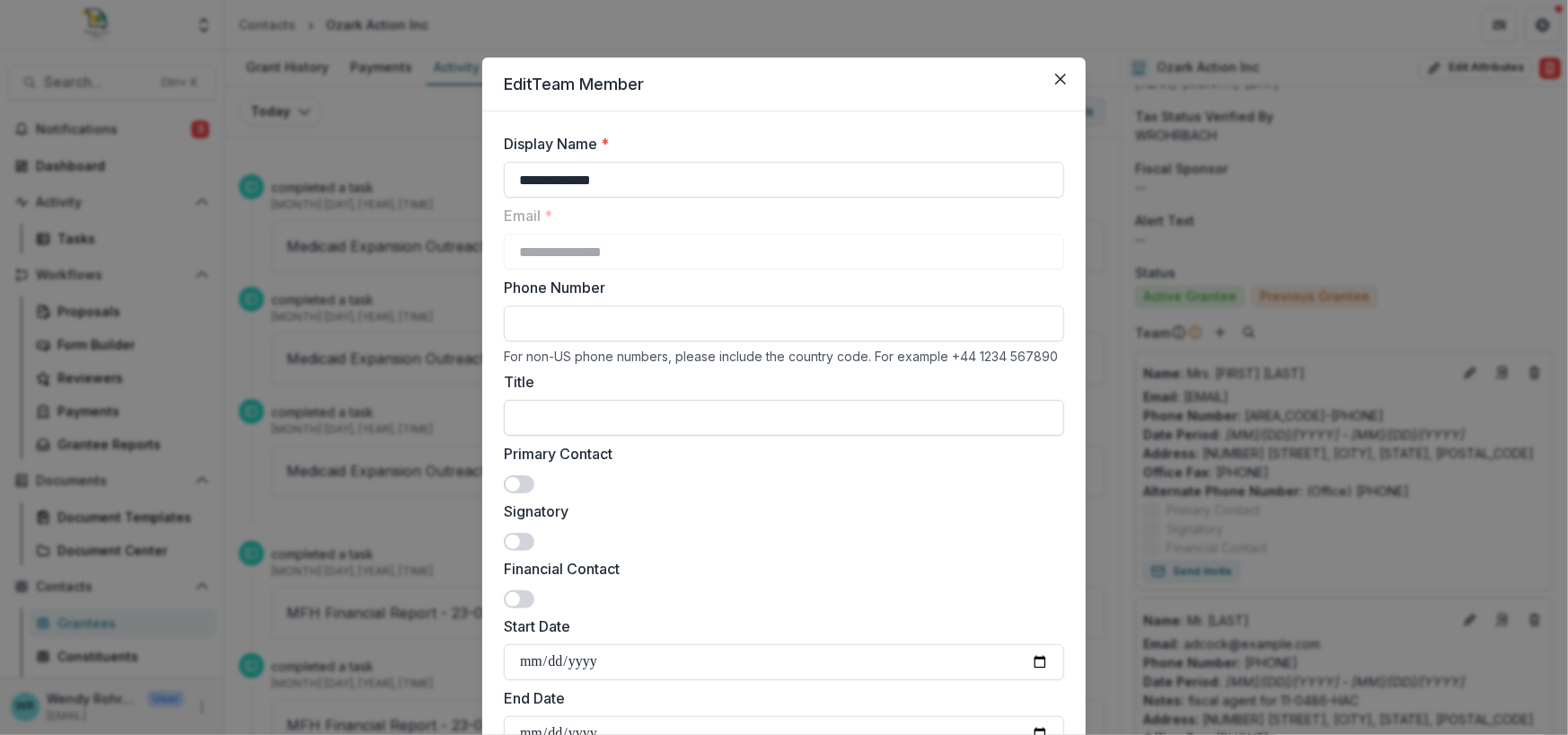 paste on "**********" 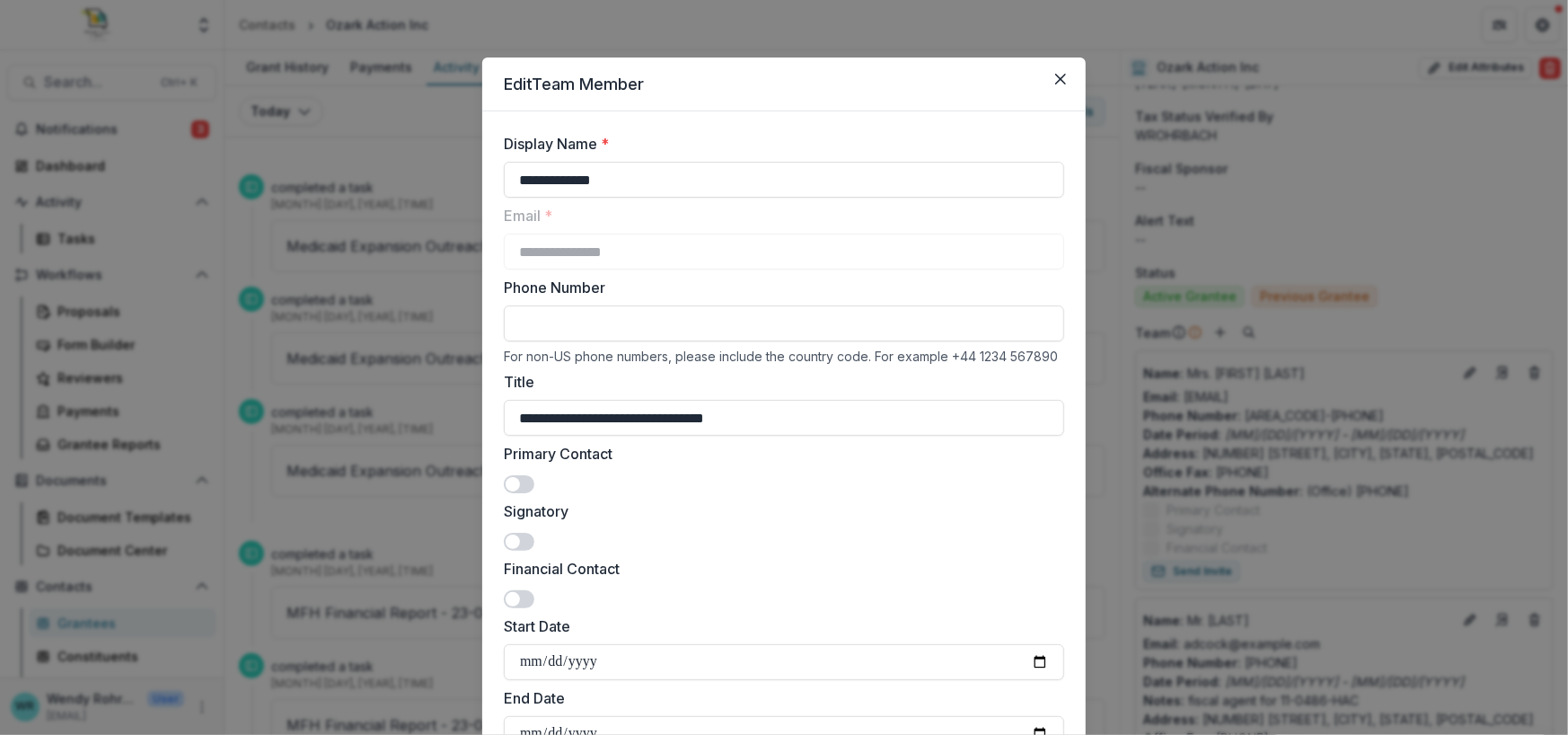 type on "**********" 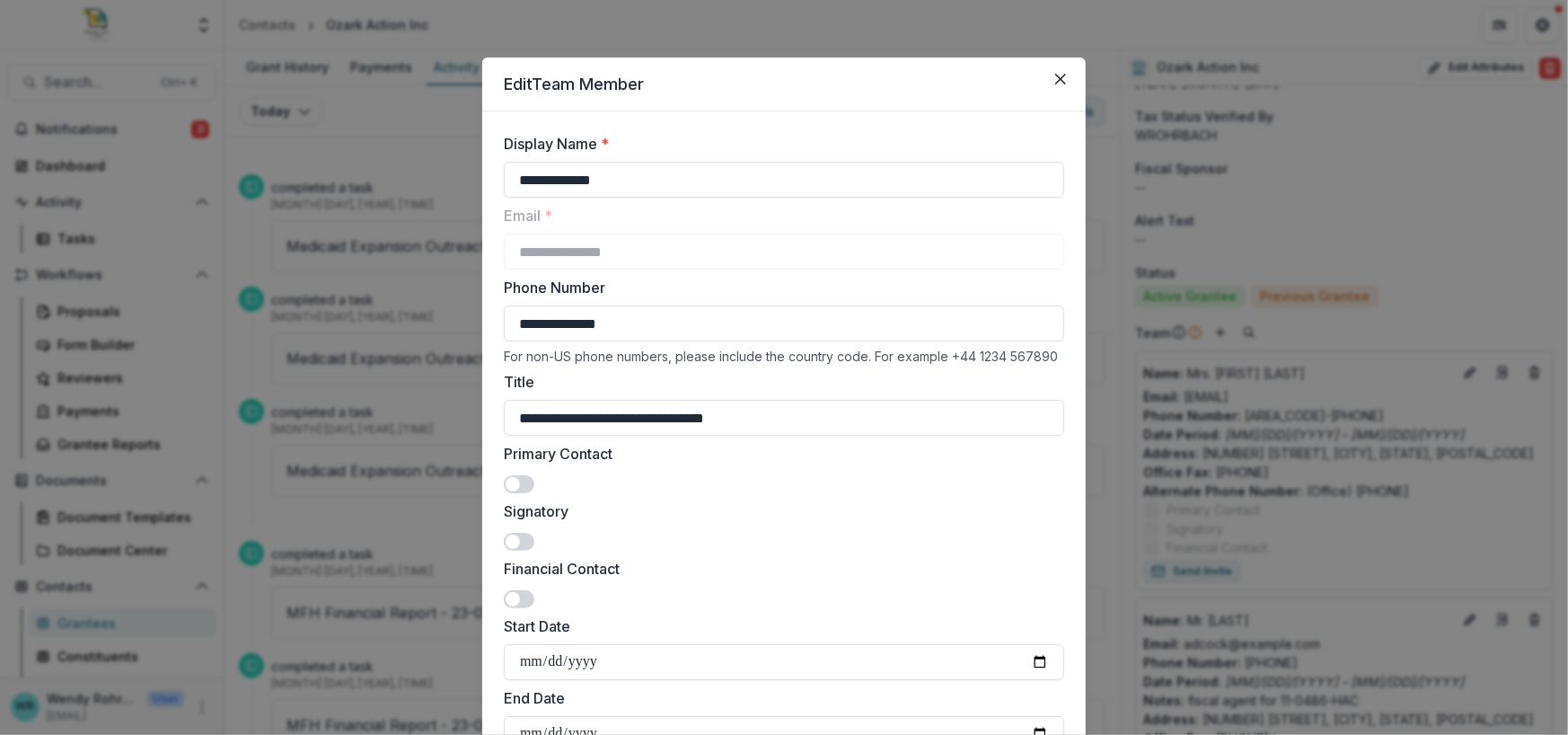 type on "**********" 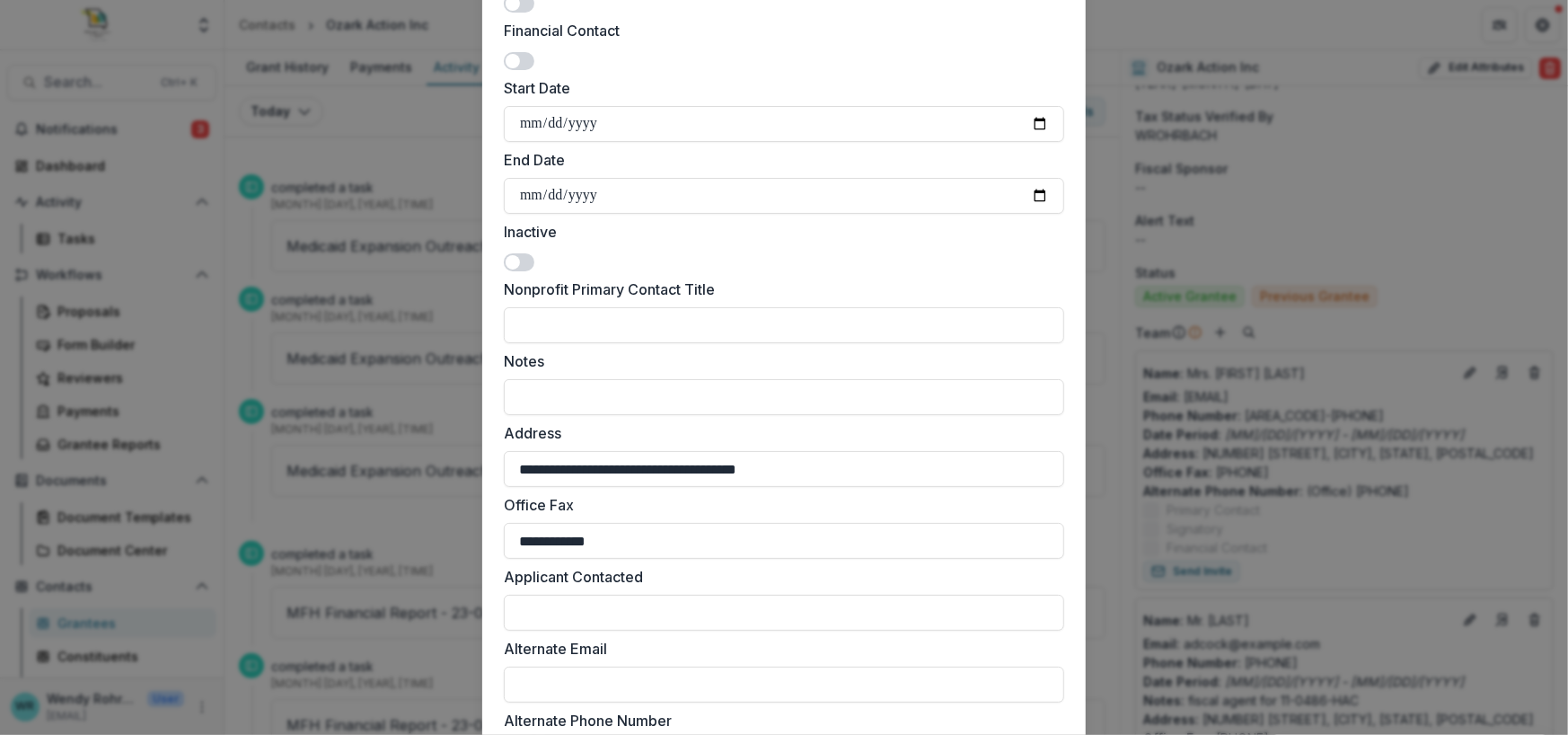 scroll, scrollTop: 449, scrollLeft: 0, axis: vertical 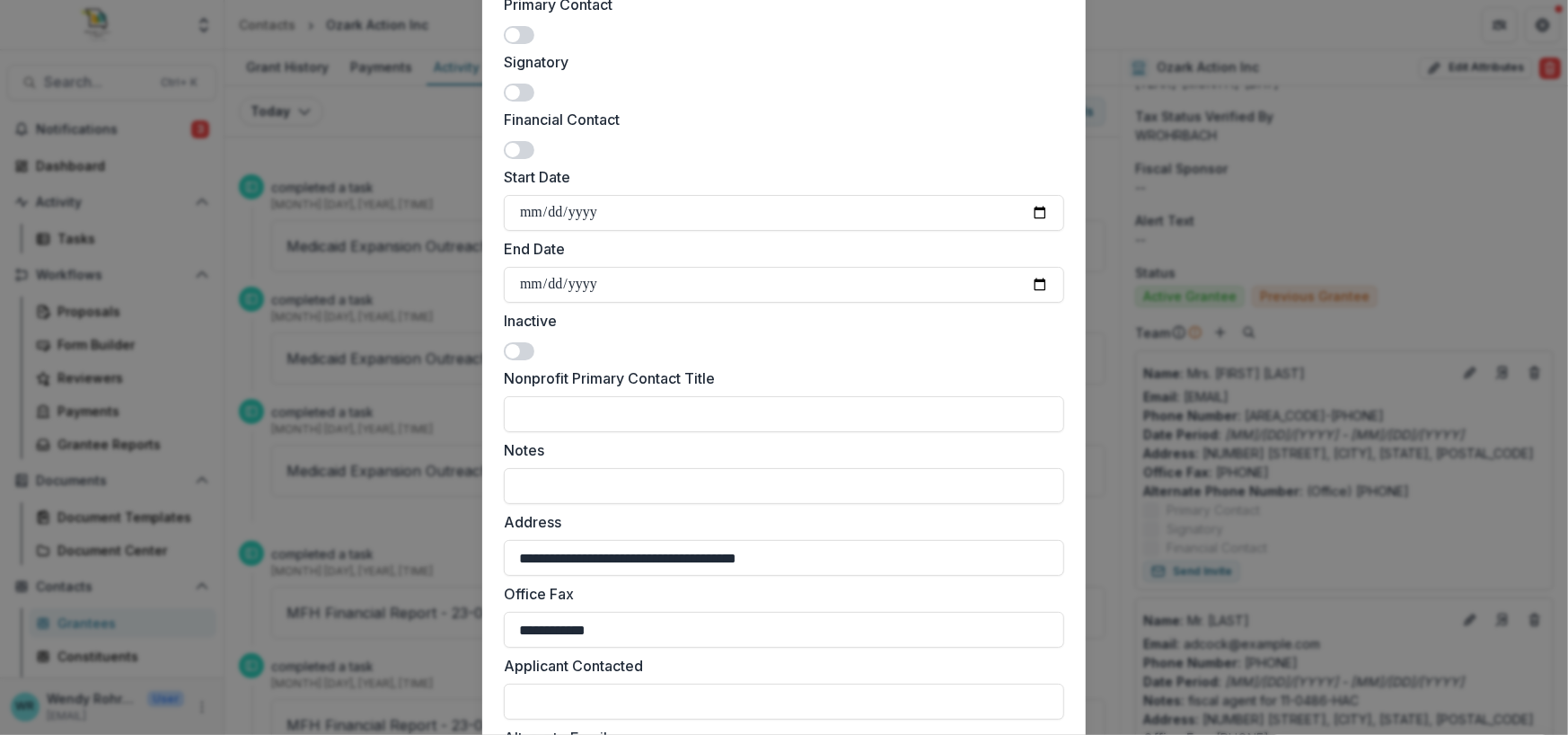 drag, startPoint x: 625, startPoint y: 280, endPoint x: 429, endPoint y: 265, distance: 196.57314 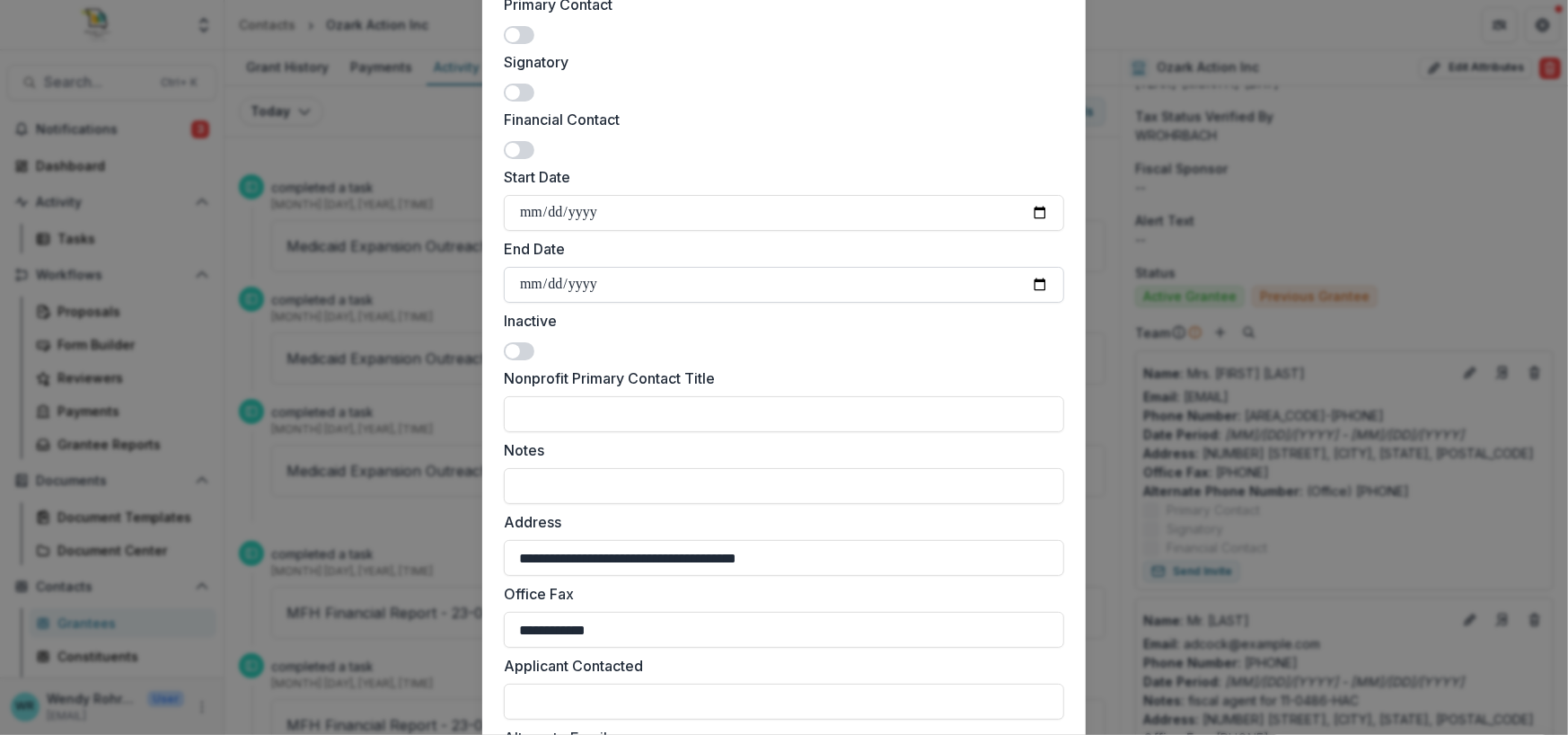 click on "End Date" at bounding box center [784, 285] 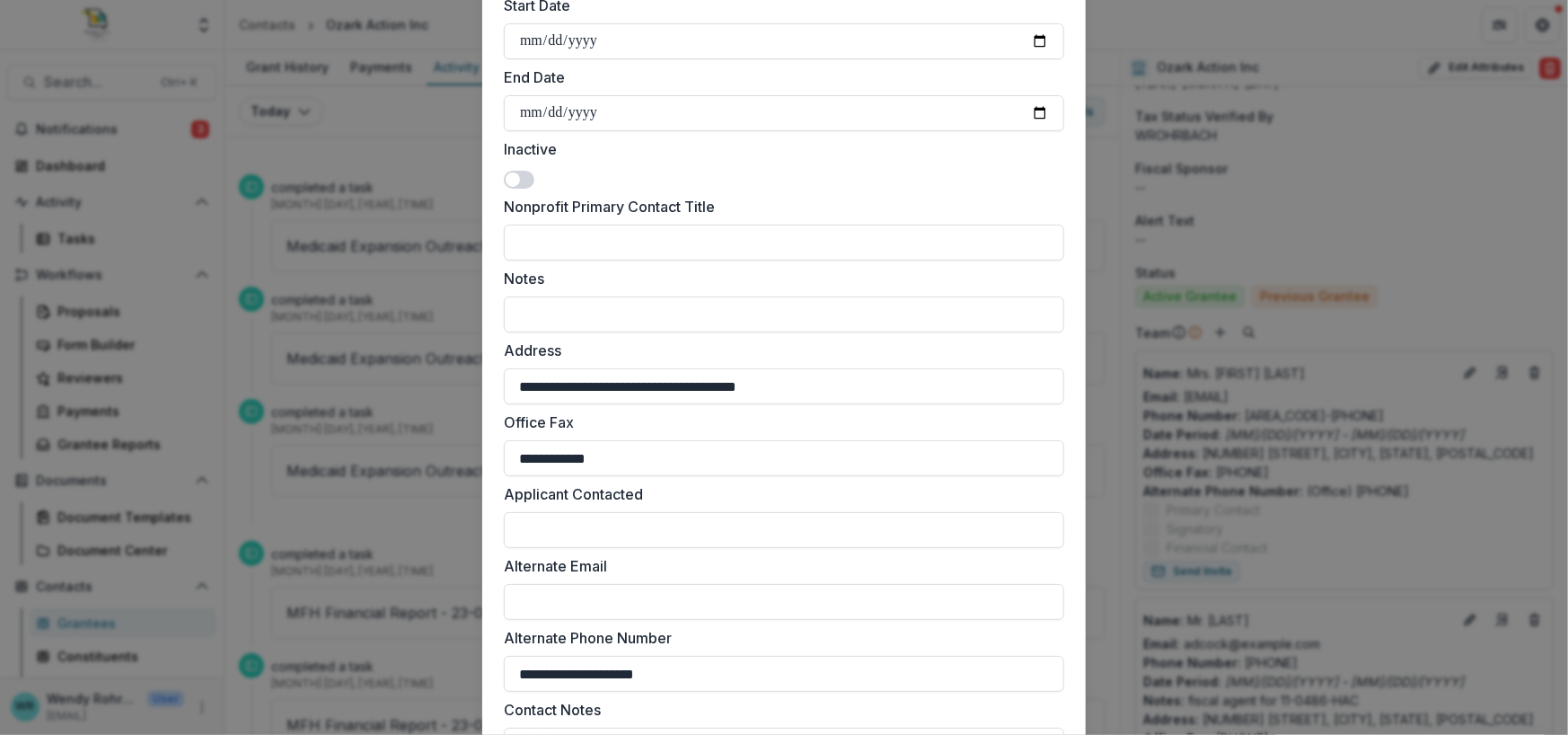 scroll, scrollTop: 786, scrollLeft: 0, axis: vertical 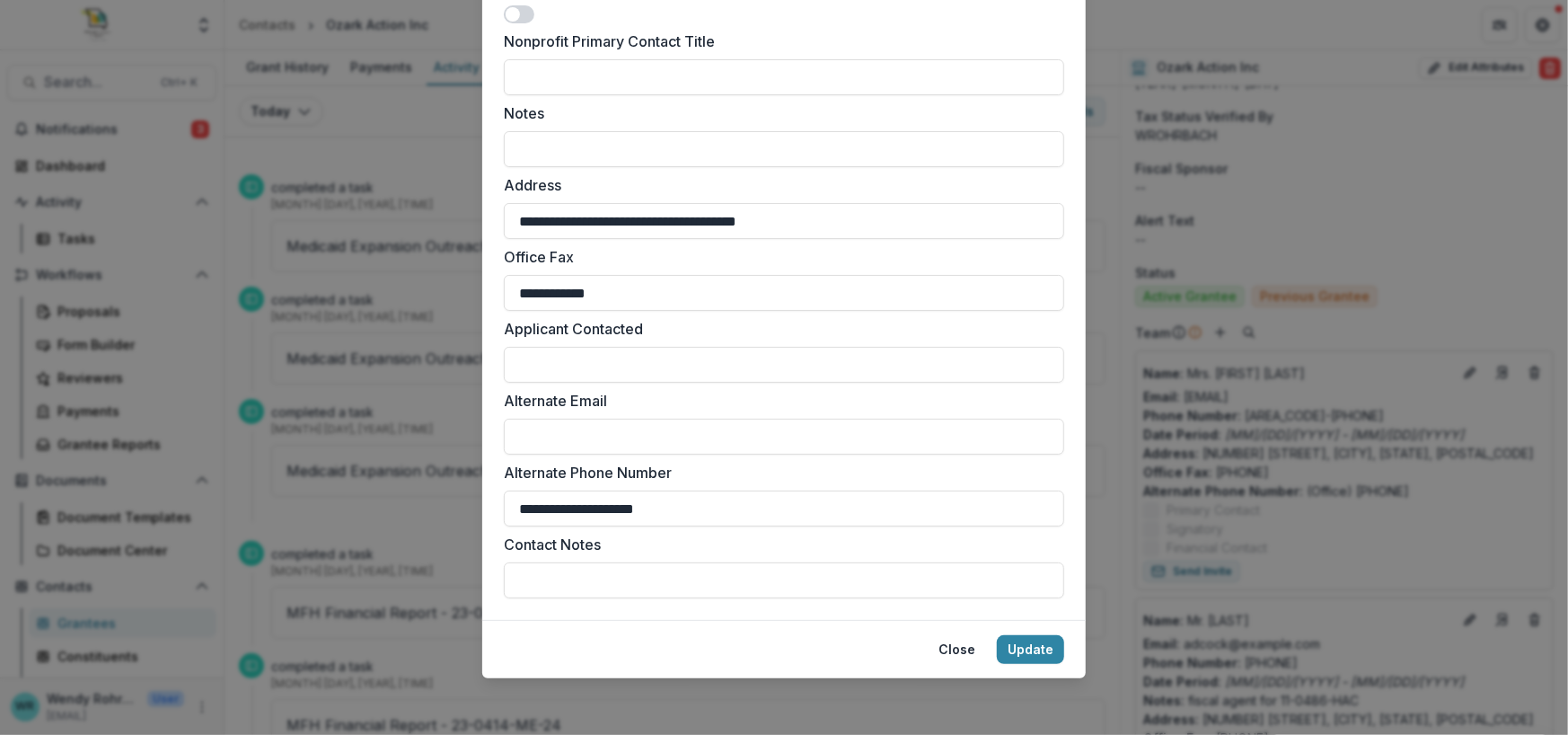 drag, startPoint x: 719, startPoint y: 508, endPoint x: 452, endPoint y: 486, distance: 267.90483 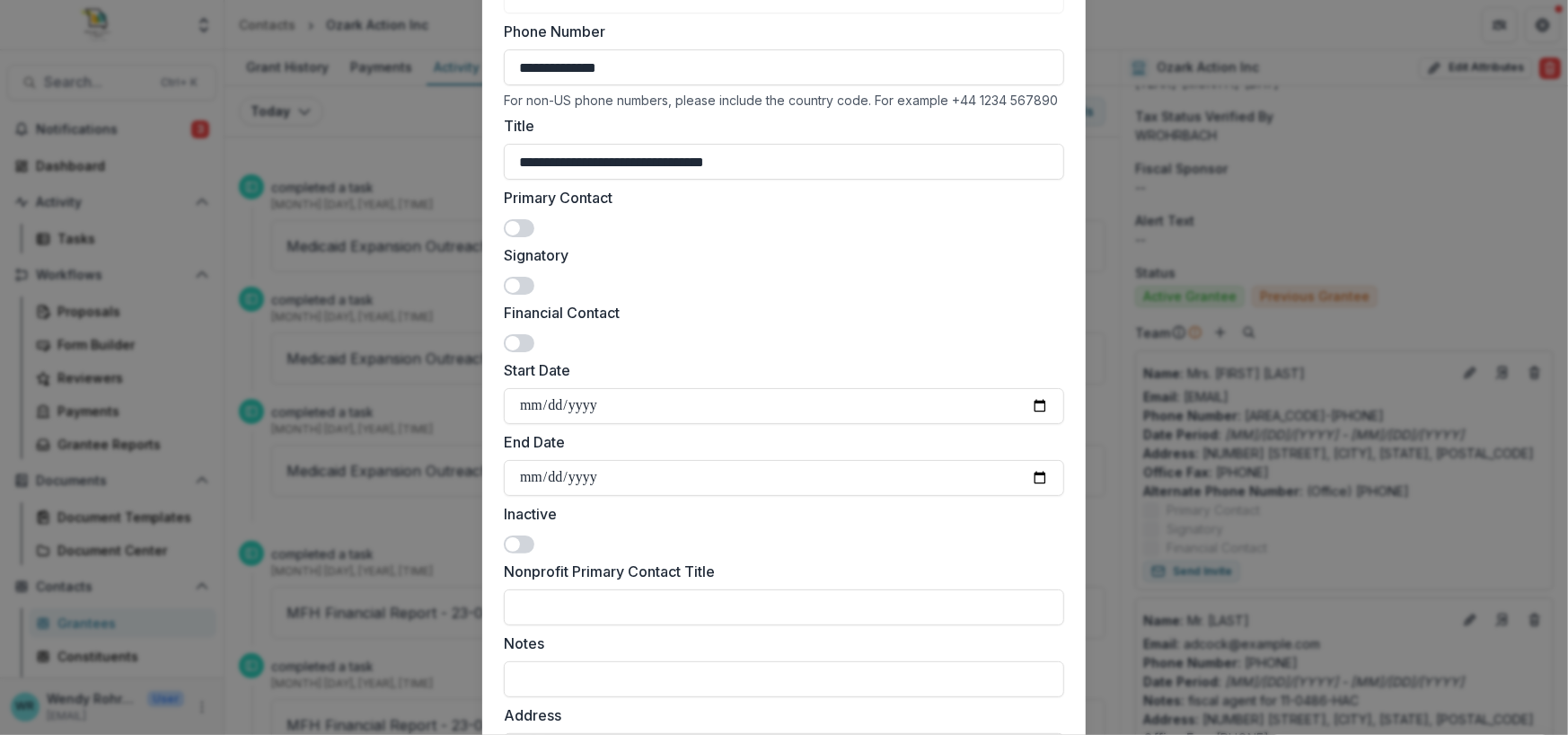 scroll, scrollTop: 247, scrollLeft: 0, axis: vertical 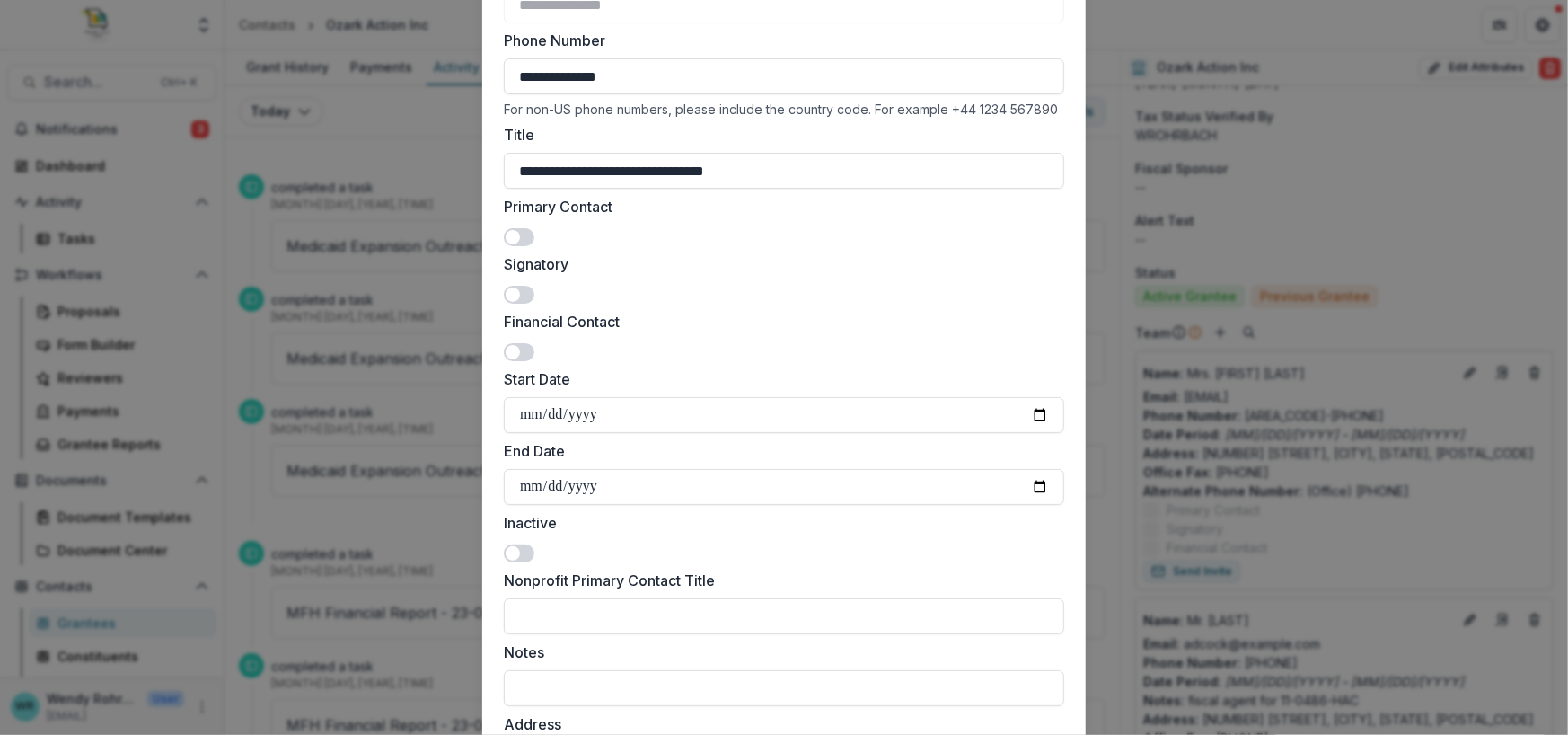 type 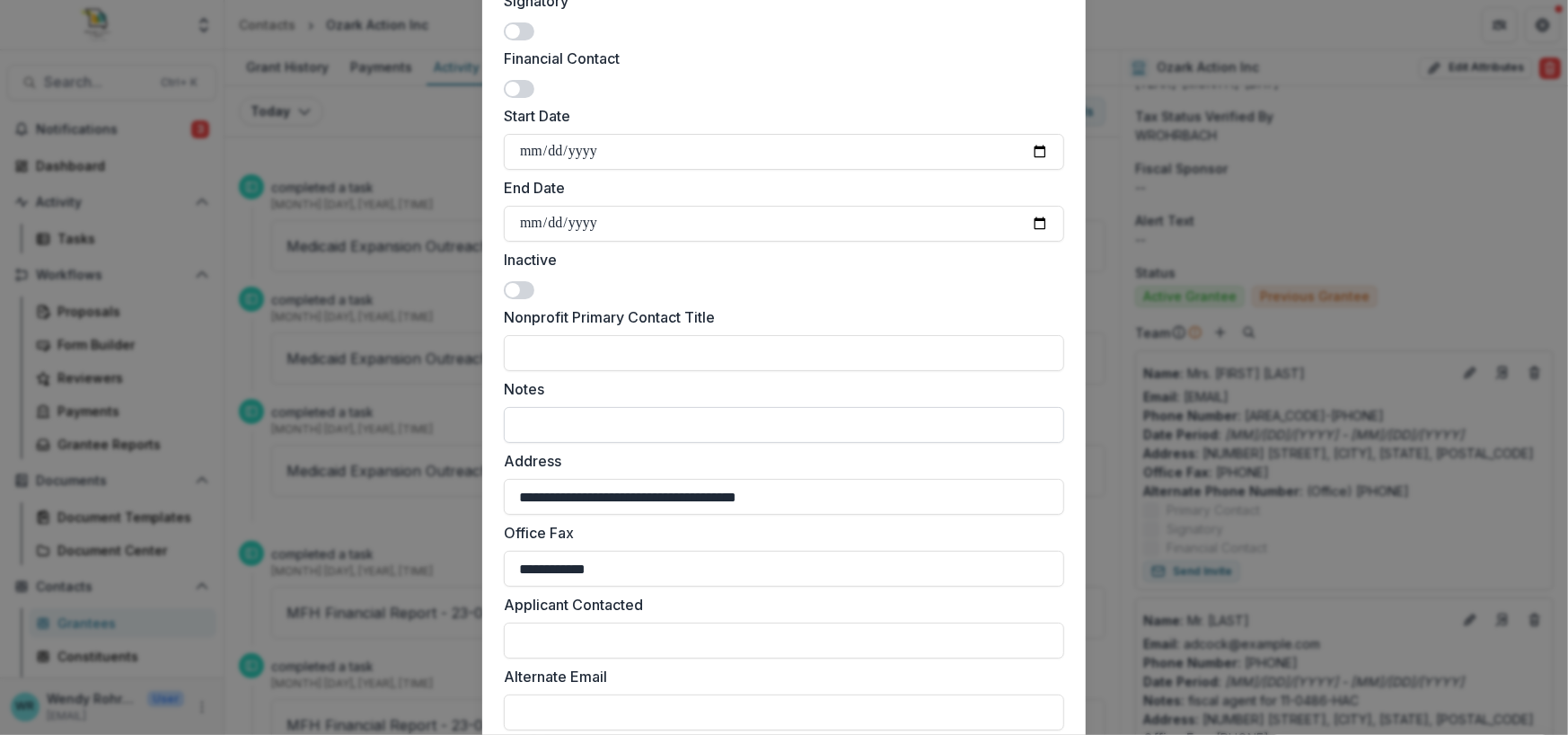 scroll, scrollTop: 607, scrollLeft: 0, axis: vertical 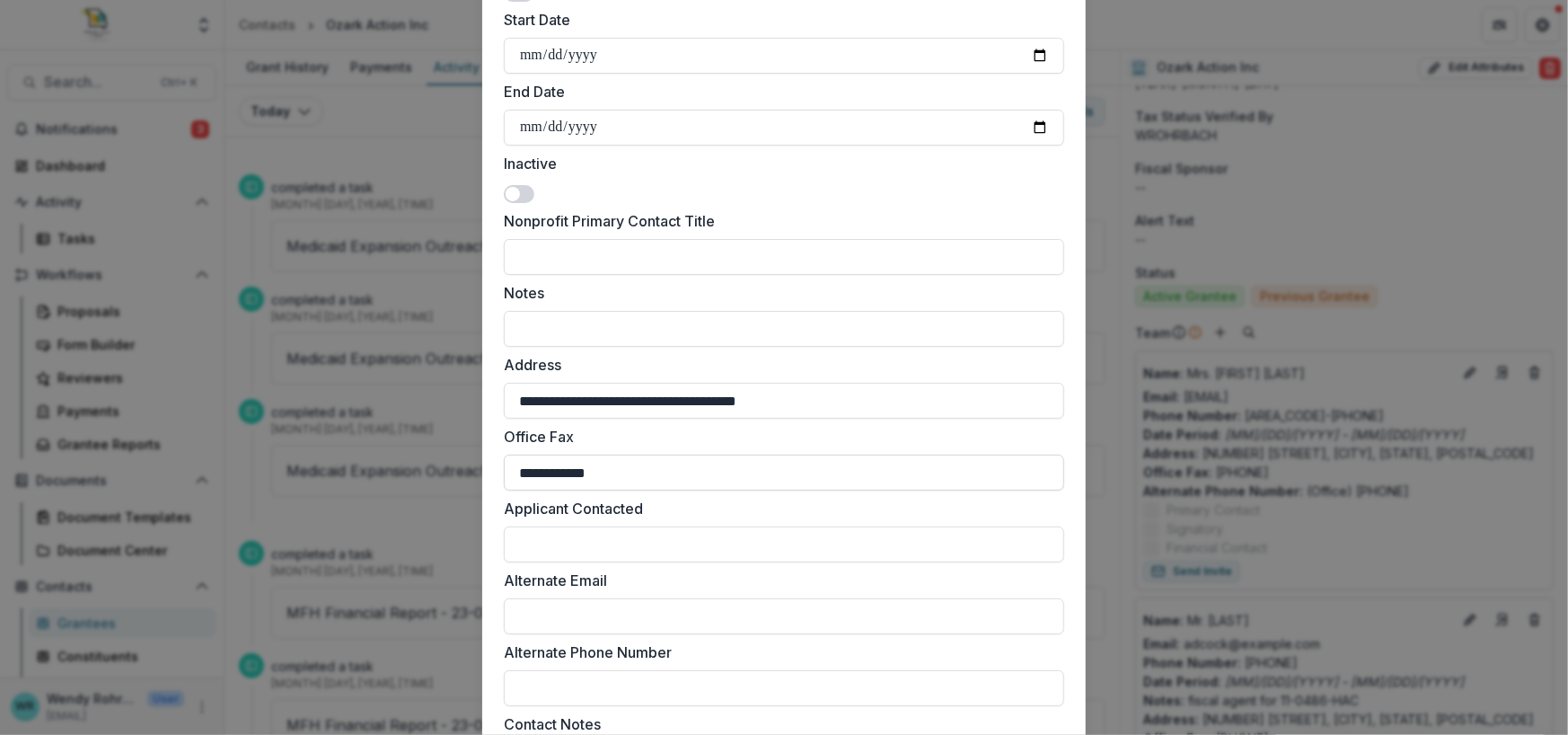 type on "**********" 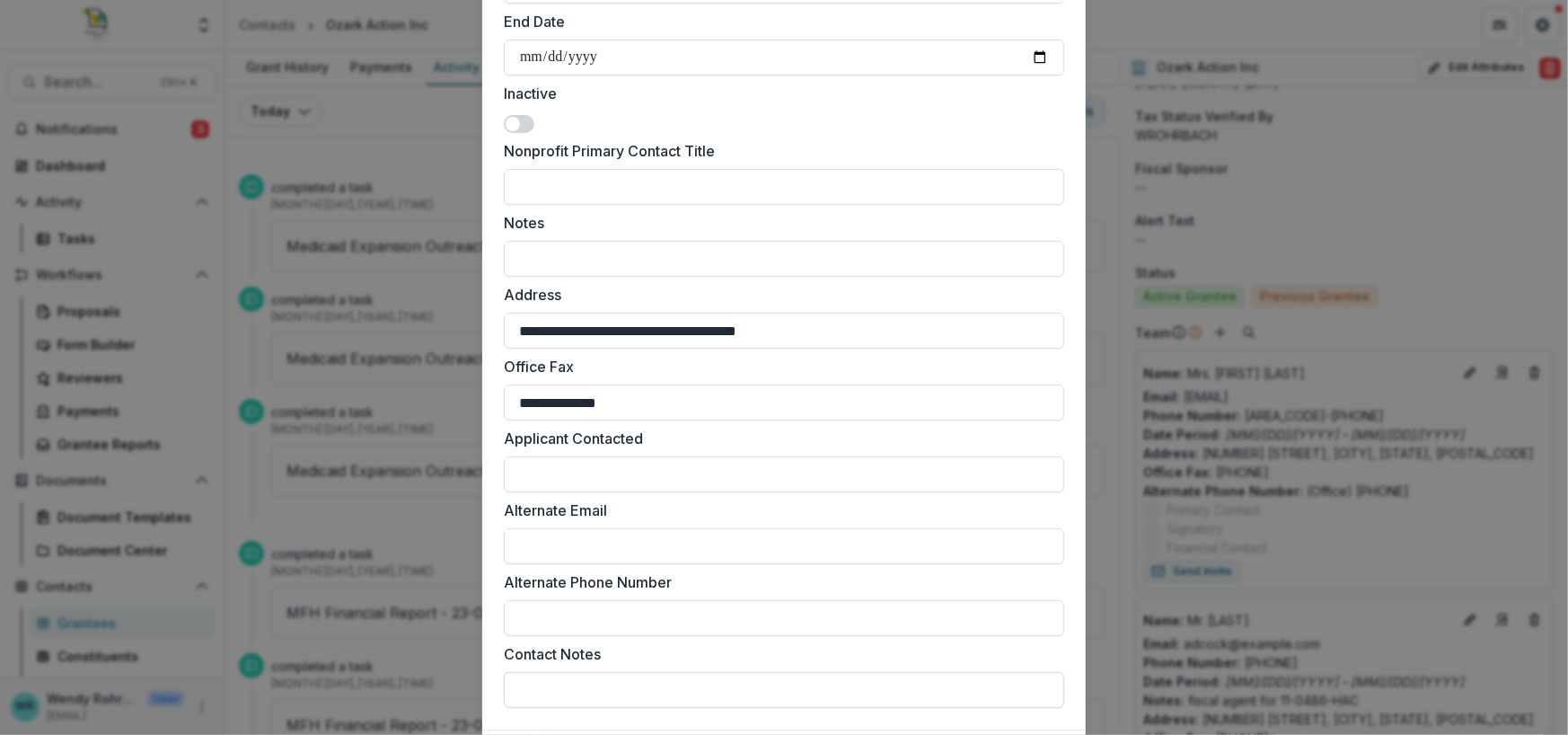 scroll, scrollTop: 786, scrollLeft: 0, axis: vertical 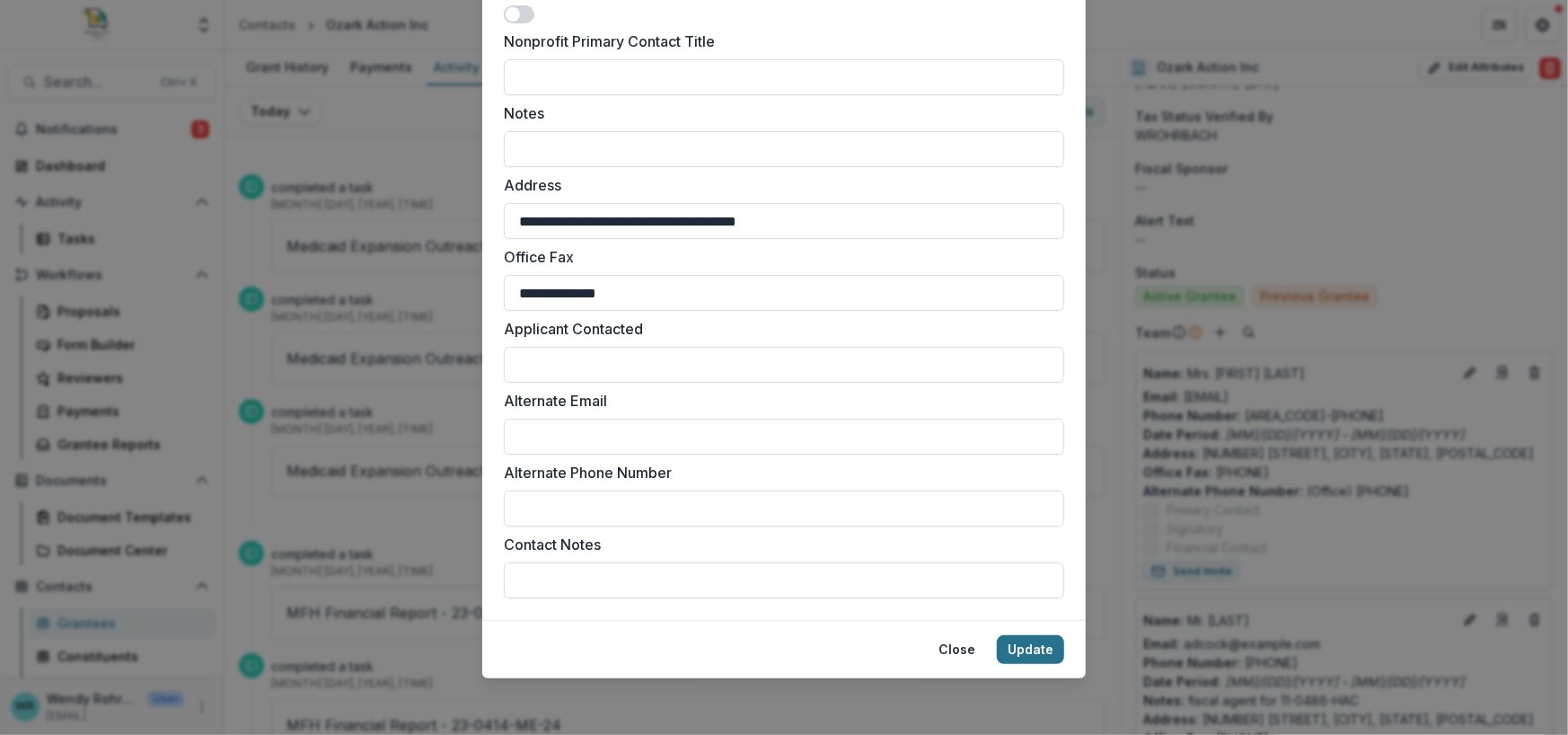 type on "**********" 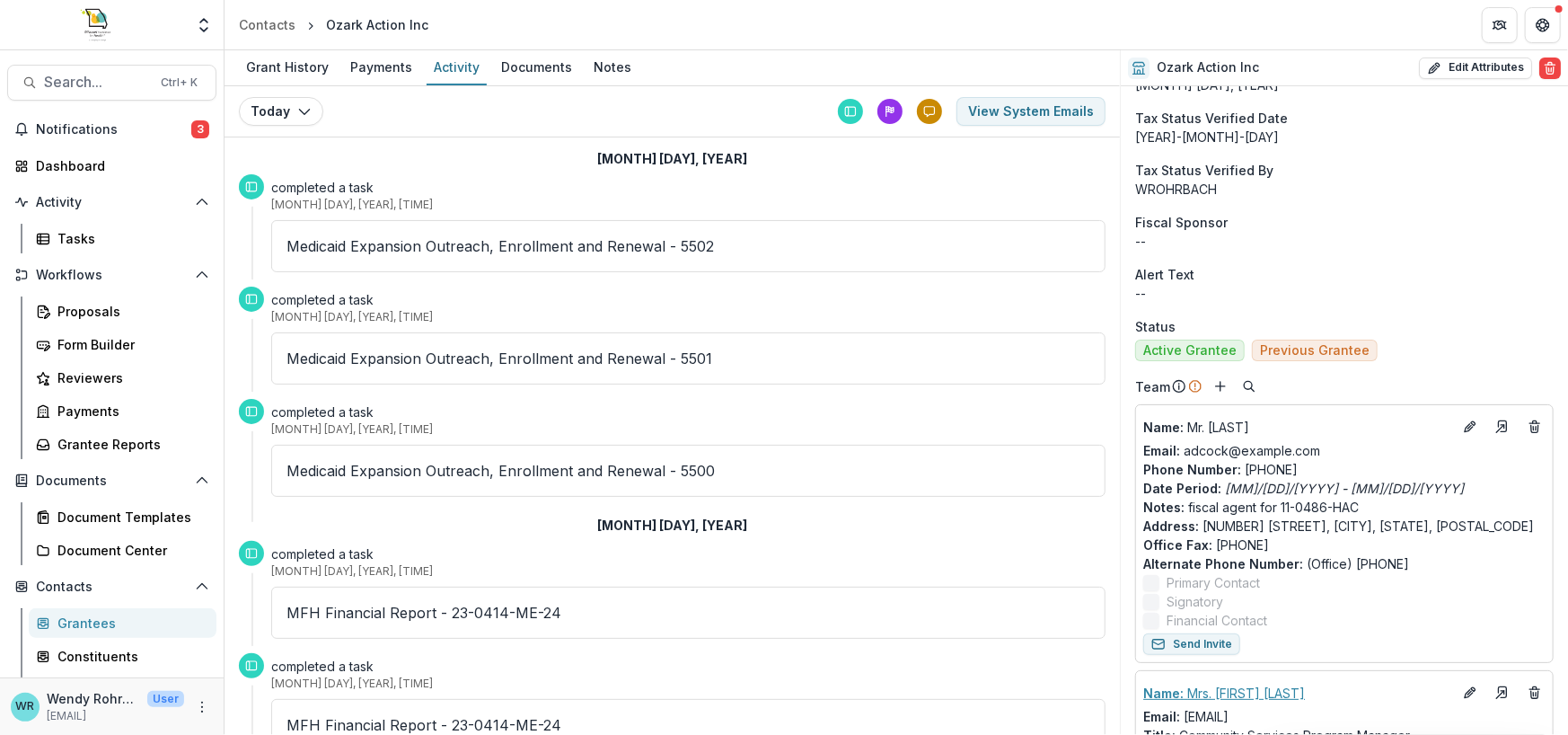 scroll, scrollTop: 0, scrollLeft: 0, axis: both 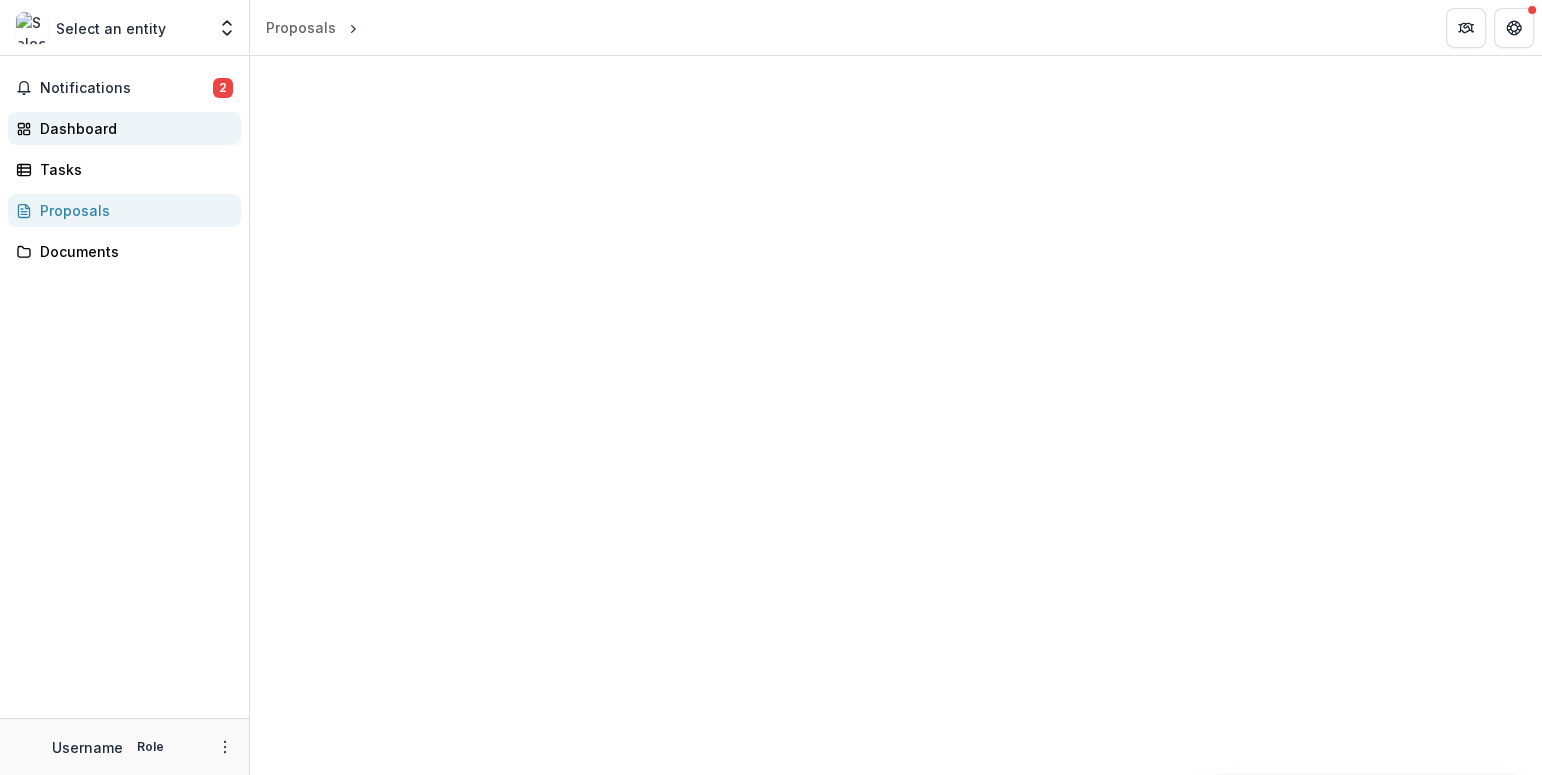 click on "Dashboard" at bounding box center (132, 128) 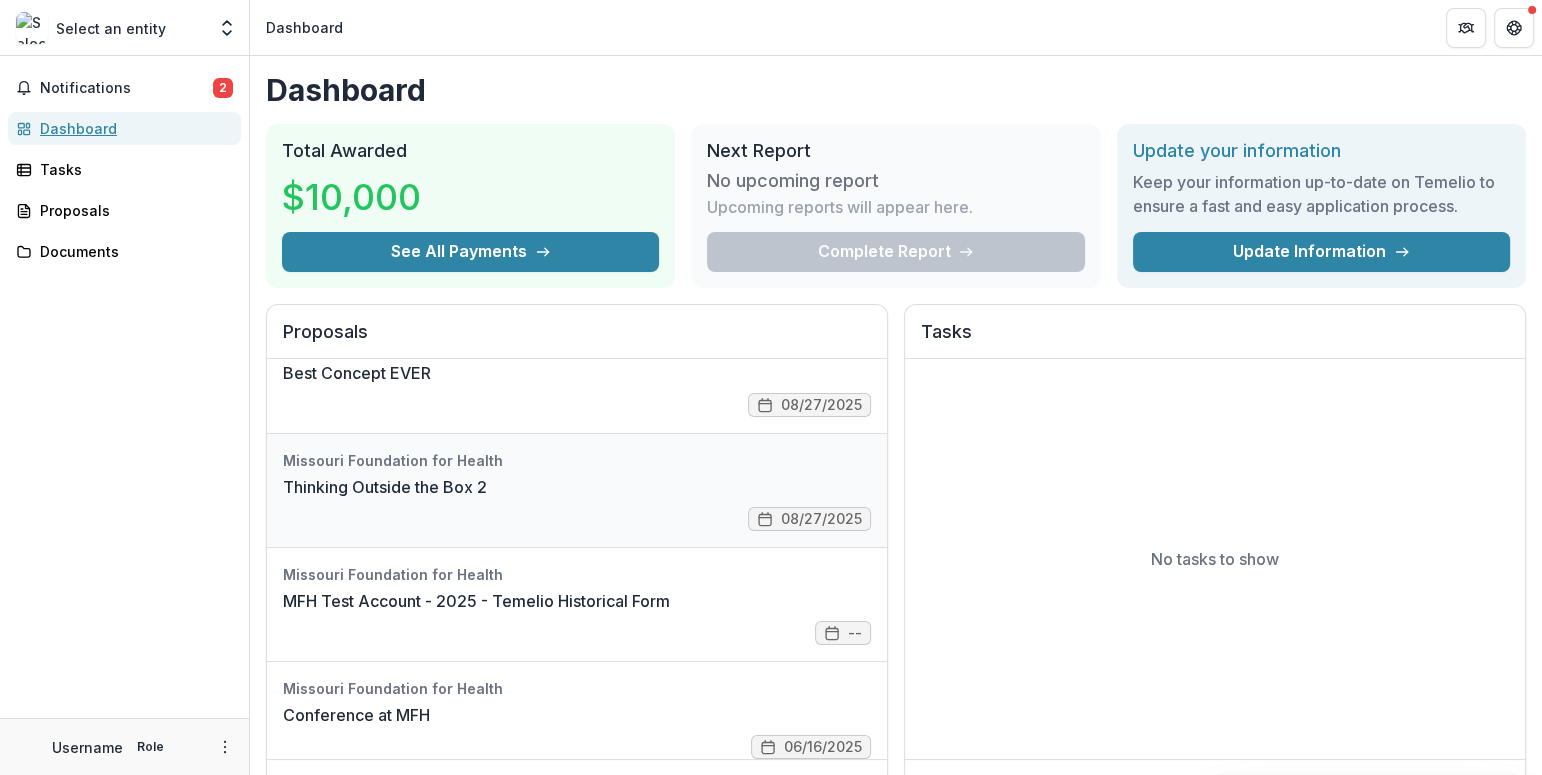 scroll, scrollTop: 55, scrollLeft: 0, axis: vertical 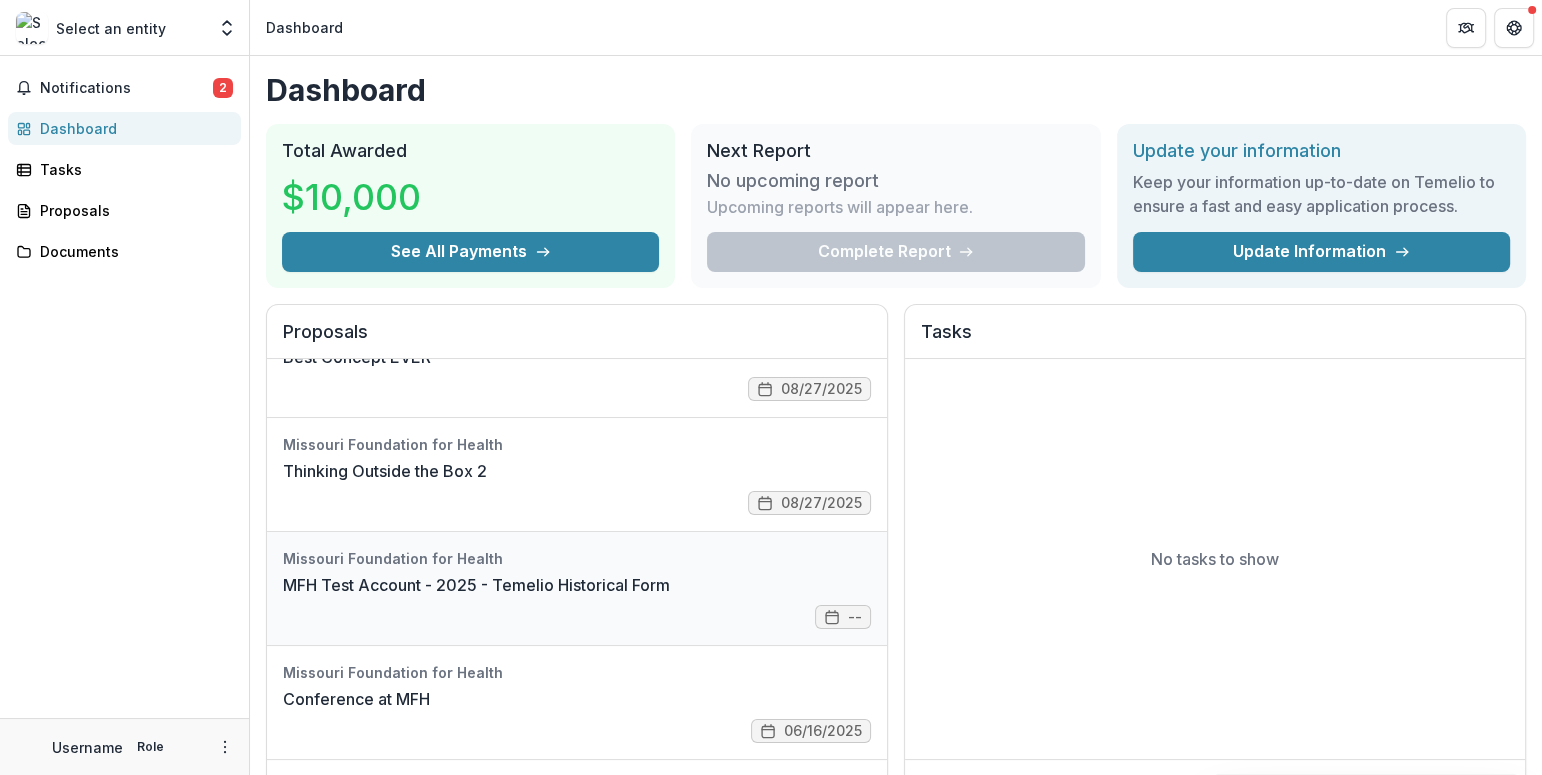 click on "MFH Test Account - 2025 - Temelio Historical Form" at bounding box center [476, 585] 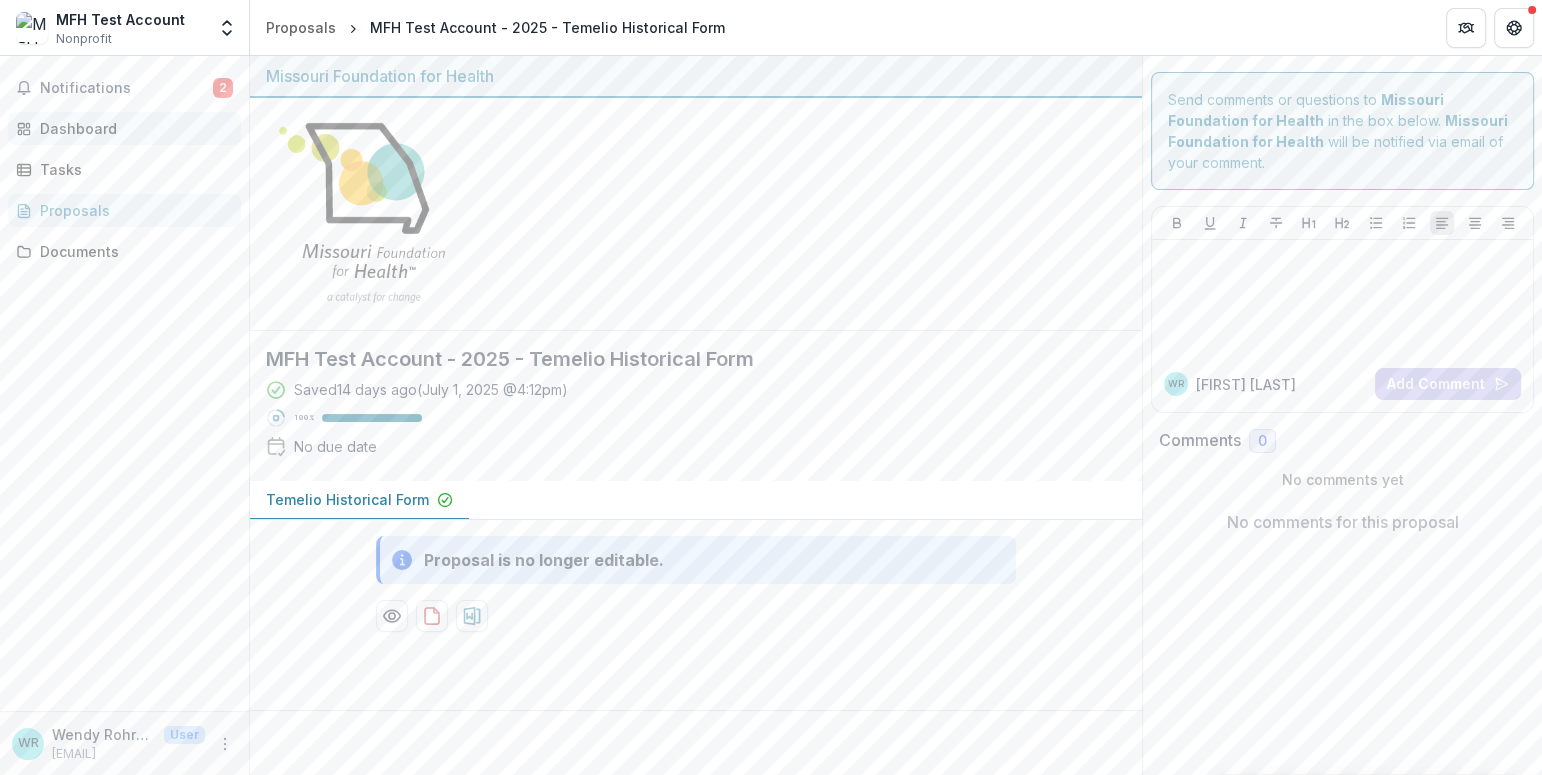 click on "Dashboard" at bounding box center (132, 128) 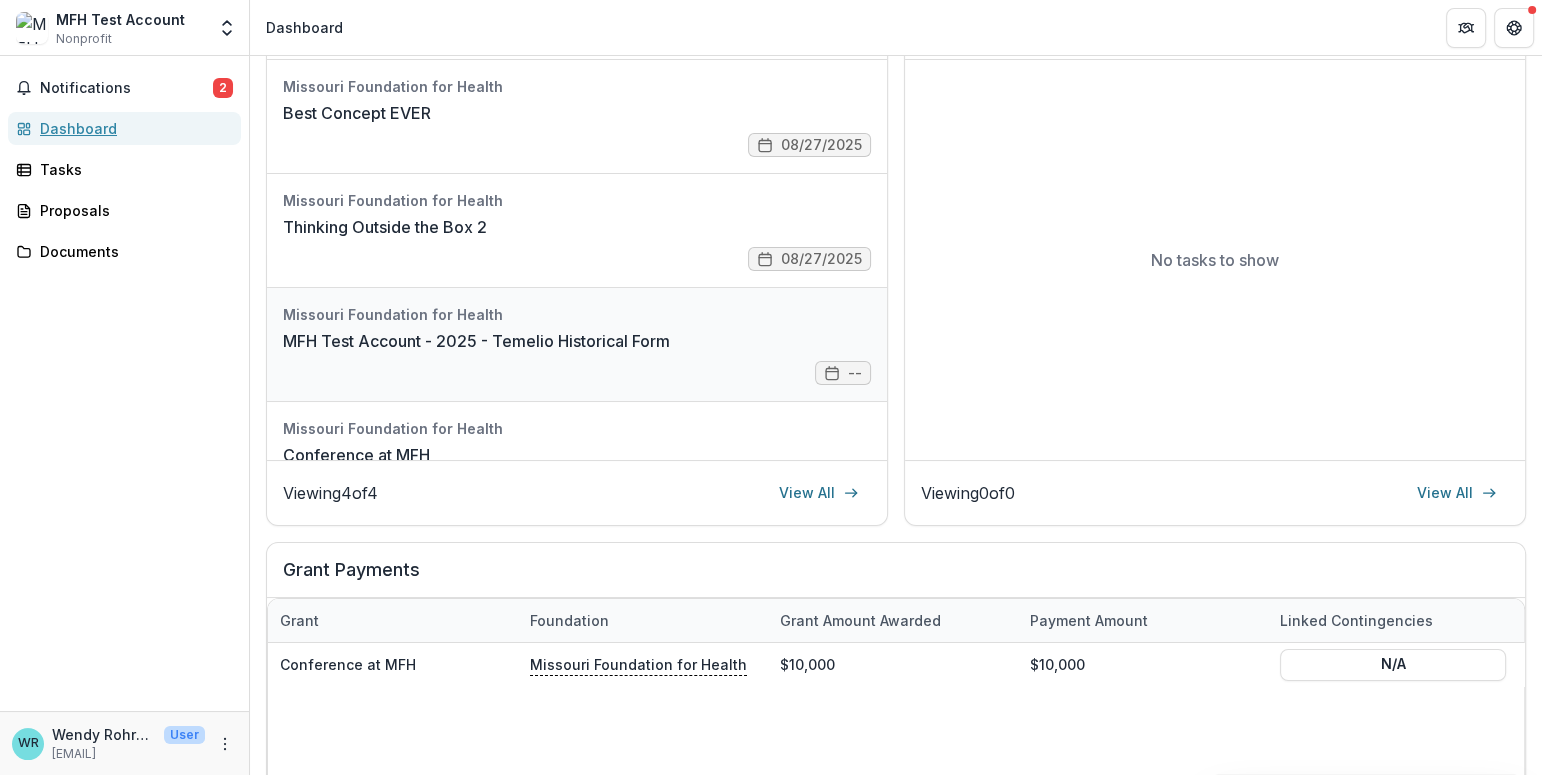 scroll, scrollTop: 300, scrollLeft: 0, axis: vertical 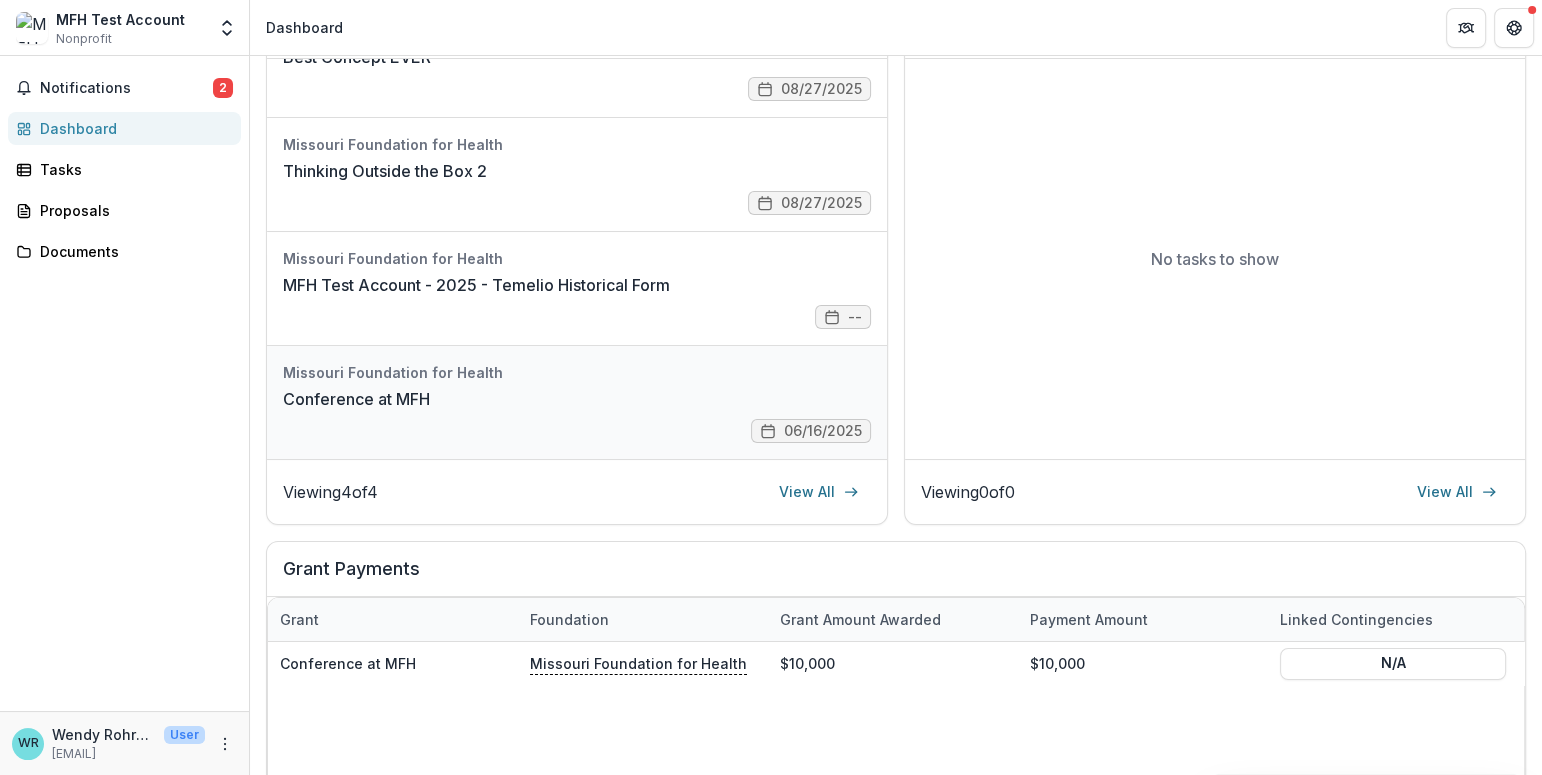 click on "Conference at MFH" at bounding box center (356, 399) 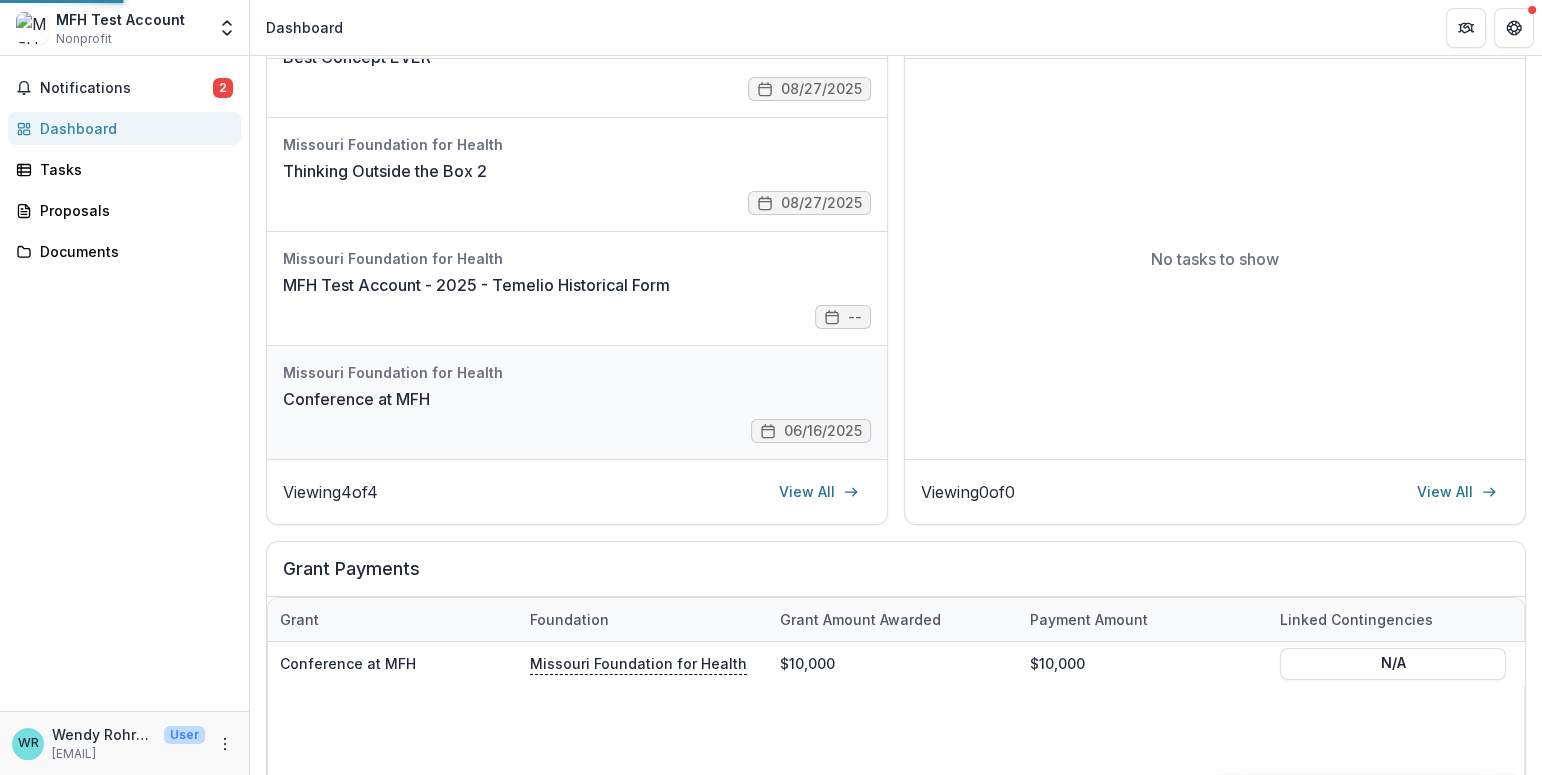 scroll, scrollTop: 0, scrollLeft: 0, axis: both 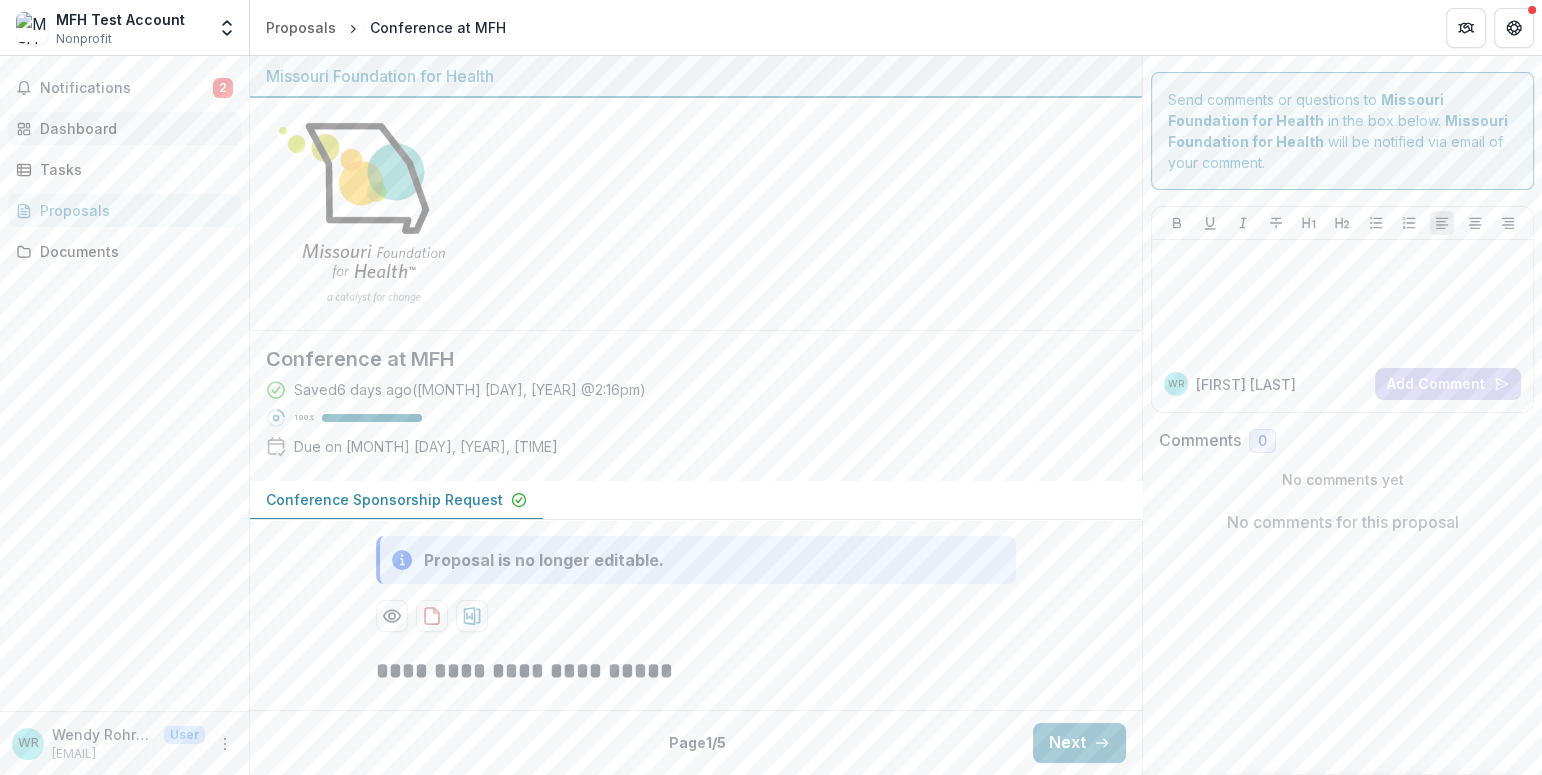 click on "Dashboard" at bounding box center (132, 128) 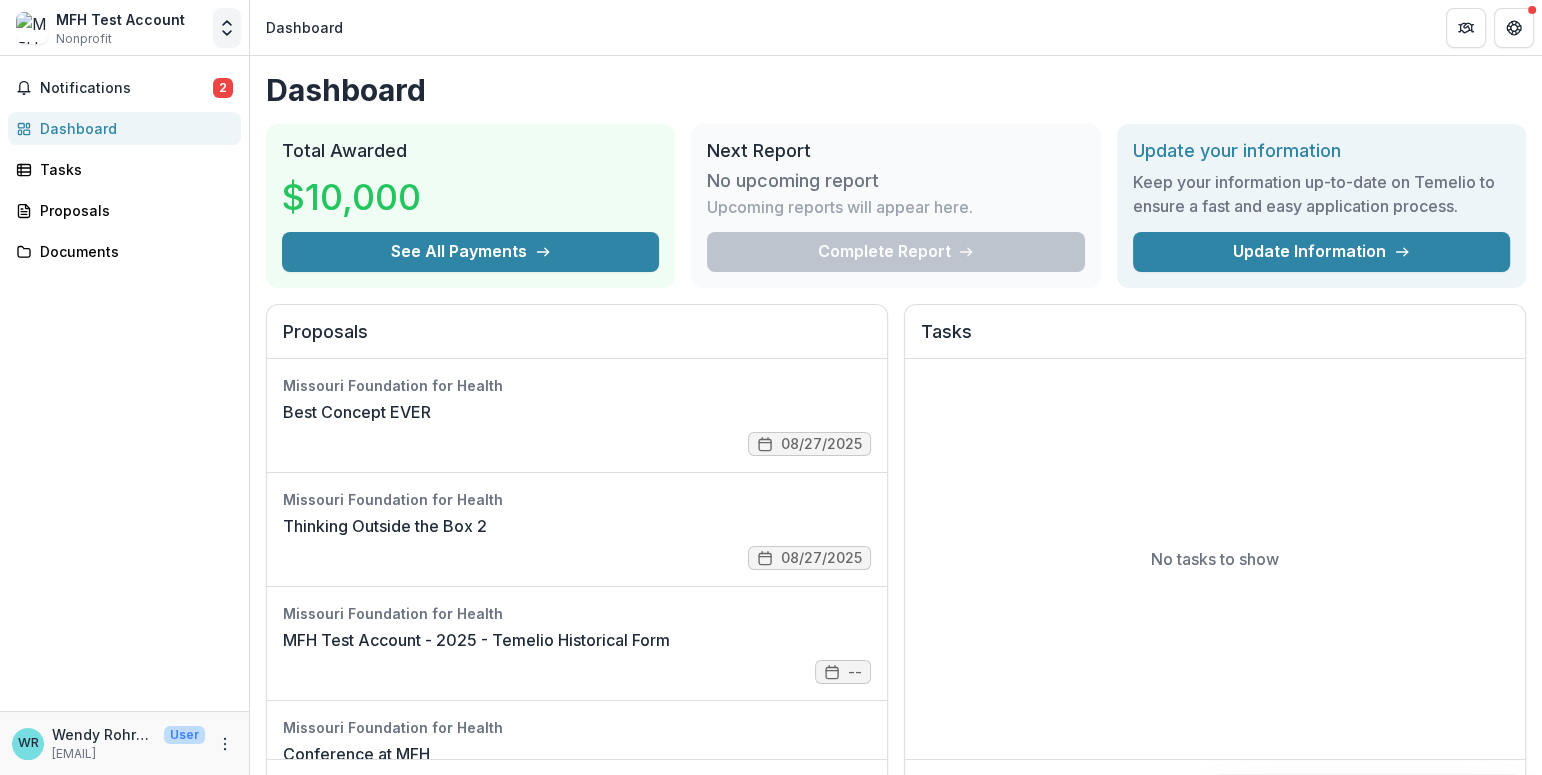 click at bounding box center [227, 28] 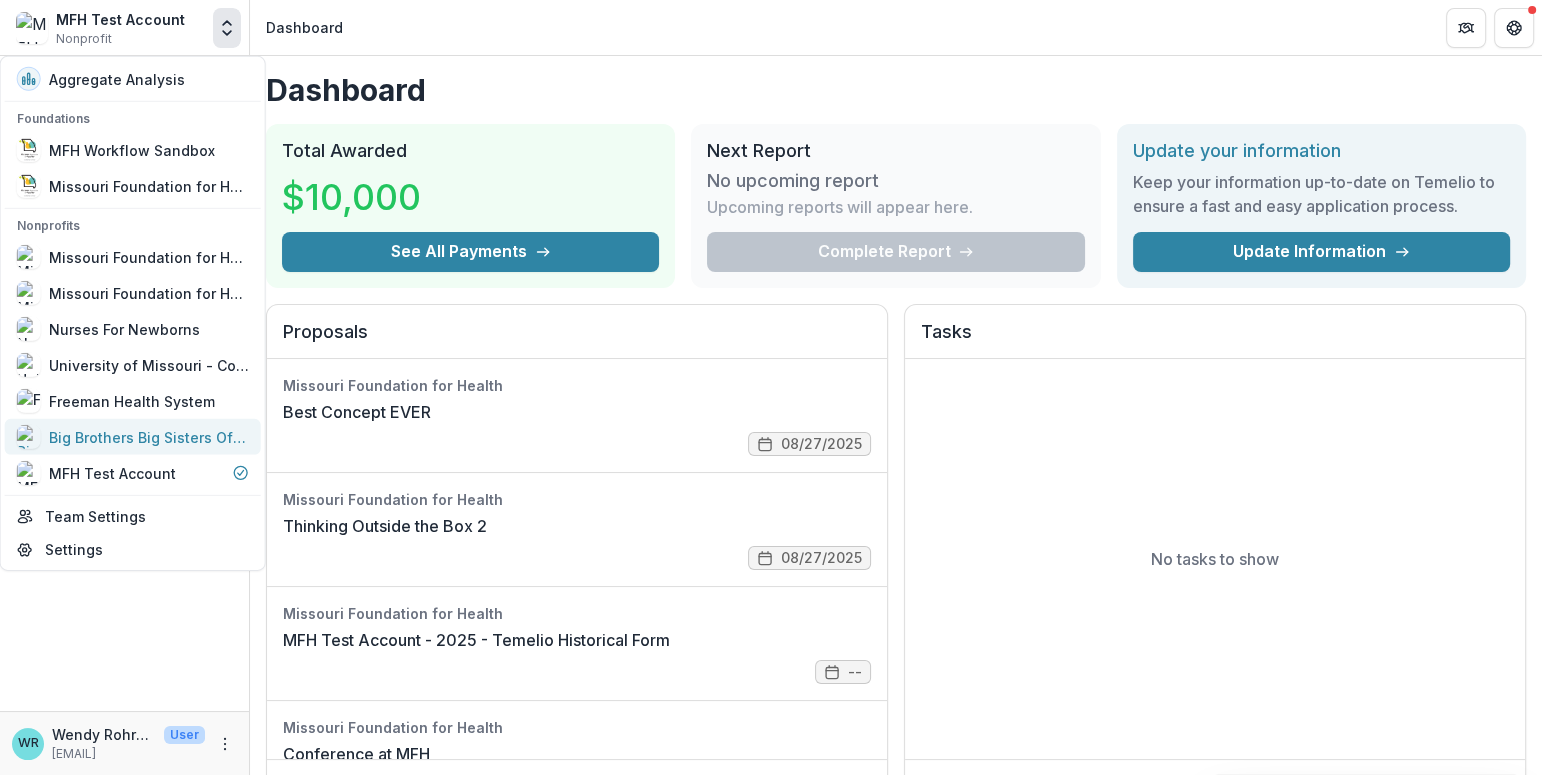 click on "Big Brothers Big Sisters Of Eastern Missouri" at bounding box center [149, 436] 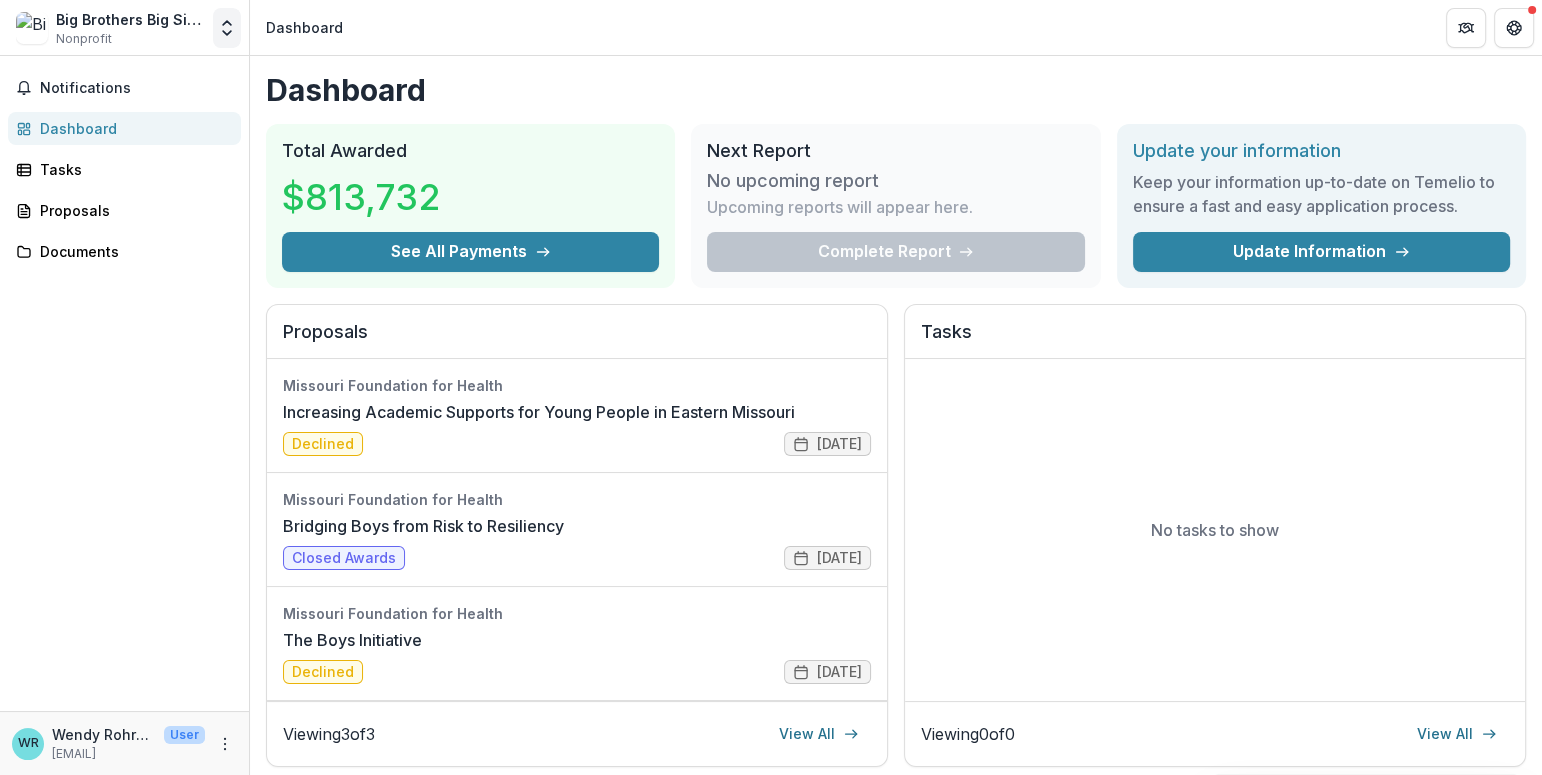 click at bounding box center (227, 28) 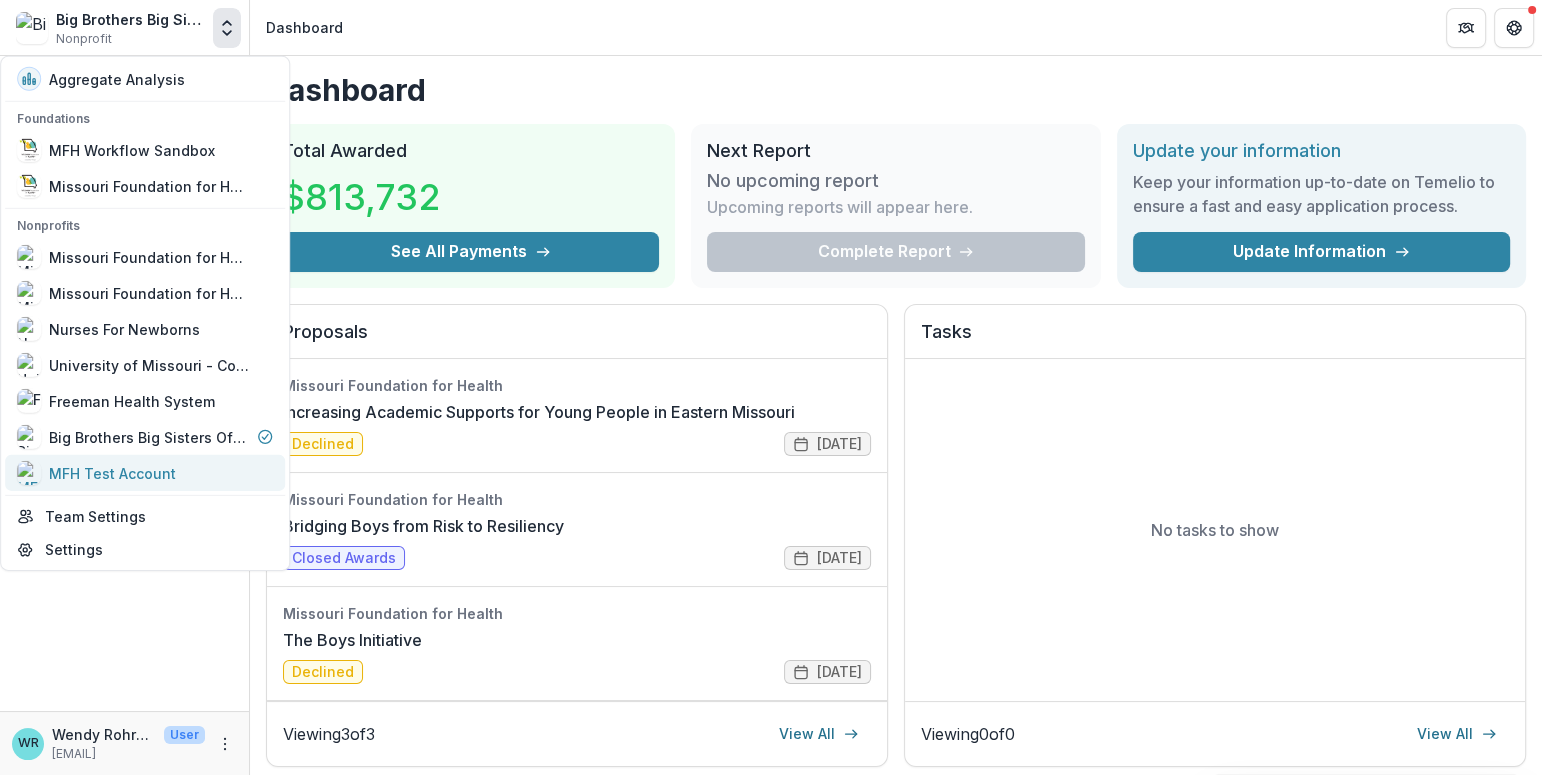 click on "MFH Test Account" at bounding box center [145, 473] 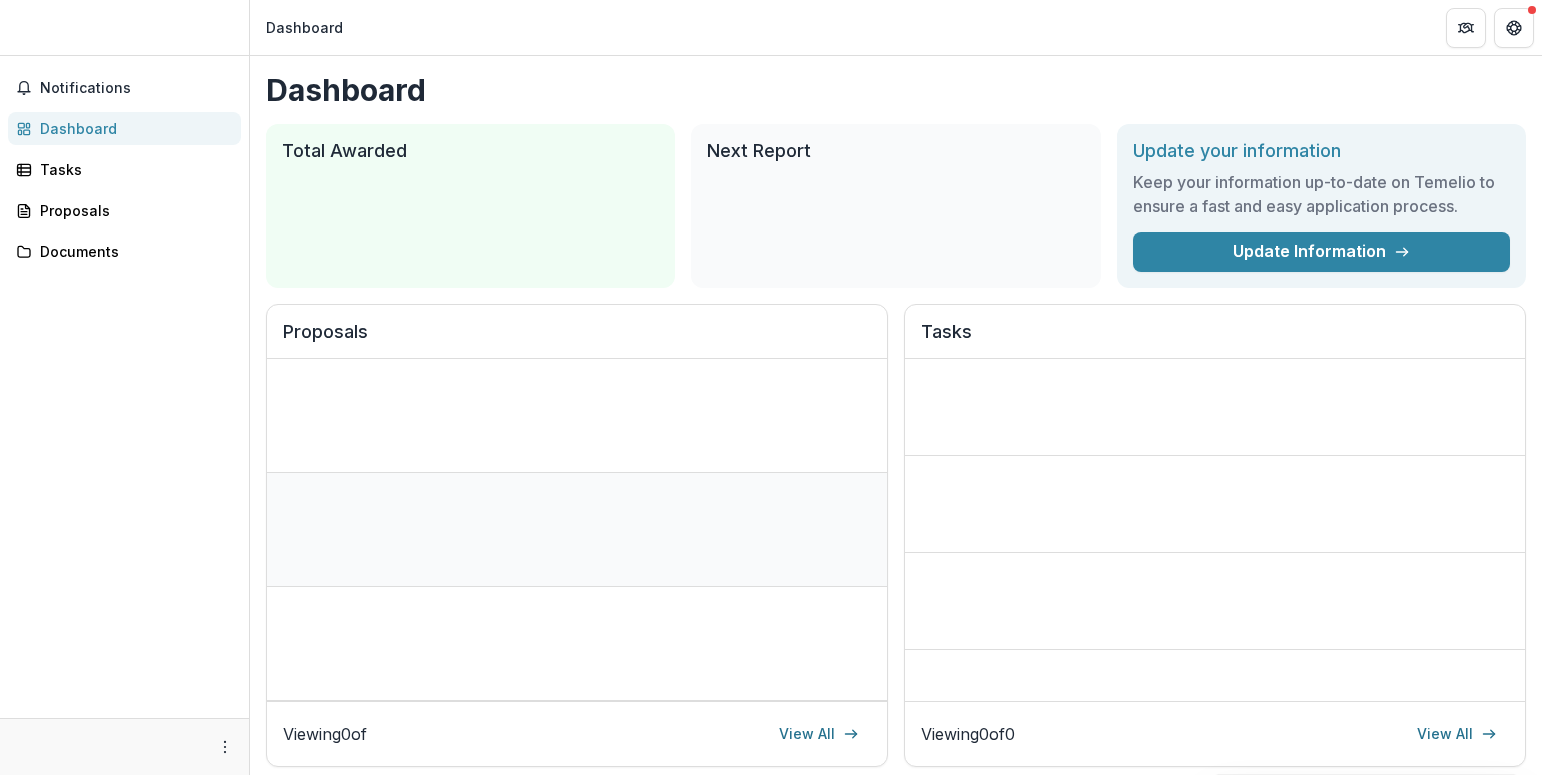 scroll, scrollTop: 0, scrollLeft: 0, axis: both 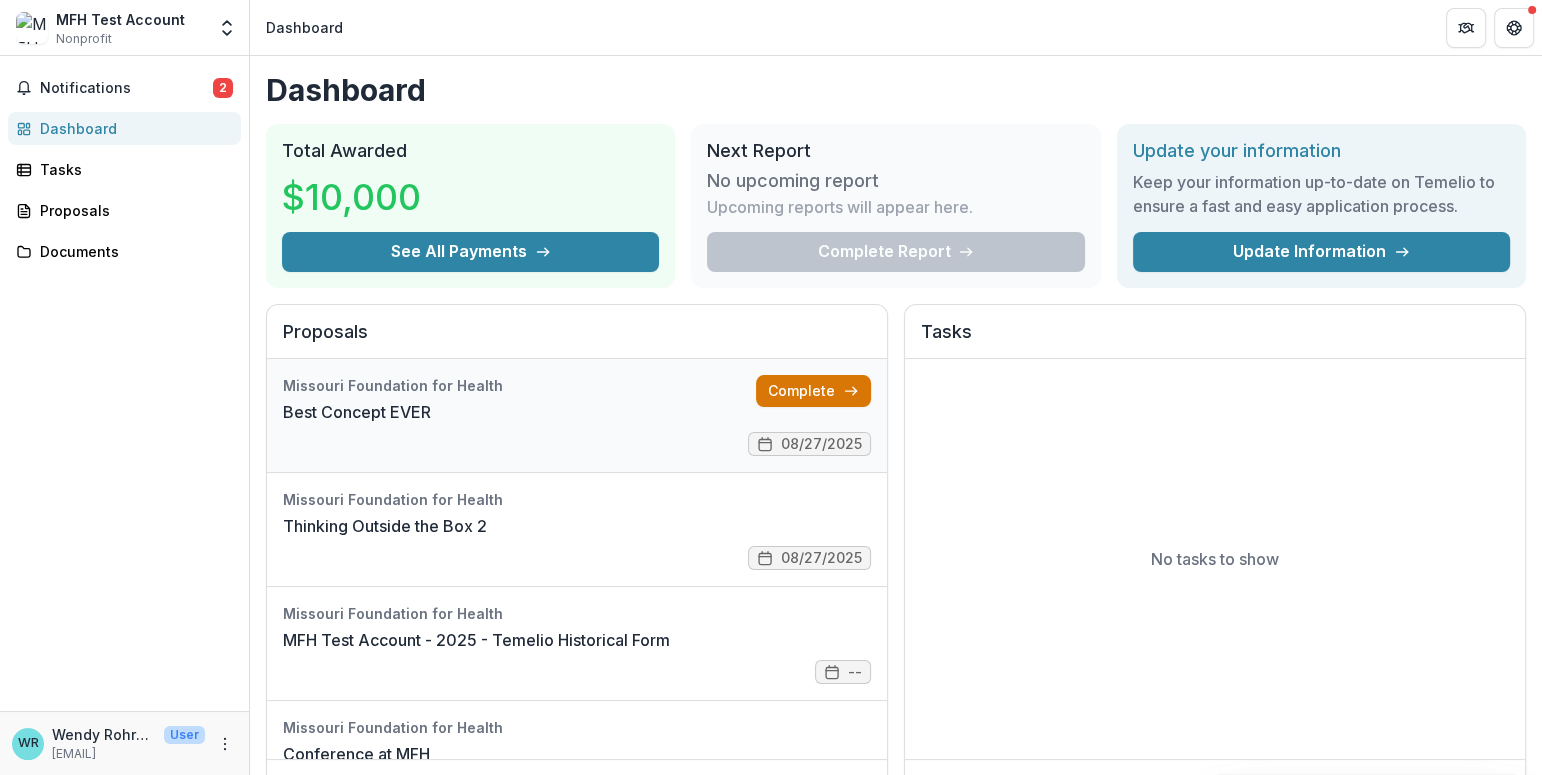 click on "Complete" at bounding box center (813, 391) 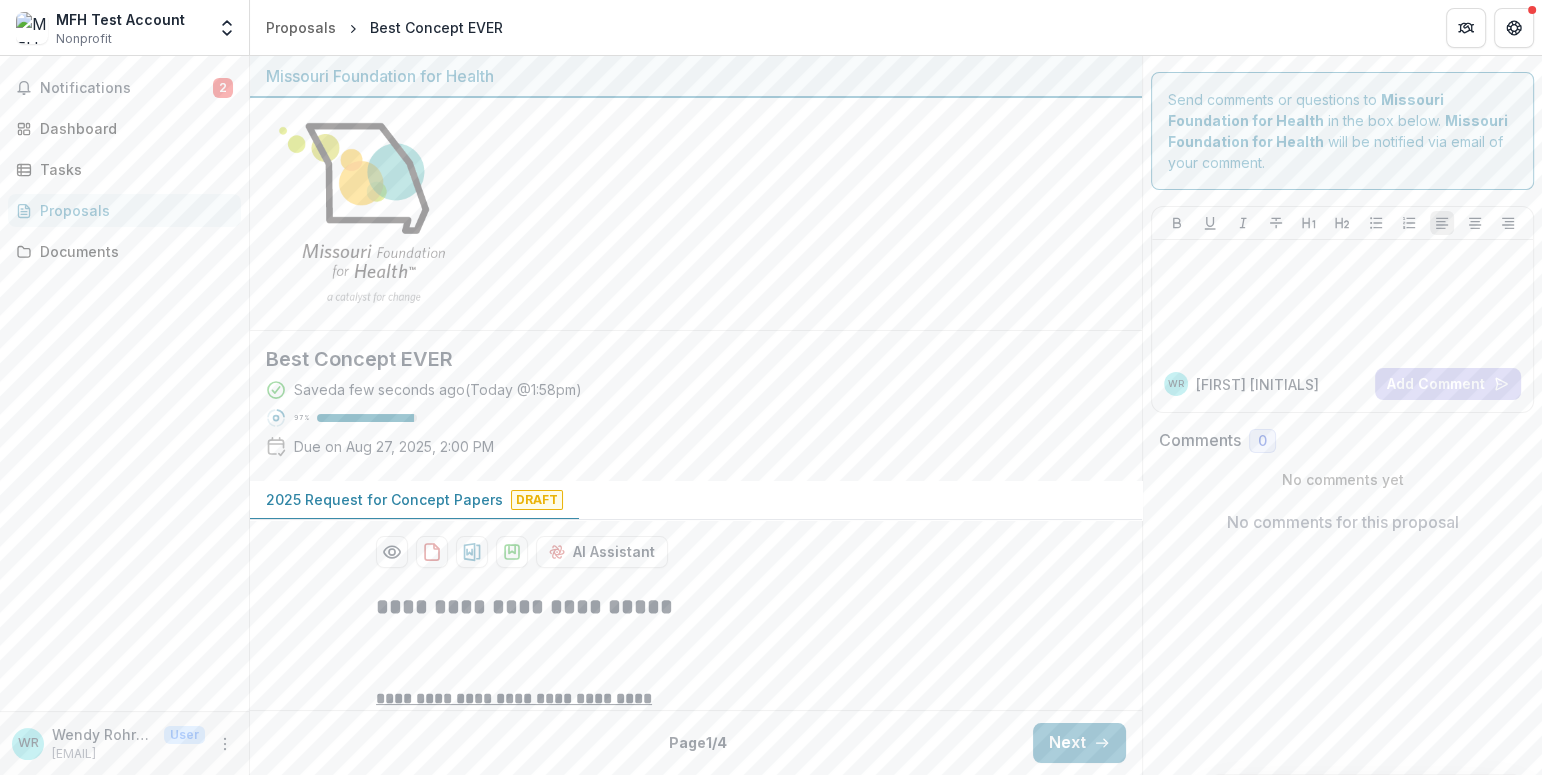 click on "Proposals Best Concept EVER" at bounding box center [896, 27] 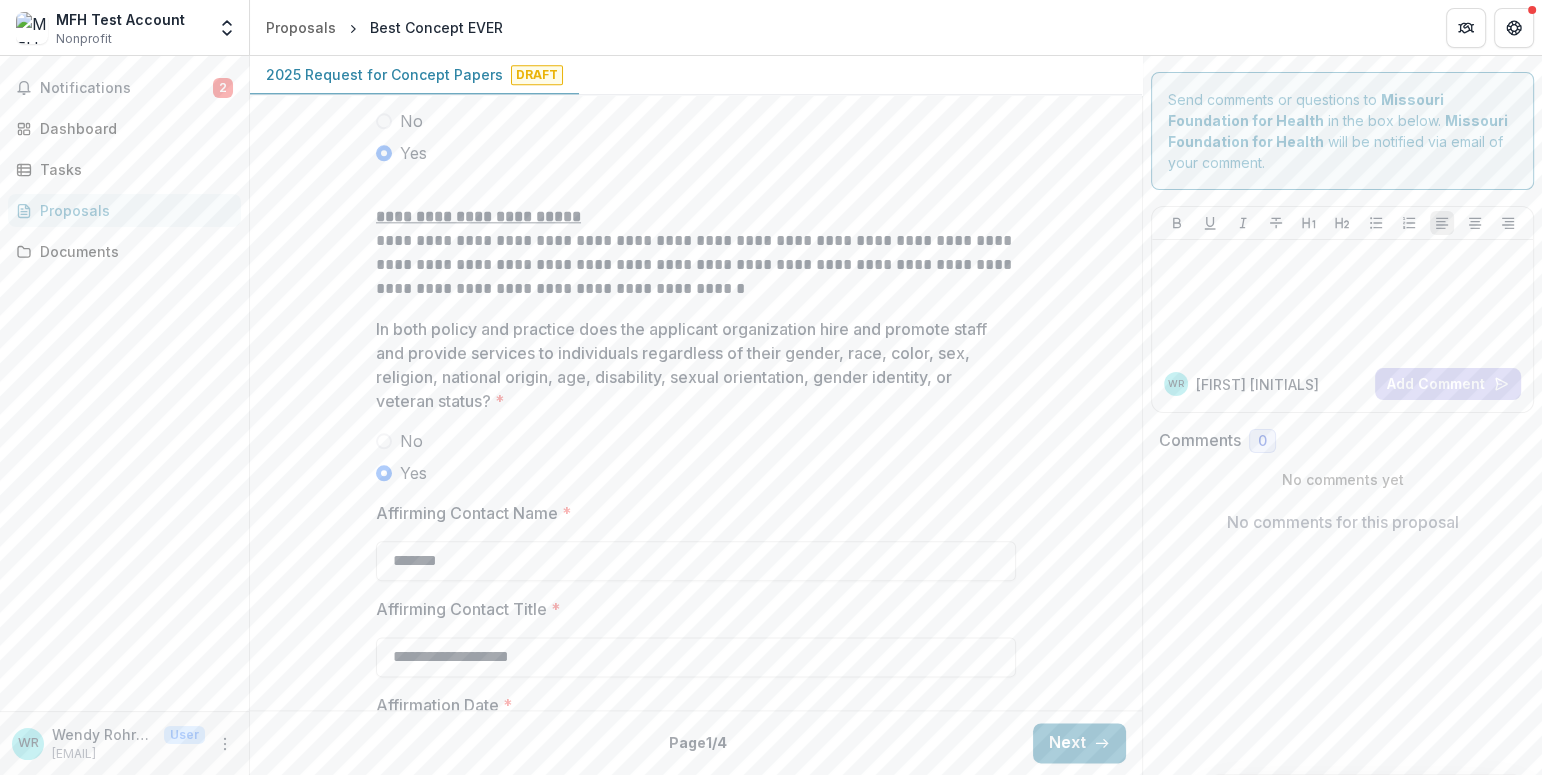 scroll, scrollTop: 2690, scrollLeft: 0, axis: vertical 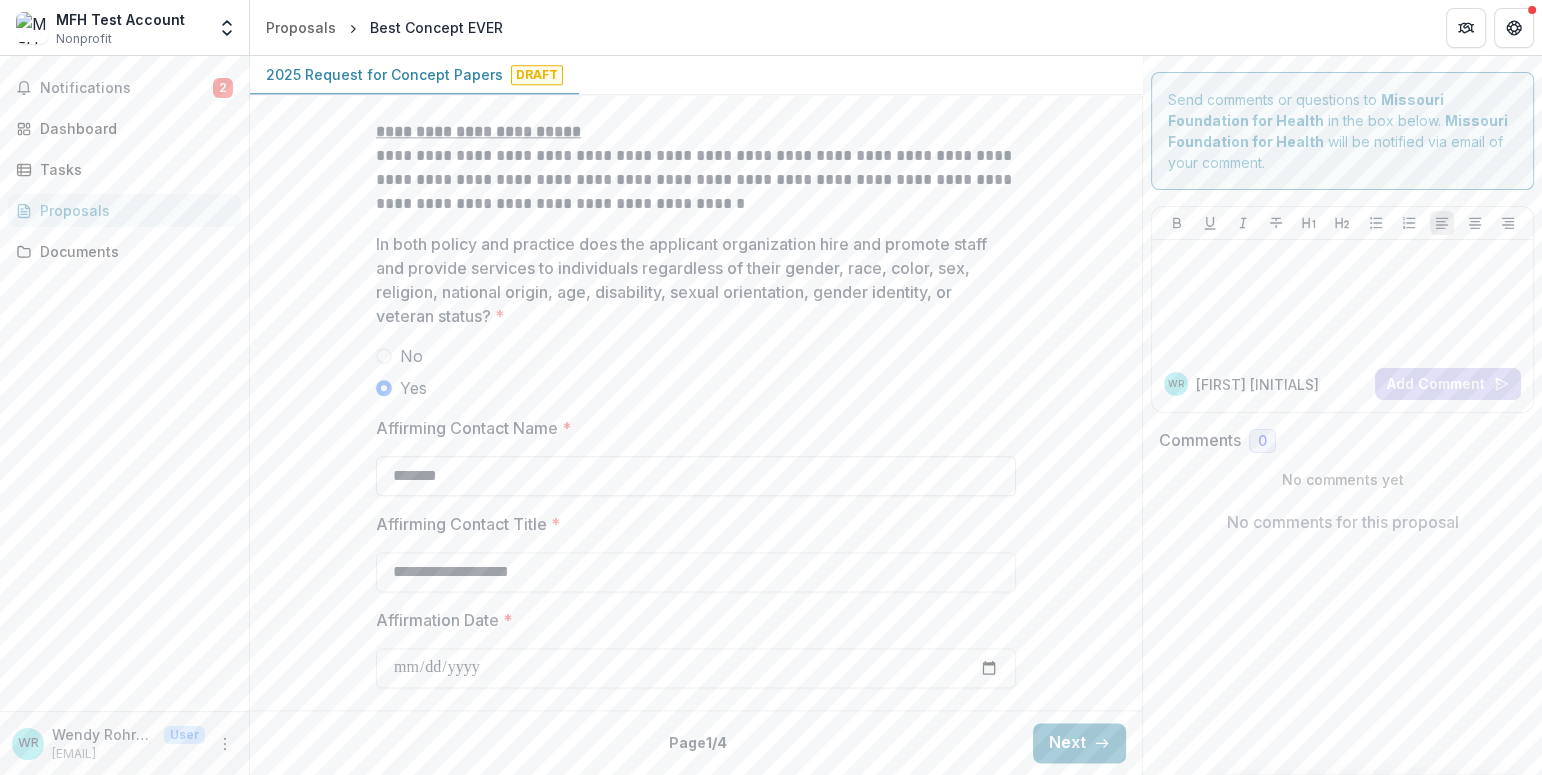 click on "*******" at bounding box center (696, 476) 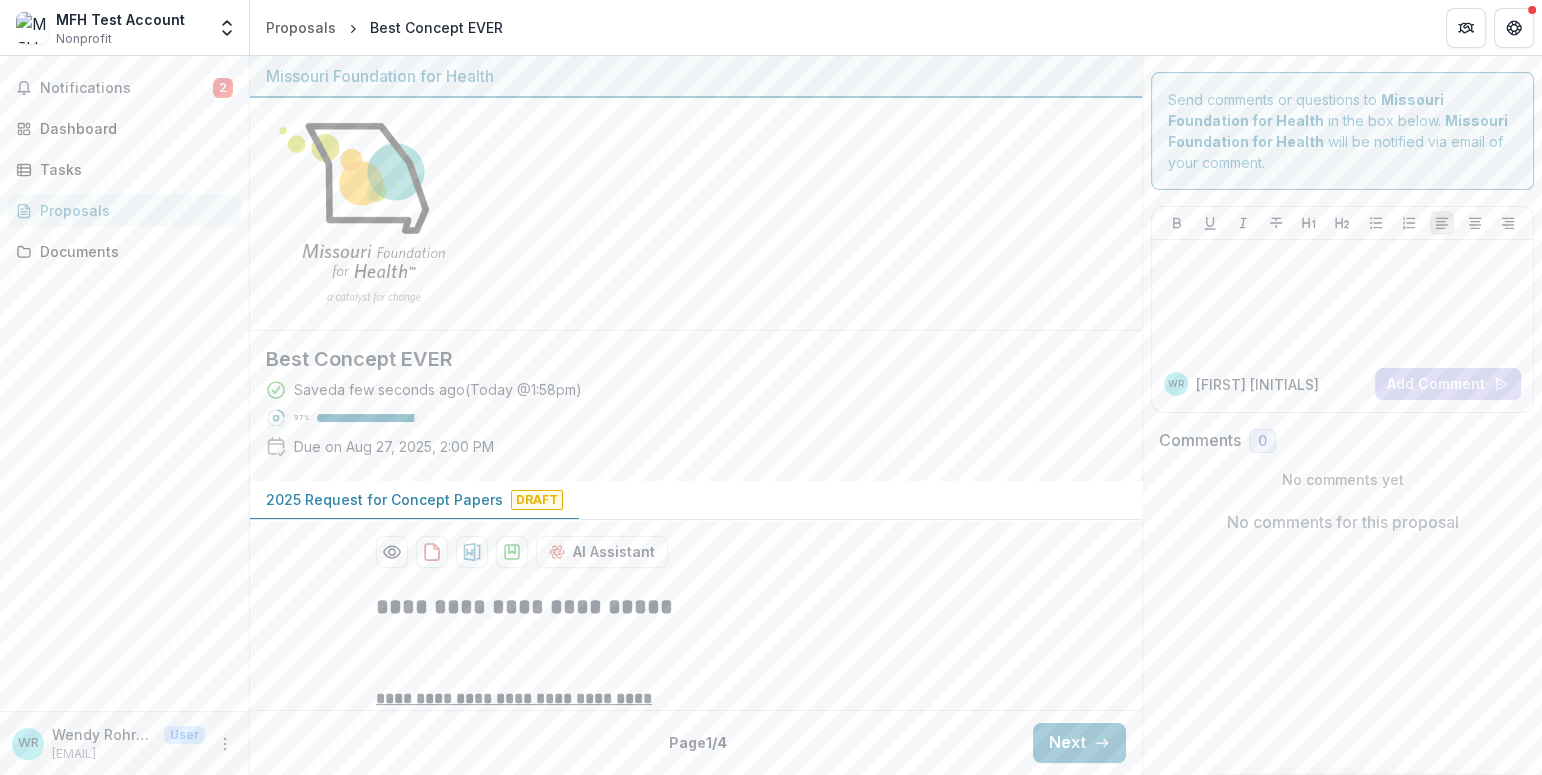 type on "**********" 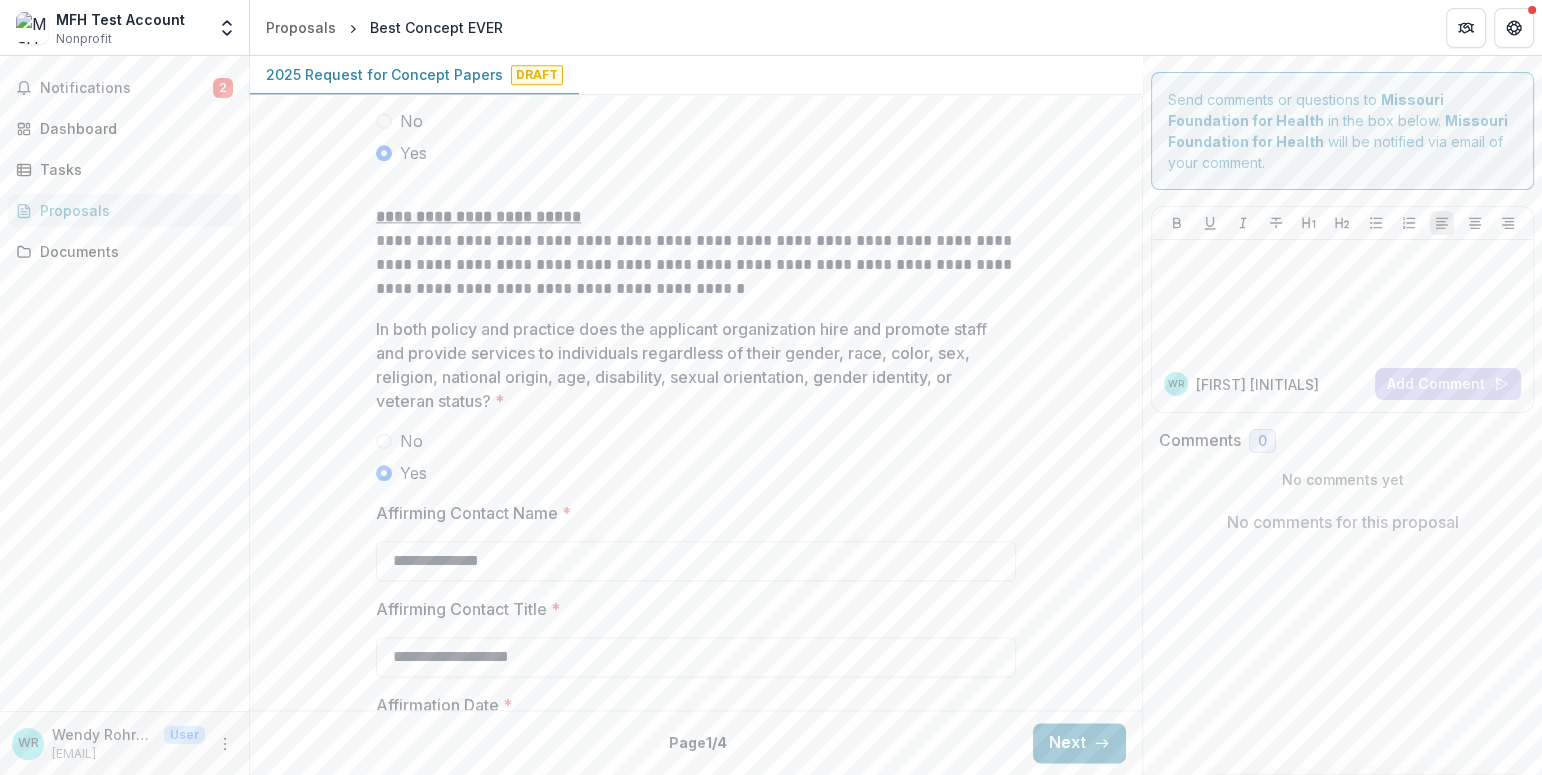 scroll, scrollTop: 2690, scrollLeft: 0, axis: vertical 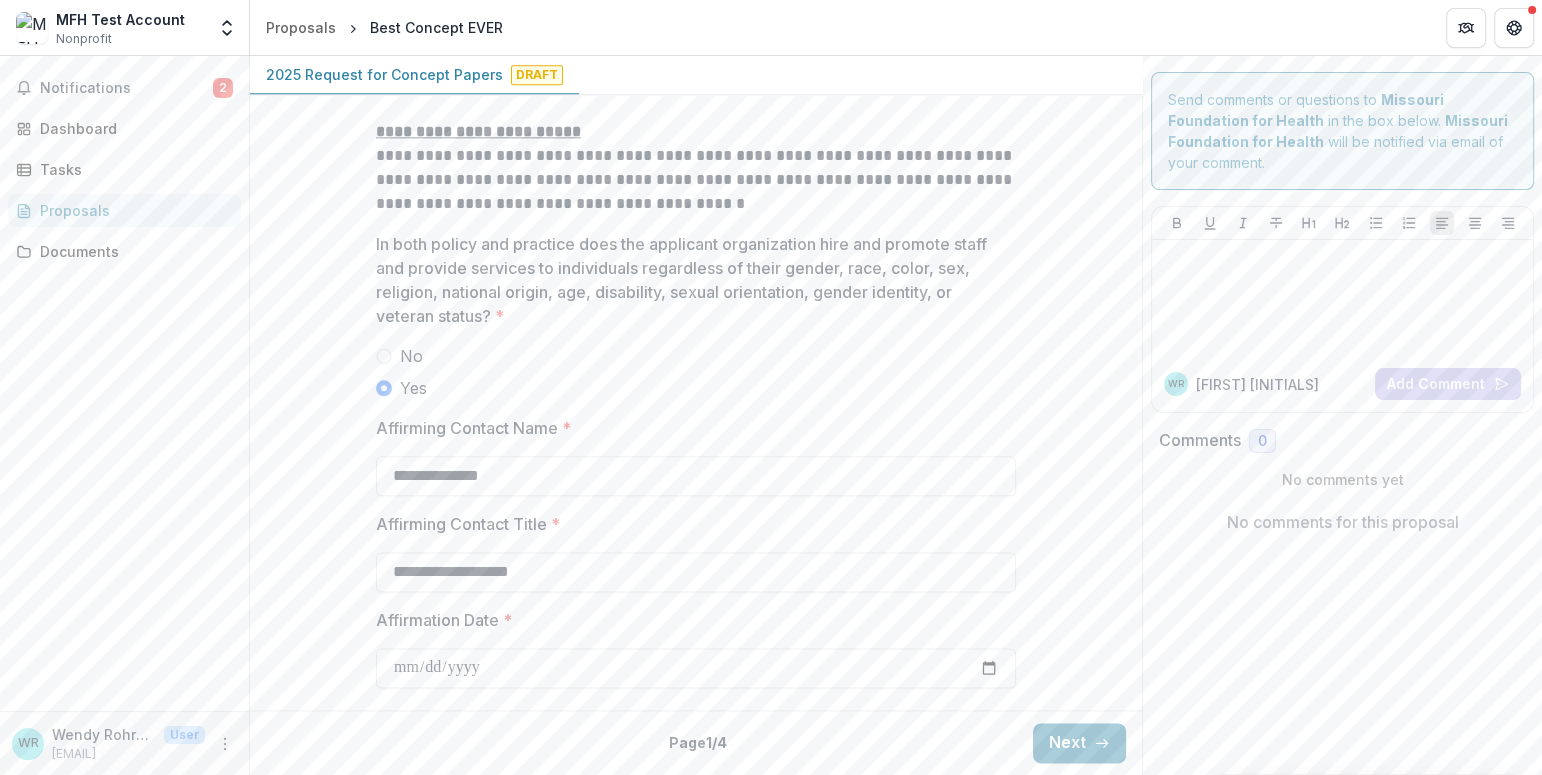 drag, startPoint x: 1320, startPoint y: 739, endPoint x: 1461, endPoint y: 720, distance: 142.27438 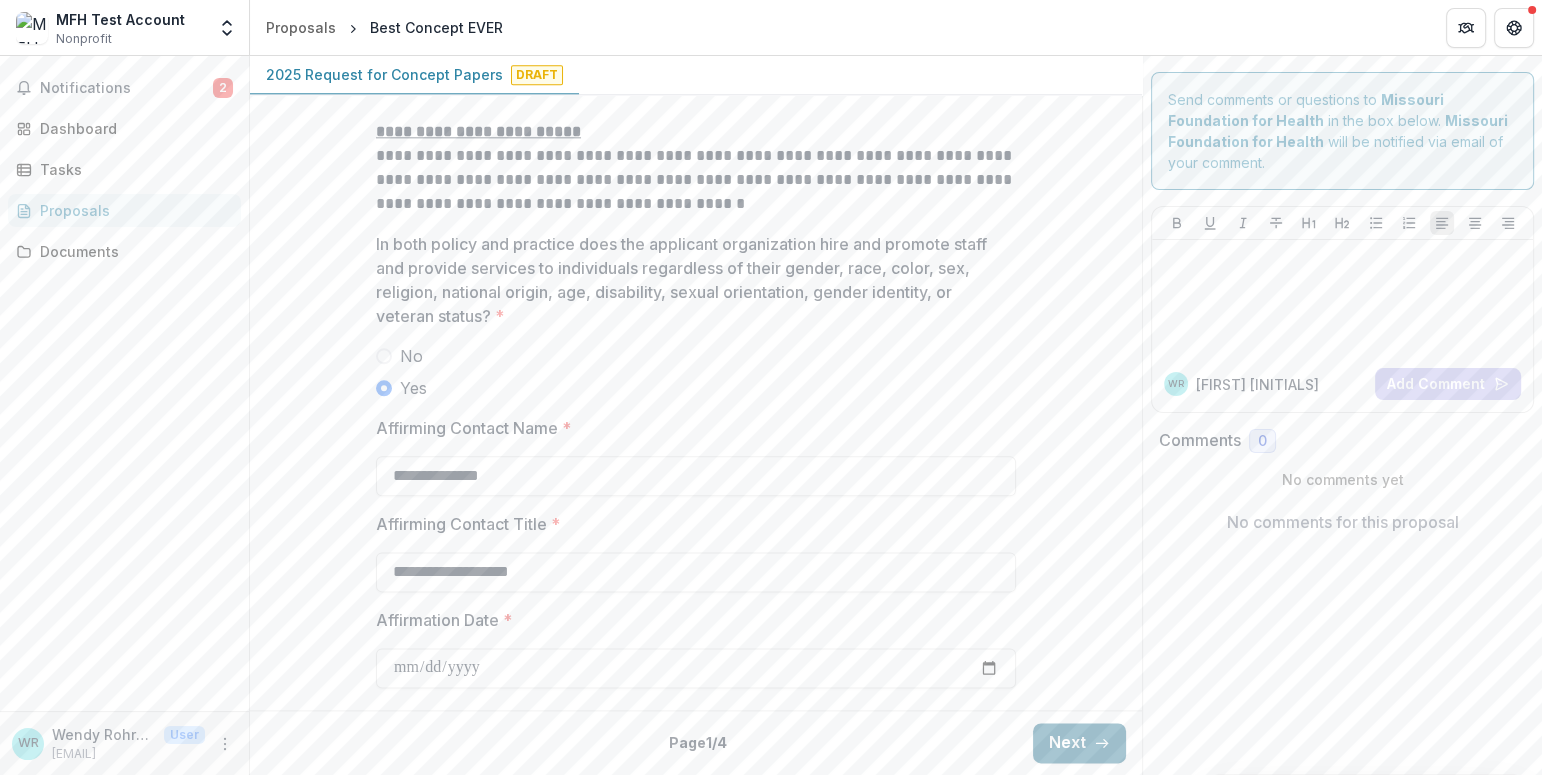 drag, startPoint x: 1065, startPoint y: 749, endPoint x: 1076, endPoint y: 740, distance: 14.21267 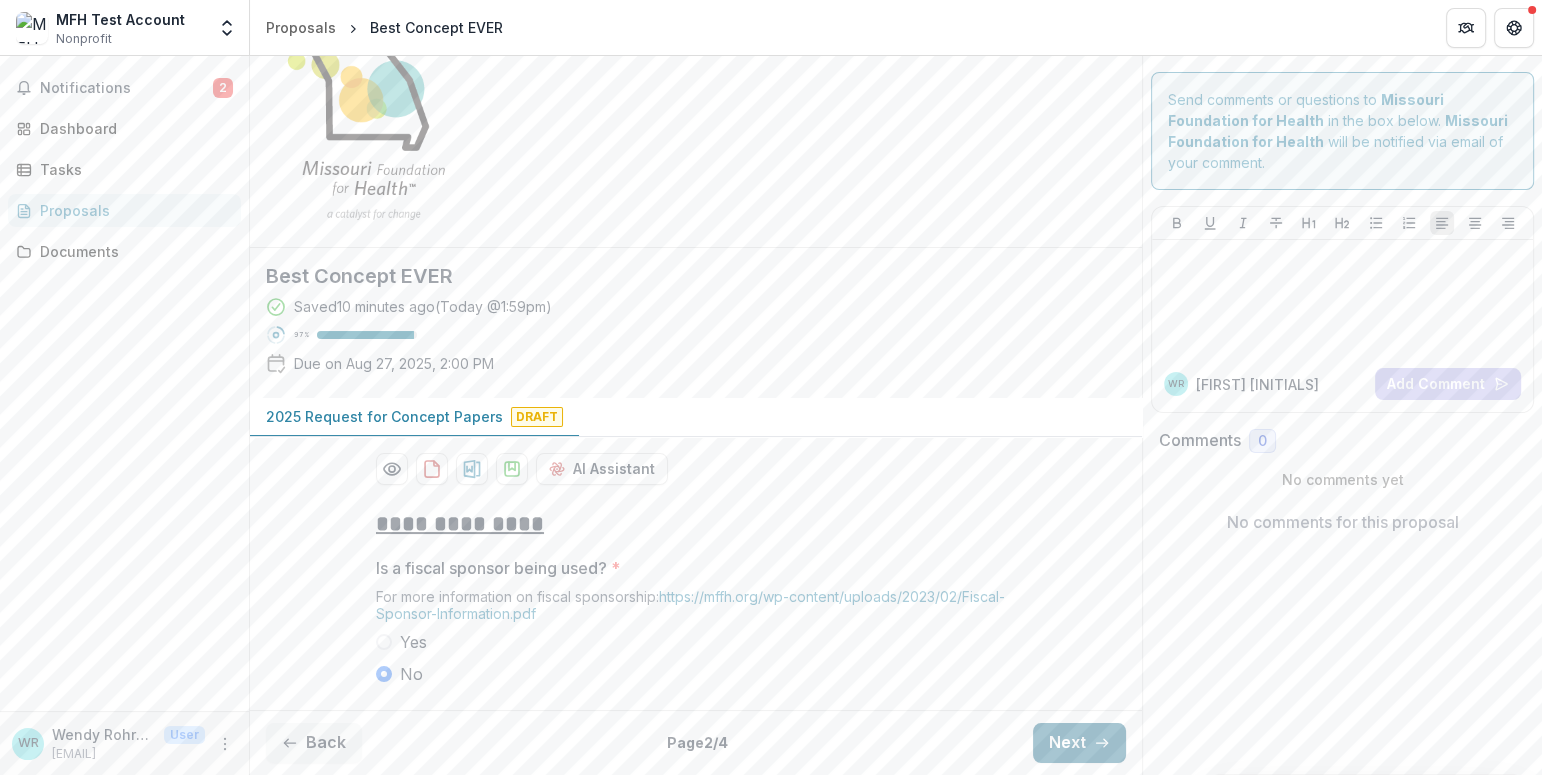 scroll, scrollTop: 0, scrollLeft: 0, axis: both 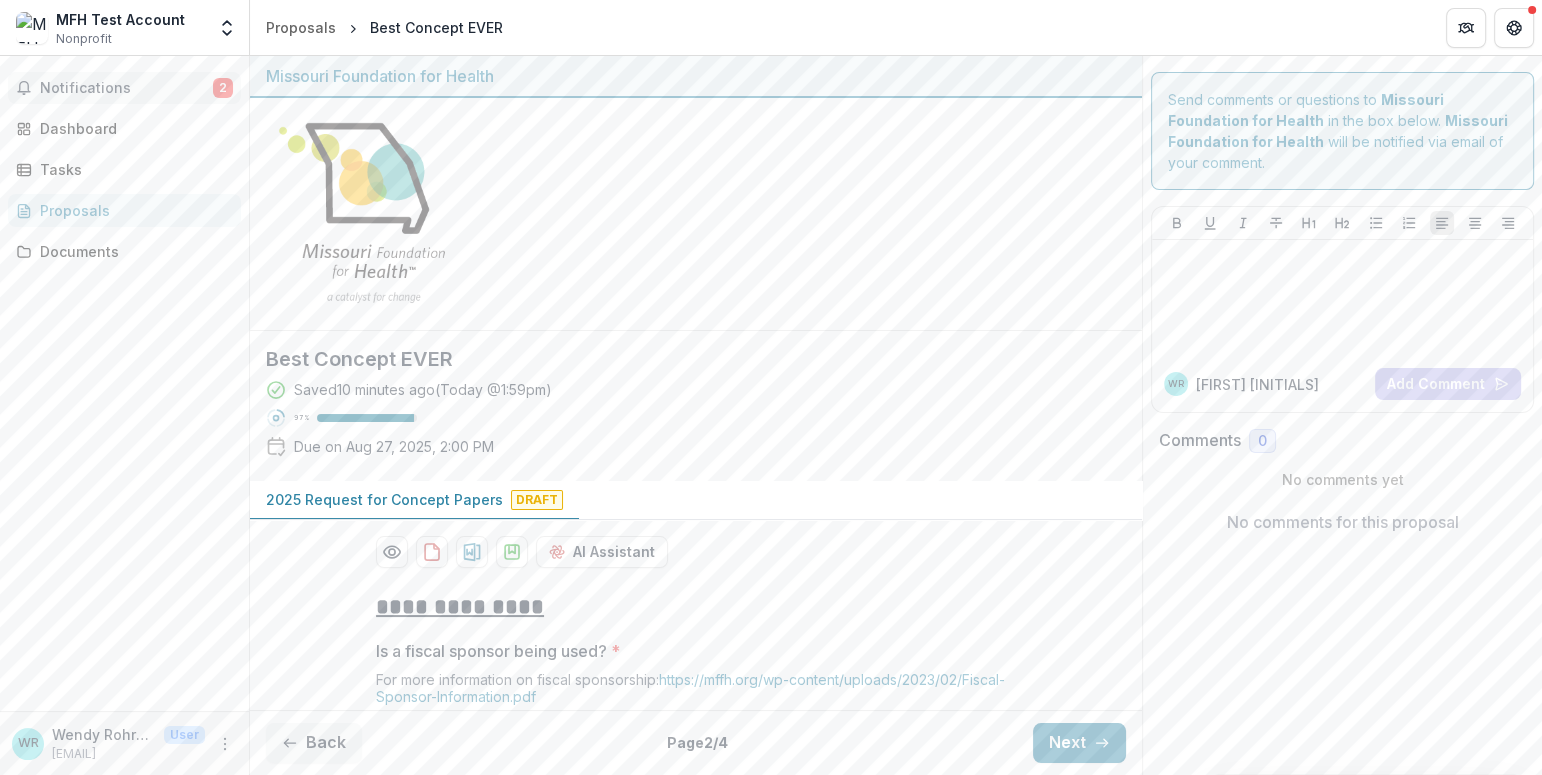 click on "Notifications" at bounding box center (126, 88) 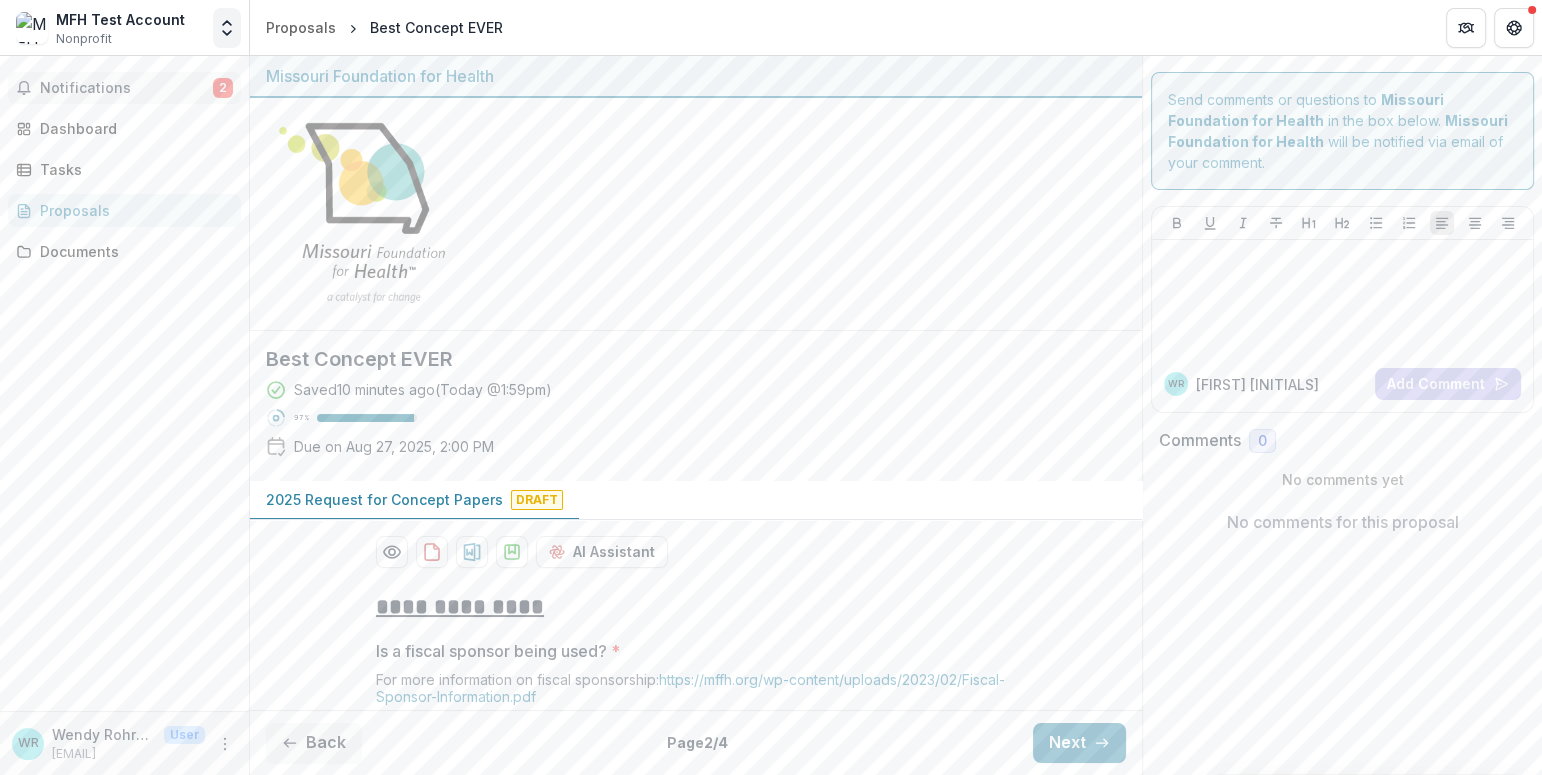 click 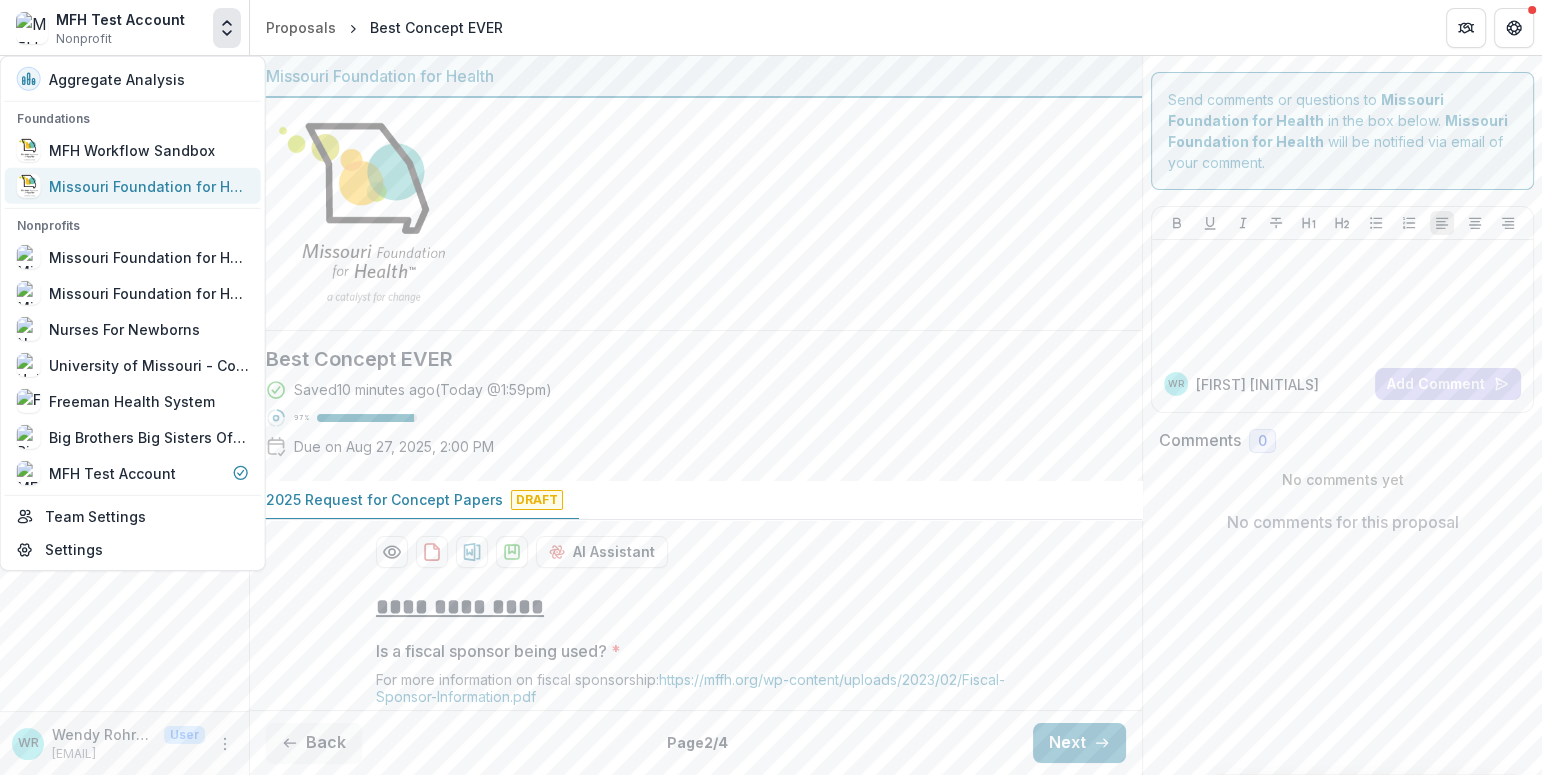 click on "Missouri Foundation for Health" at bounding box center (149, 185) 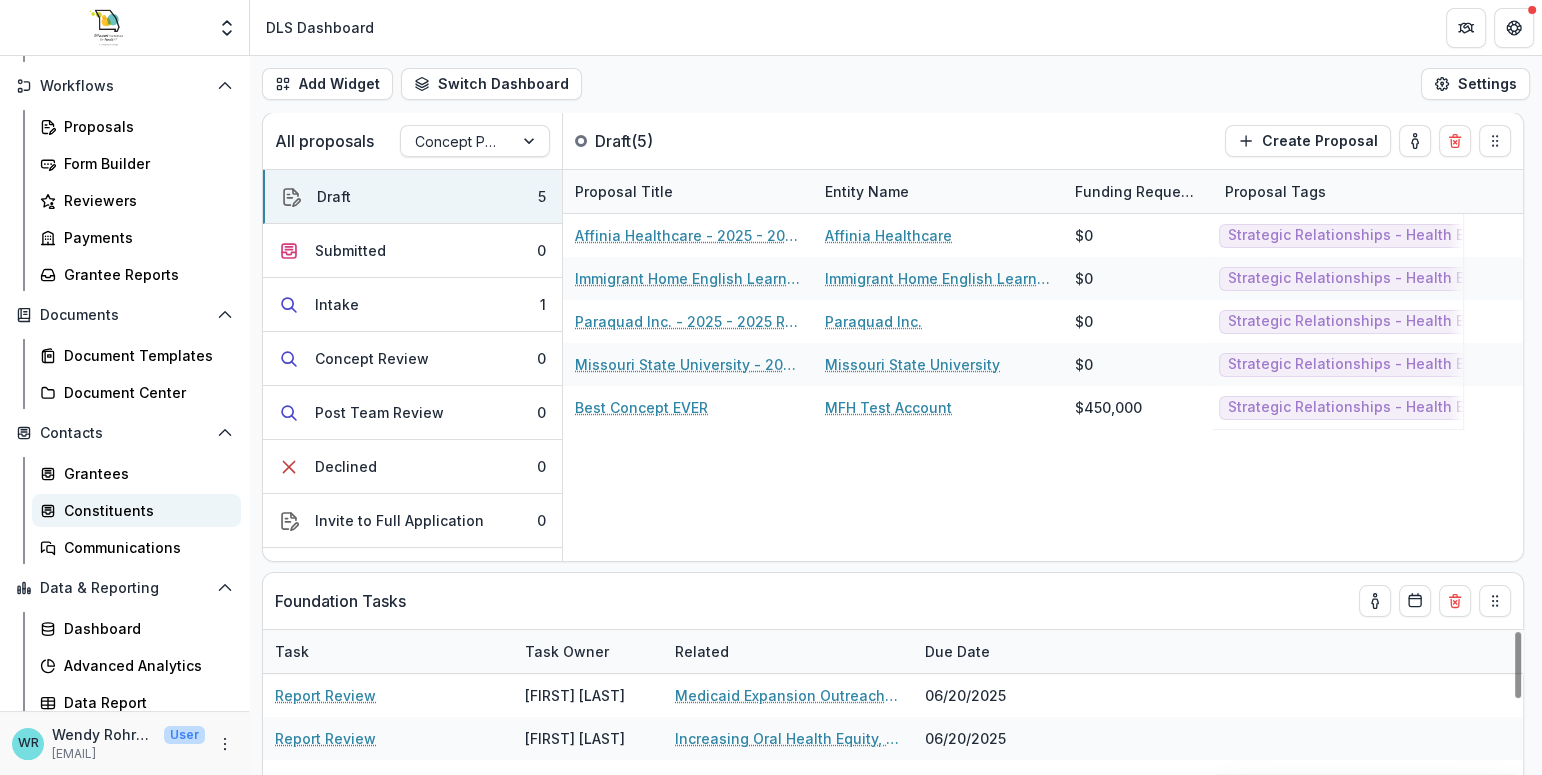 scroll, scrollTop: 226, scrollLeft: 0, axis: vertical 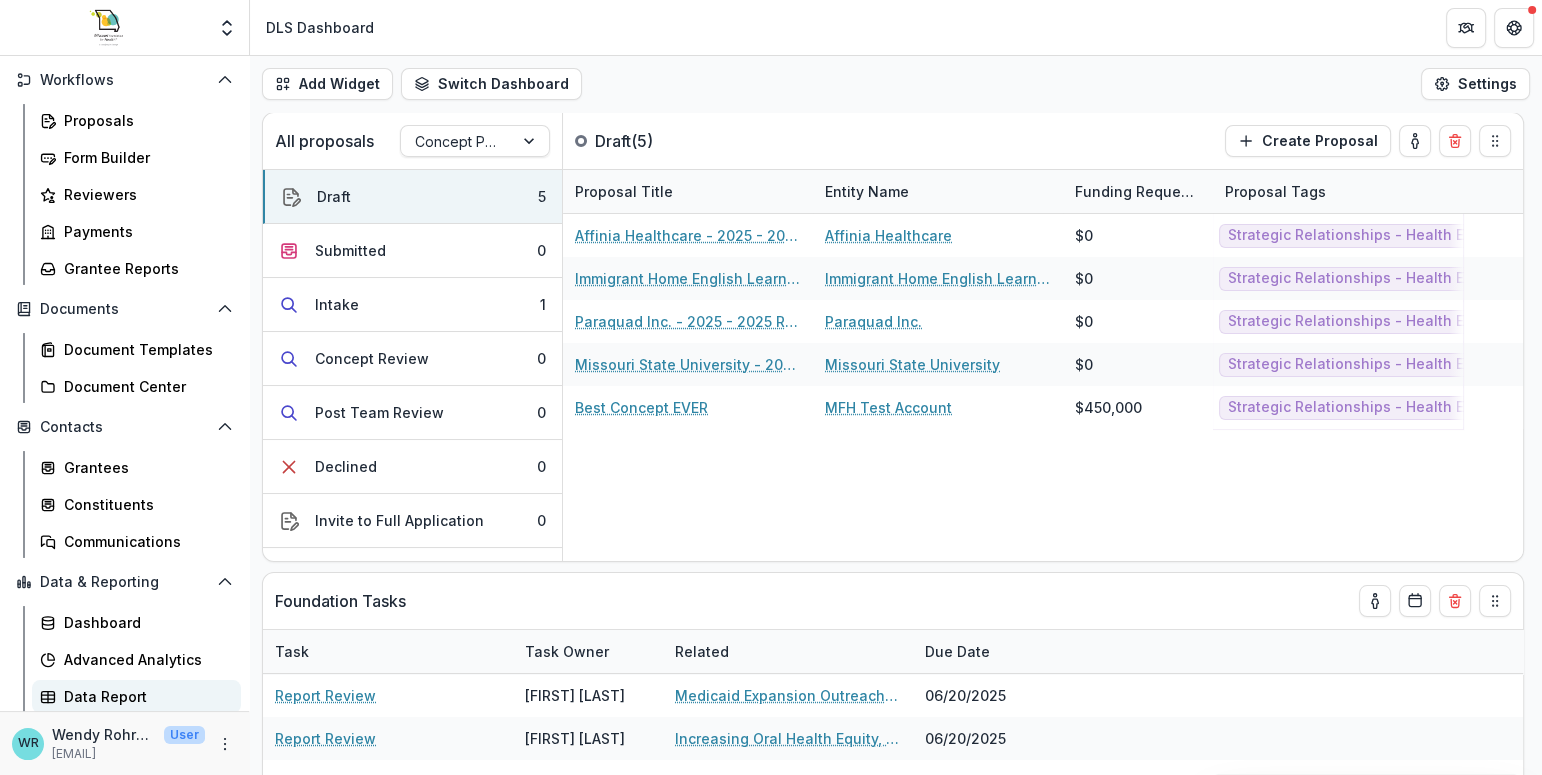 click on "Data Report" at bounding box center (136, 696) 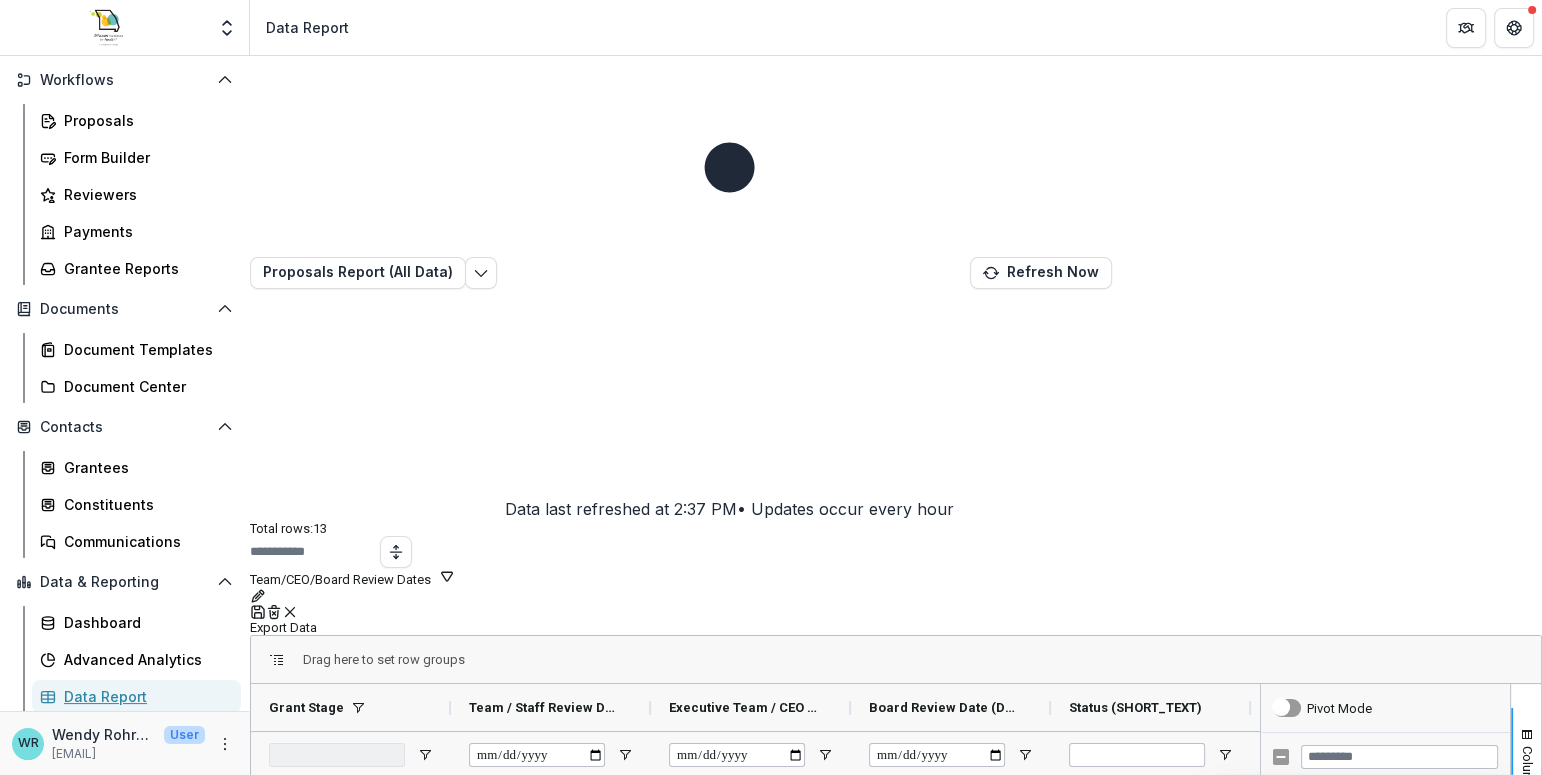scroll, scrollTop: 123, scrollLeft: 0, axis: vertical 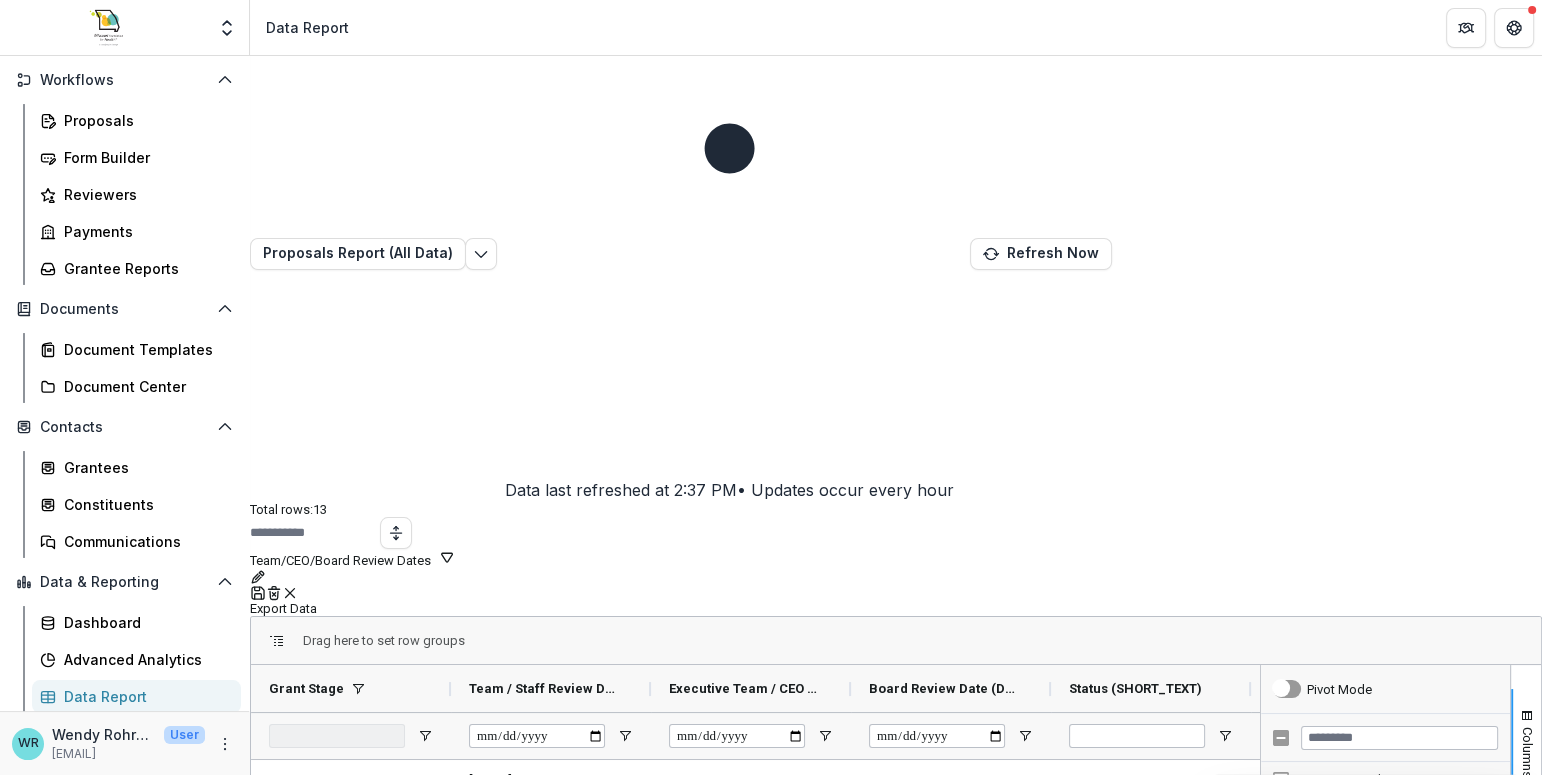 click at bounding box center (337, 736) 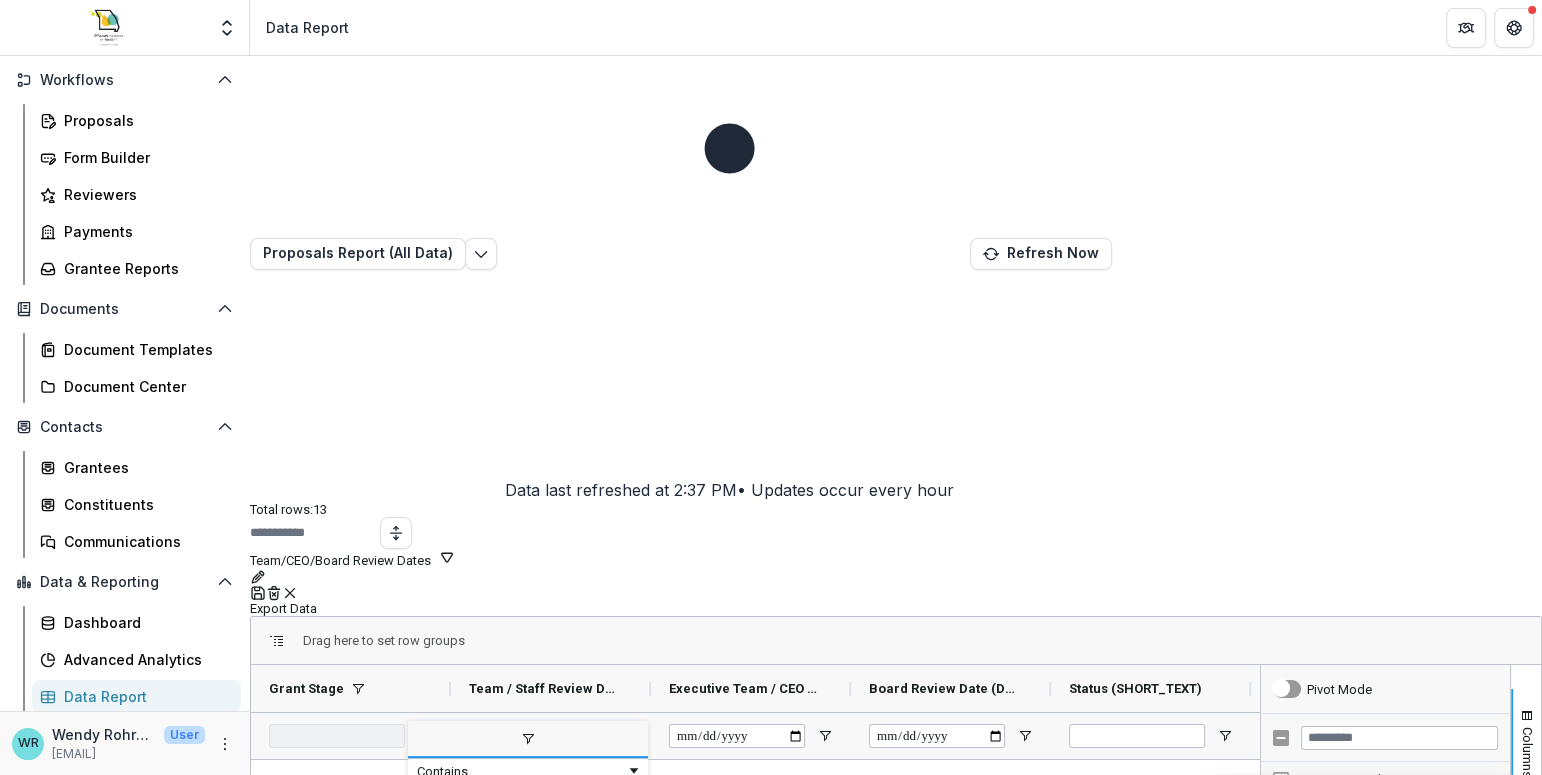 scroll, scrollTop: 0, scrollLeft: 0, axis: both 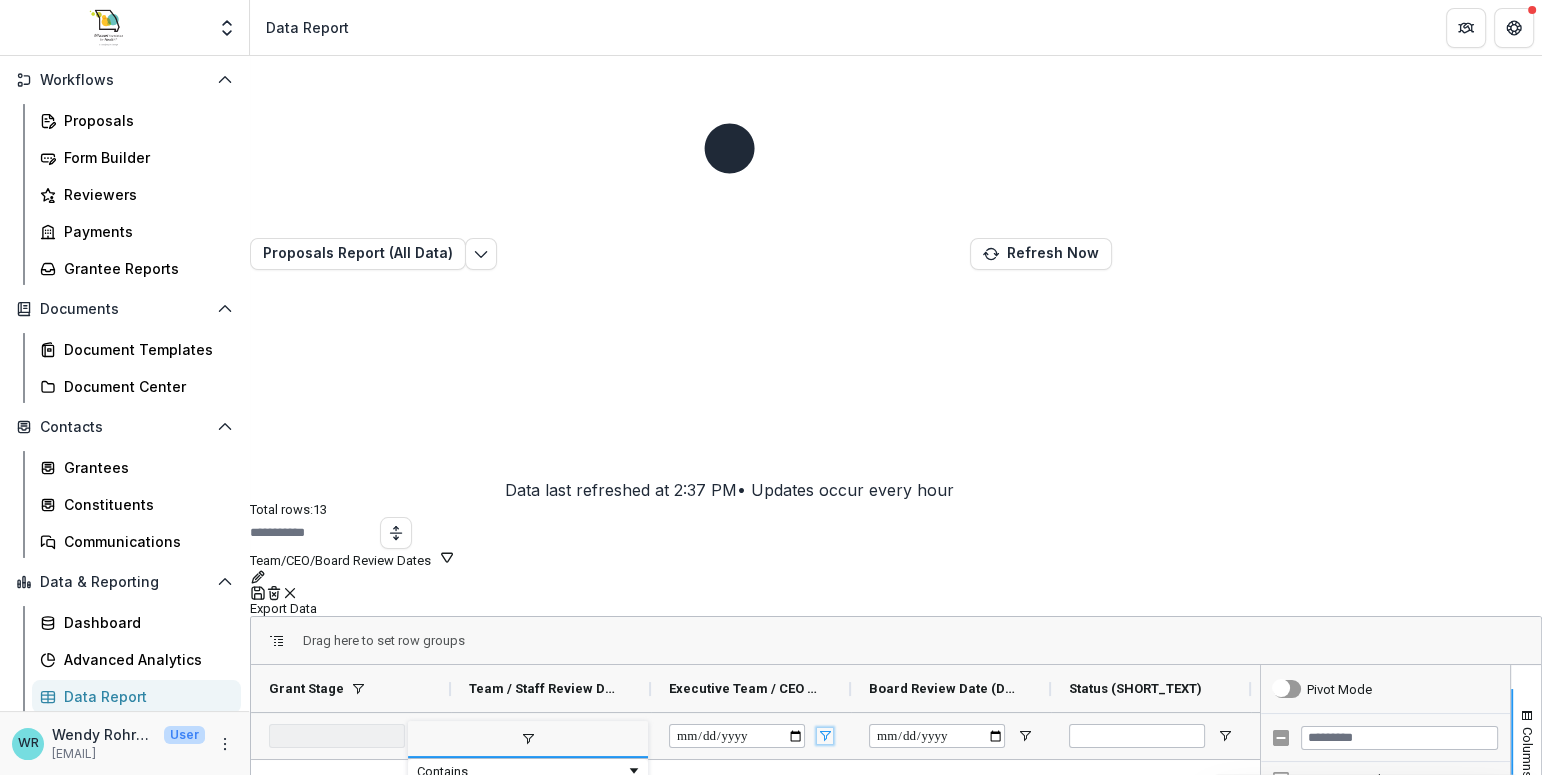click at bounding box center (825, 736) 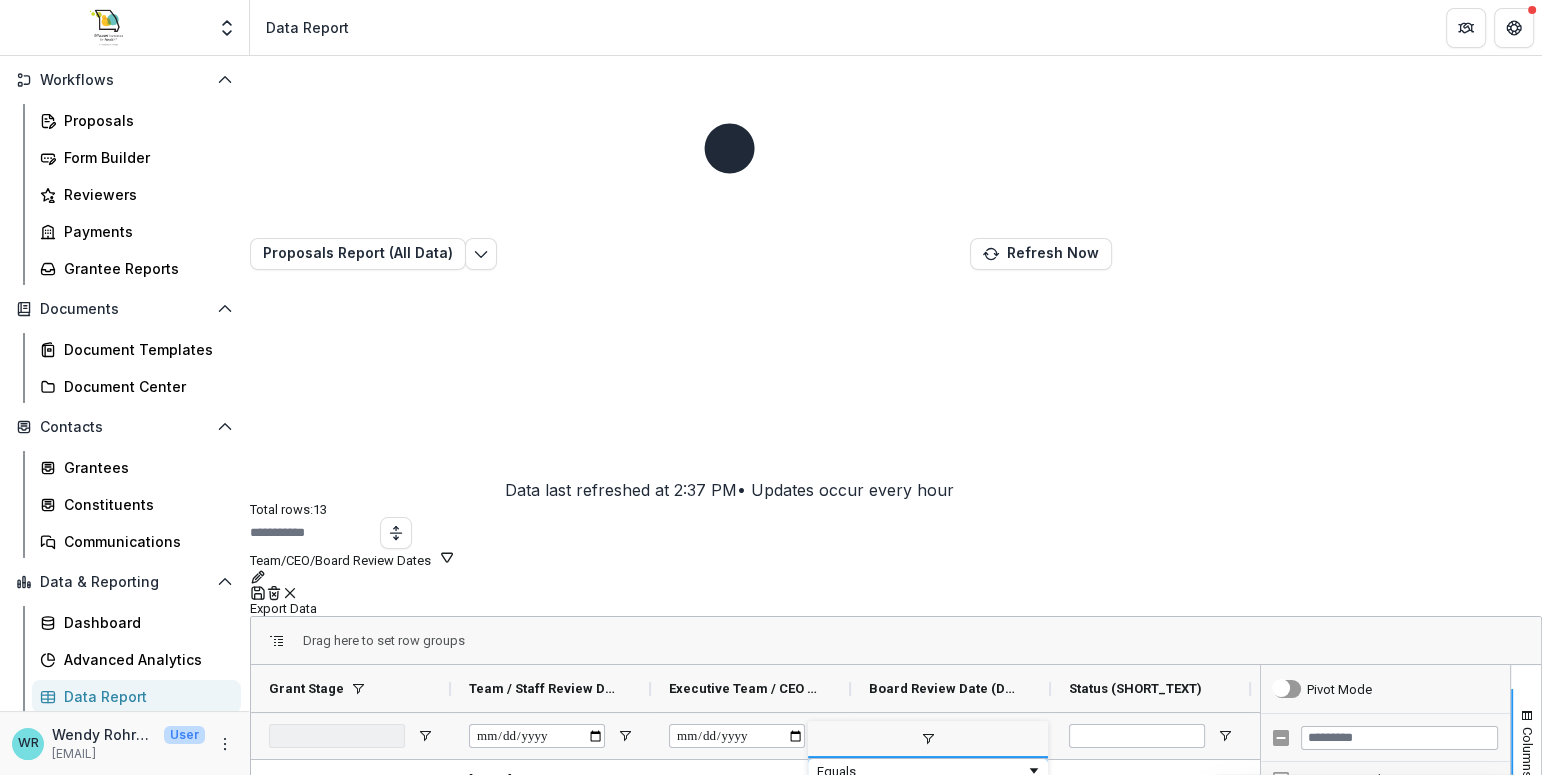click on "Equals" at bounding box center [921, 771] 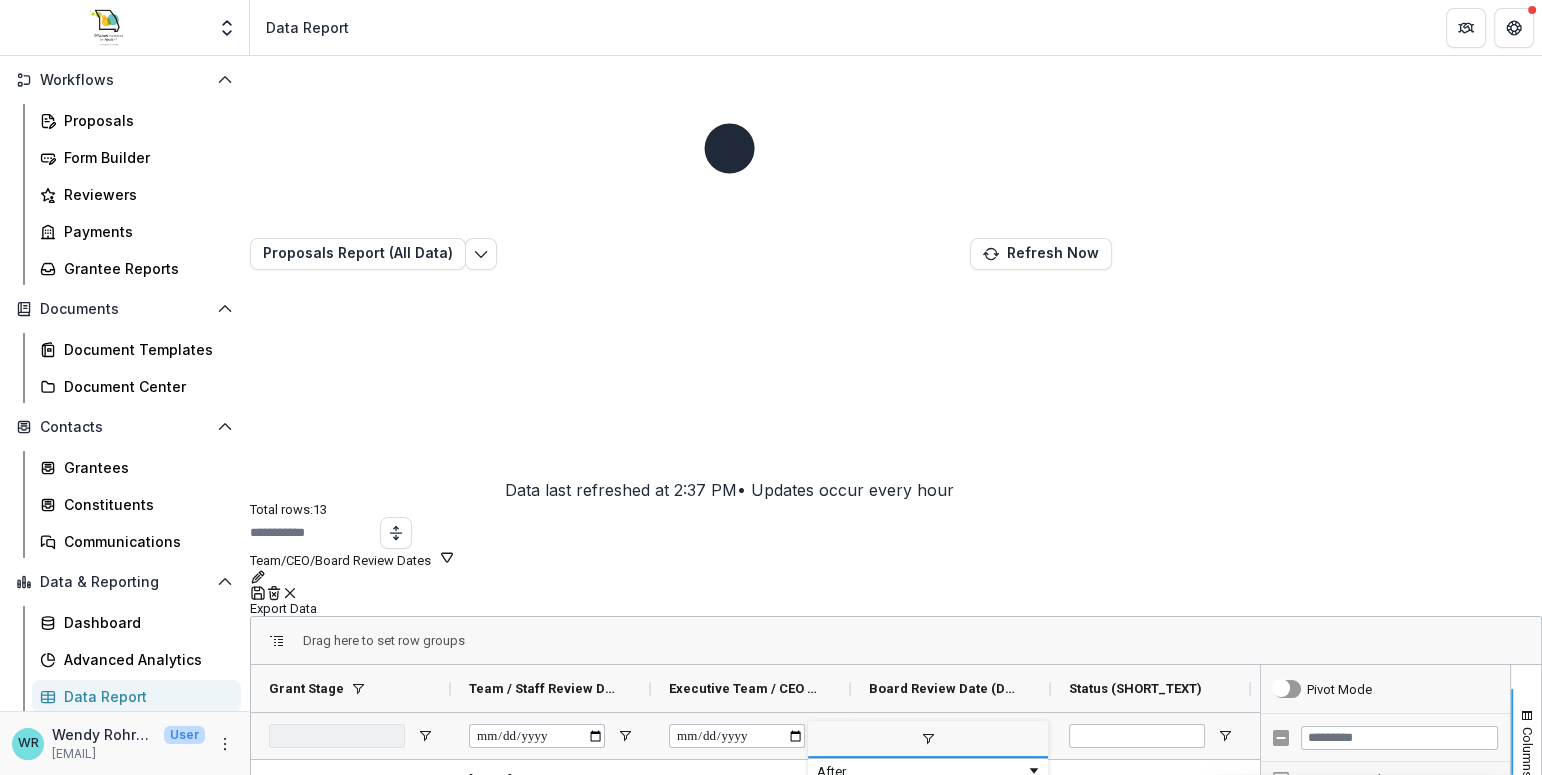 click at bounding box center (928, 804) 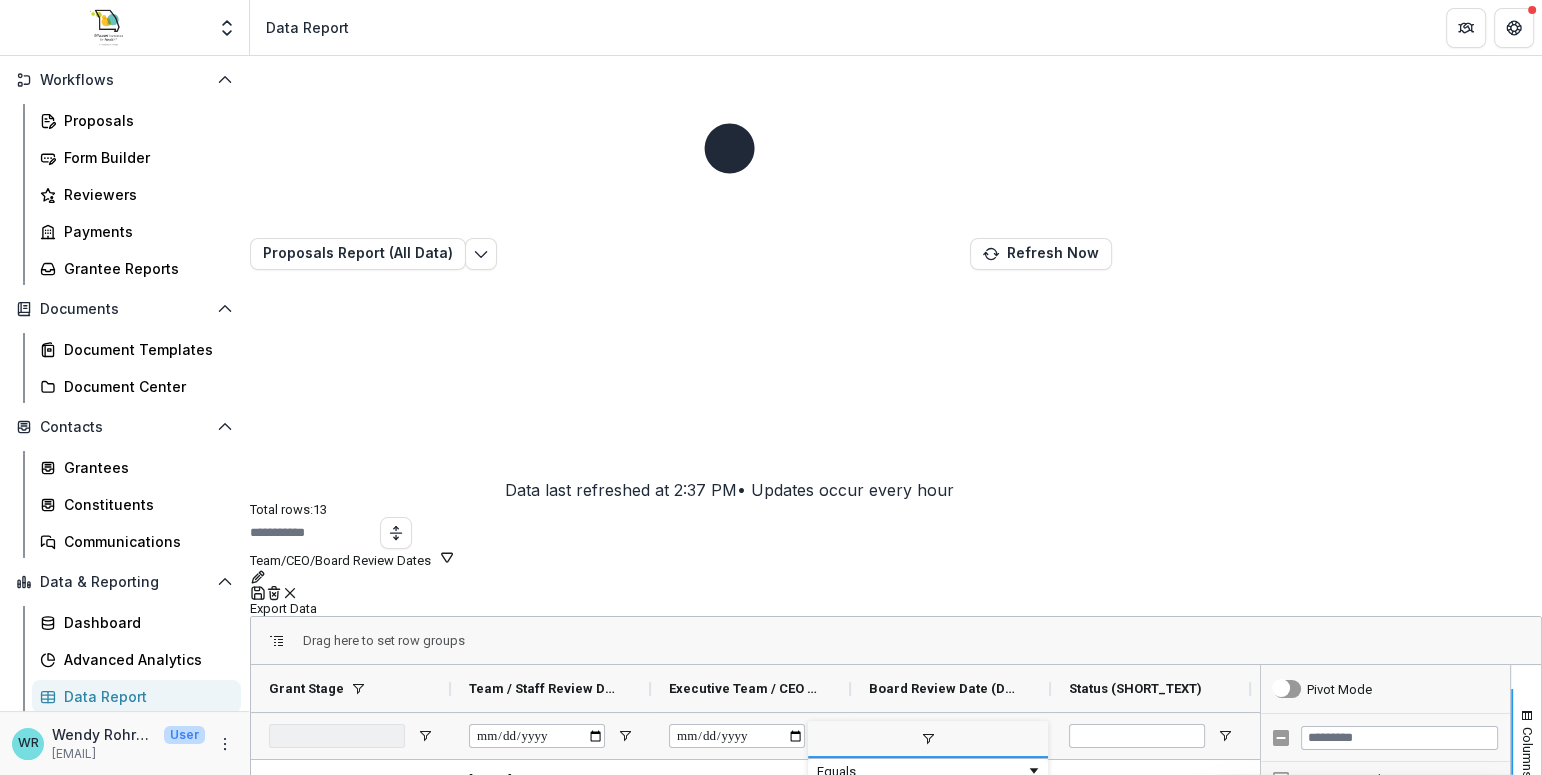 click at bounding box center [928, 804] 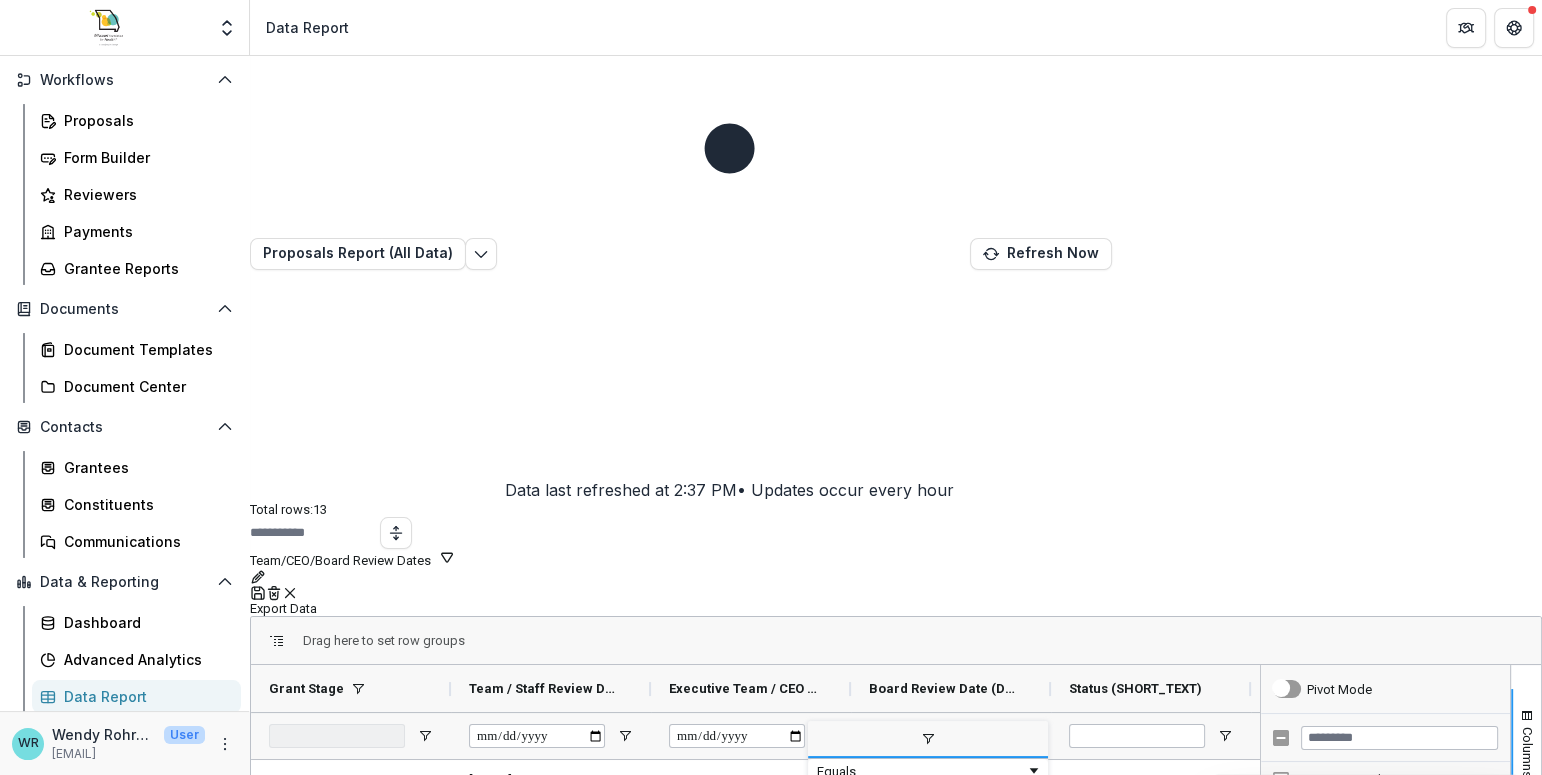 type on "**********" 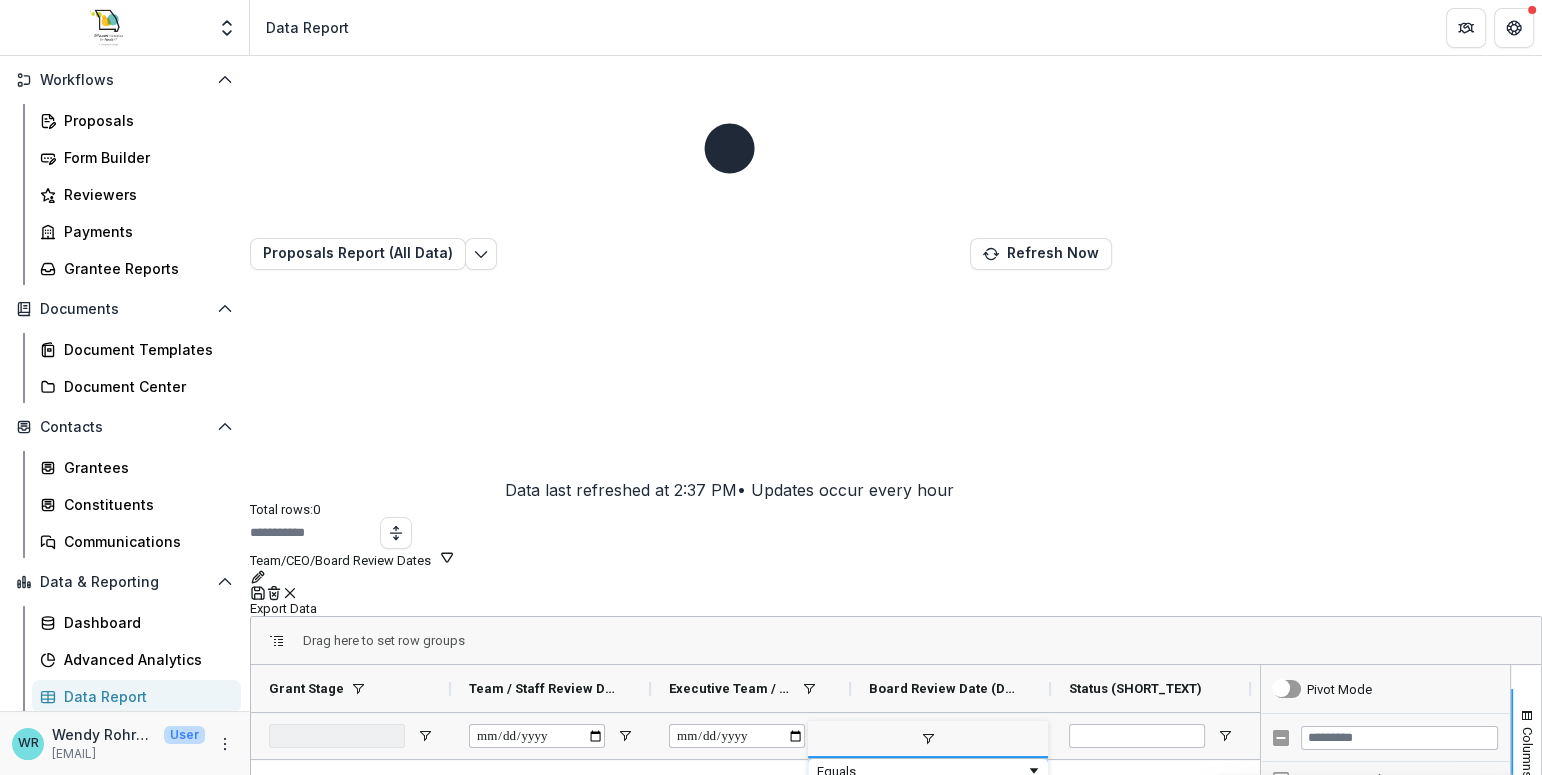 click on "Equals" at bounding box center [921, 771] 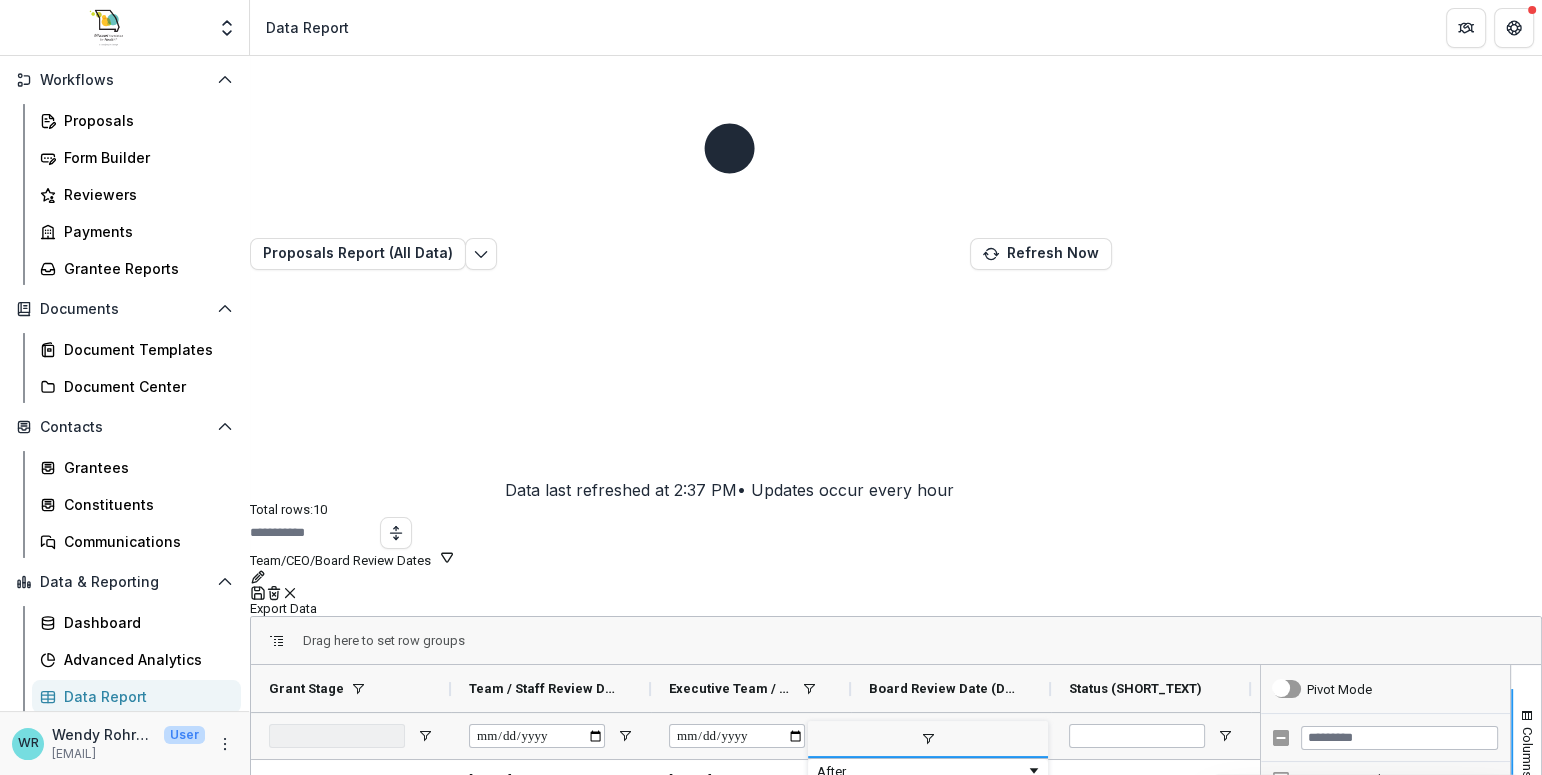 click on "Equals" at bounding box center (921, 863) 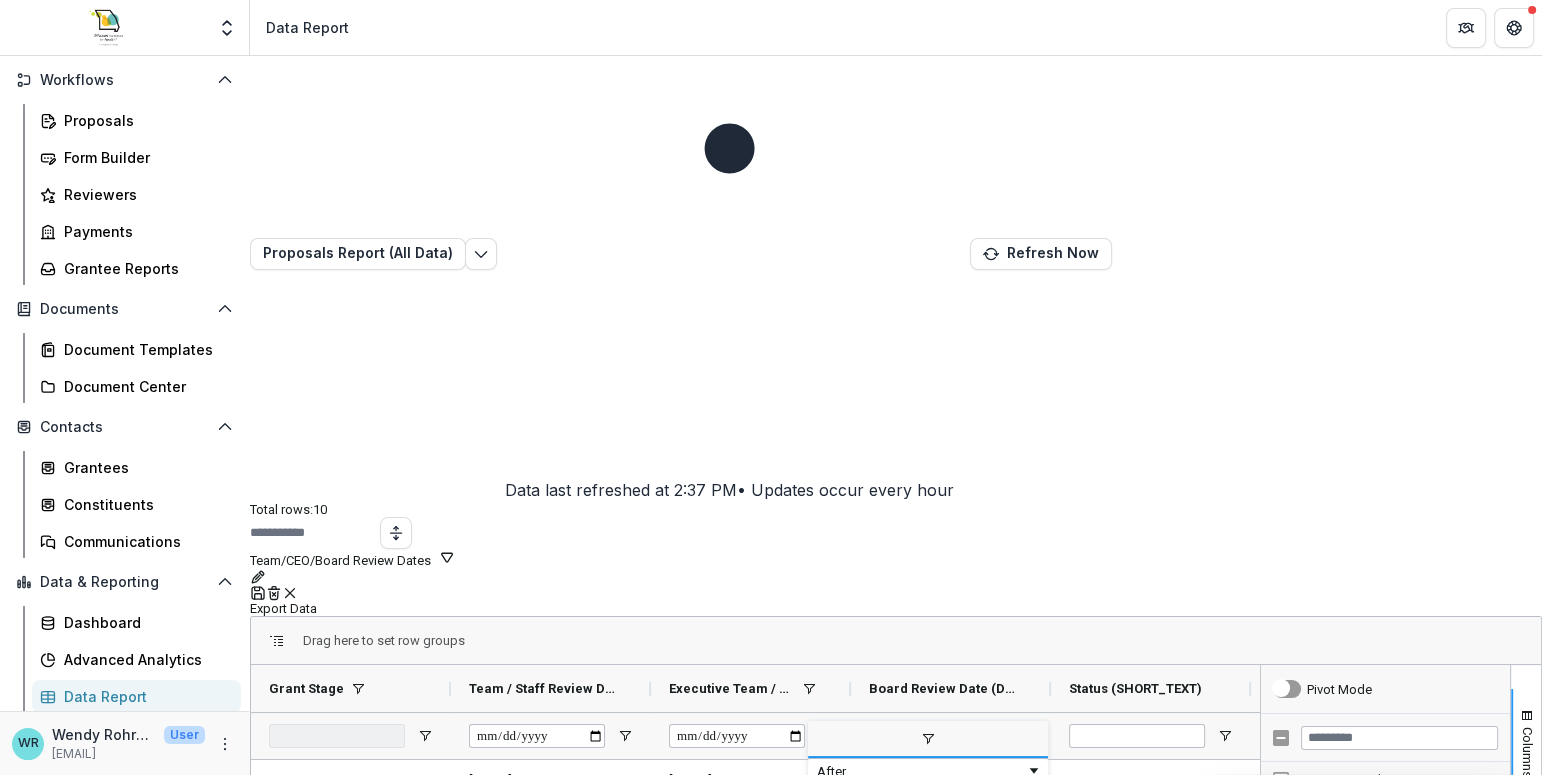 type on "**********" 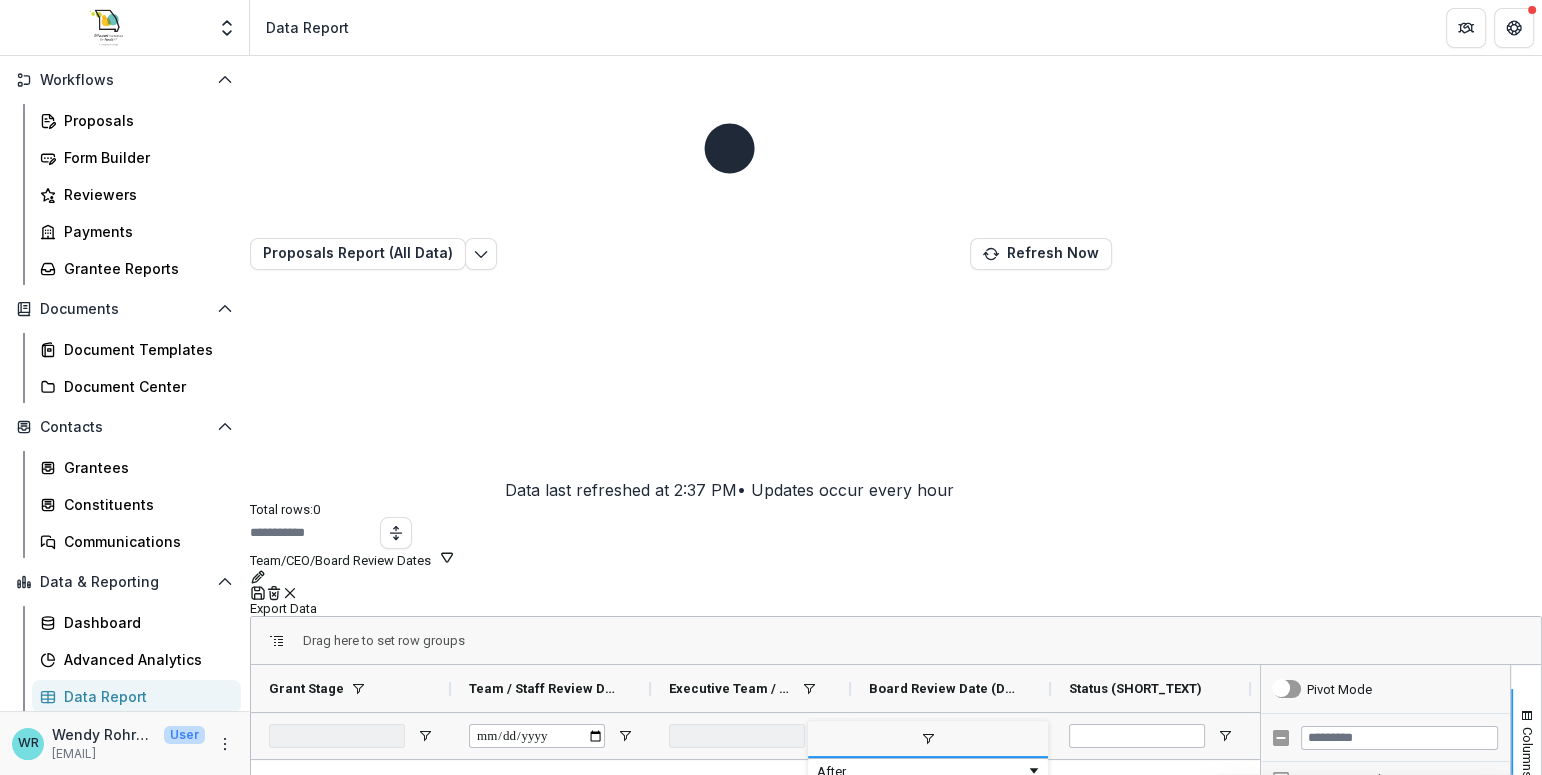 click on "Reset" at bounding box center (1005, 950) 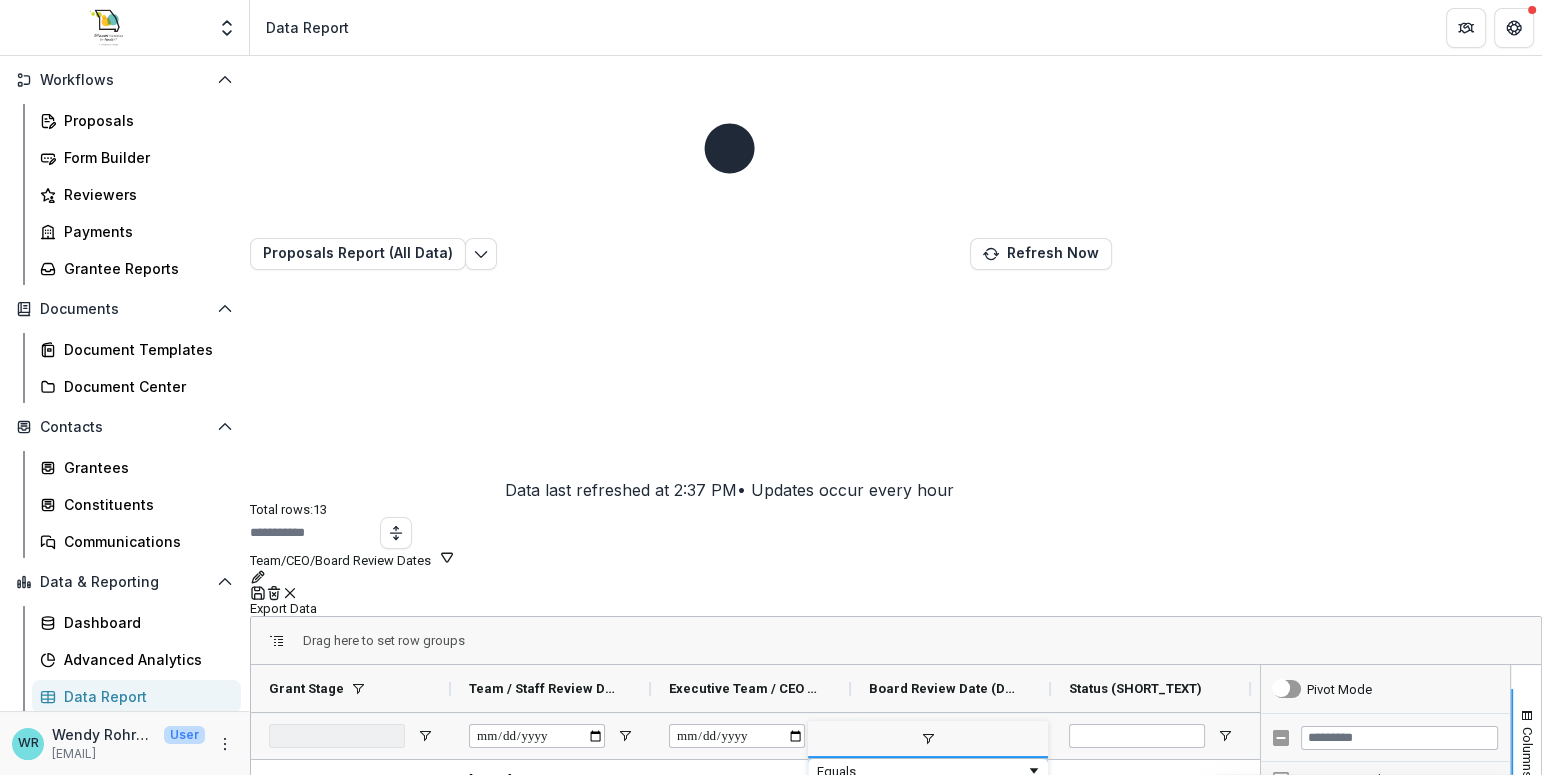 click on "Equals" at bounding box center [921, 771] 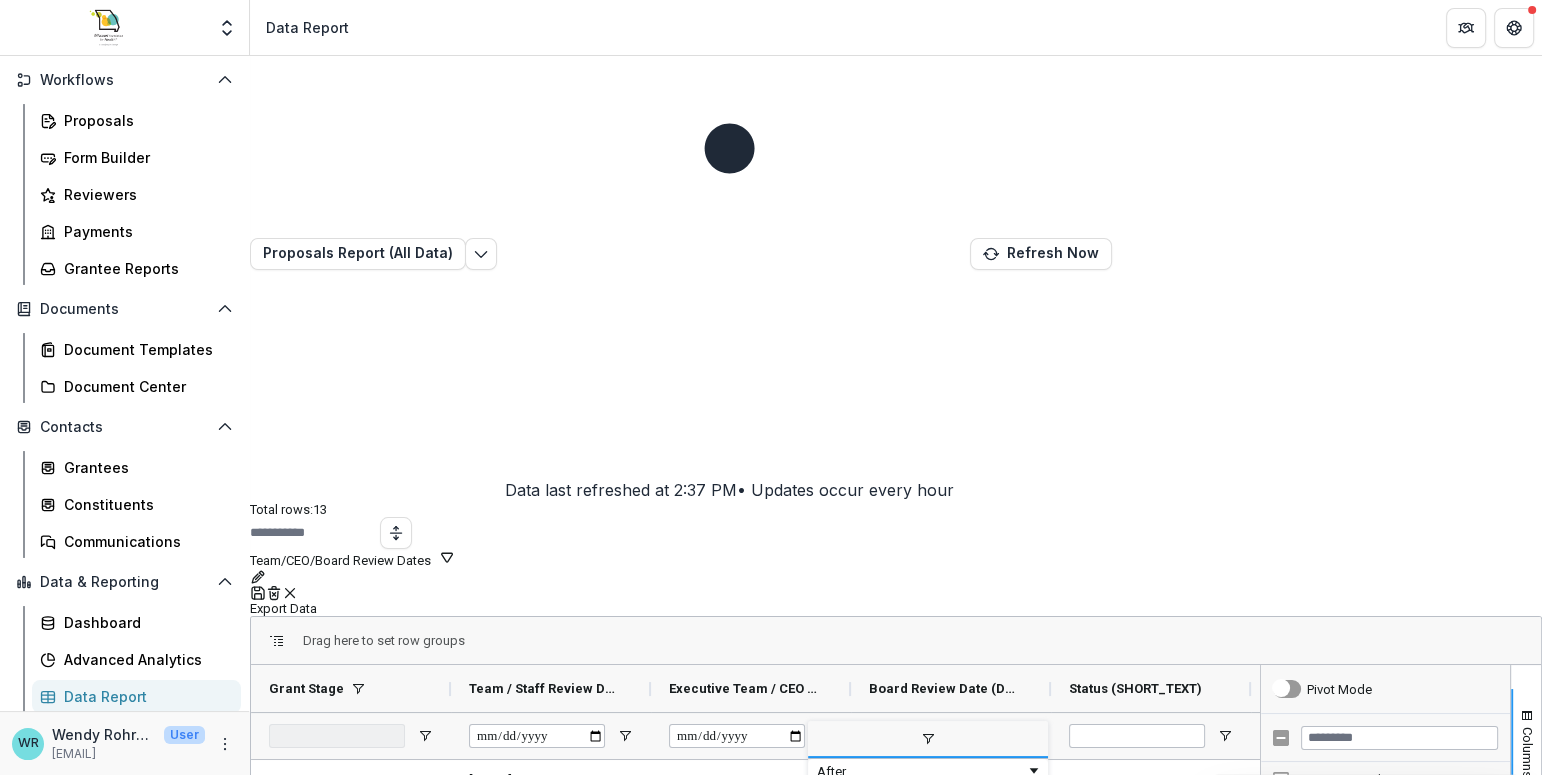 click on "**********" at bounding box center (928, 804) 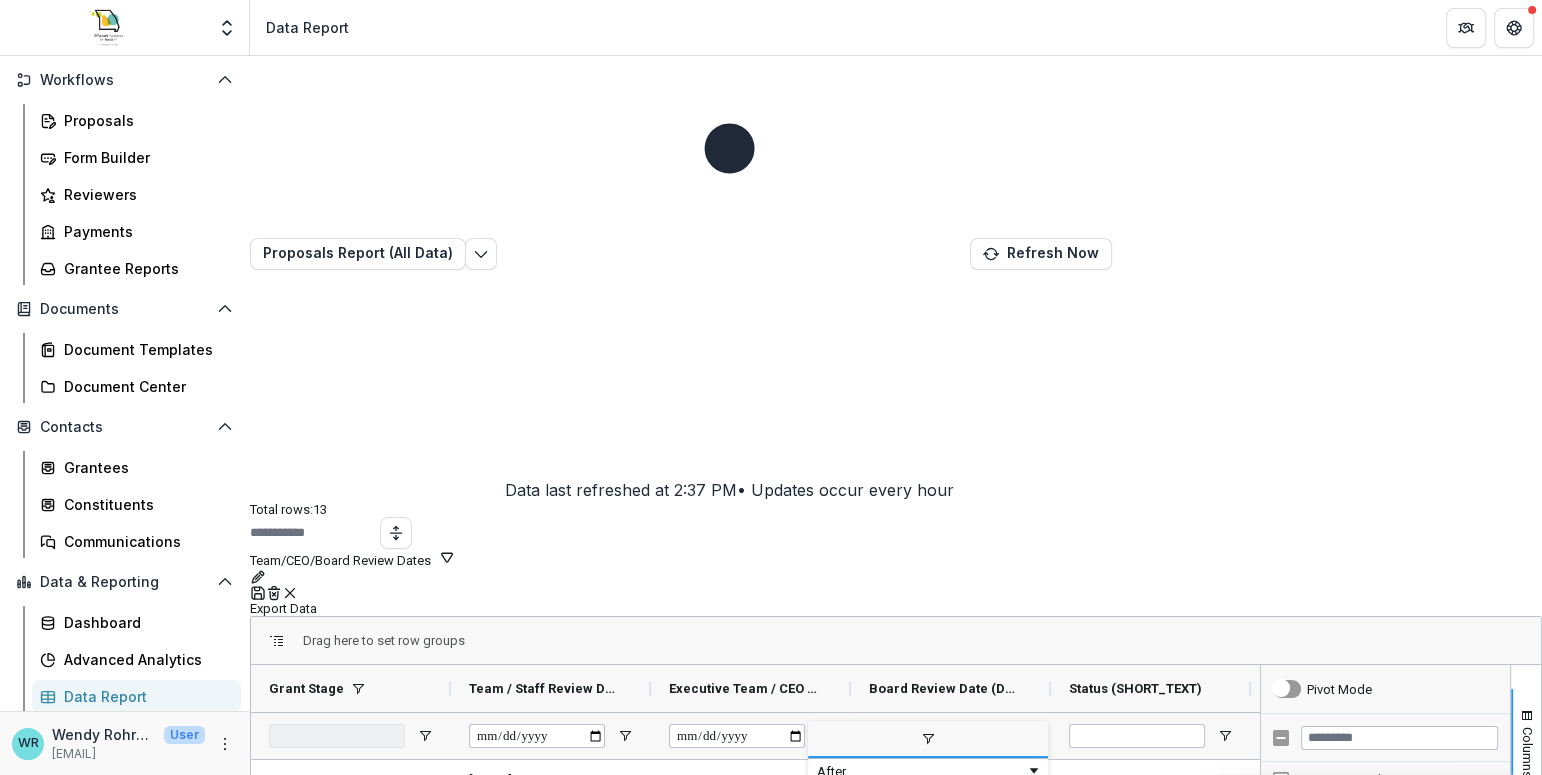 type on "**********" 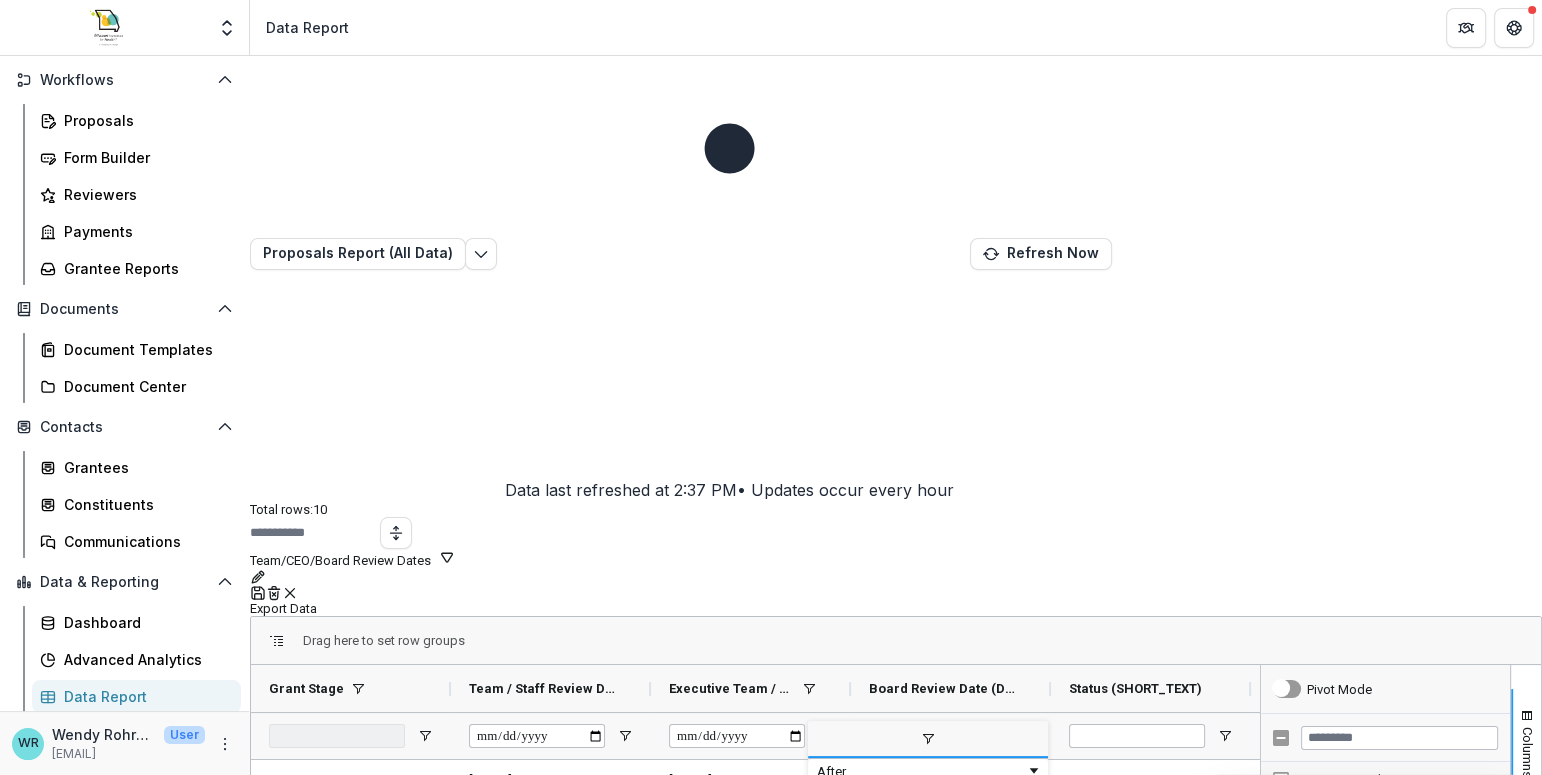 click on "Post Team Review [DATE] [DATE] Primary Staff Review 25-0068-BH Post Team Review [DATE] [DATE] Primary Staff Review 25-0065-BH Post Team Review [DATE] [DATE] Primary Staff Review 25-0067-BH Post Team Review [DATE] [DATE] Primary Staff Review 25-0063-BH Proposal Review [DATE] [DATE] Primary Staff Review 25-0049-SR Post Team Review [DATE] [DATE] Primary Staff Review 25-0066-BH Post Team Review [DATE] [DATE] Primary Staff Review 25-0069-ADV Proposal Review [DATE] [DATE] [DATE] Primary Staff Review 25-0064-BH Proposal Review [DATE] [DATE] [DATE] 25-0087-GVP Proposal Review [DATE] [DATE] Primary Staff Review 25-0070-BH" at bounding box center (755, 1035) 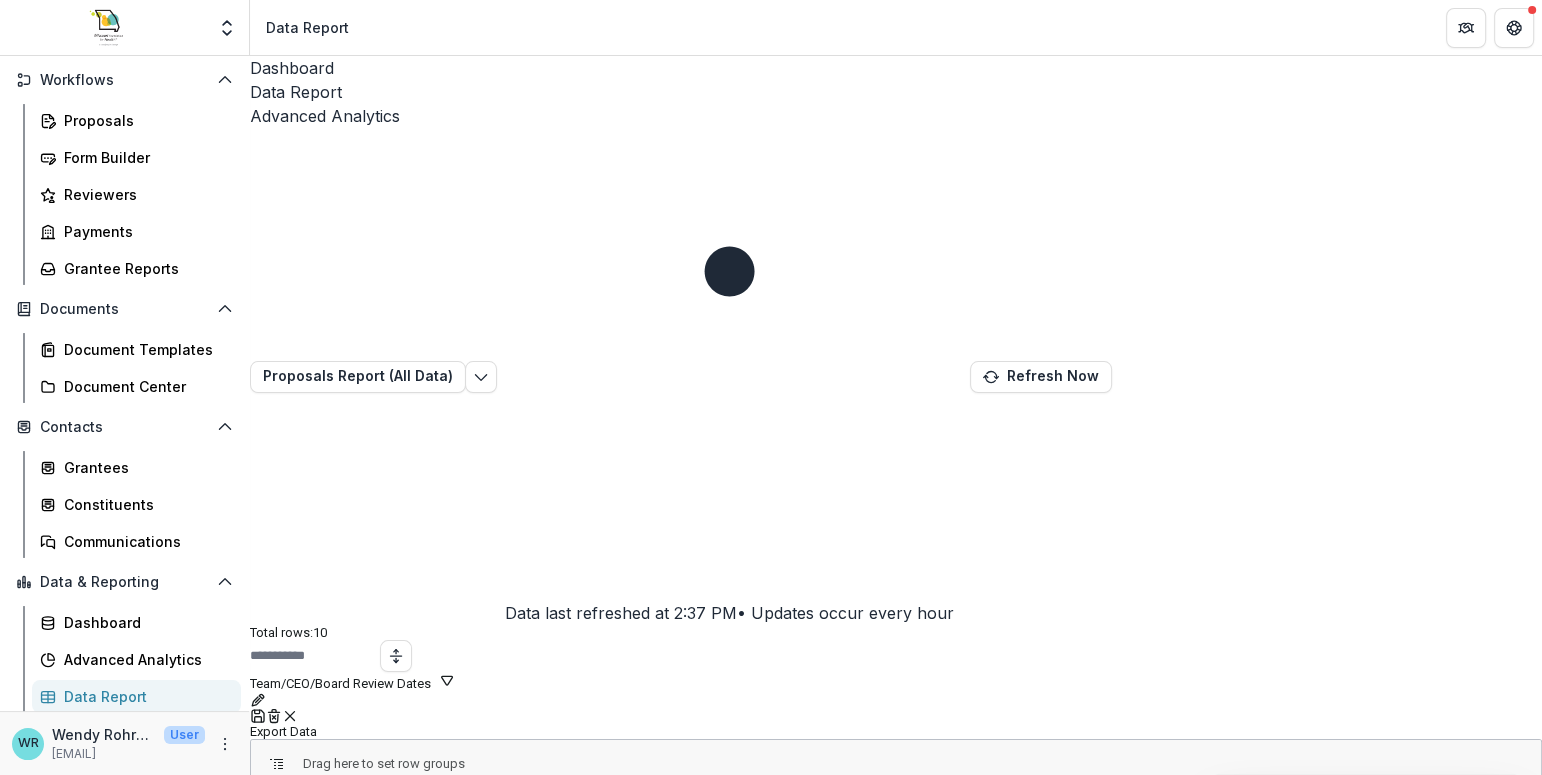 scroll, scrollTop: 0, scrollLeft: 0, axis: both 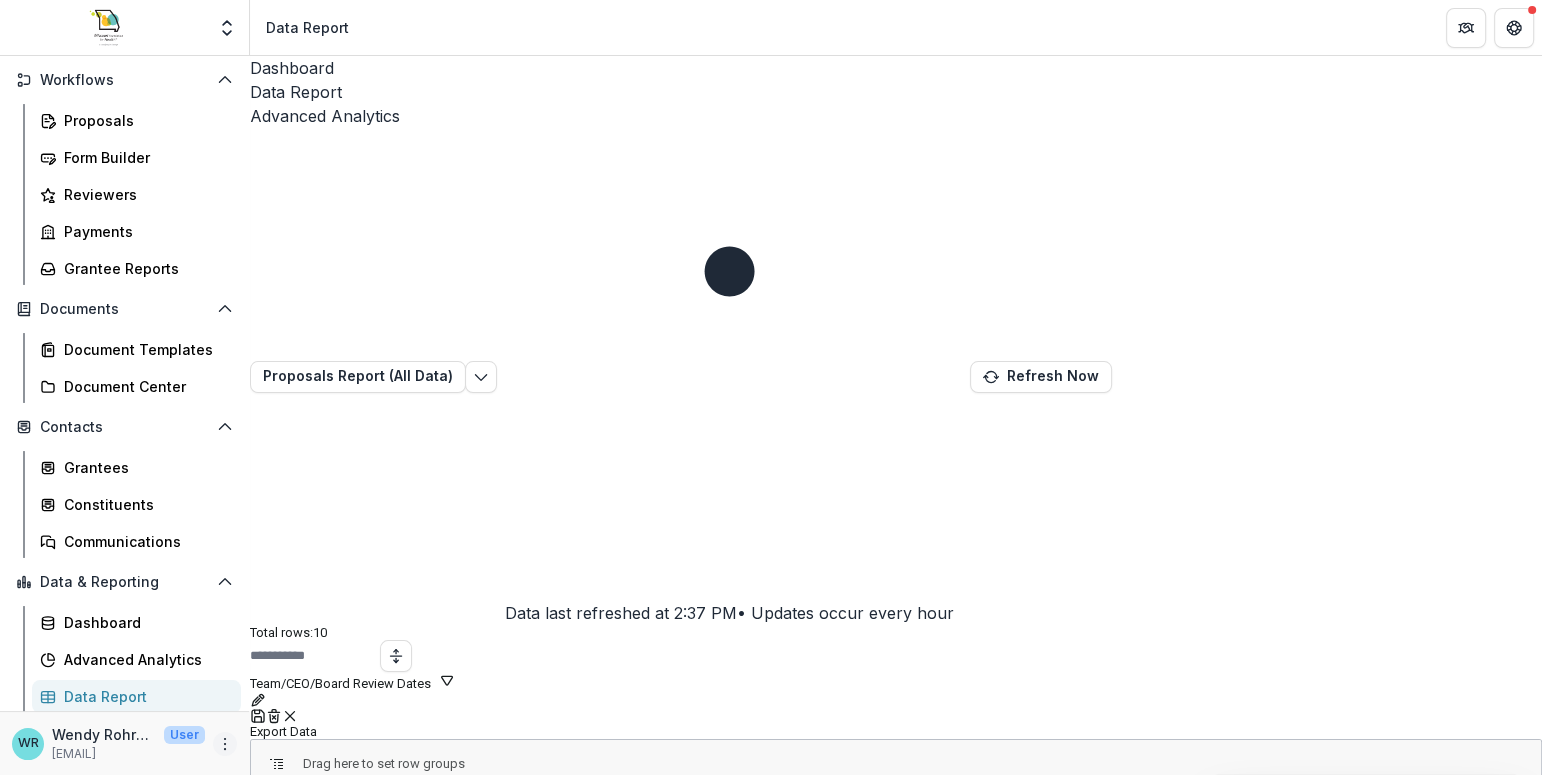 click 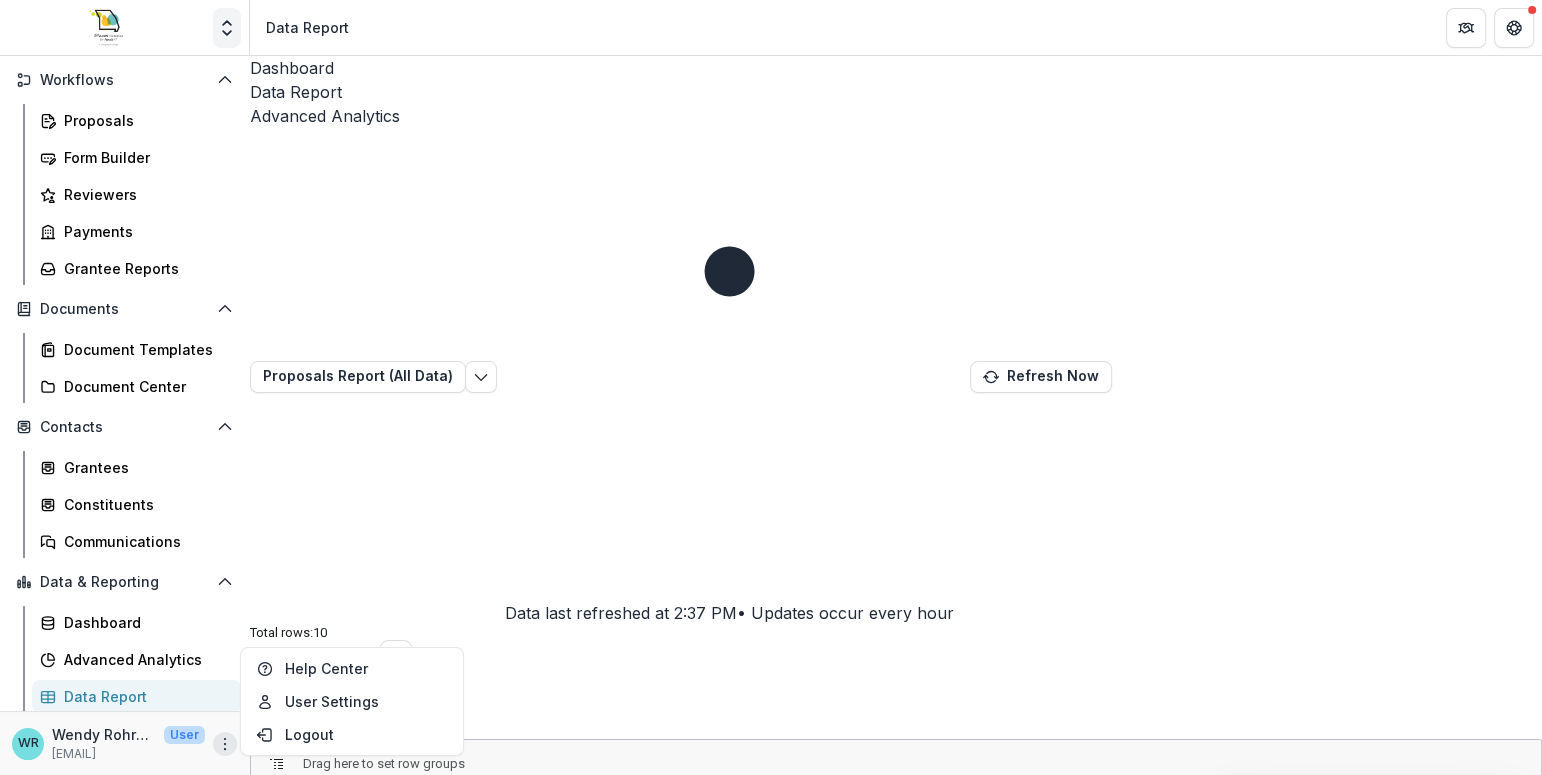 click 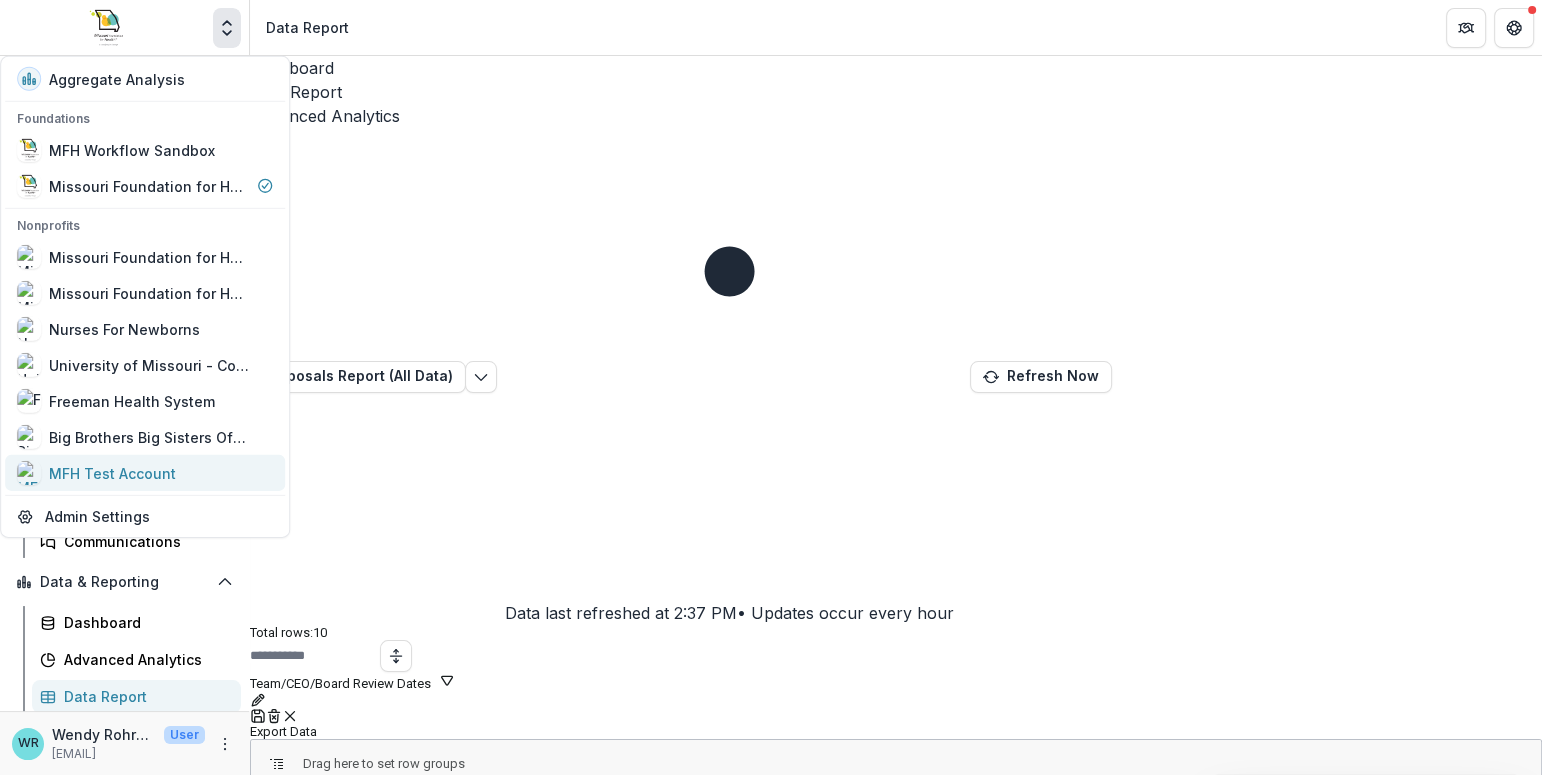 click on "MFH Test Account" at bounding box center (112, 472) 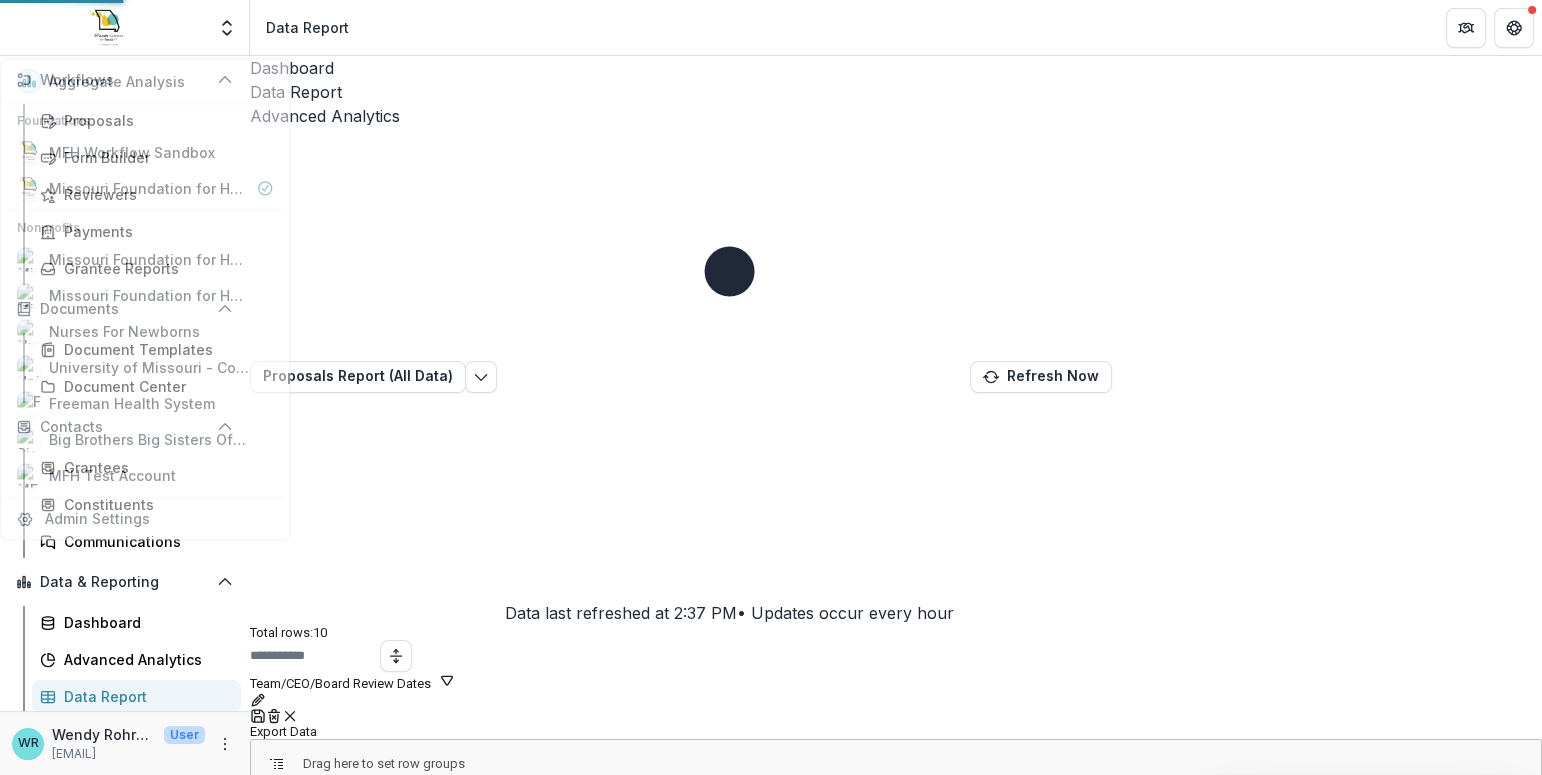 scroll, scrollTop: 0, scrollLeft: 0, axis: both 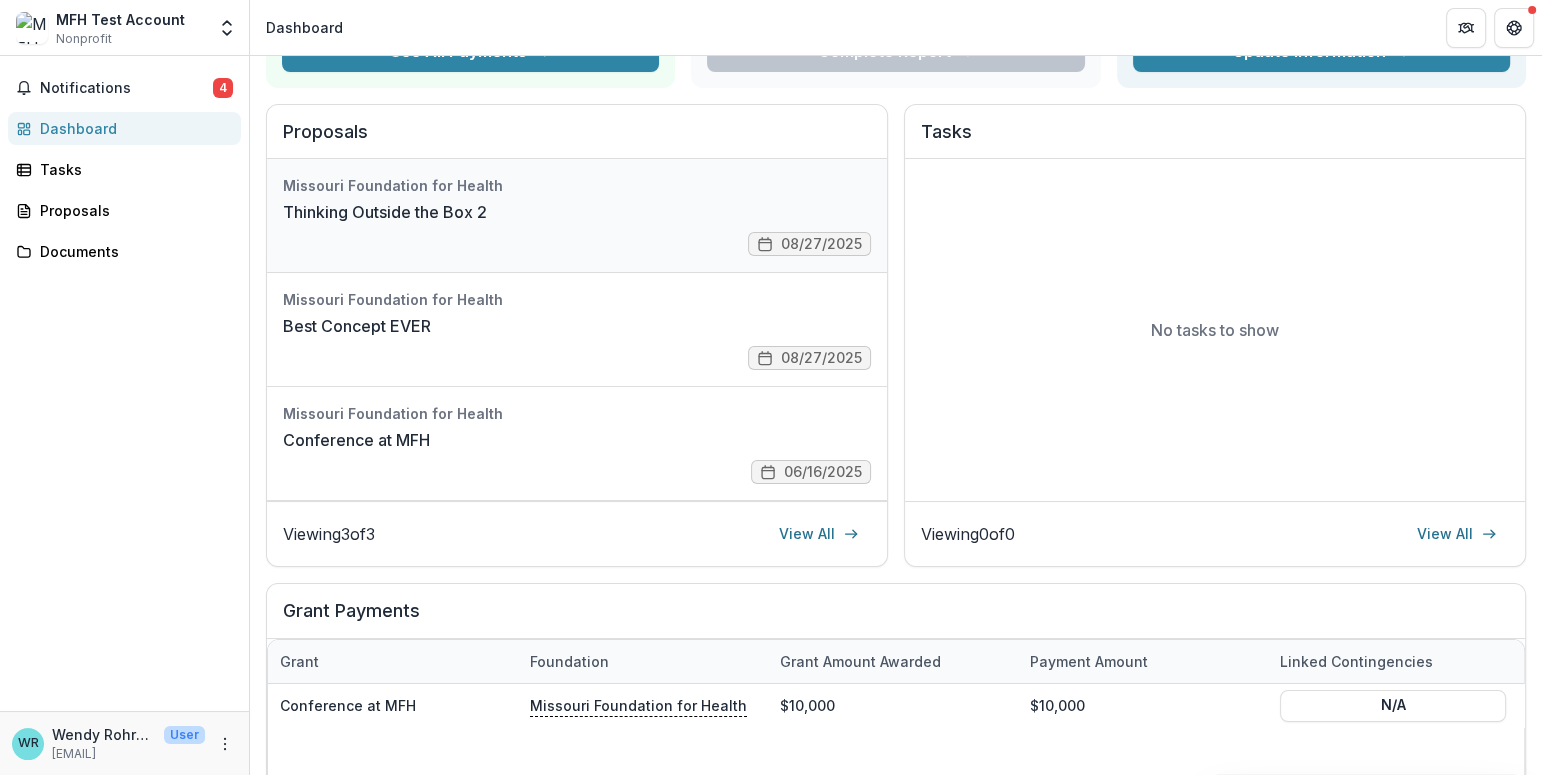 click on "Thinking Outside the Box 2" at bounding box center [385, 212] 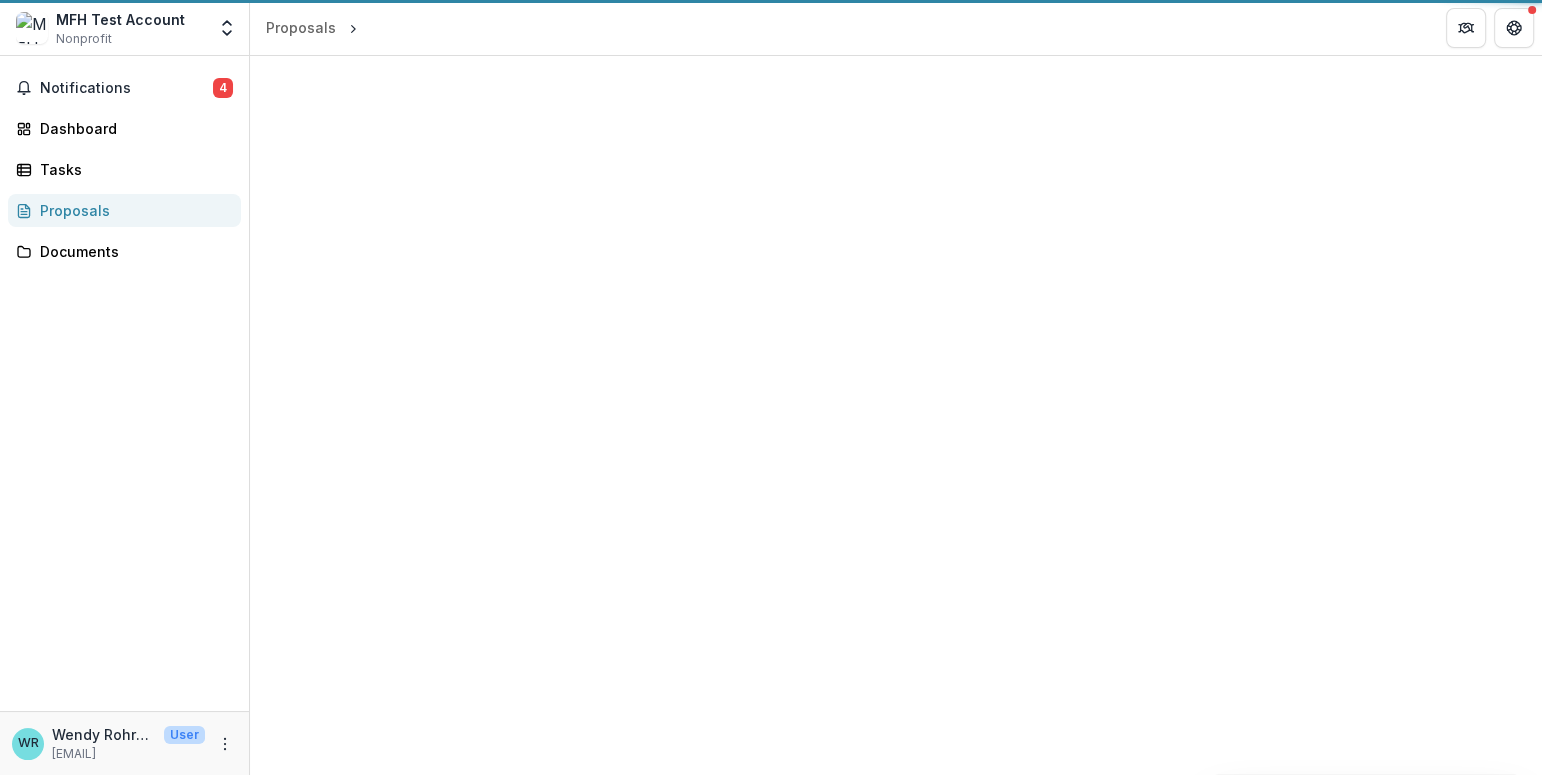 scroll, scrollTop: 0, scrollLeft: 0, axis: both 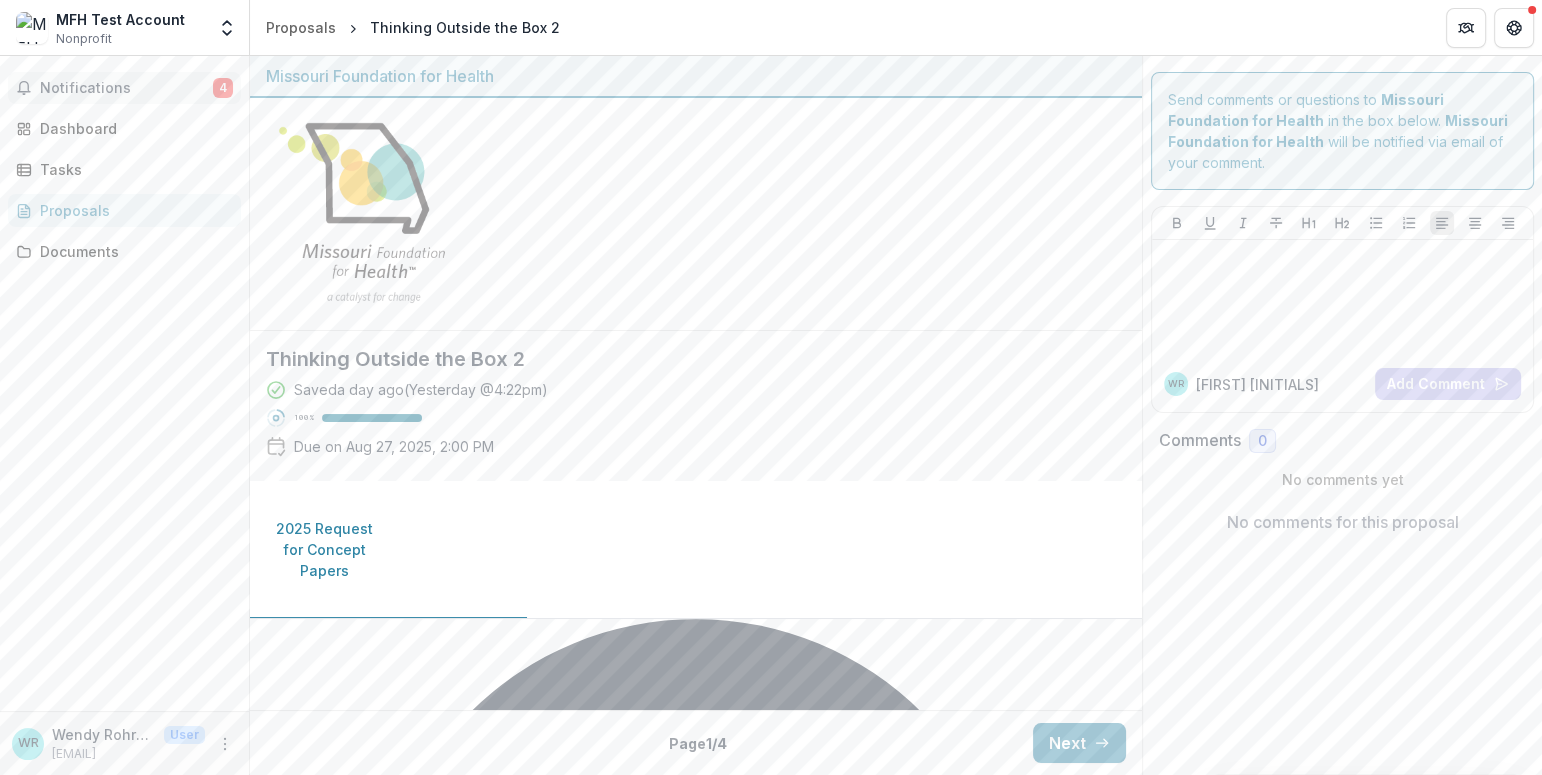 click on "Notifications 4" at bounding box center [124, 88] 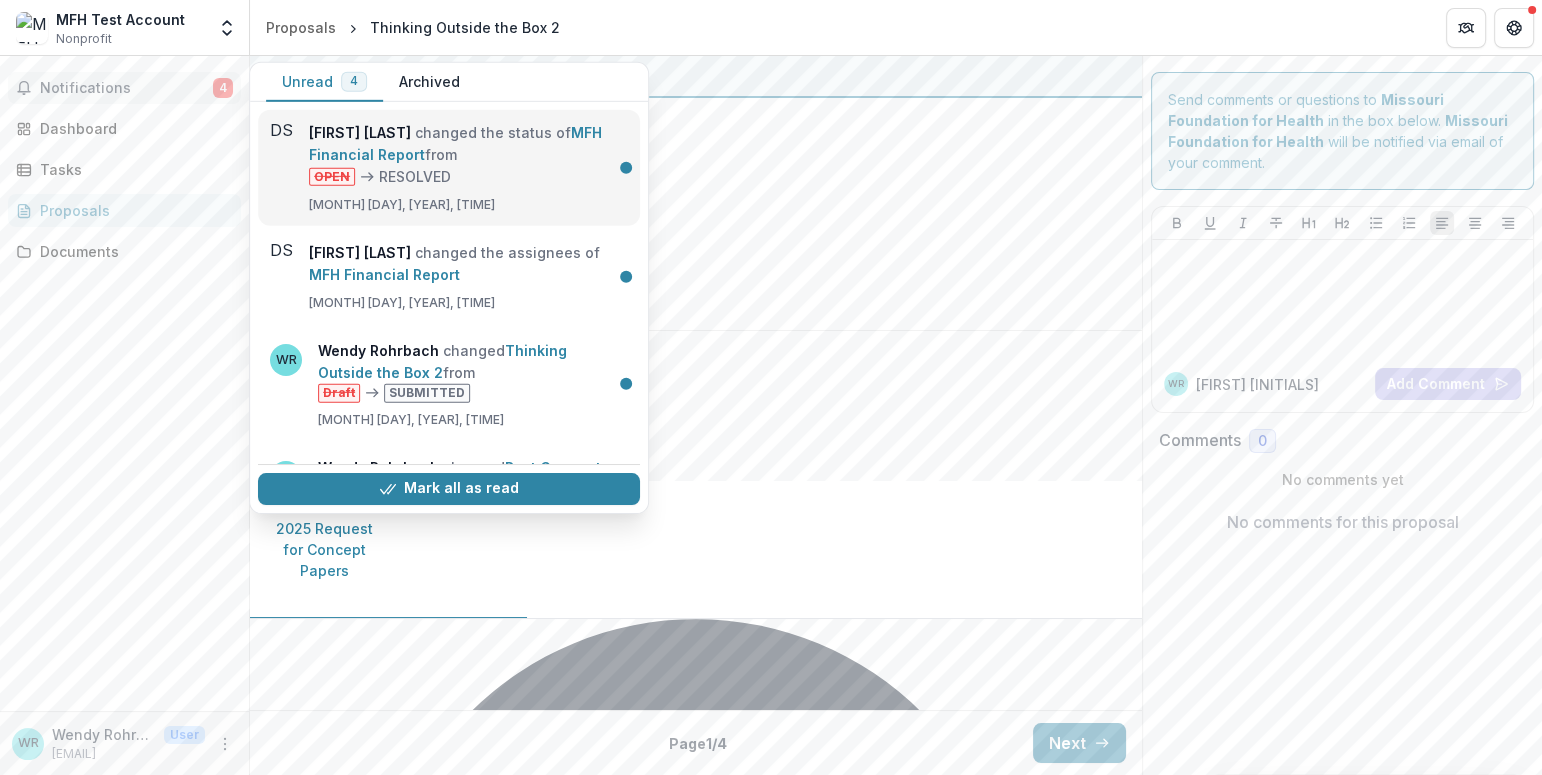 click on "MFH Financial Report" at bounding box center [455, 143] 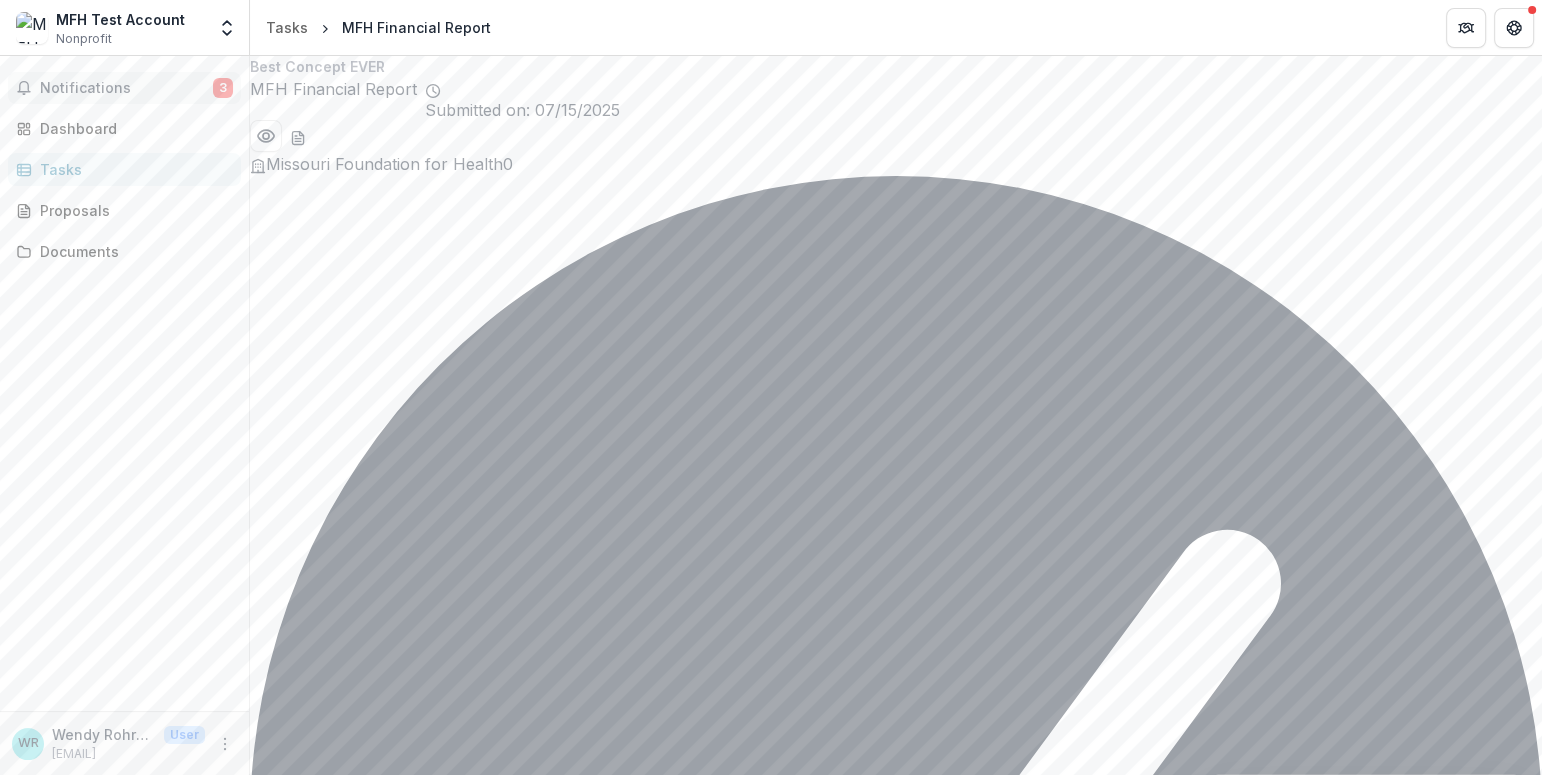 click on "Notifications" at bounding box center [126, 88] 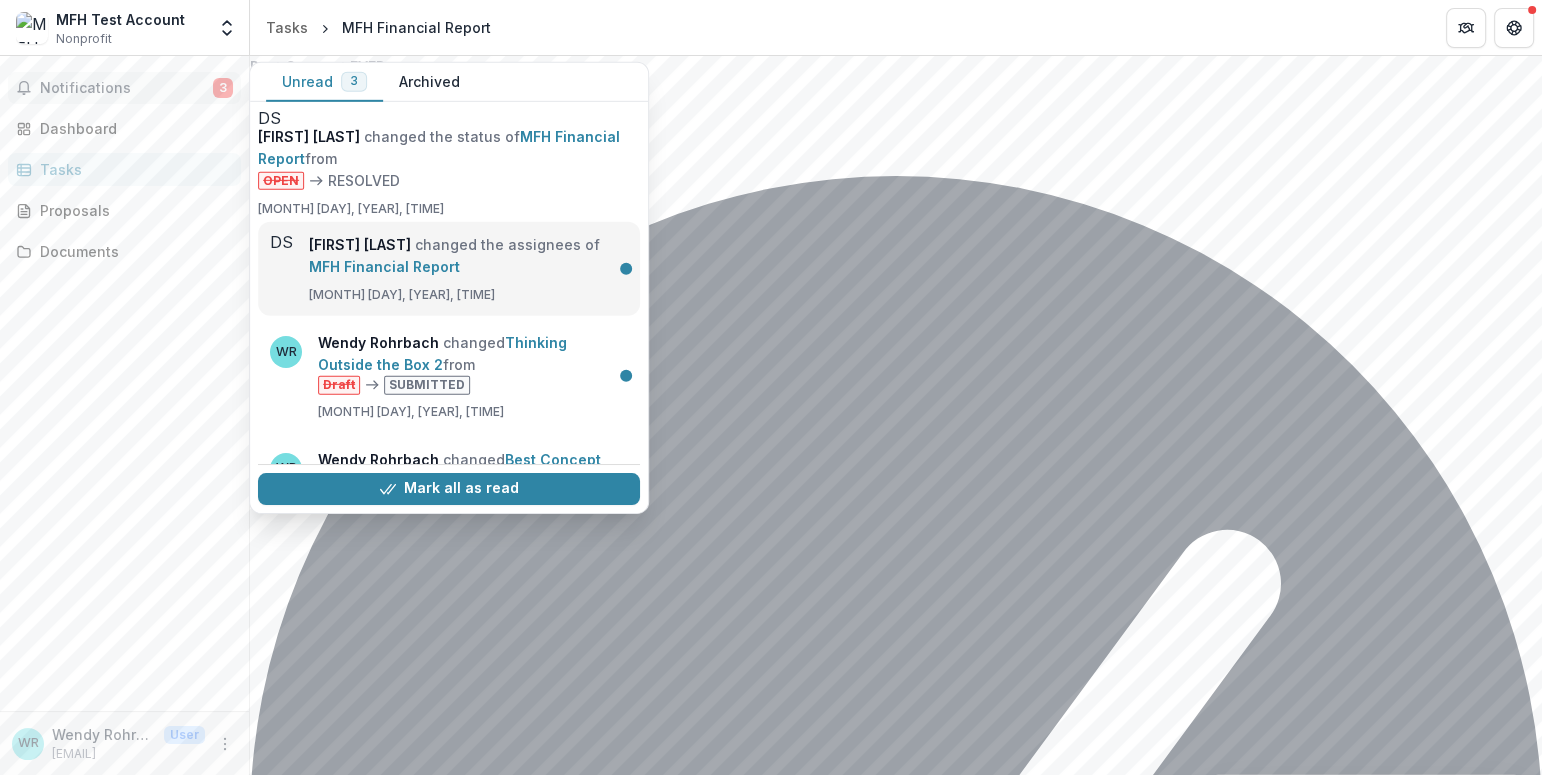 click on "MFH Financial Report" at bounding box center [384, 266] 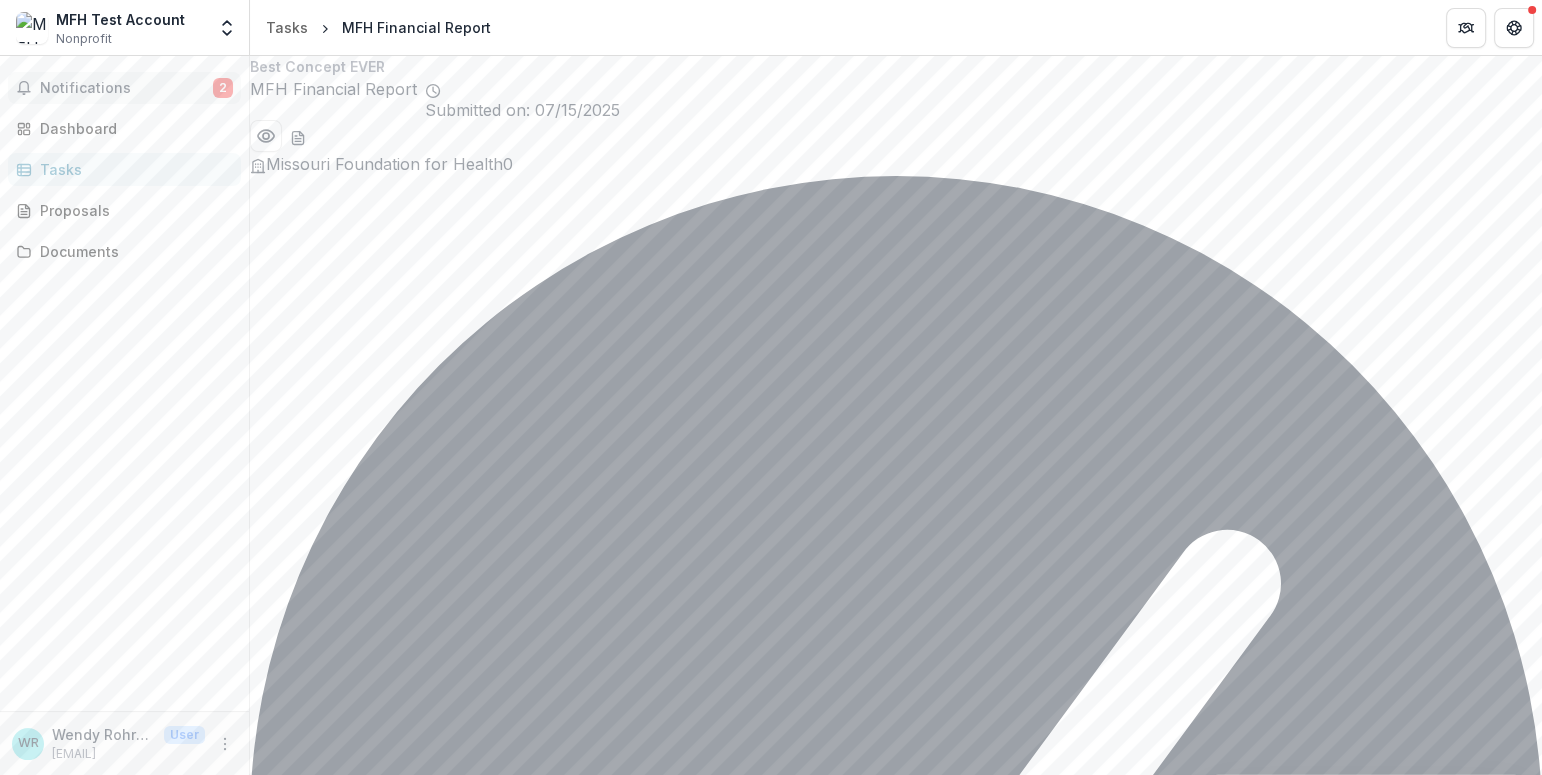 click on "Notifications" at bounding box center (126, 88) 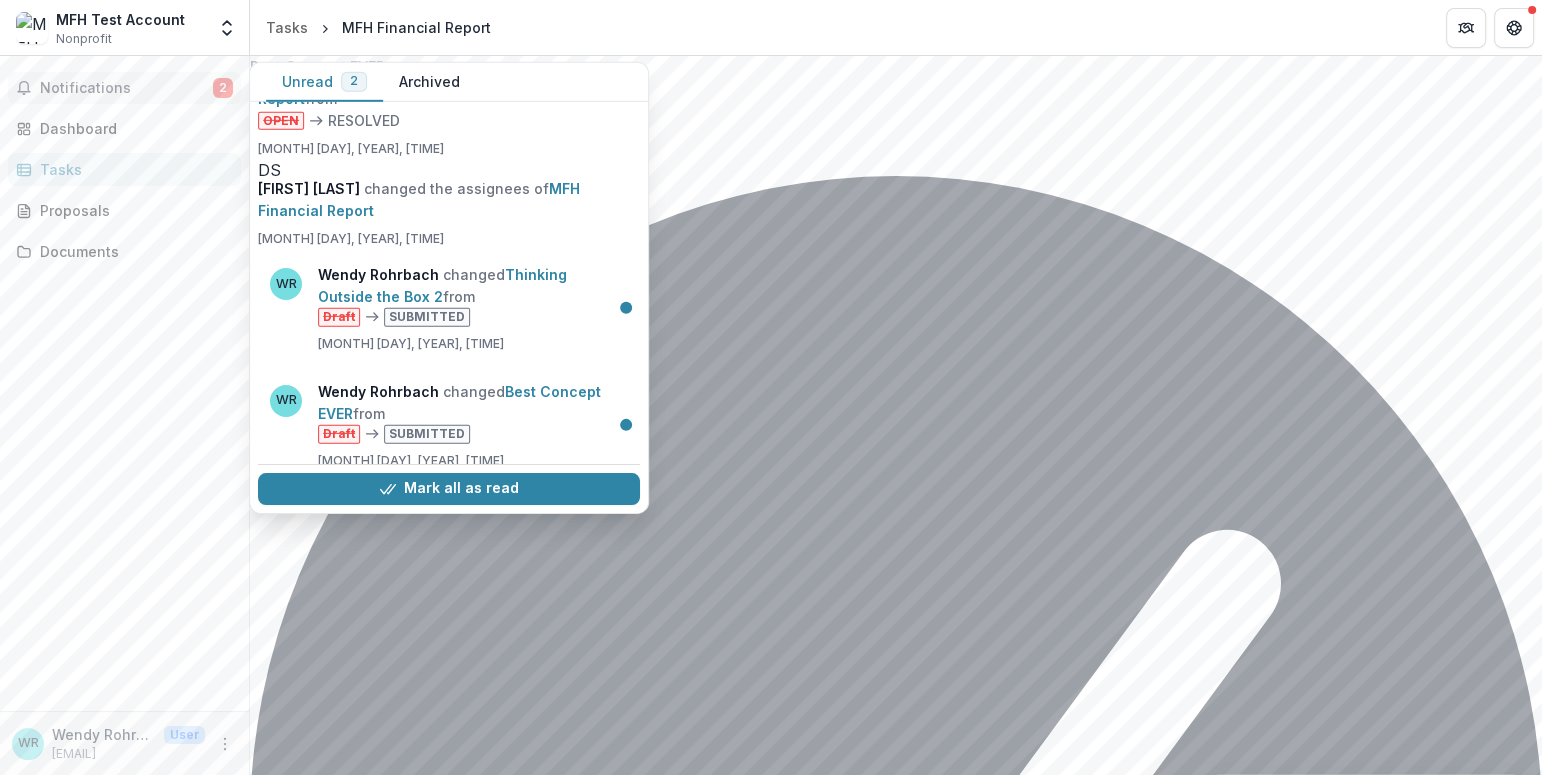 scroll, scrollTop: 93, scrollLeft: 0, axis: vertical 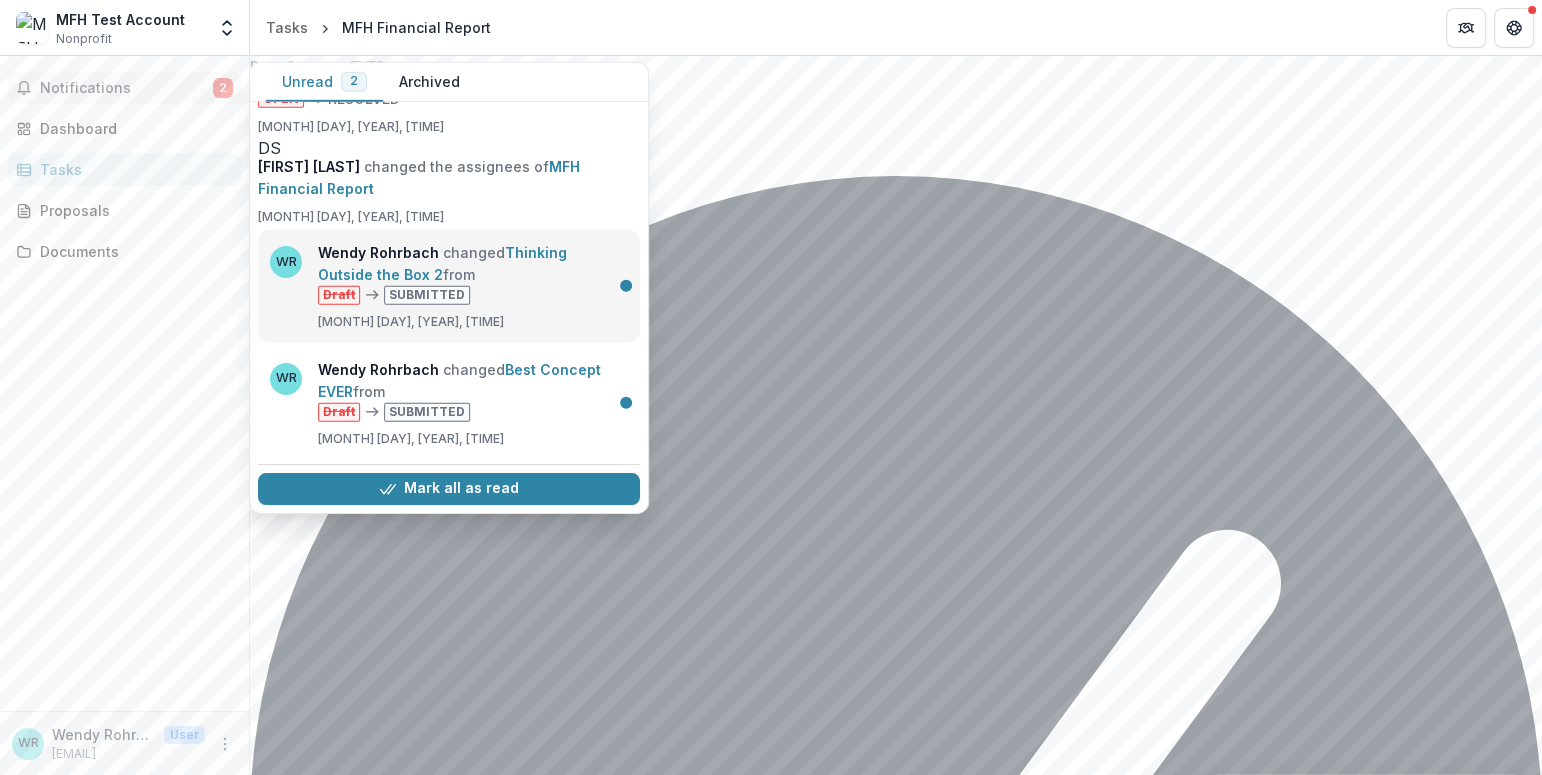 click on "Thinking Outside the Box 2" at bounding box center (442, 263) 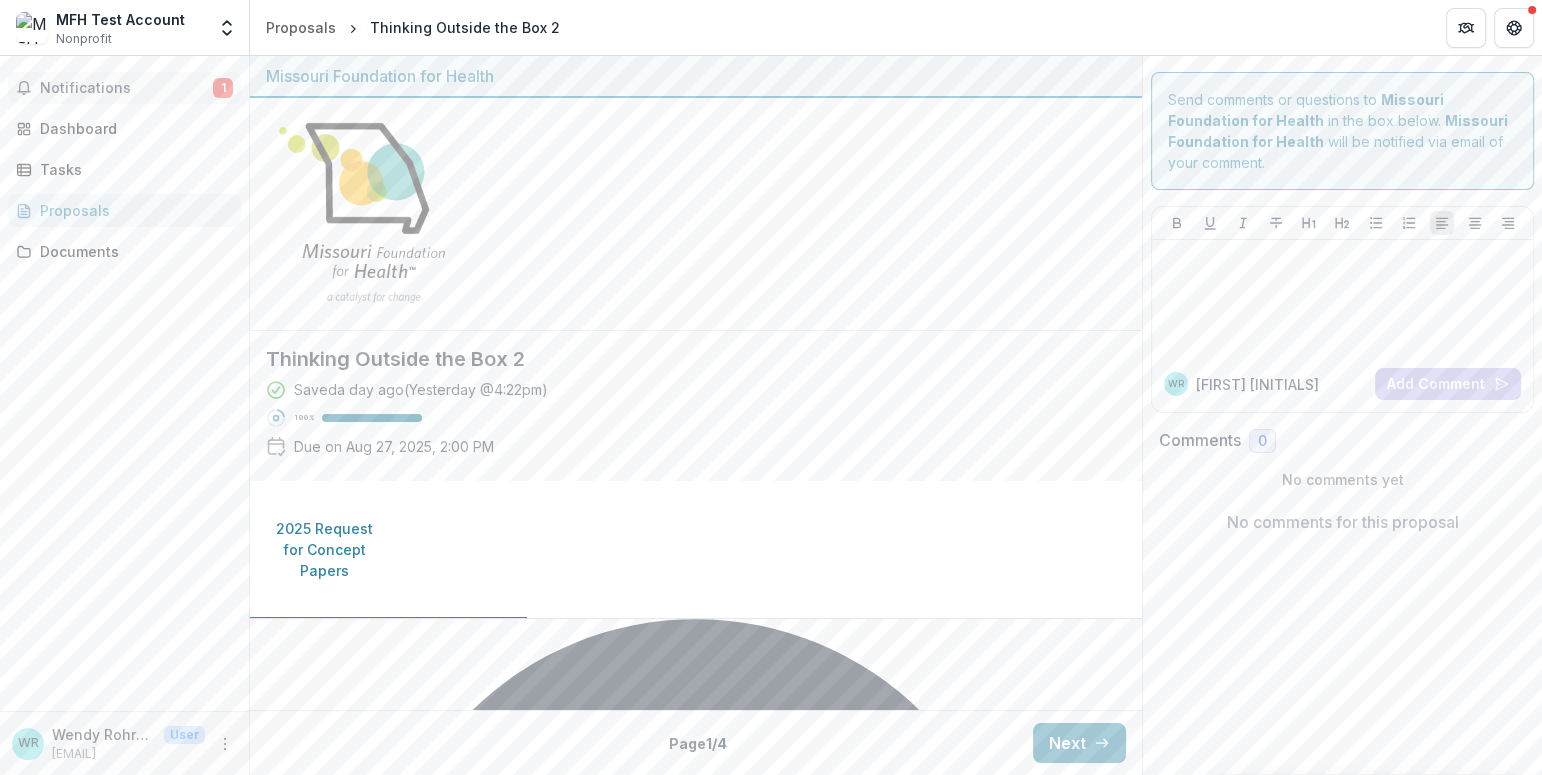 click on "Notifications" at bounding box center (126, 88) 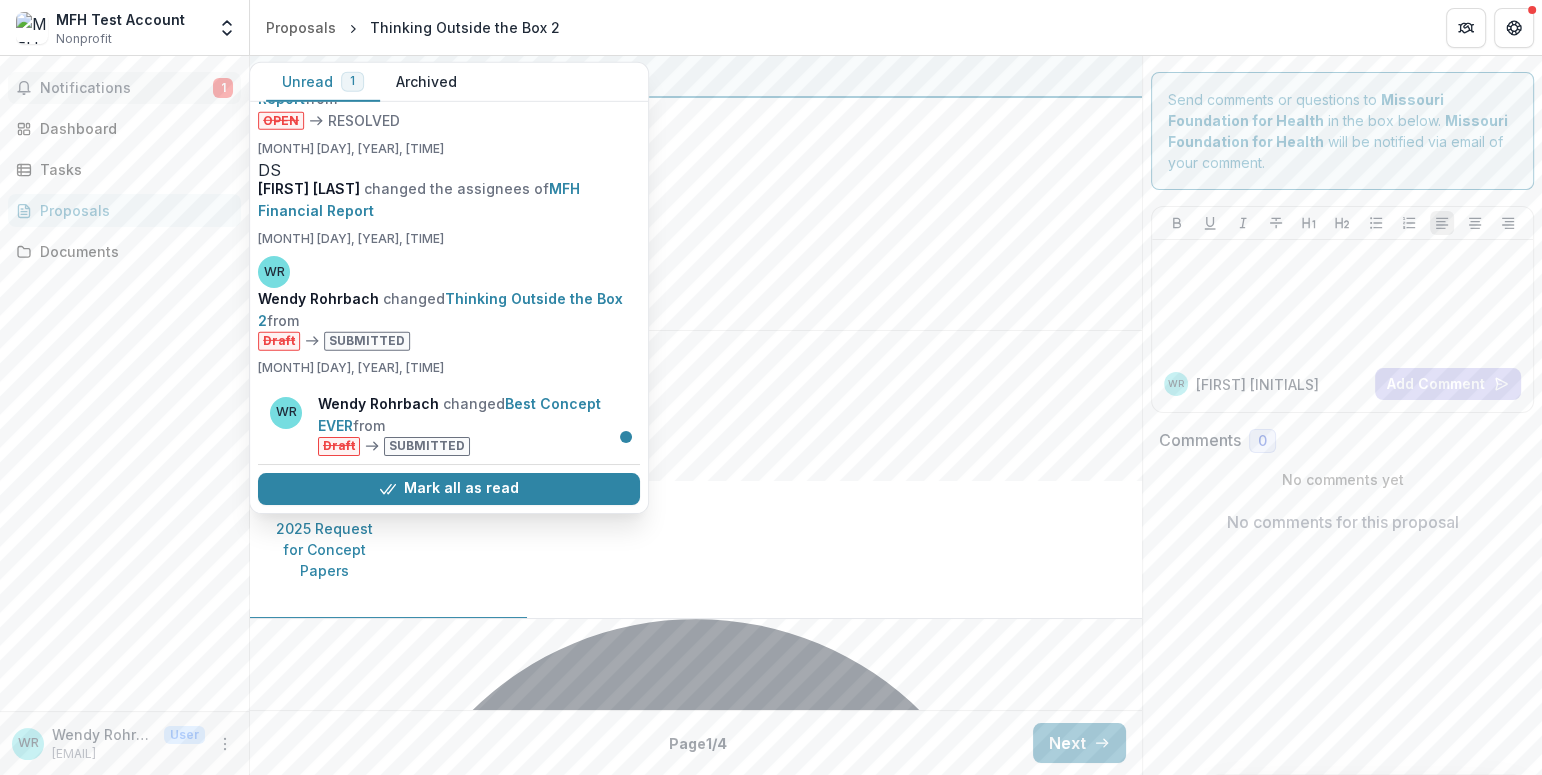 scroll, scrollTop: 93, scrollLeft: 0, axis: vertical 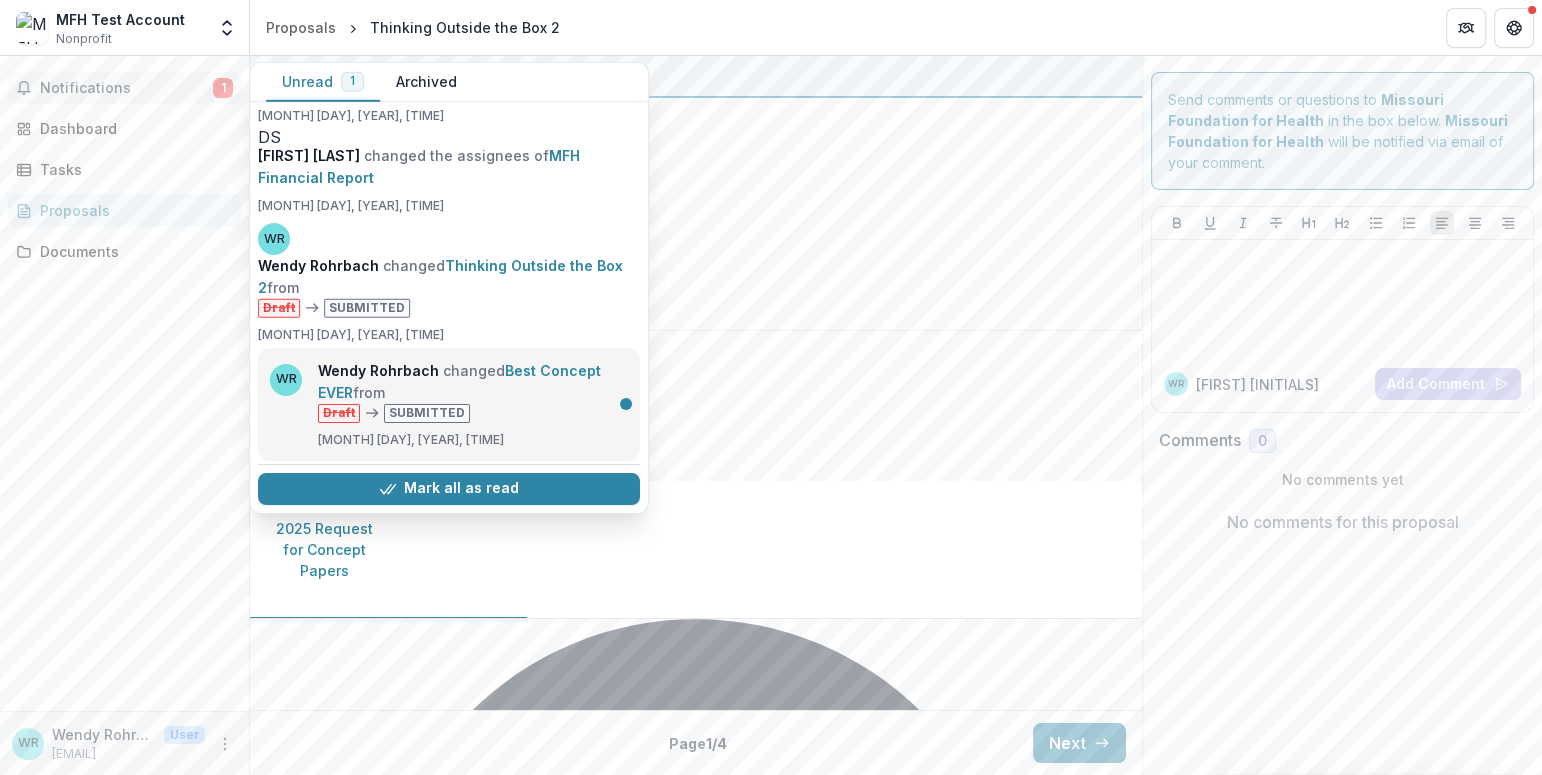 click on "Best Concept EVER" at bounding box center (459, 381) 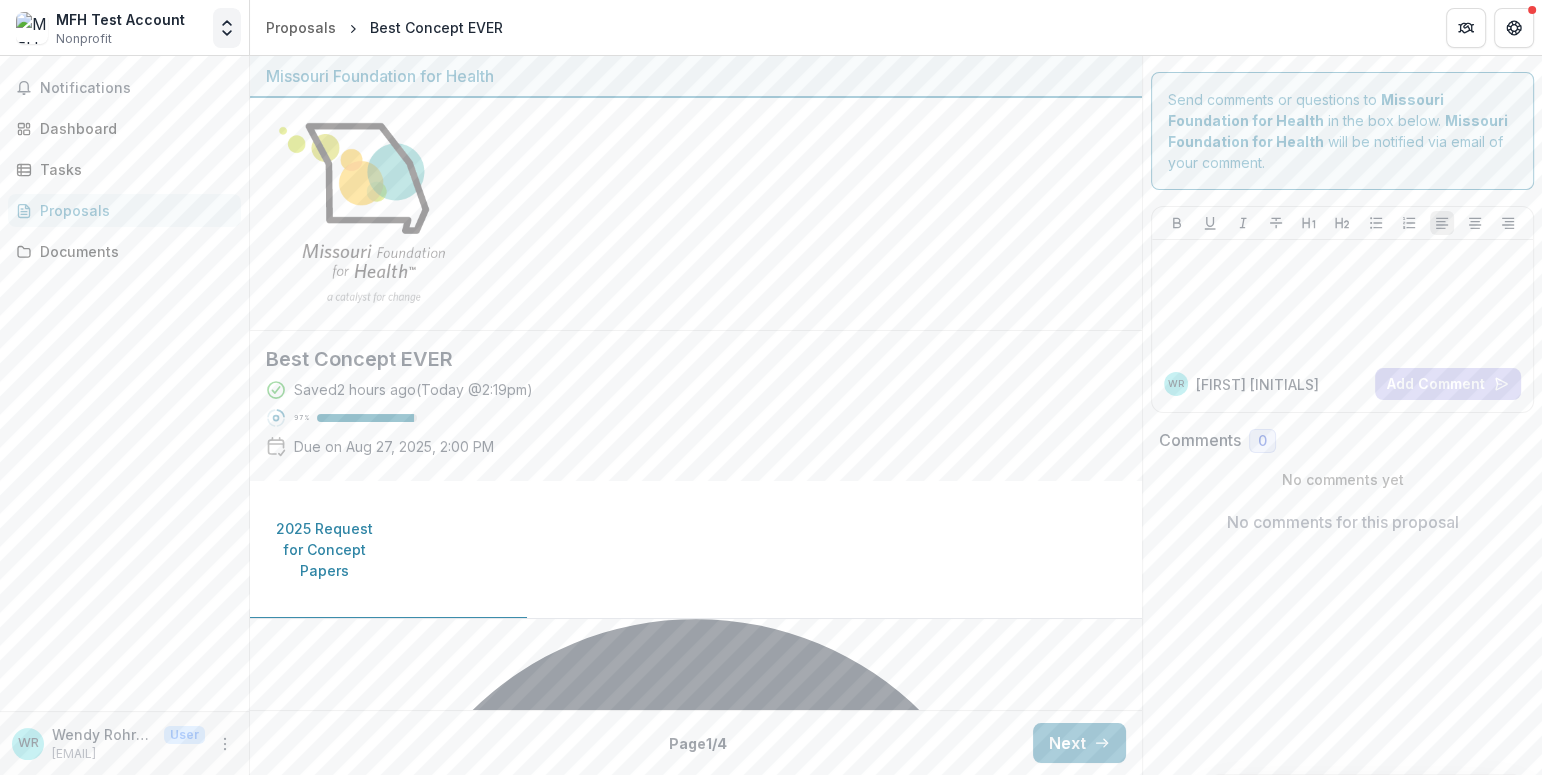 click at bounding box center [227, 28] 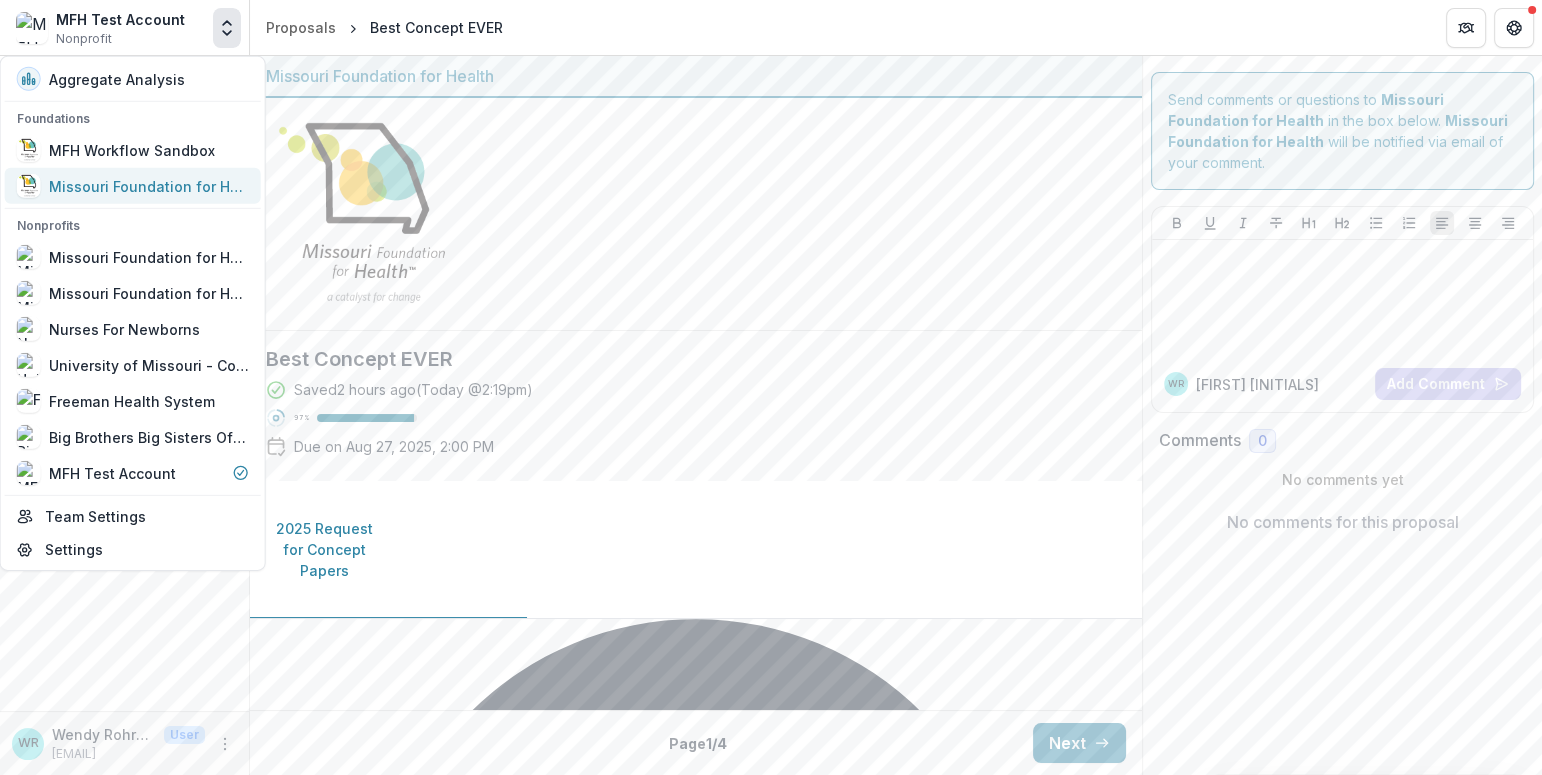 click on "Missouri Foundation for Health" at bounding box center (149, 185) 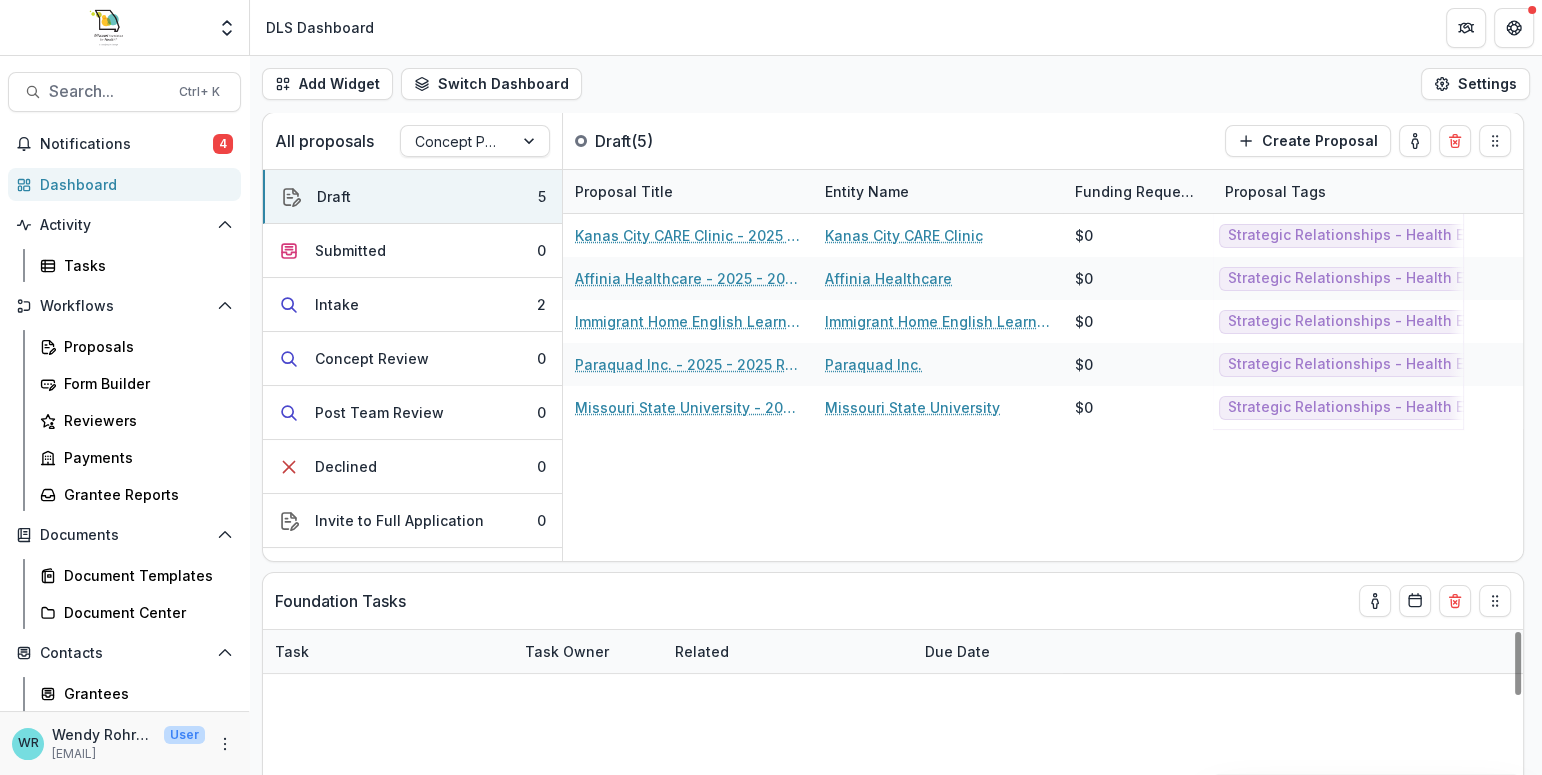 scroll, scrollTop: 300, scrollLeft: 0, axis: vertical 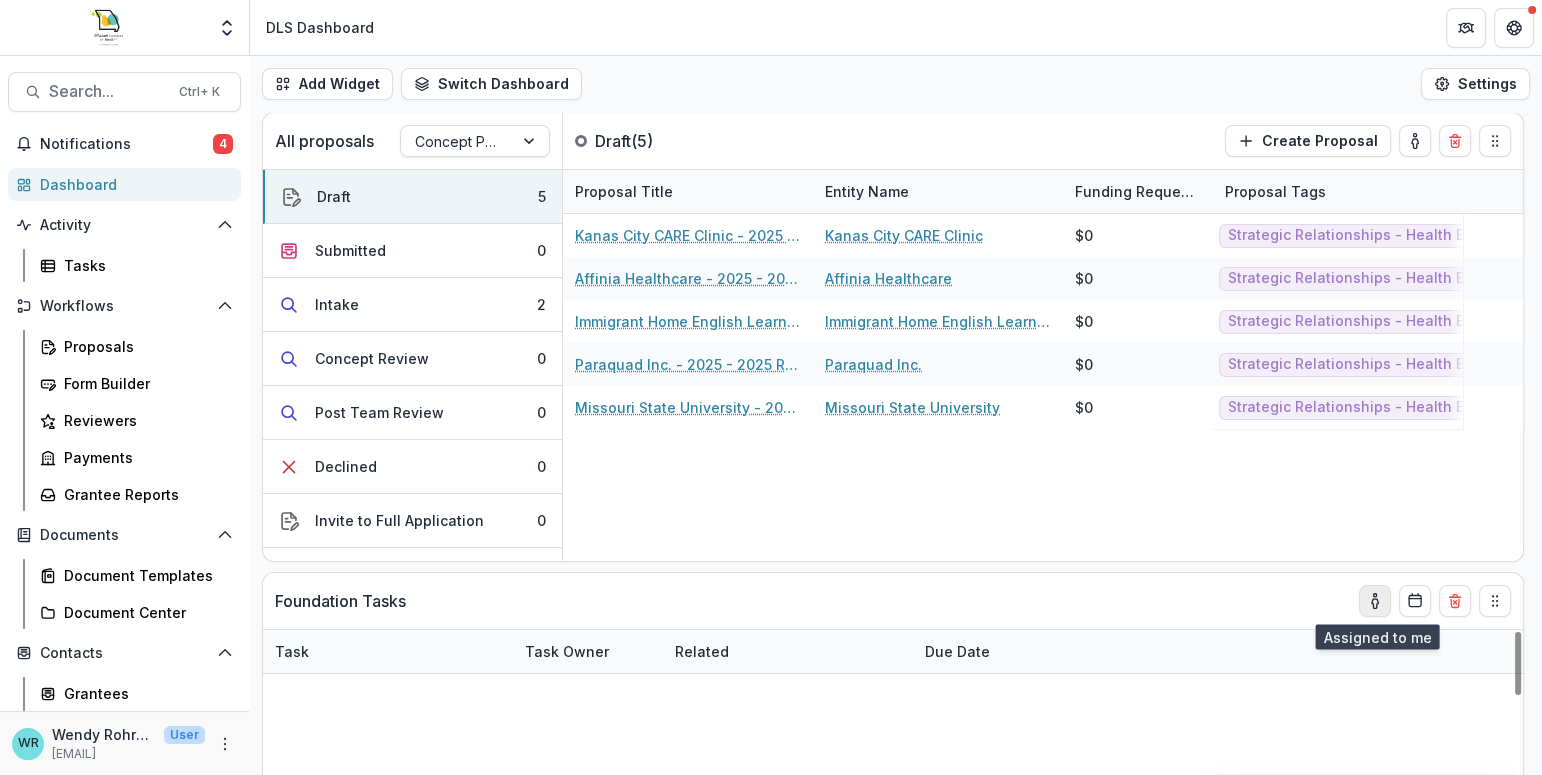 click at bounding box center [1375, 601] 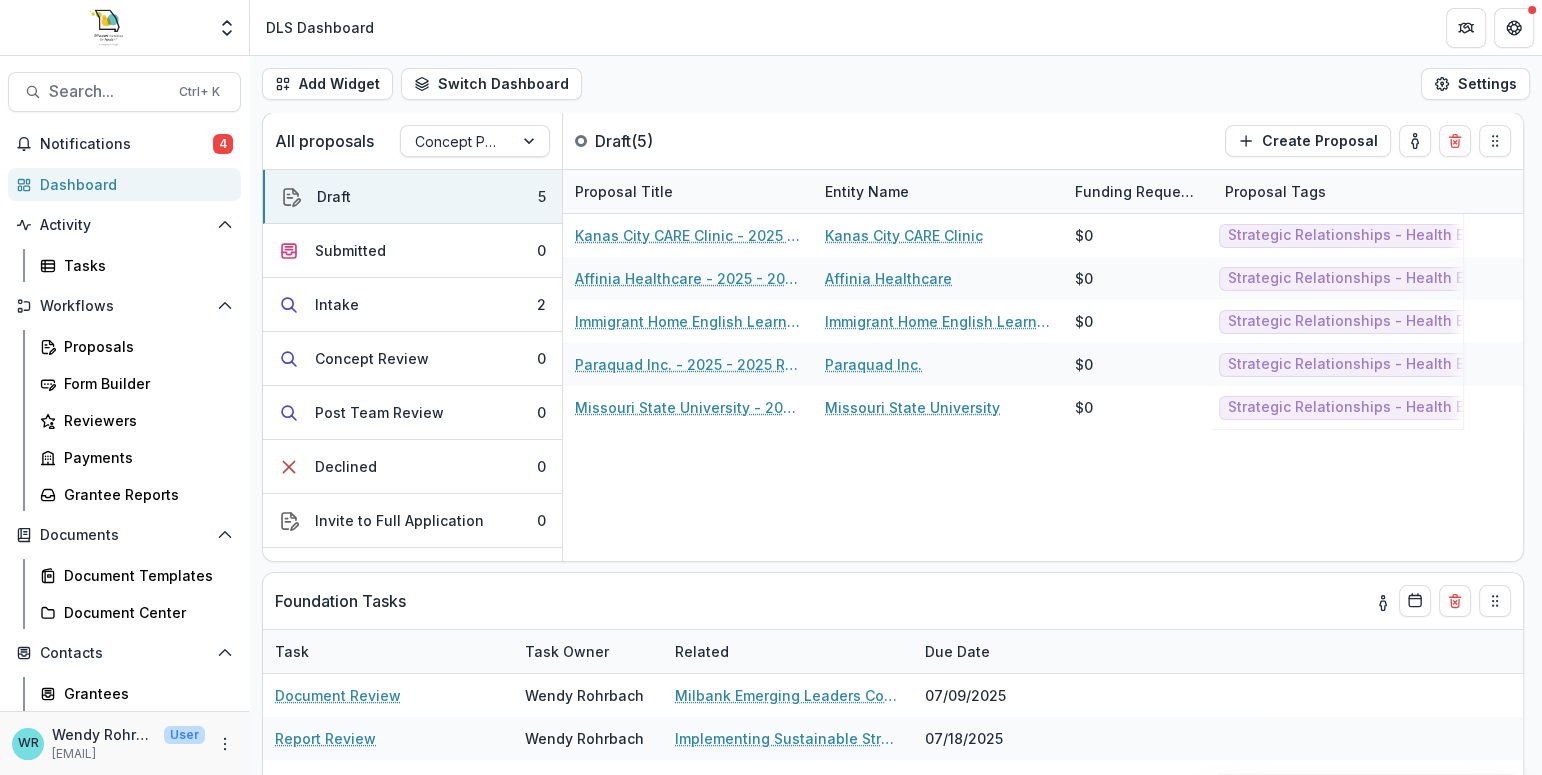 scroll, scrollTop: 0, scrollLeft: 0, axis: both 